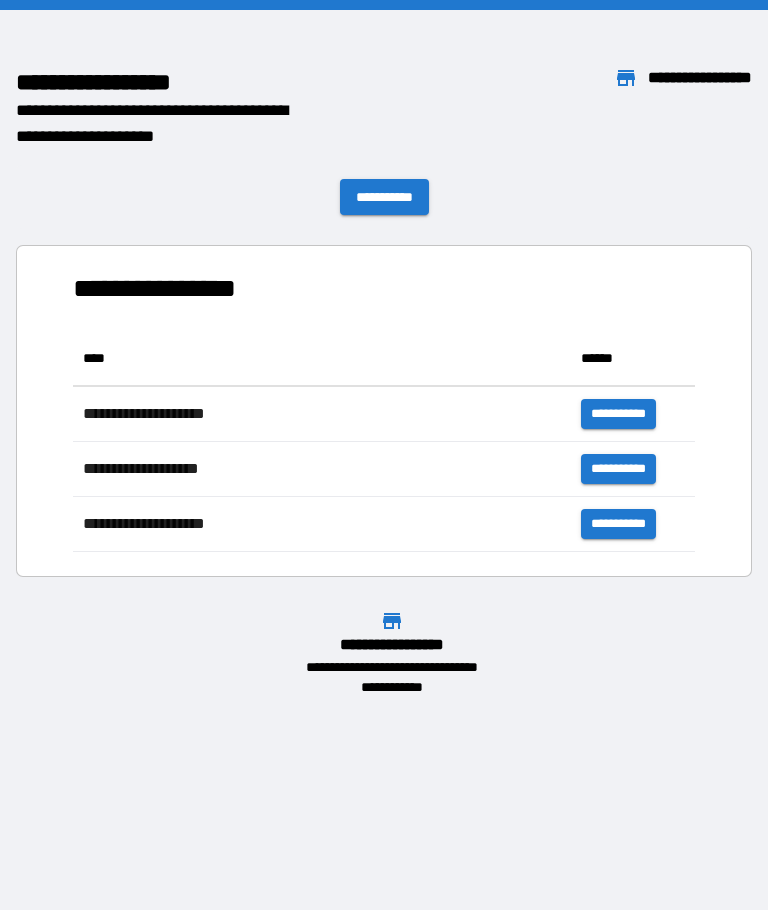 scroll, scrollTop: 0, scrollLeft: 0, axis: both 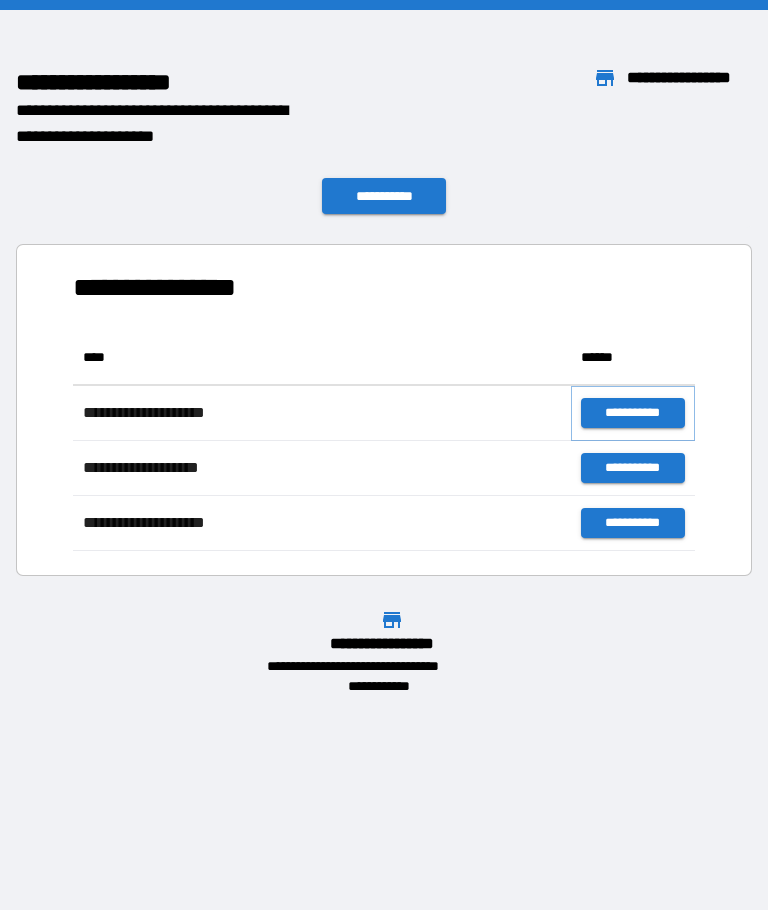 click on "**********" at bounding box center (633, 413) 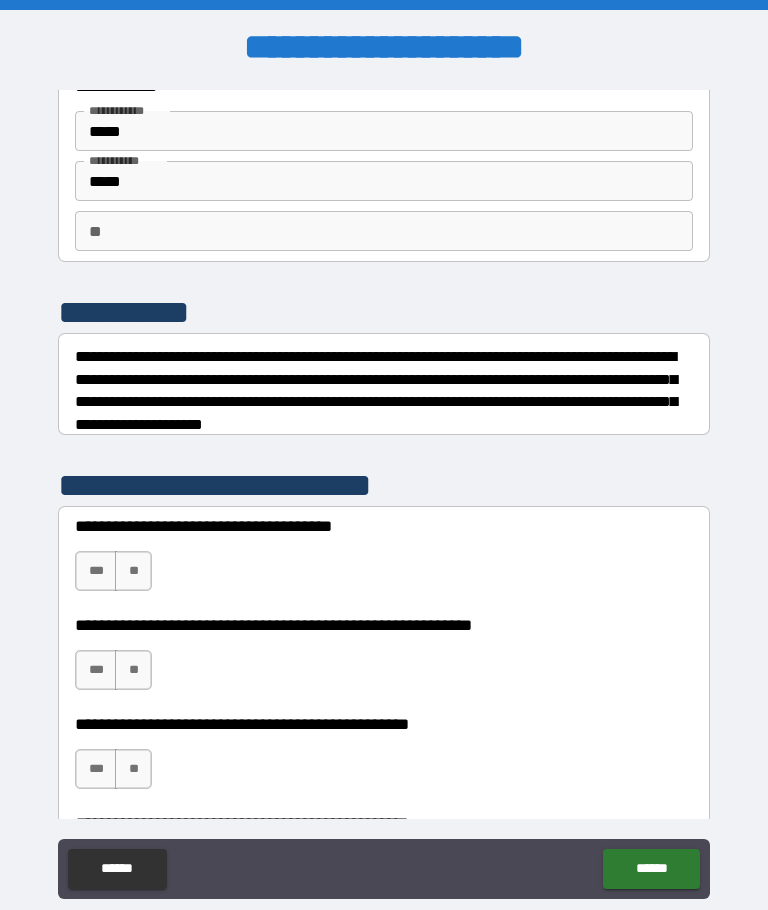 scroll, scrollTop: 75, scrollLeft: 0, axis: vertical 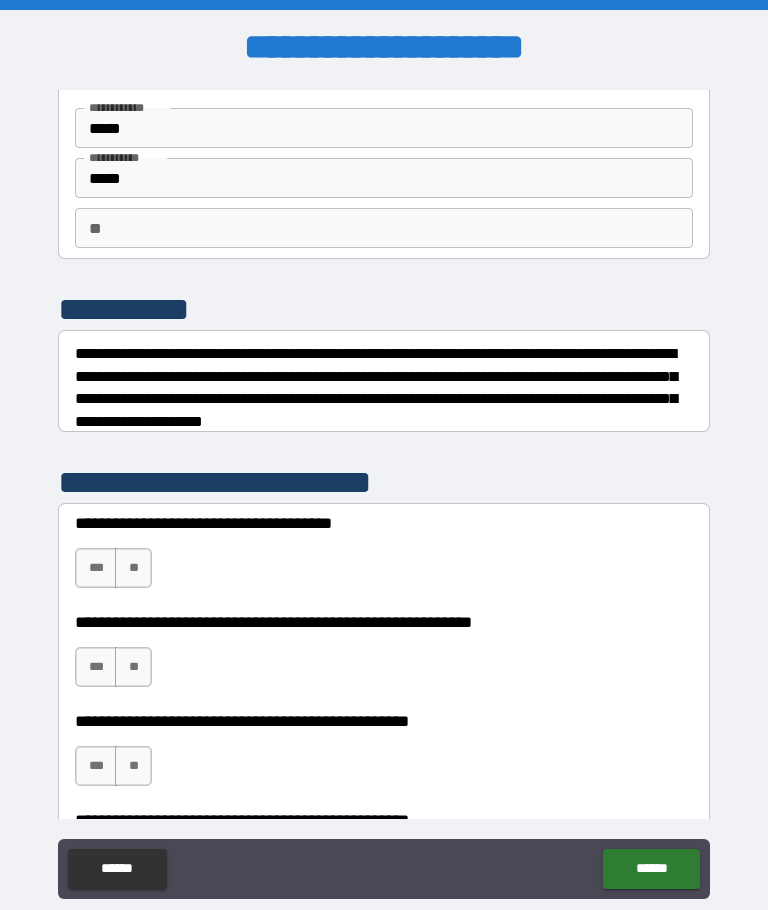 click on "**" at bounding box center [384, 228] 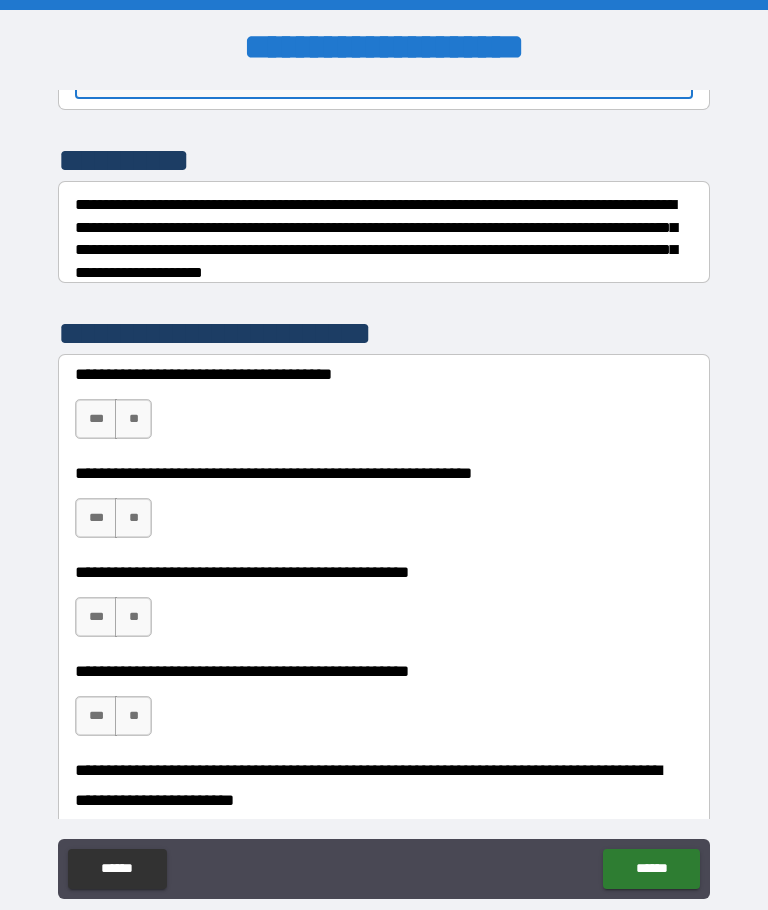 scroll, scrollTop: 233, scrollLeft: 0, axis: vertical 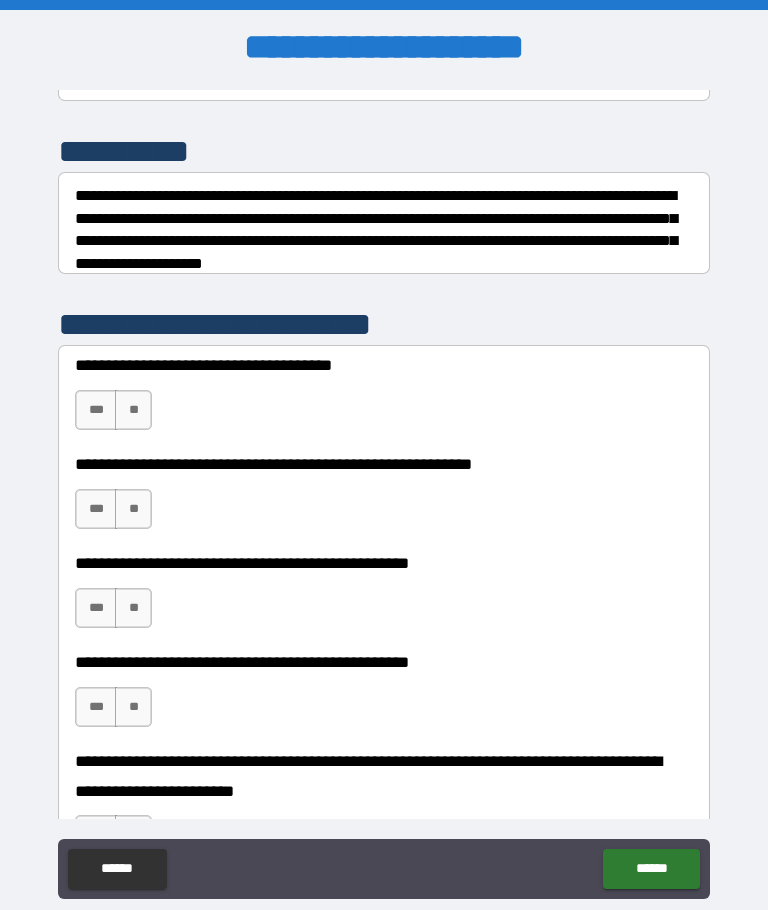 click on "***" at bounding box center (96, 410) 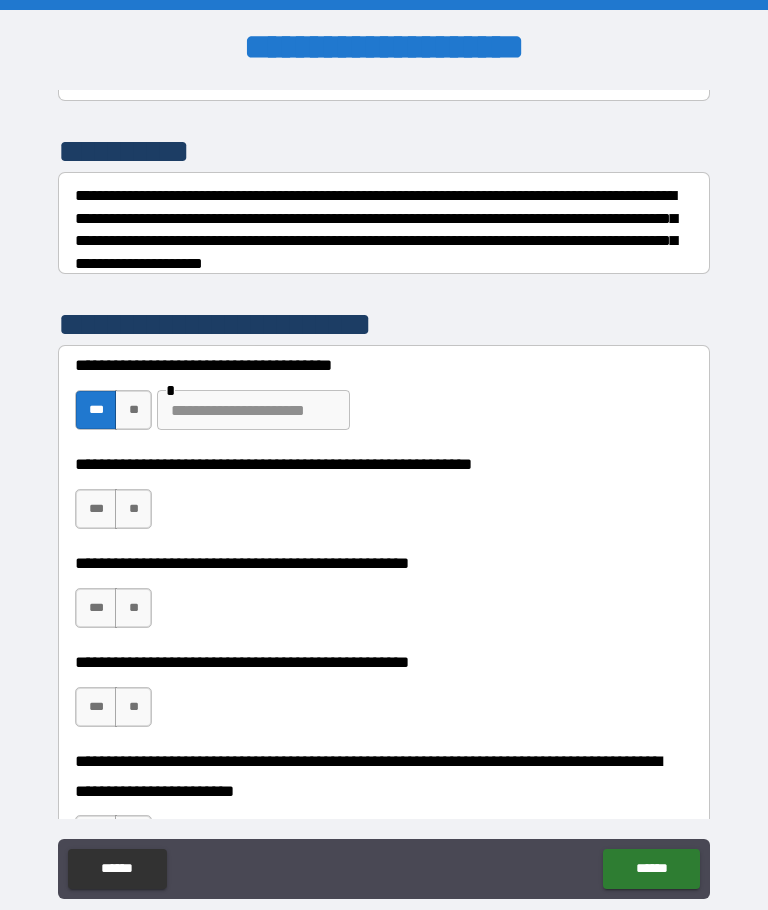 click on "**" at bounding box center [133, 410] 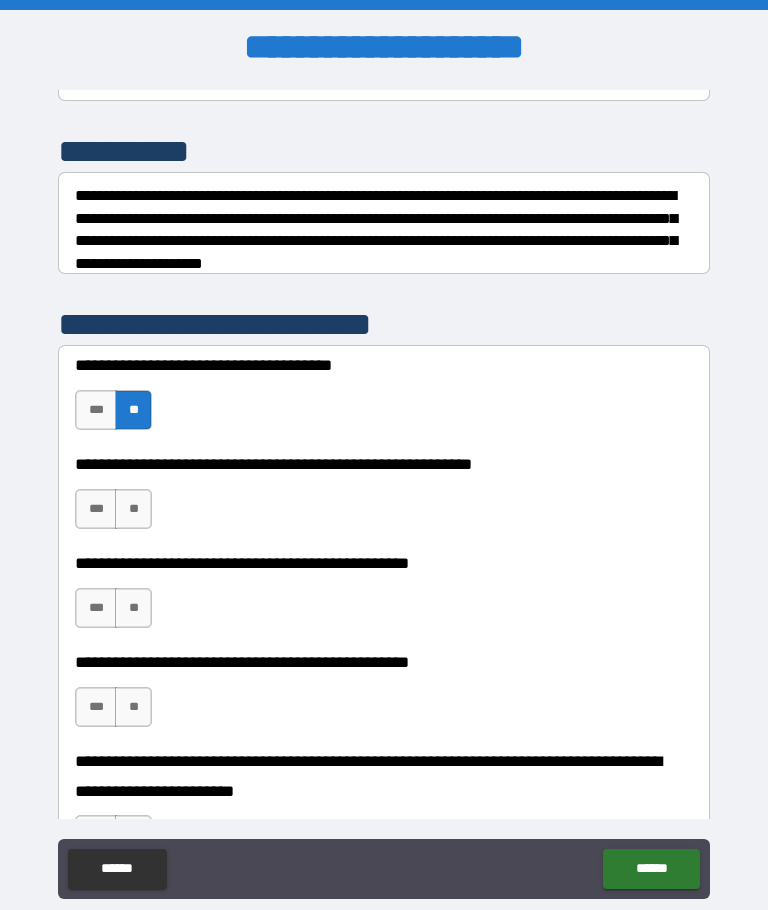 click on "***" at bounding box center (96, 509) 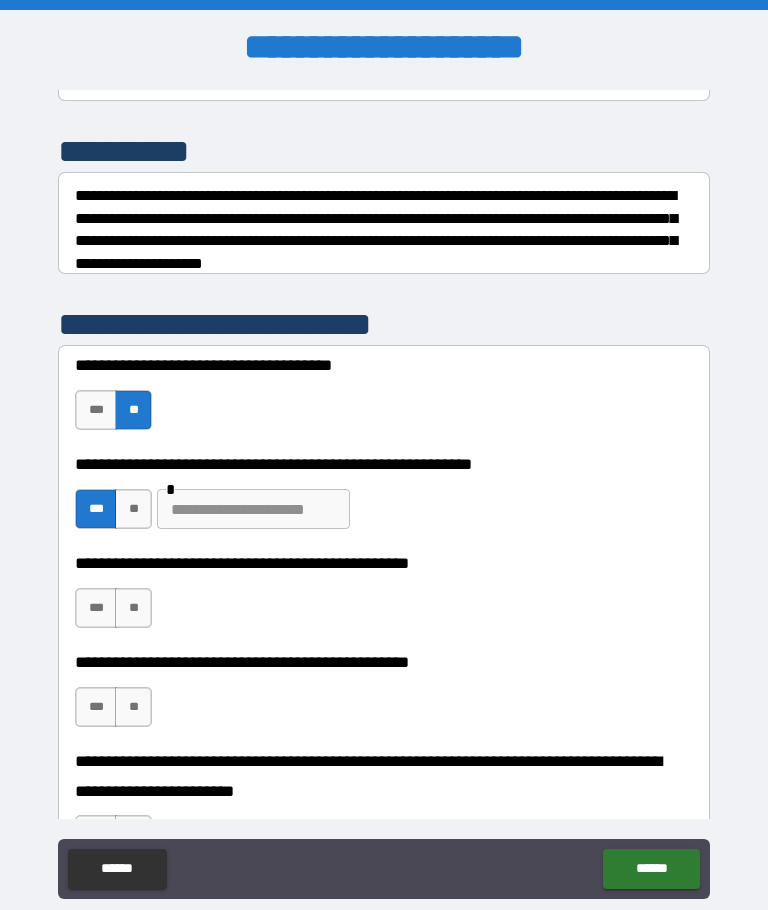click at bounding box center [253, 509] 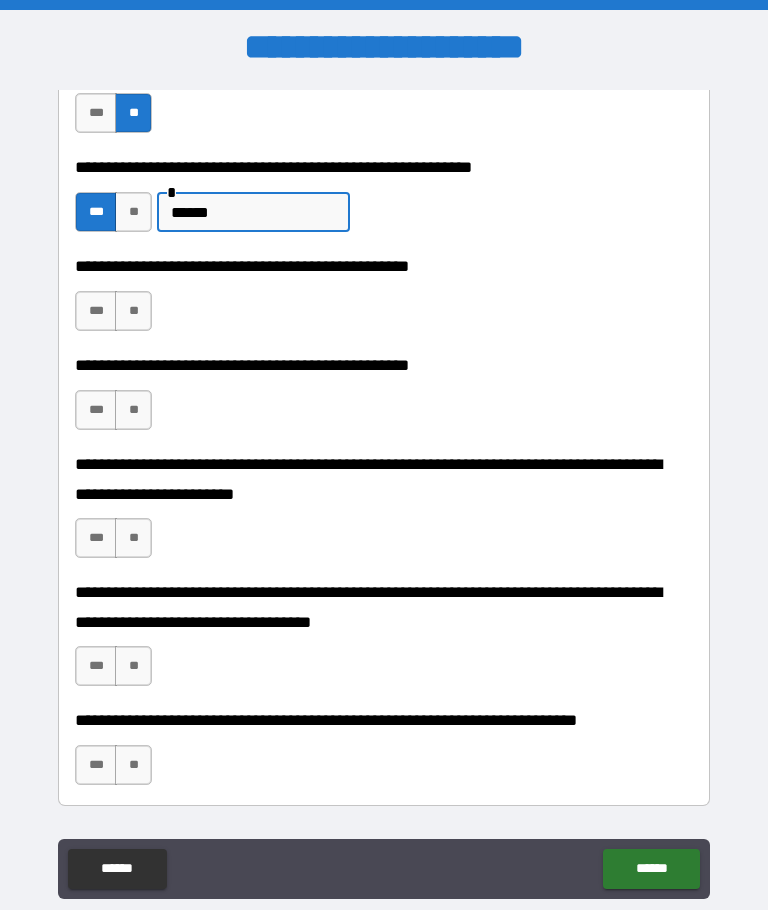 scroll, scrollTop: 531, scrollLeft: 0, axis: vertical 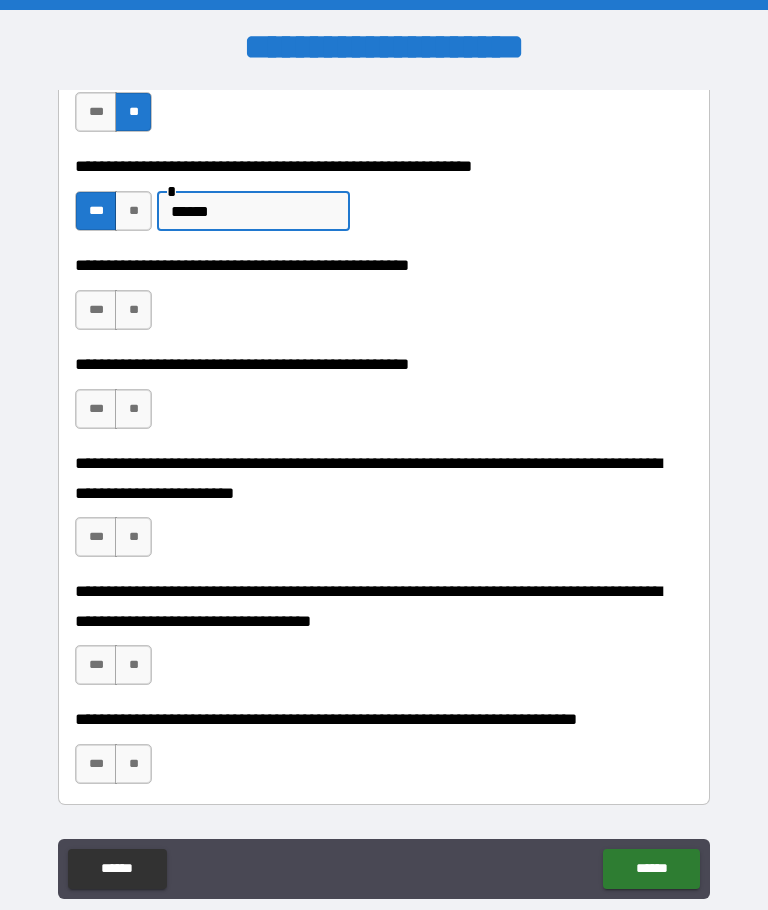 type on "******" 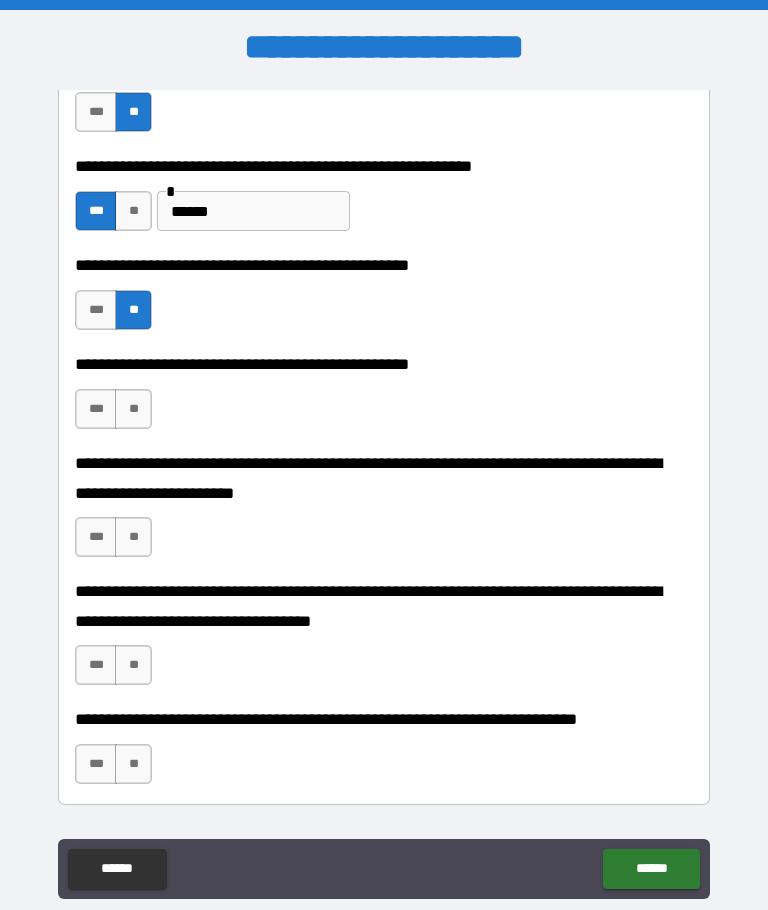 click on "***" at bounding box center [96, 409] 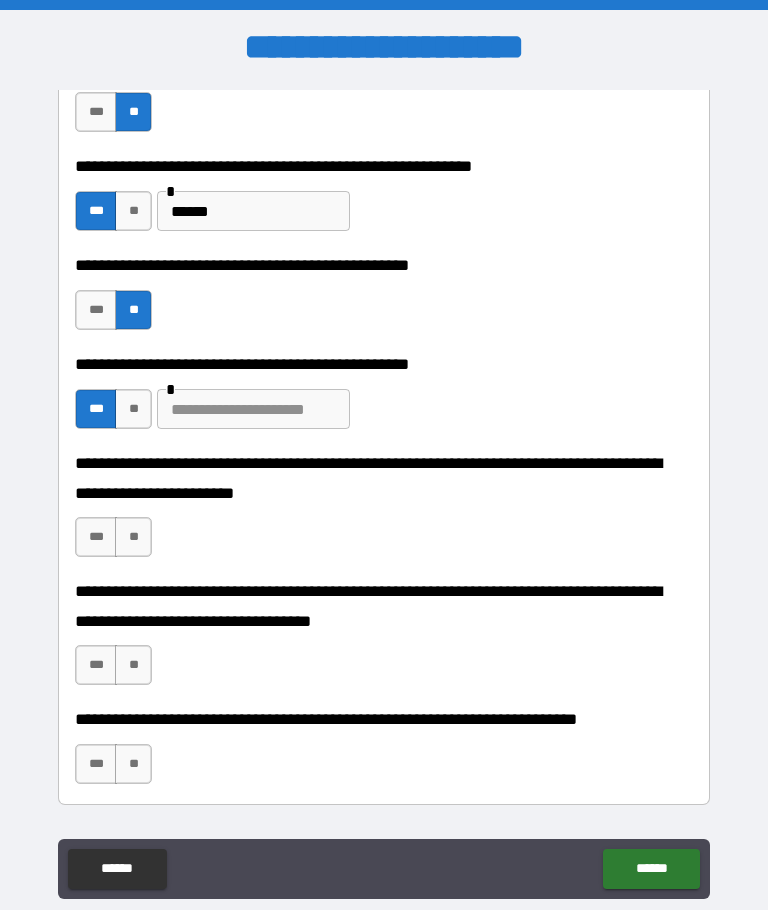 click at bounding box center (253, 409) 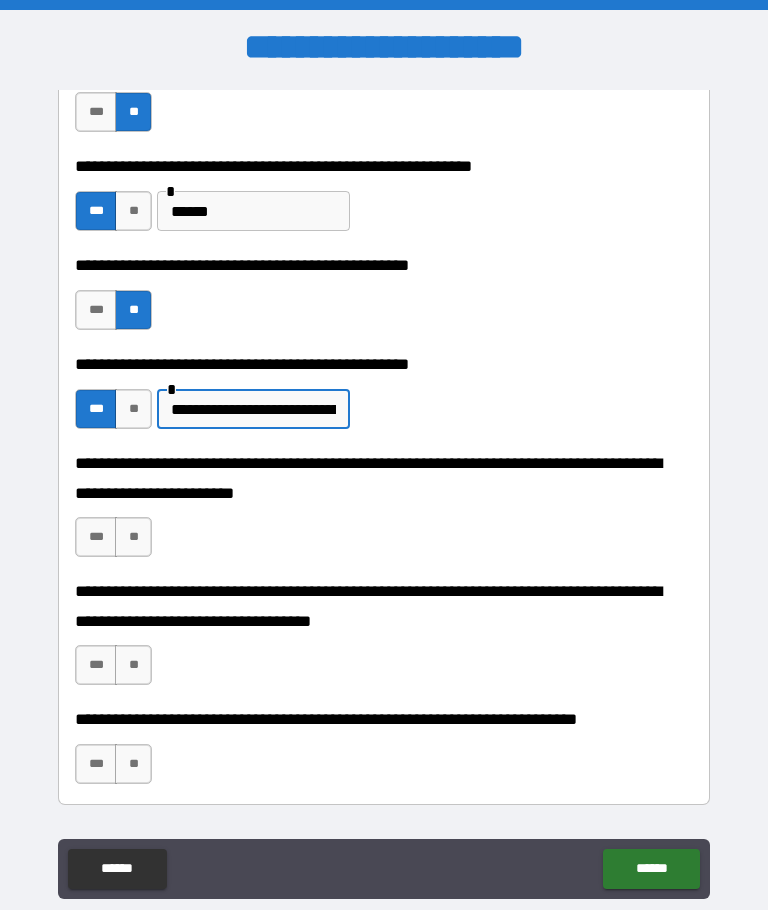type on "**********" 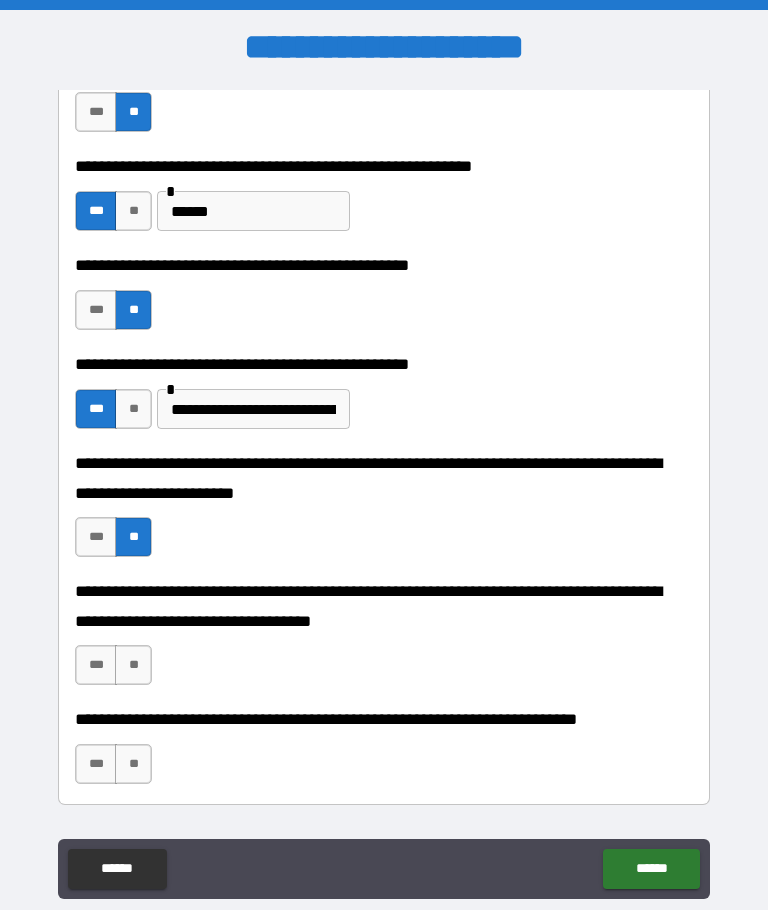 click on "**" at bounding box center (133, 665) 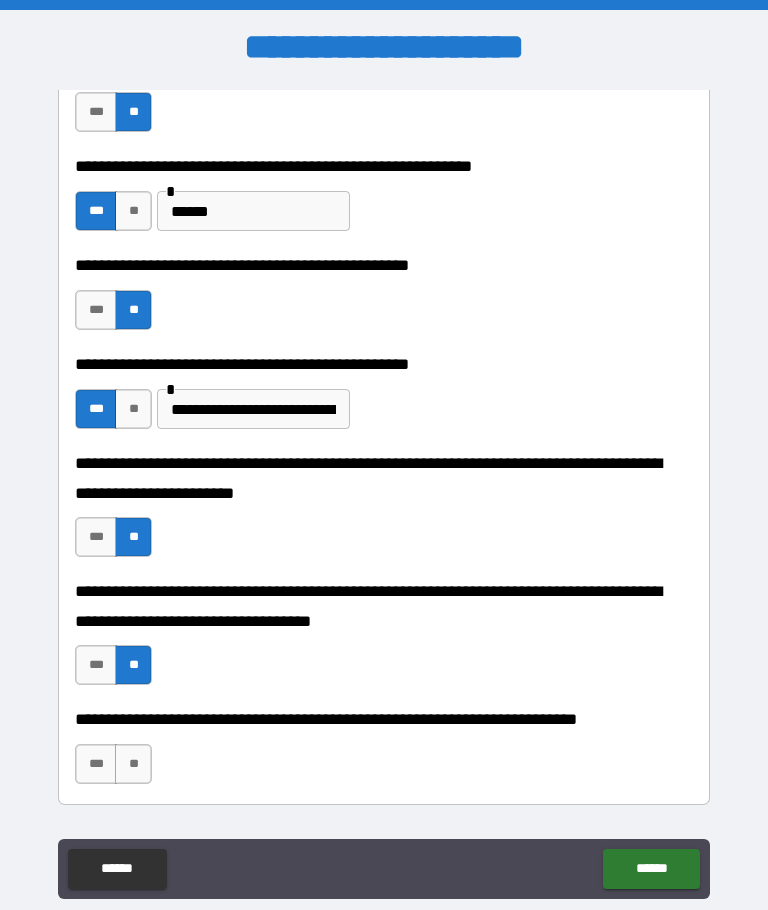 click on "**" at bounding box center [133, 764] 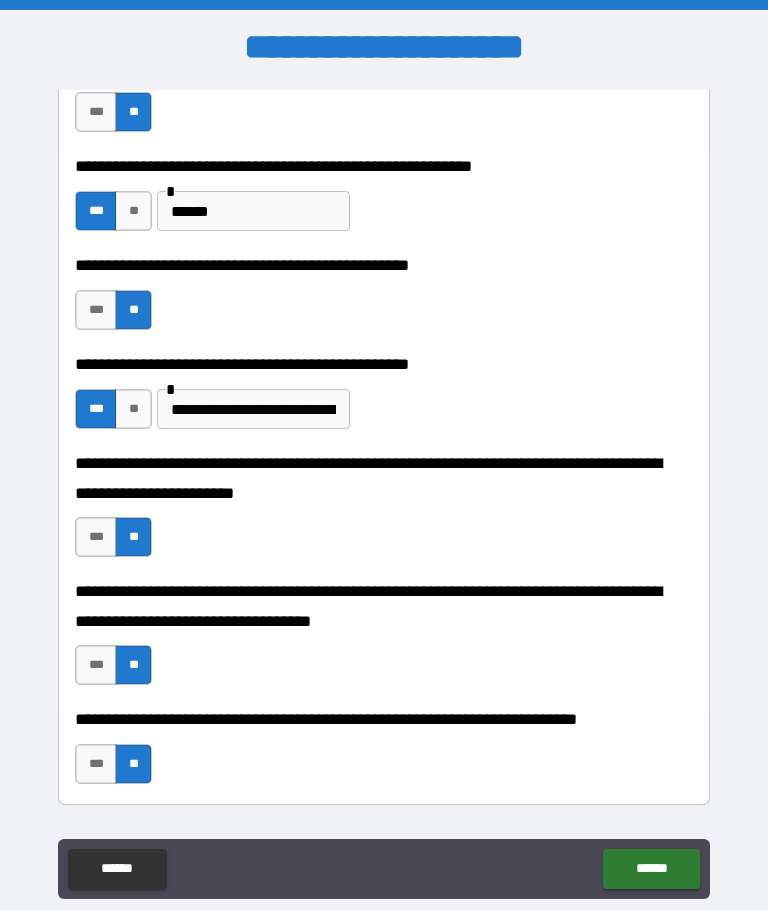 click on "******" at bounding box center [651, 869] 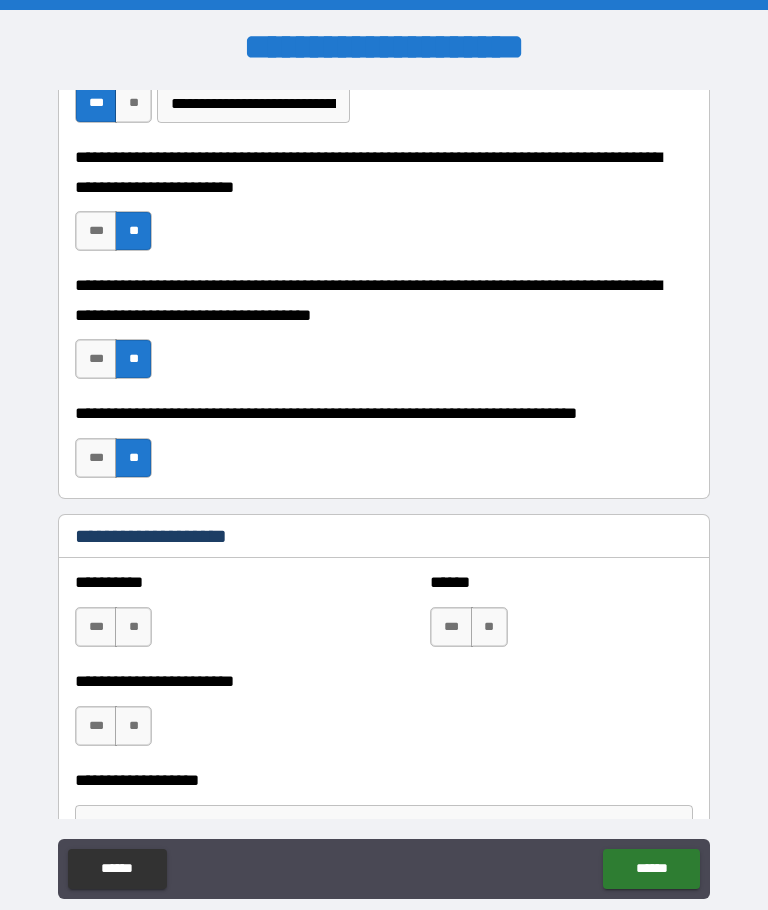 scroll, scrollTop: 838, scrollLeft: 0, axis: vertical 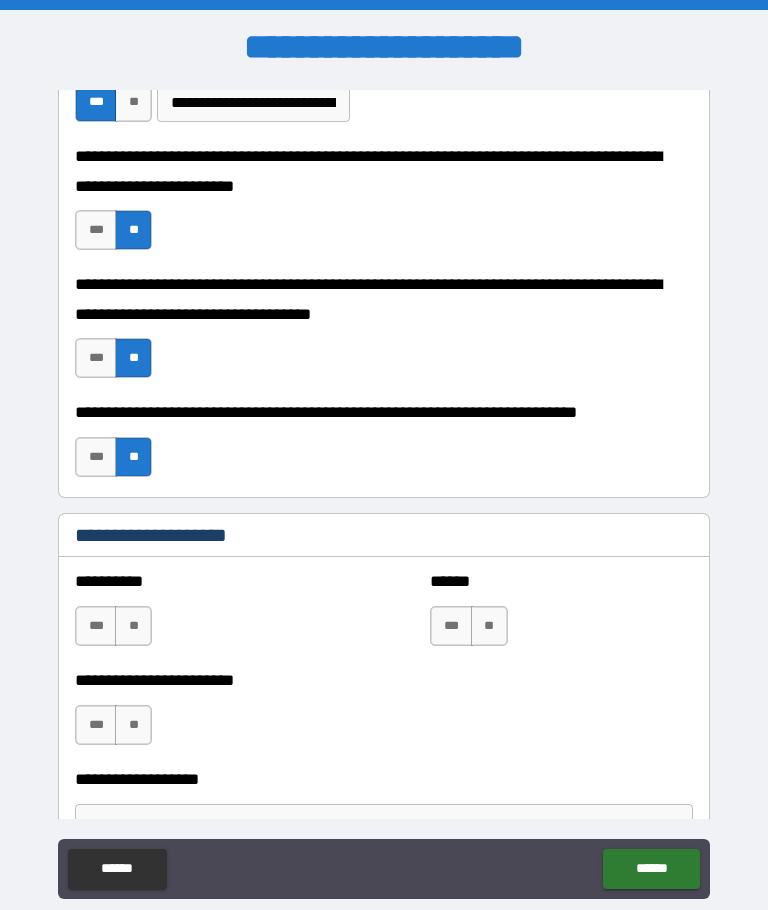 click on "***" at bounding box center [96, 626] 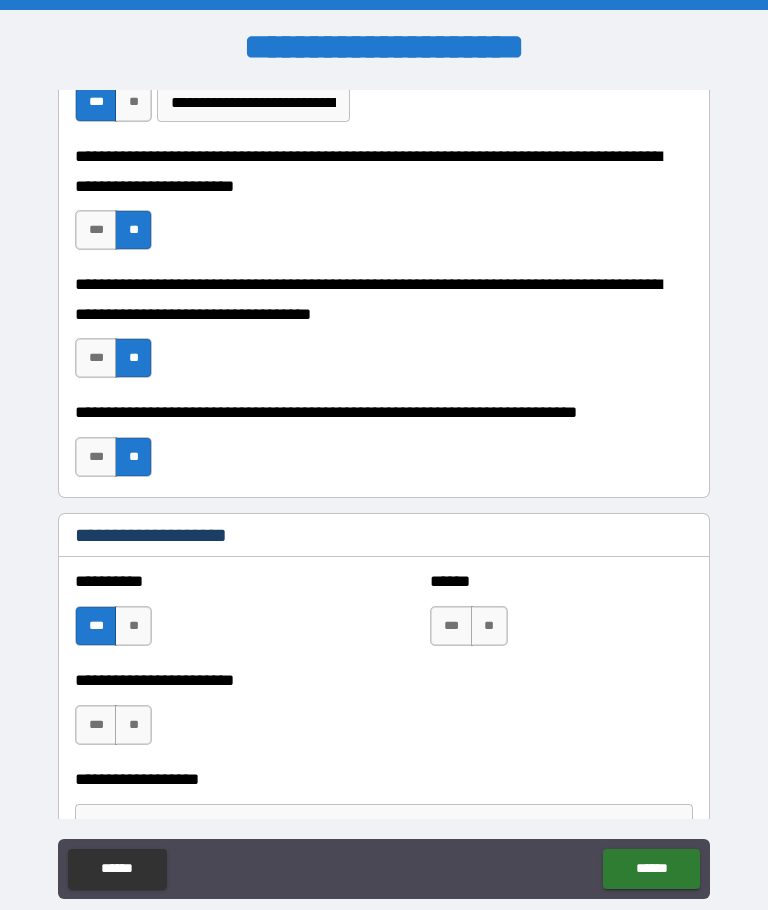 click on "***" at bounding box center [96, 725] 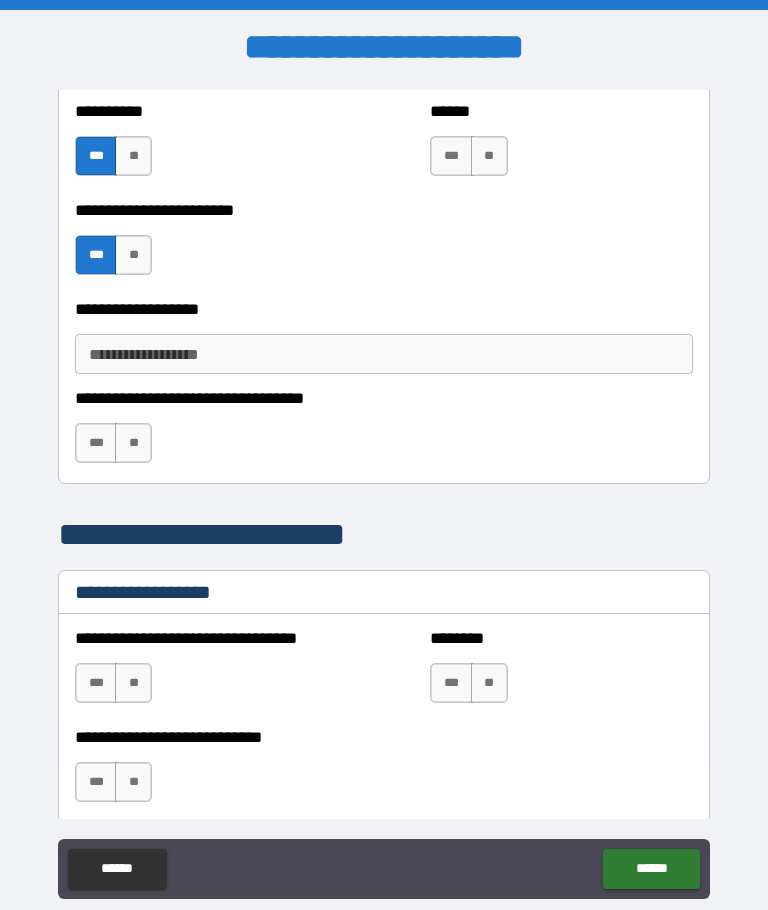 scroll, scrollTop: 1309, scrollLeft: 0, axis: vertical 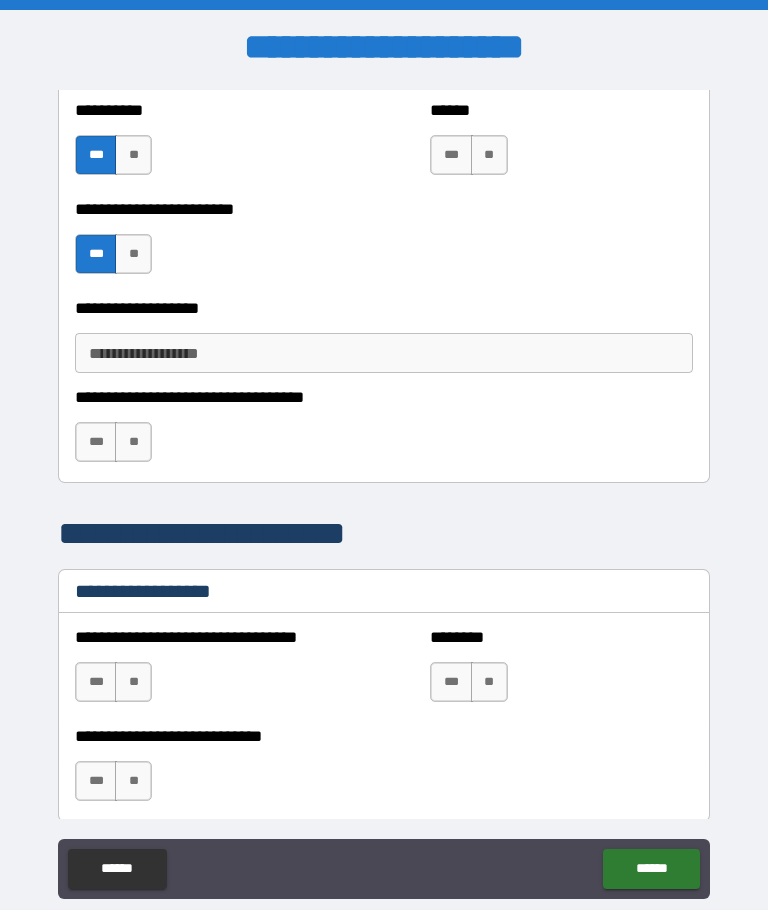 click on "**********" at bounding box center (384, 353) 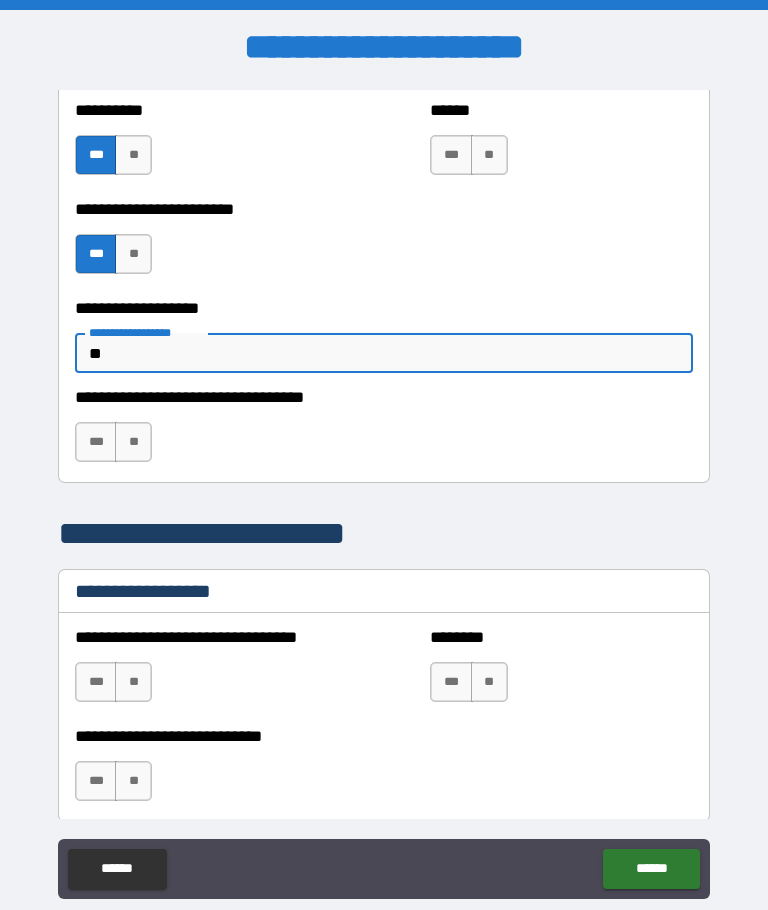 type on "*" 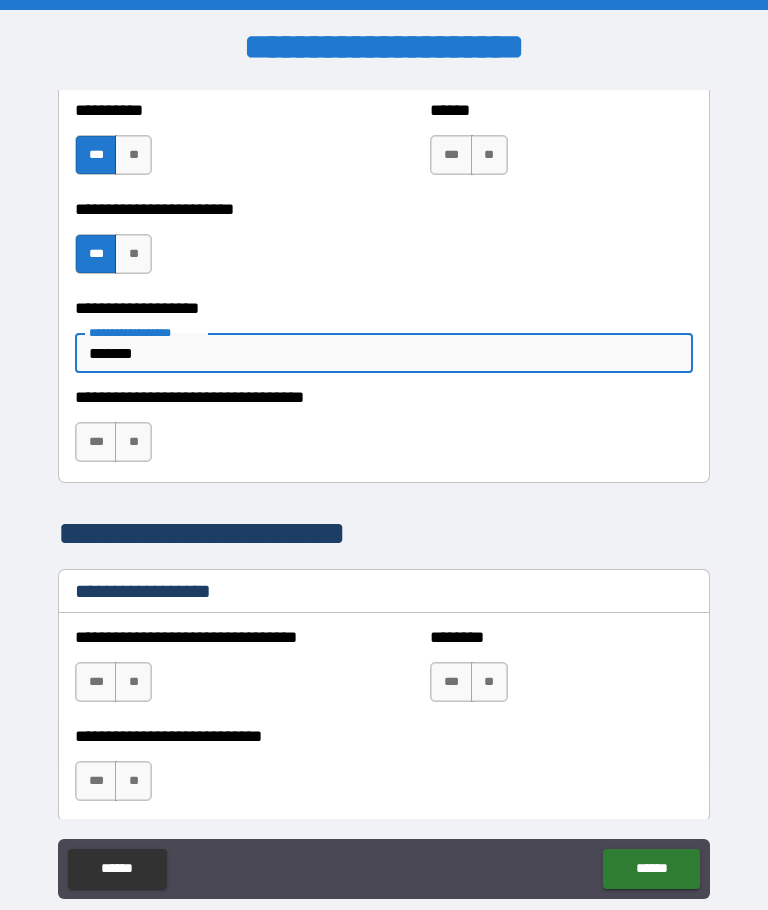 type on "*******" 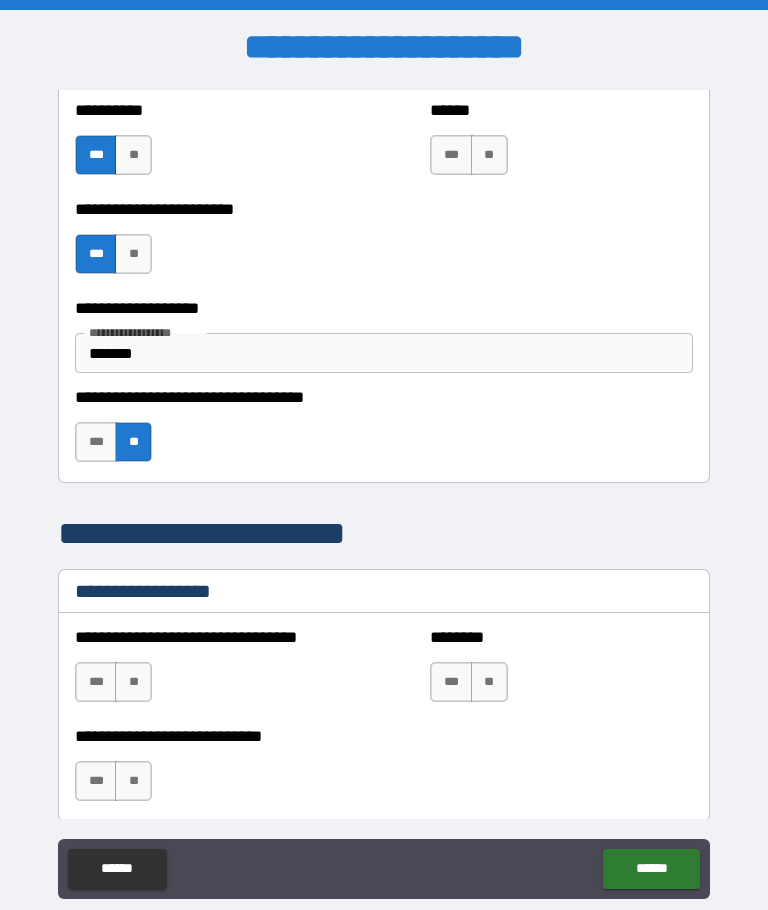 click on "**" at bounding box center (133, 682) 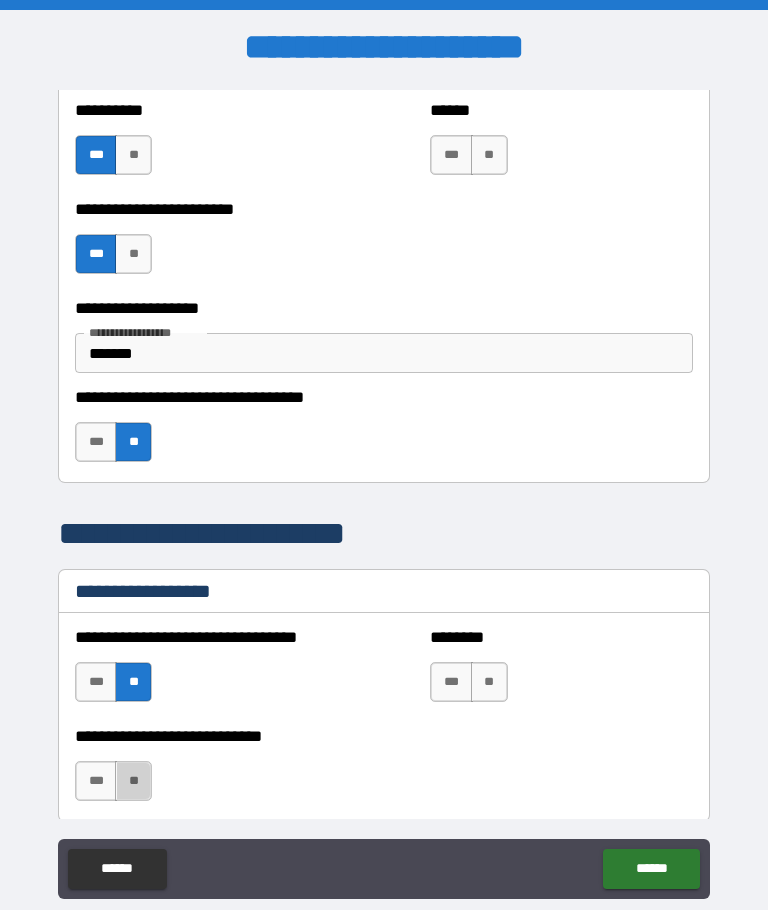 click on "**" at bounding box center [133, 781] 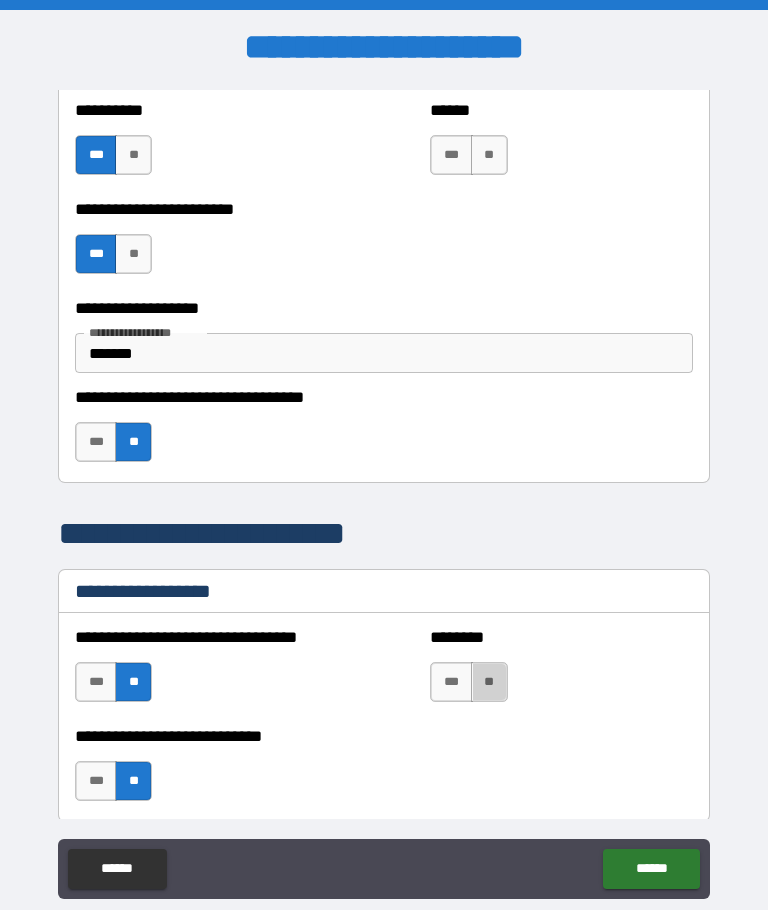 click on "**" at bounding box center [489, 682] 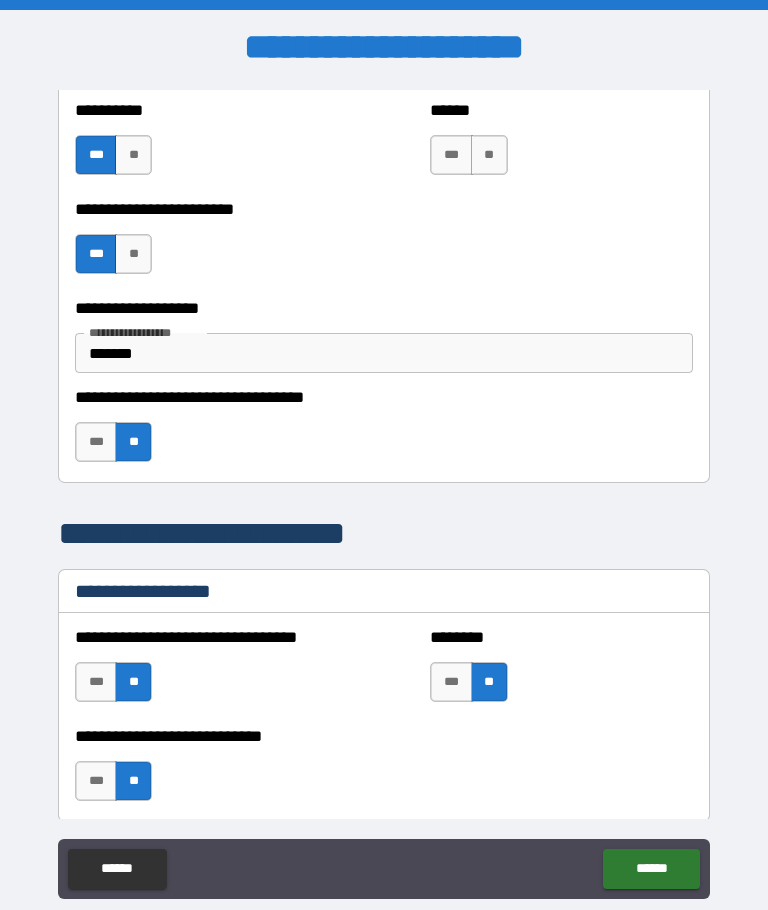 click on "******" at bounding box center [651, 869] 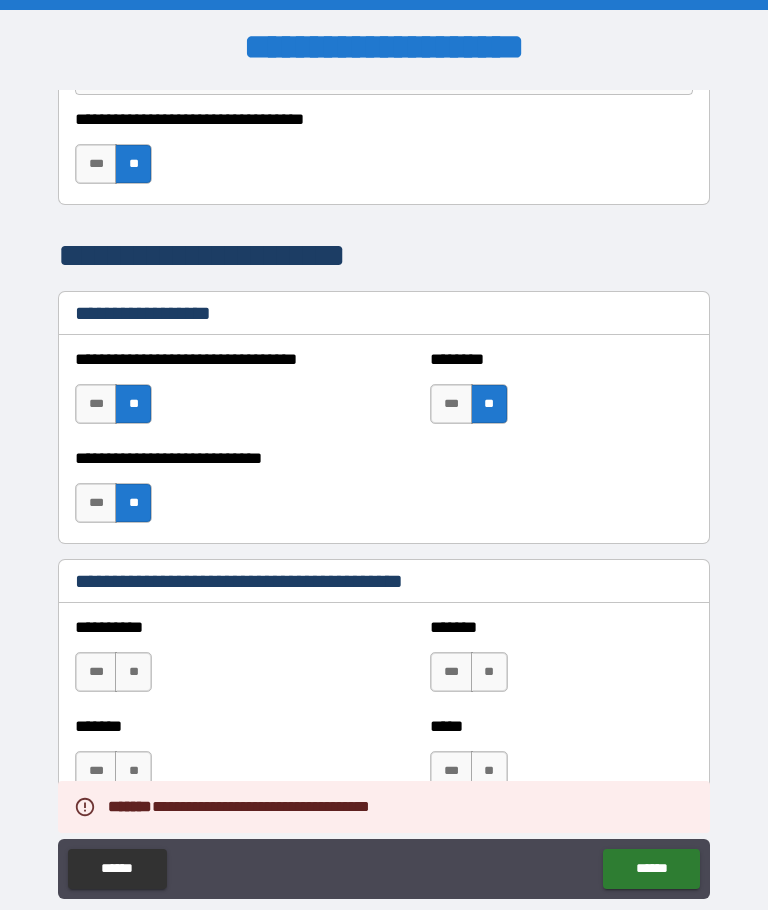scroll, scrollTop: 1600, scrollLeft: 0, axis: vertical 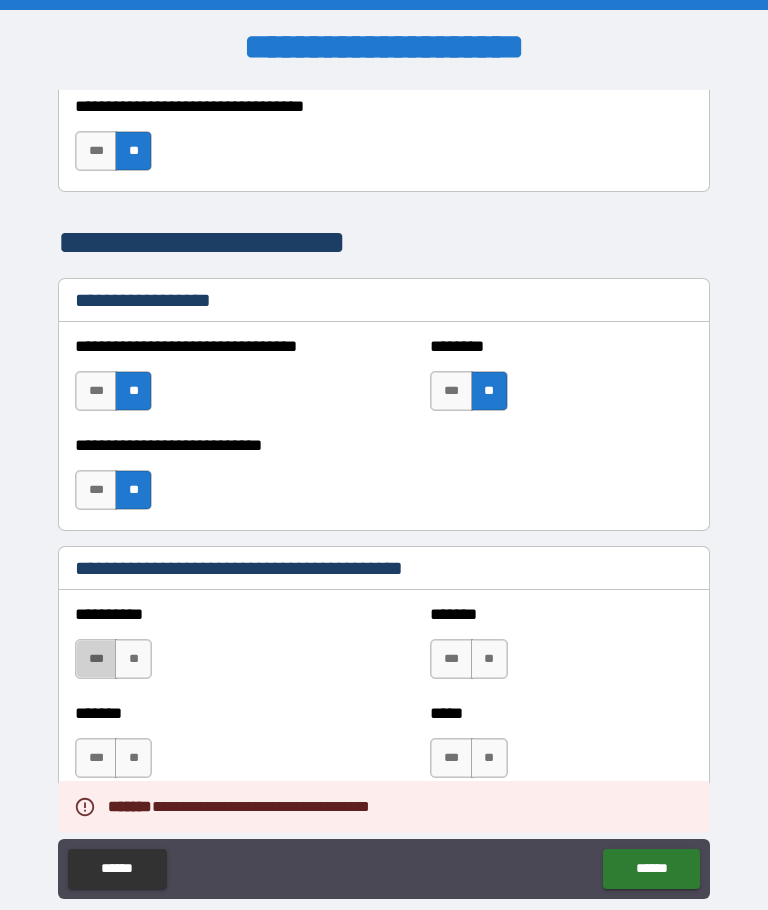 click on "***" at bounding box center [96, 659] 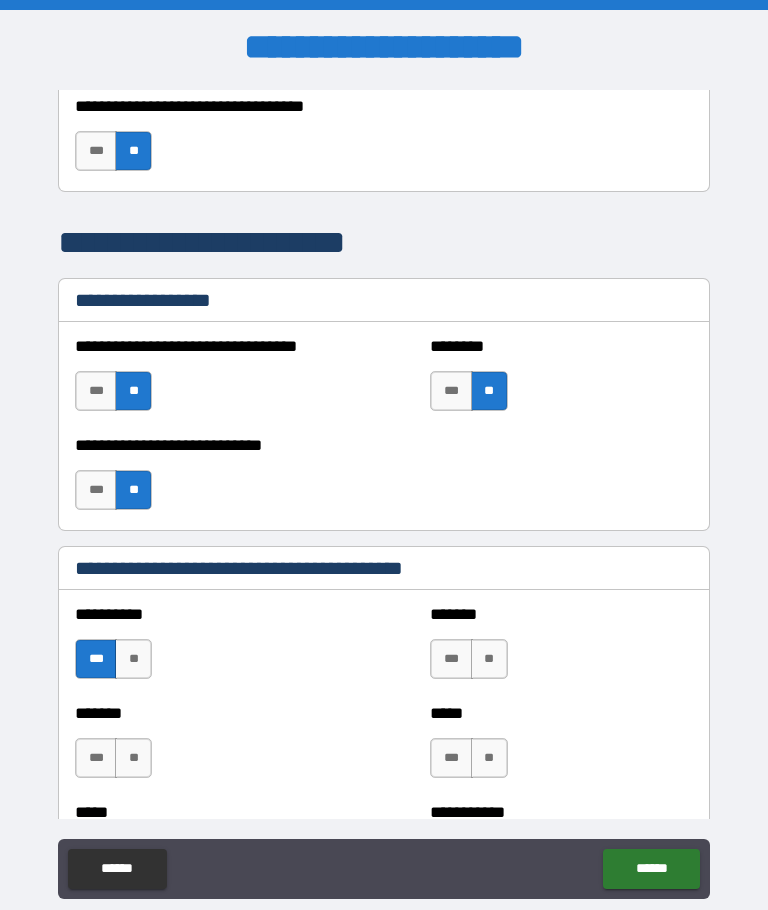 click on "**" at bounding box center [489, 659] 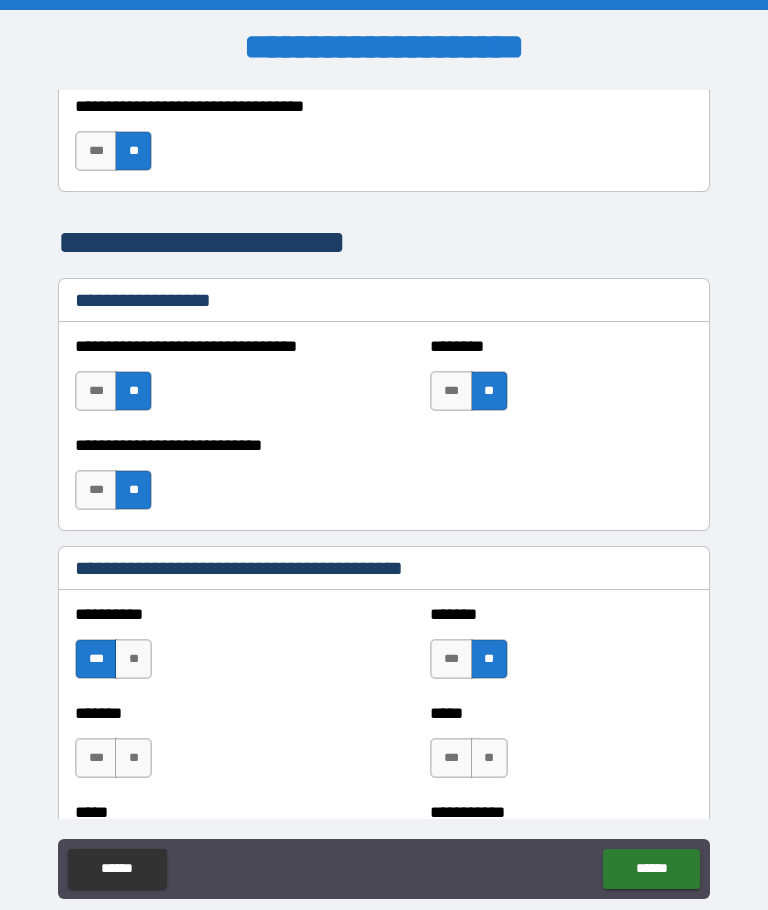 click on "**" at bounding box center (133, 758) 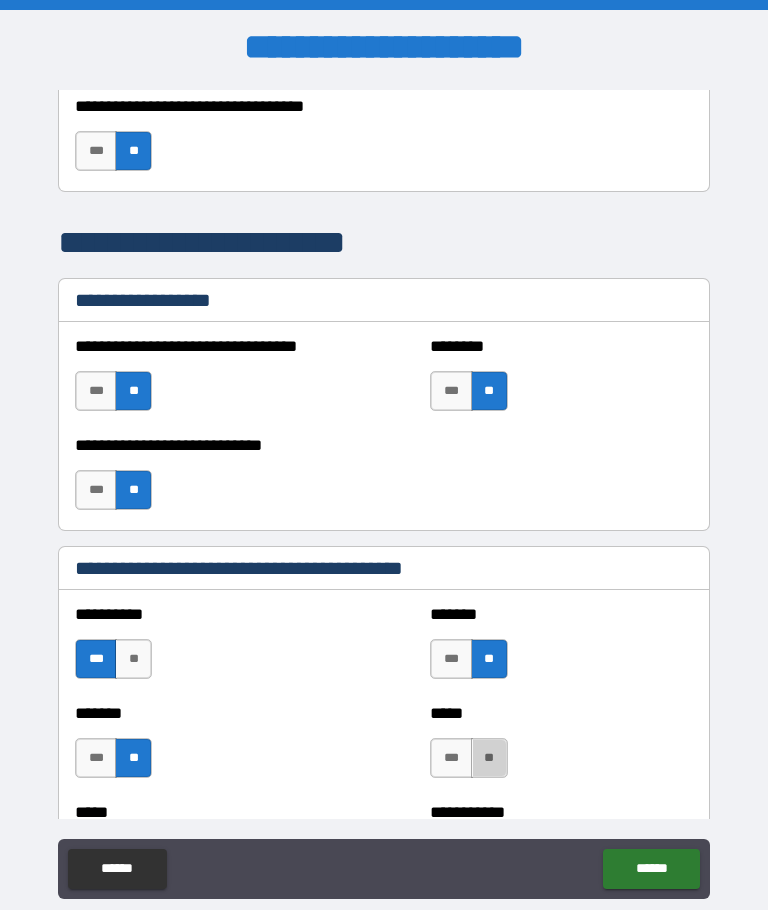 click on "**" at bounding box center (489, 758) 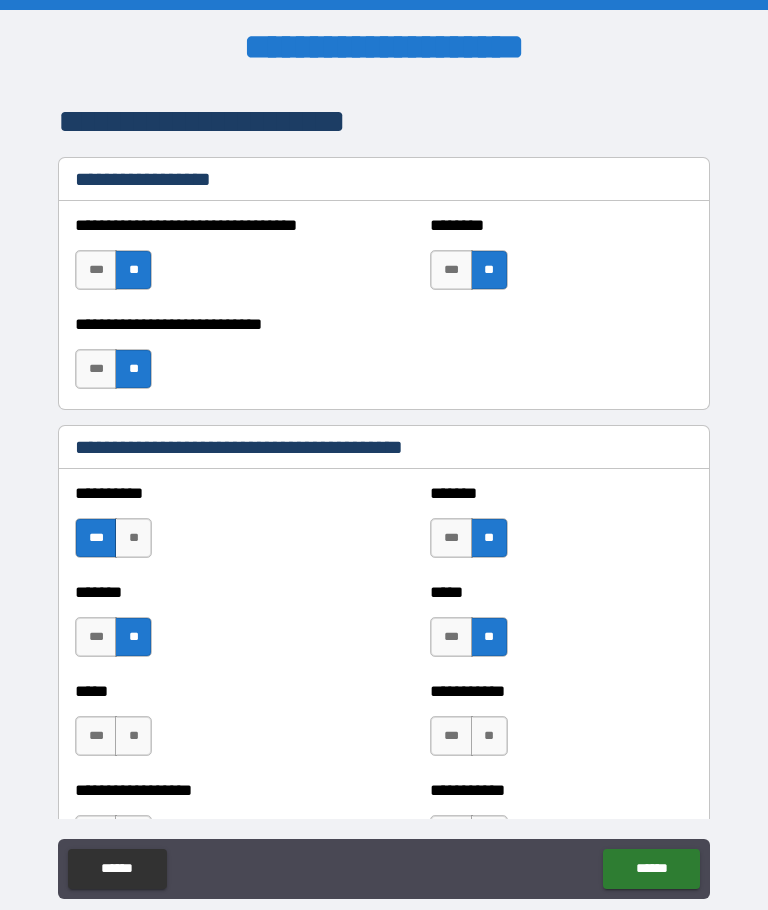 scroll, scrollTop: 1723, scrollLeft: 0, axis: vertical 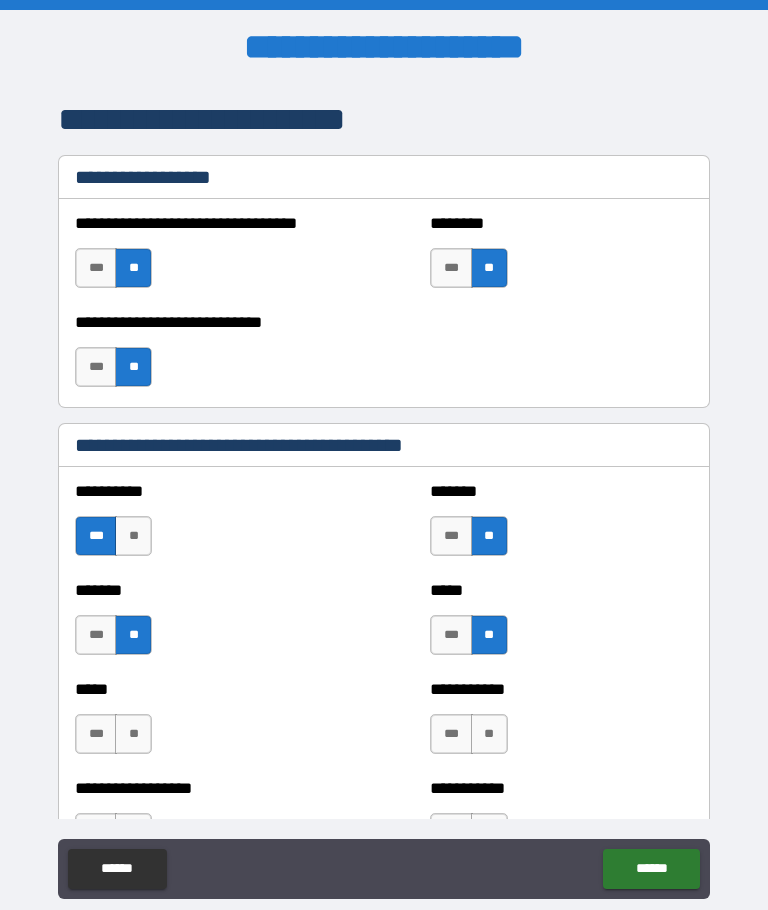 click on "**" at bounding box center [133, 734] 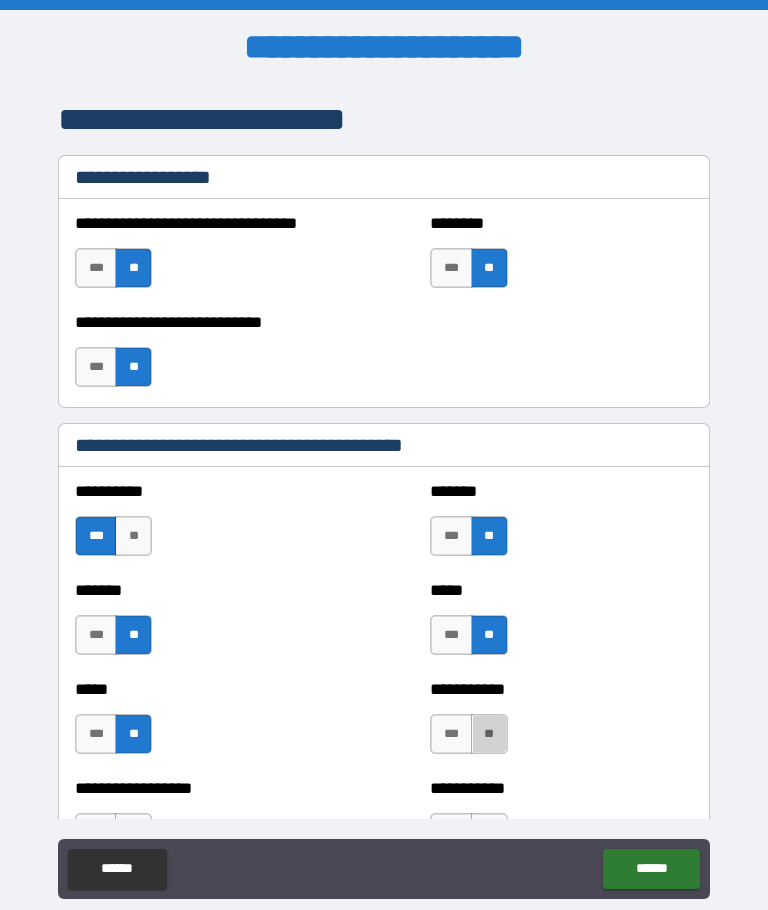 click on "**" at bounding box center (489, 734) 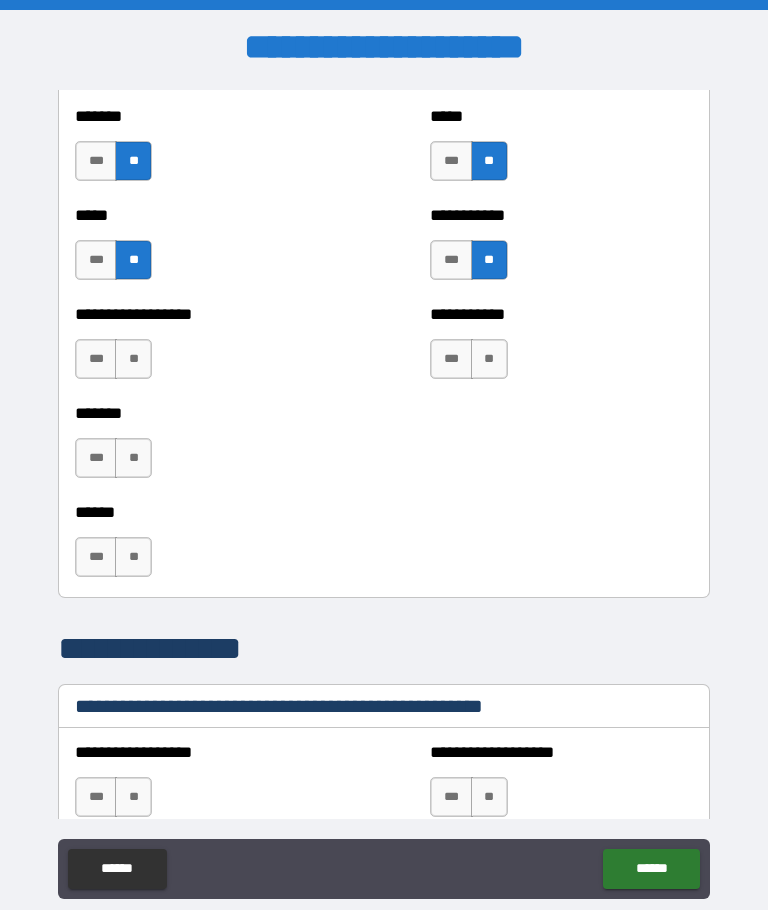 scroll, scrollTop: 2197, scrollLeft: 0, axis: vertical 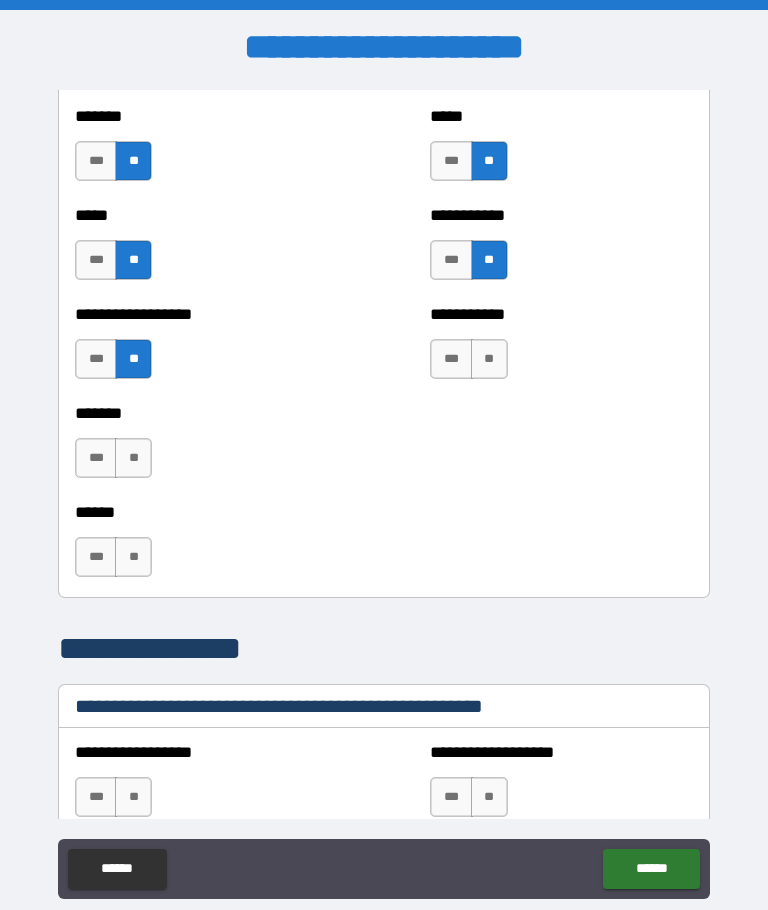 click on "**" at bounding box center [489, 359] 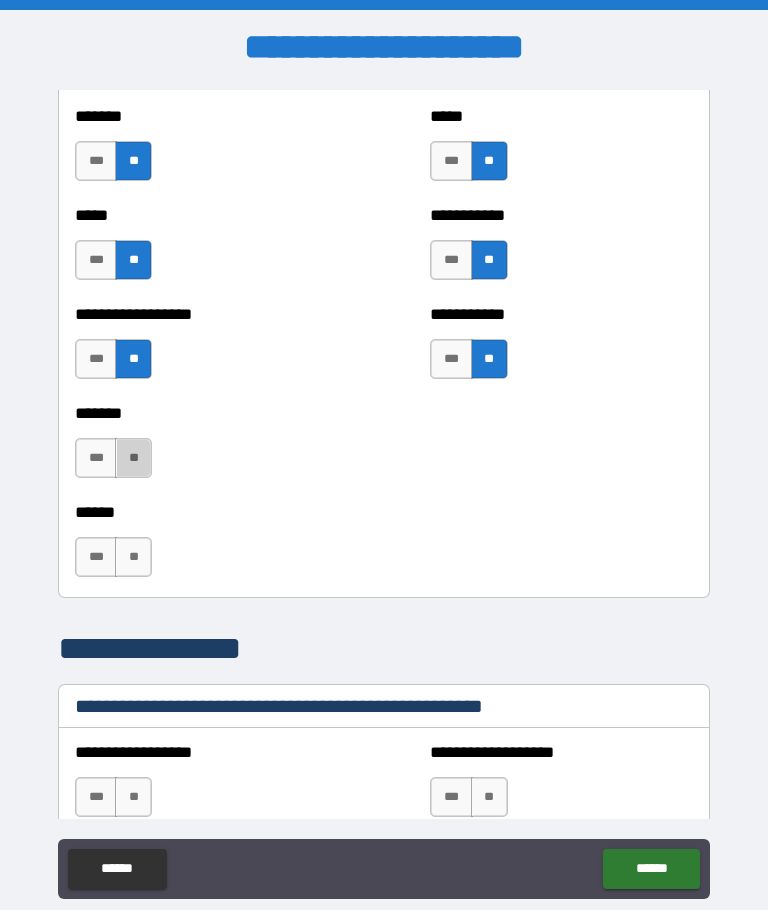 click on "**" at bounding box center (133, 458) 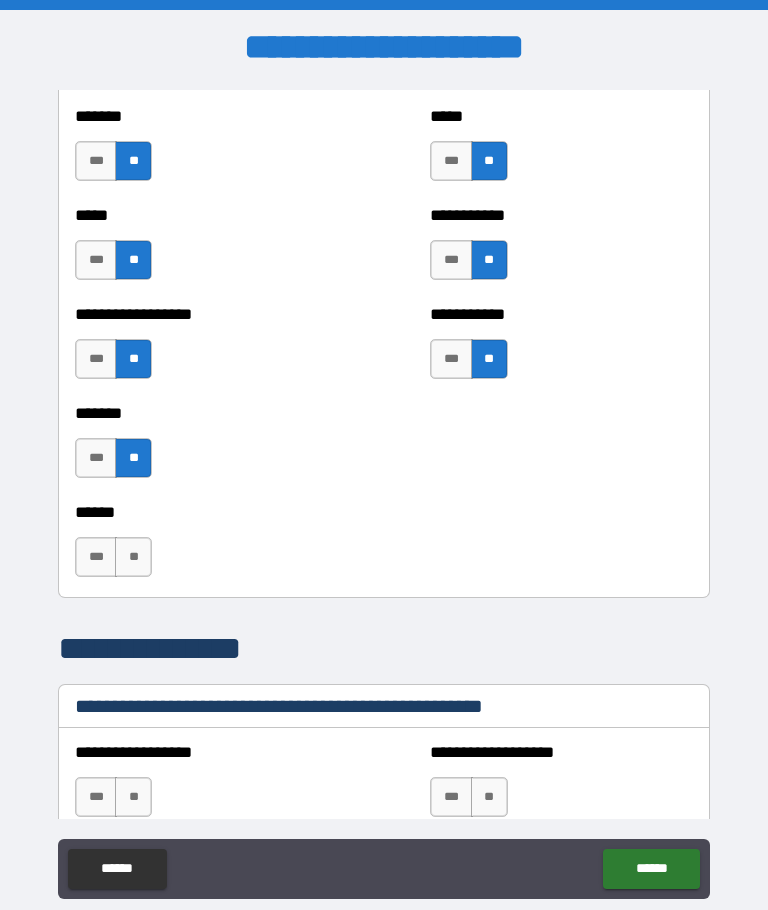 click on "**" at bounding box center [133, 557] 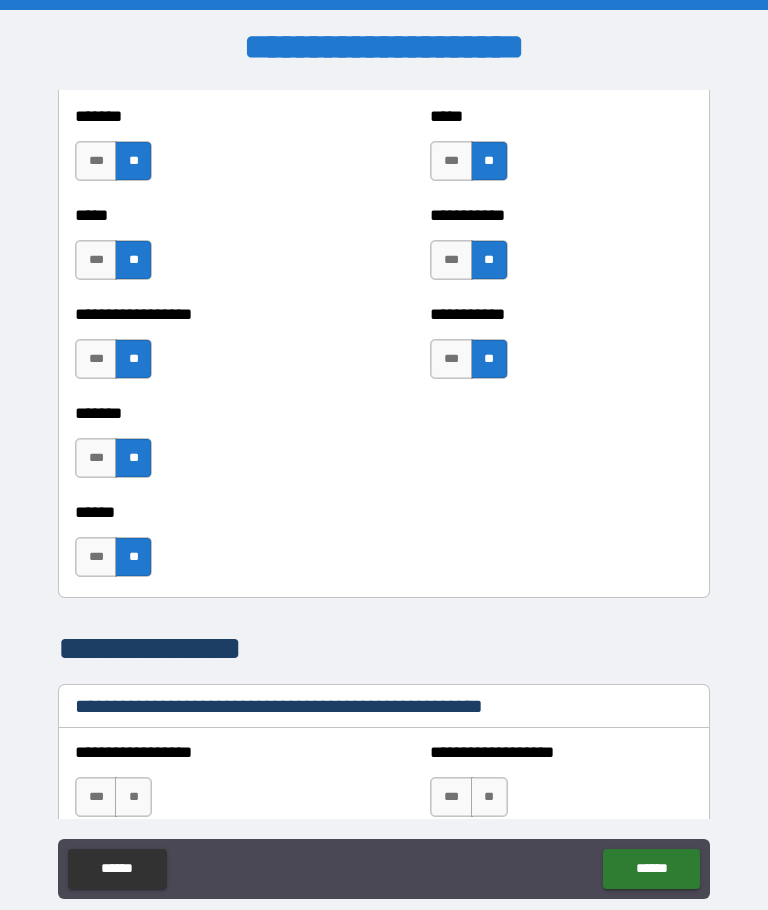 click on "**" at bounding box center [133, 797] 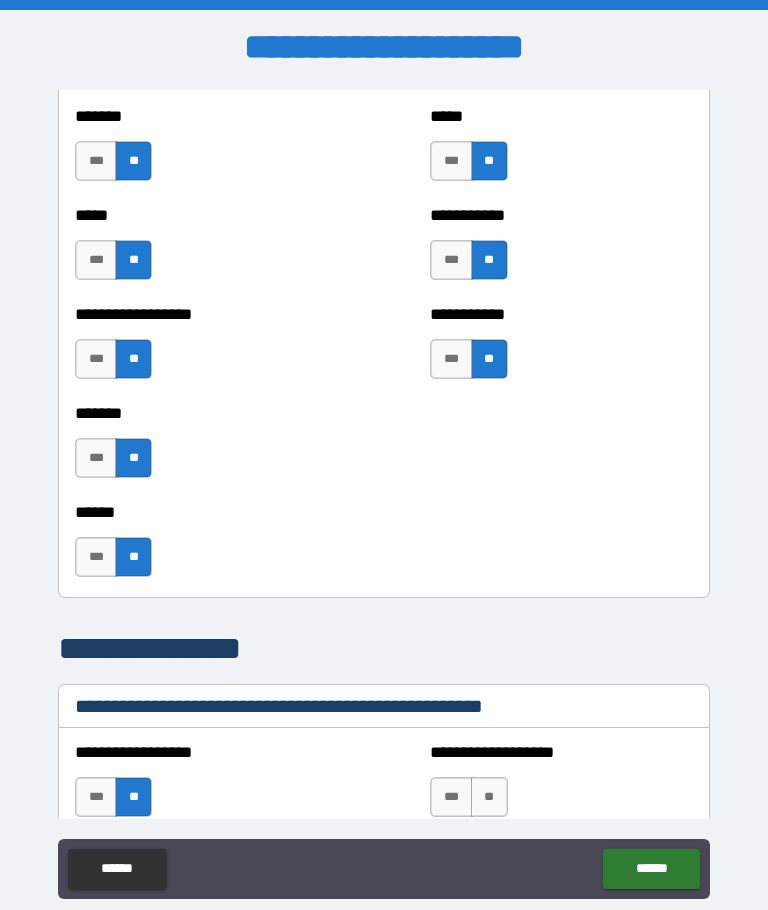 click on "**" at bounding box center [489, 797] 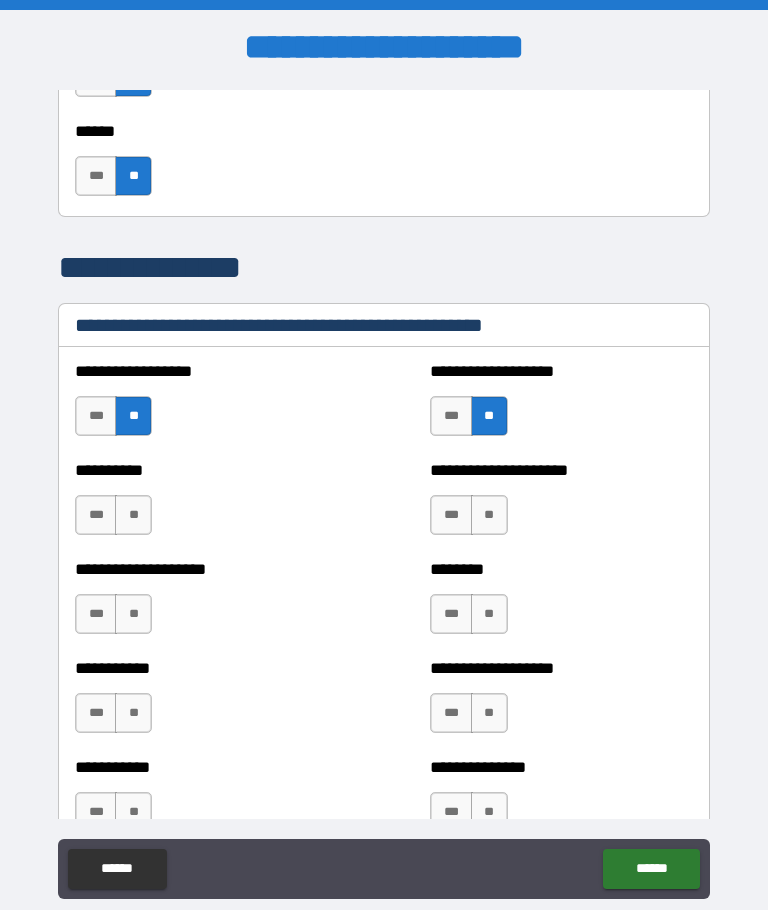 scroll, scrollTop: 2579, scrollLeft: 0, axis: vertical 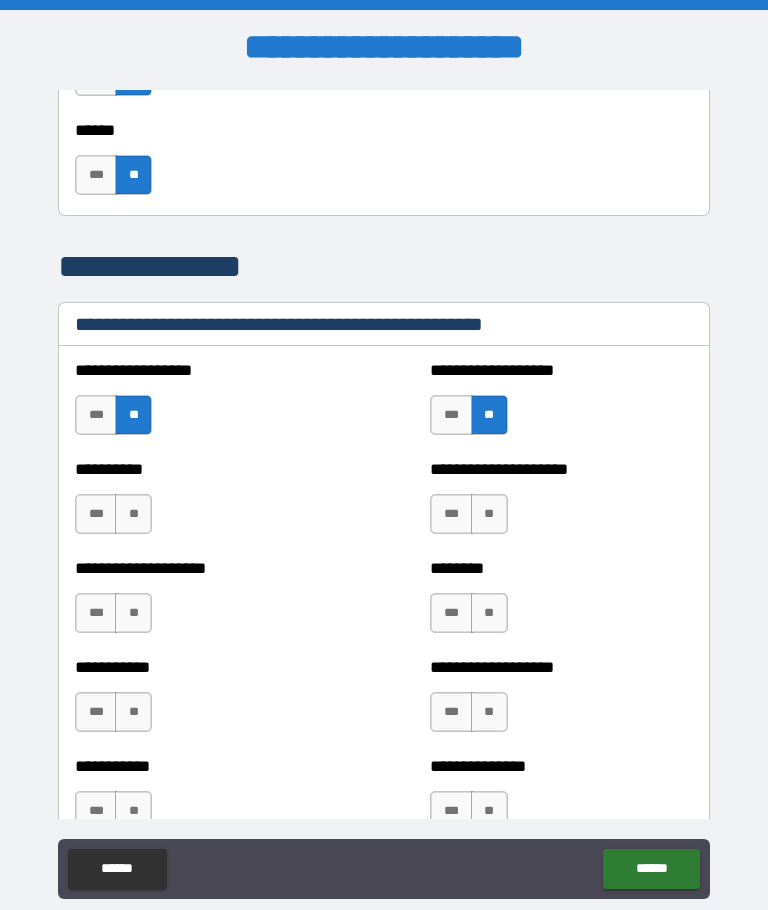click on "**" at bounding box center (133, 514) 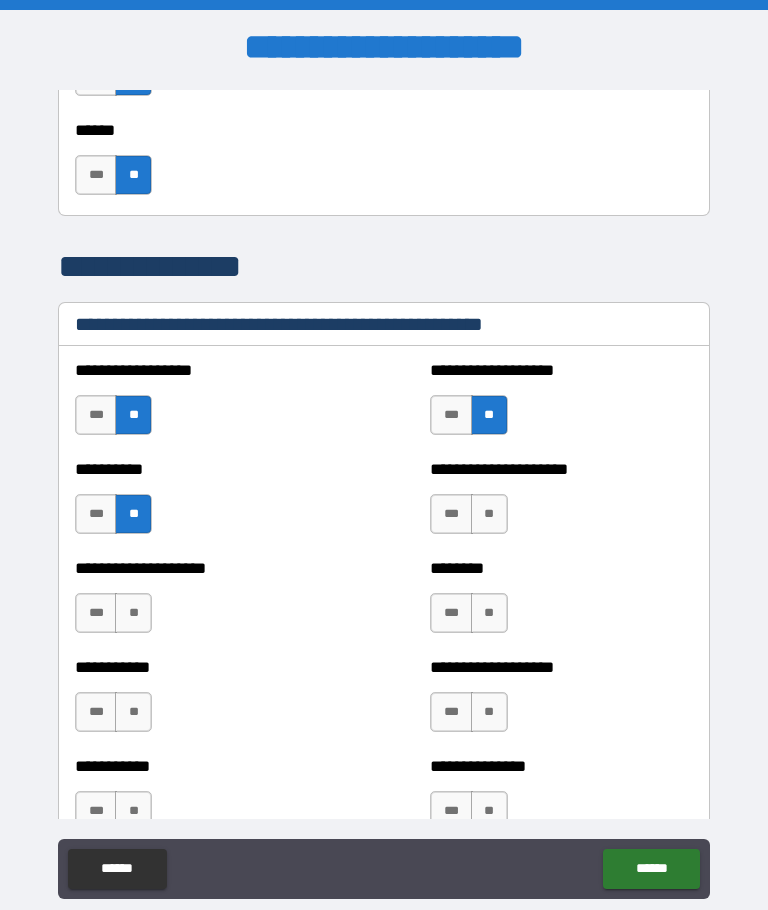 click on "**" at bounding box center (133, 613) 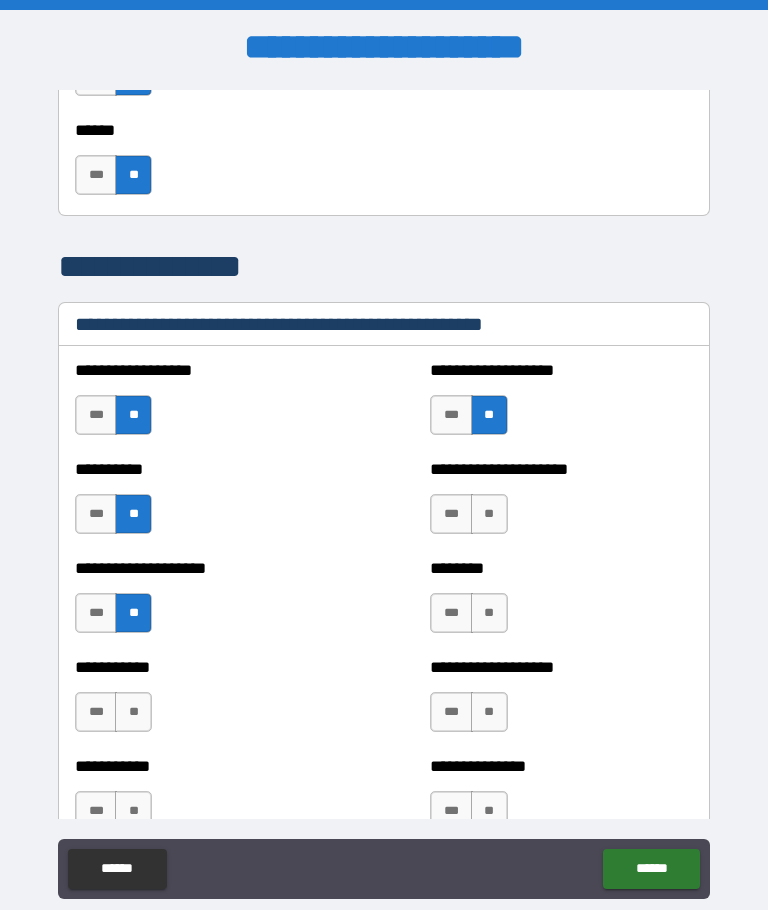 click on "**" at bounding box center (489, 613) 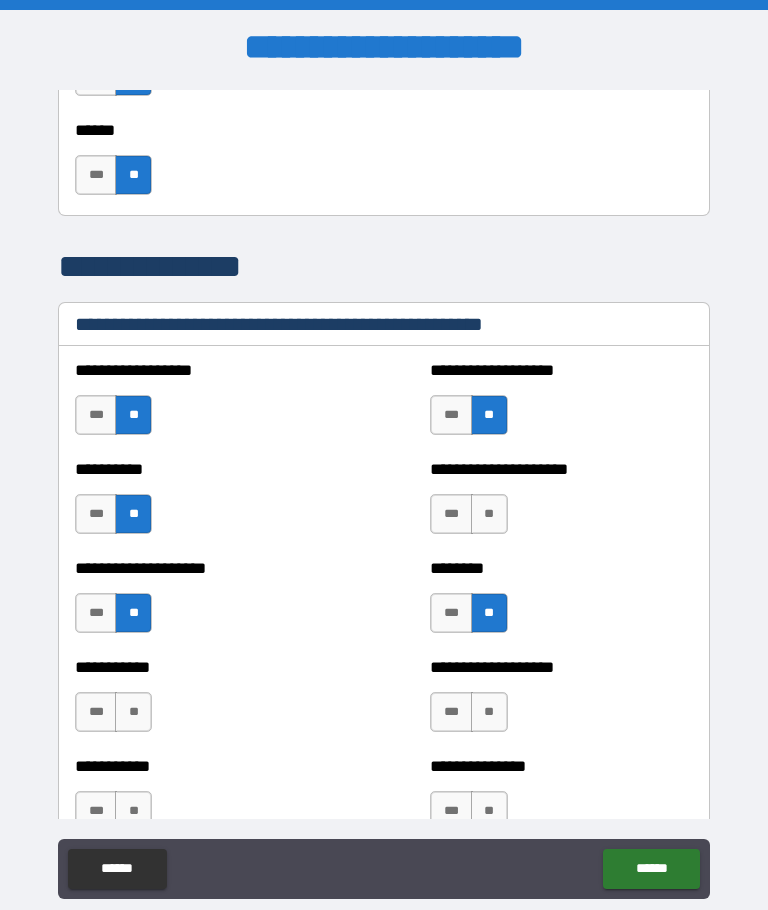 click on "**" at bounding box center (489, 514) 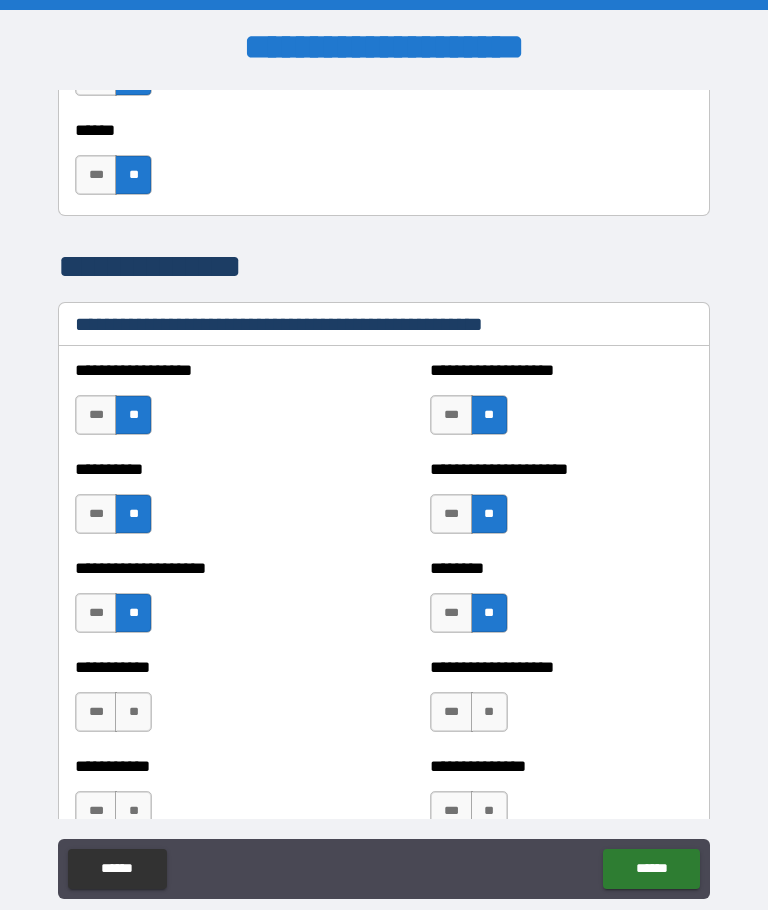 click on "**" at bounding box center (133, 712) 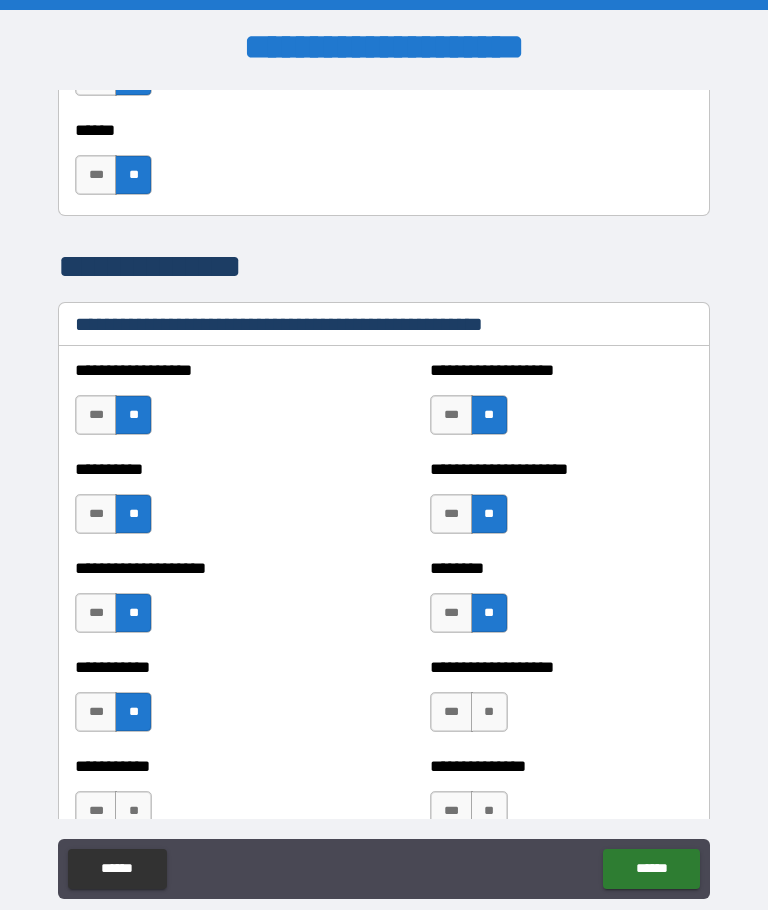 click on "**" at bounding box center [489, 712] 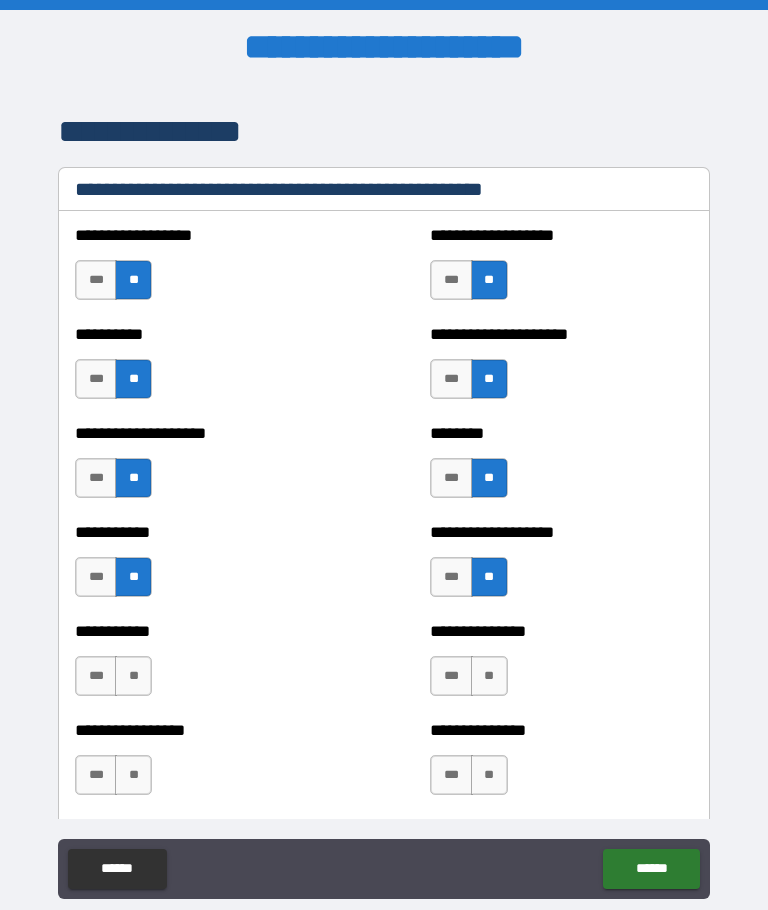 scroll, scrollTop: 2723, scrollLeft: 0, axis: vertical 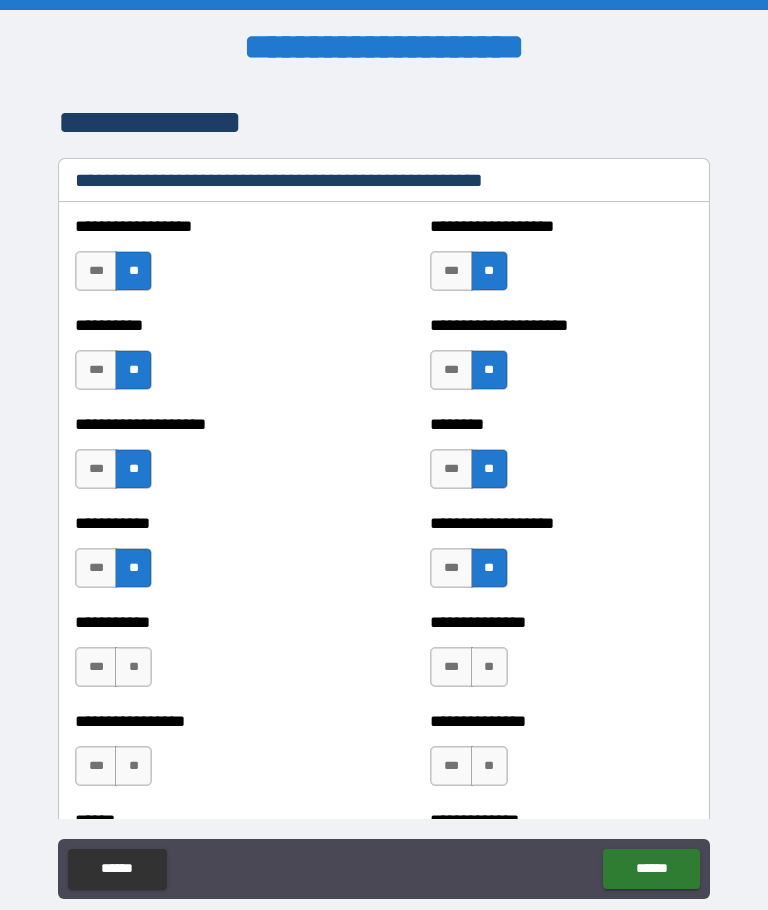 click on "**" at bounding box center (133, 667) 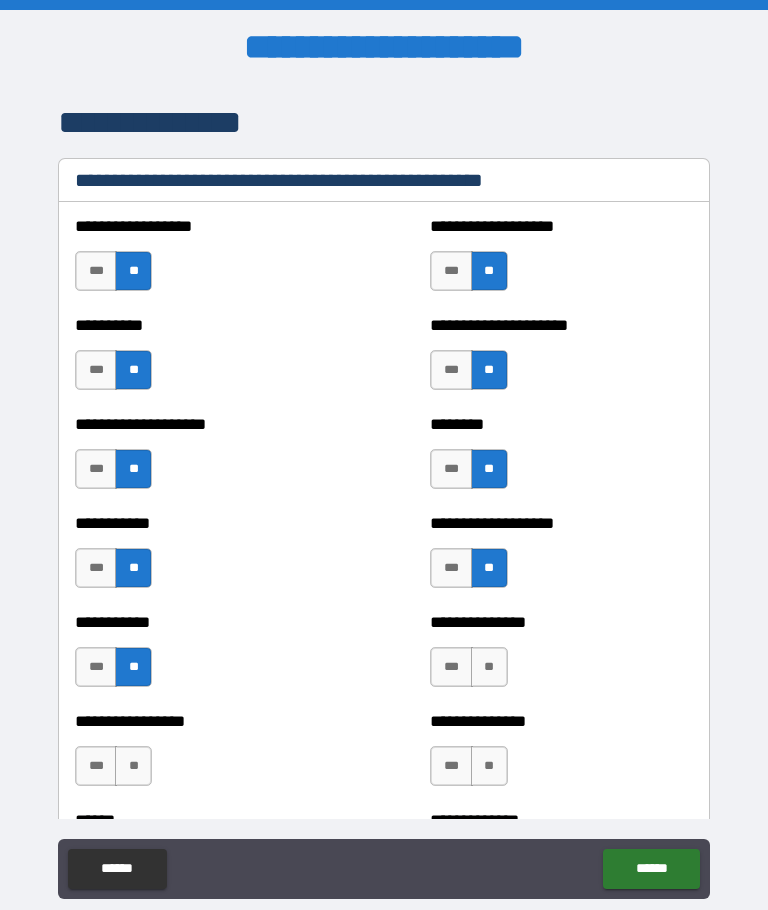 click on "**" at bounding box center (489, 667) 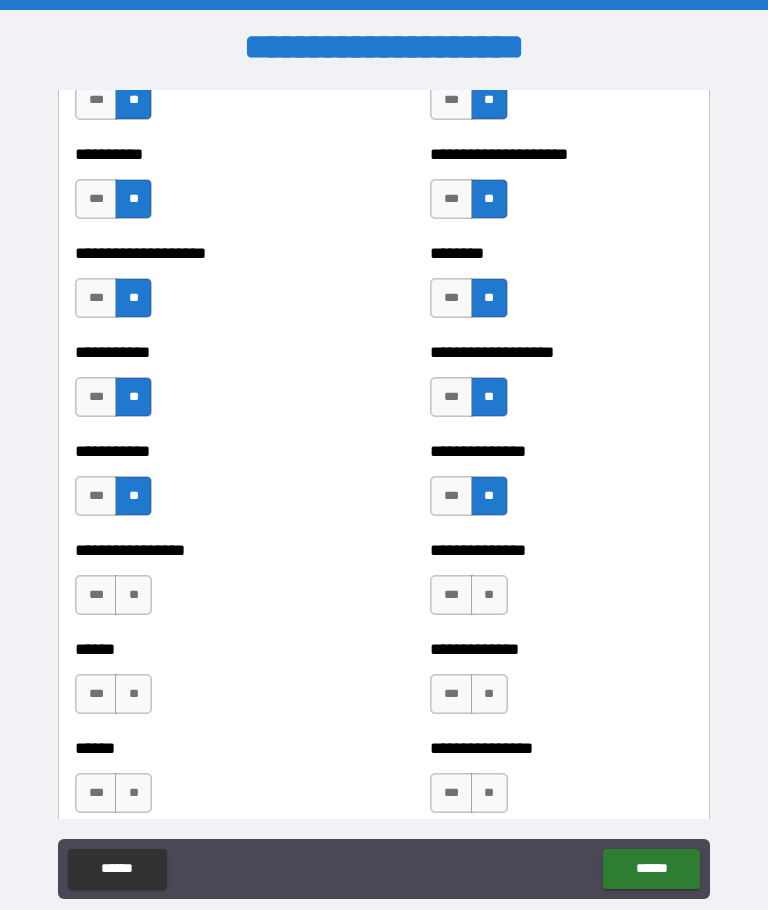 scroll, scrollTop: 2899, scrollLeft: 0, axis: vertical 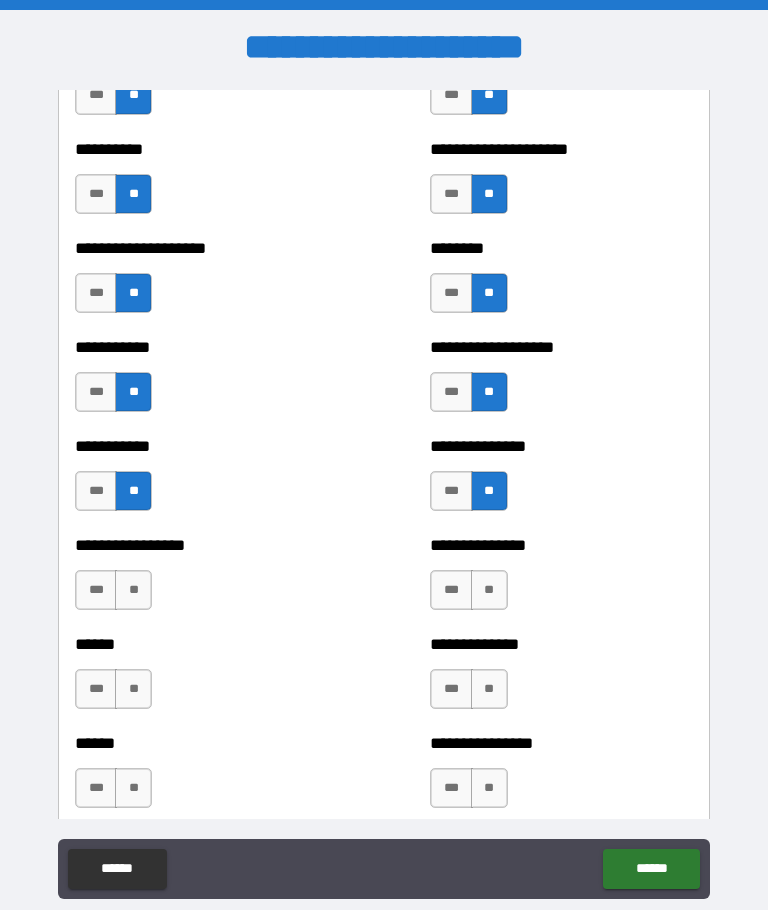 click on "**" at bounding box center (133, 590) 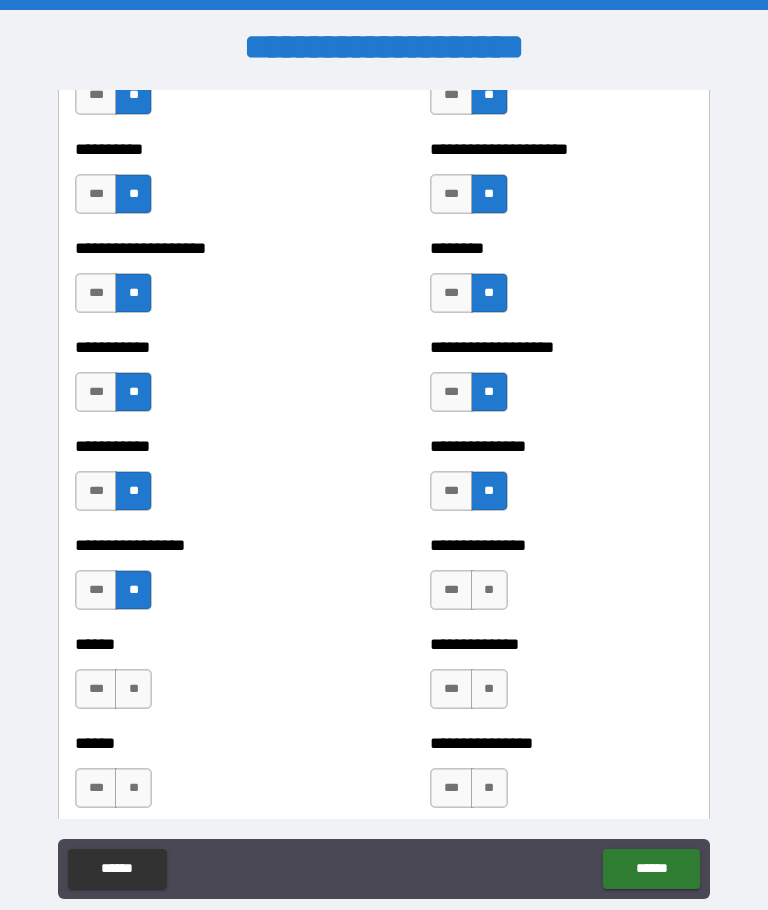 click on "**" at bounding box center (489, 590) 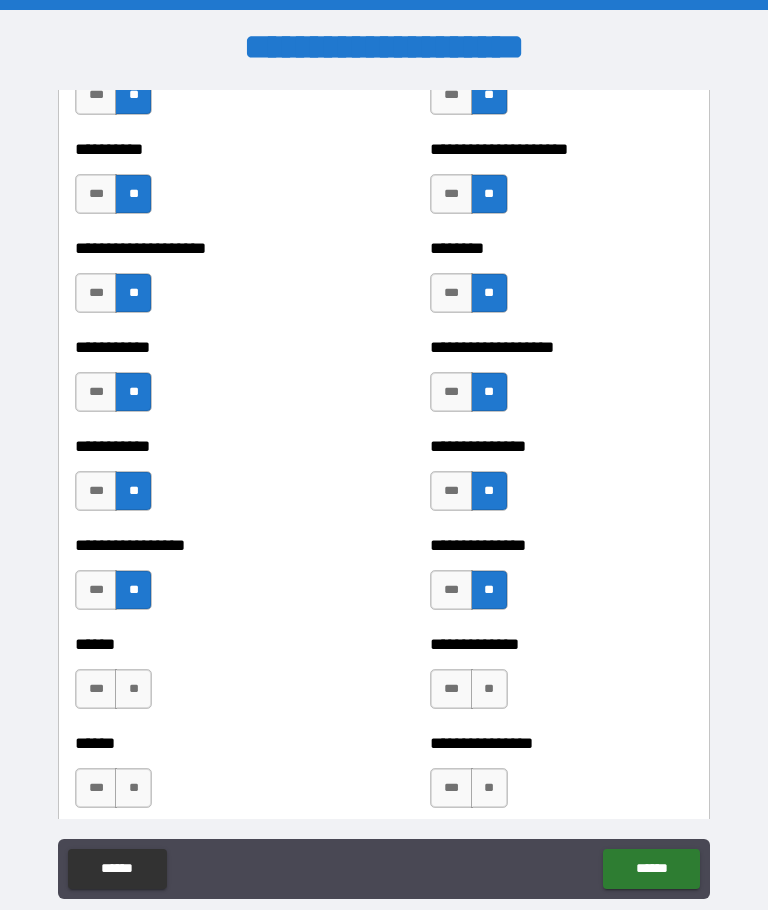 click on "***" at bounding box center (96, 689) 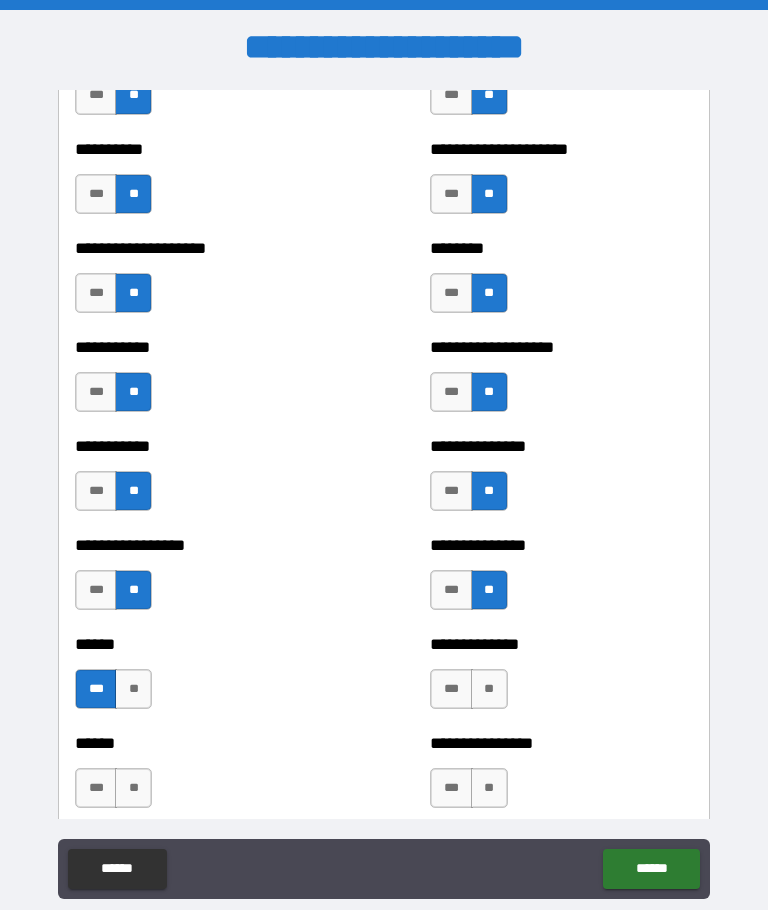 click on "**" at bounding box center [489, 689] 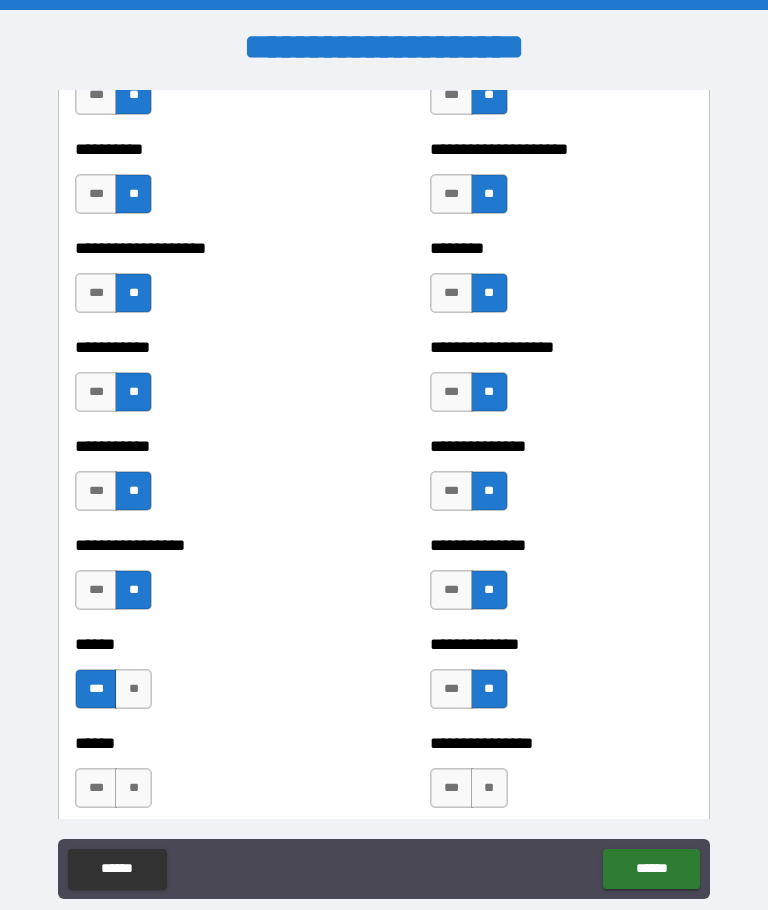 scroll, scrollTop: 2990, scrollLeft: 0, axis: vertical 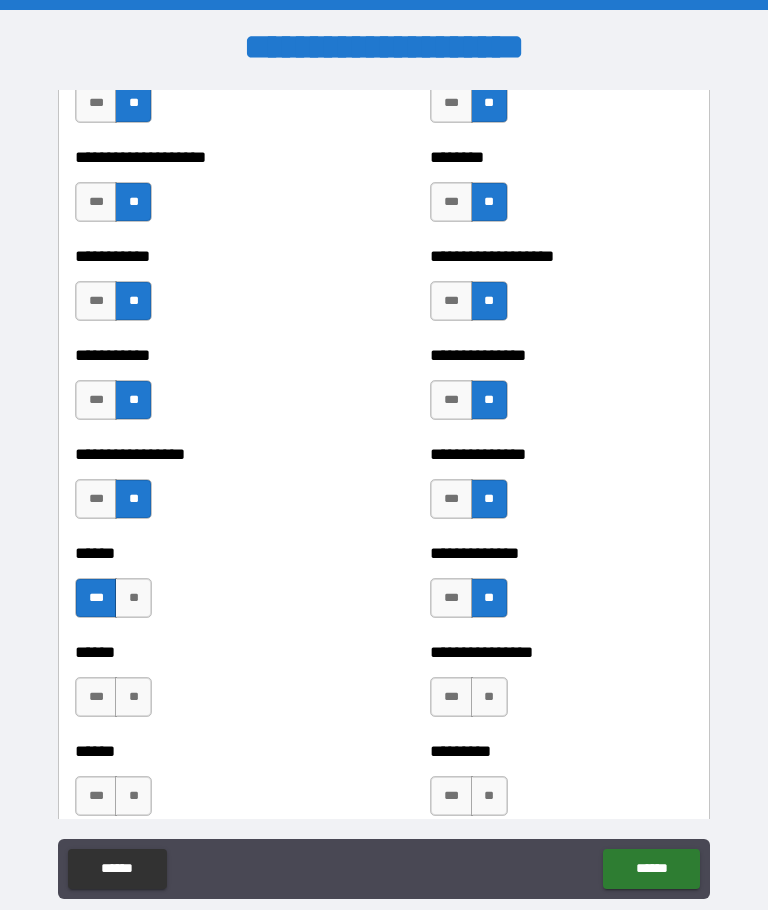 click on "**" at bounding box center [133, 697] 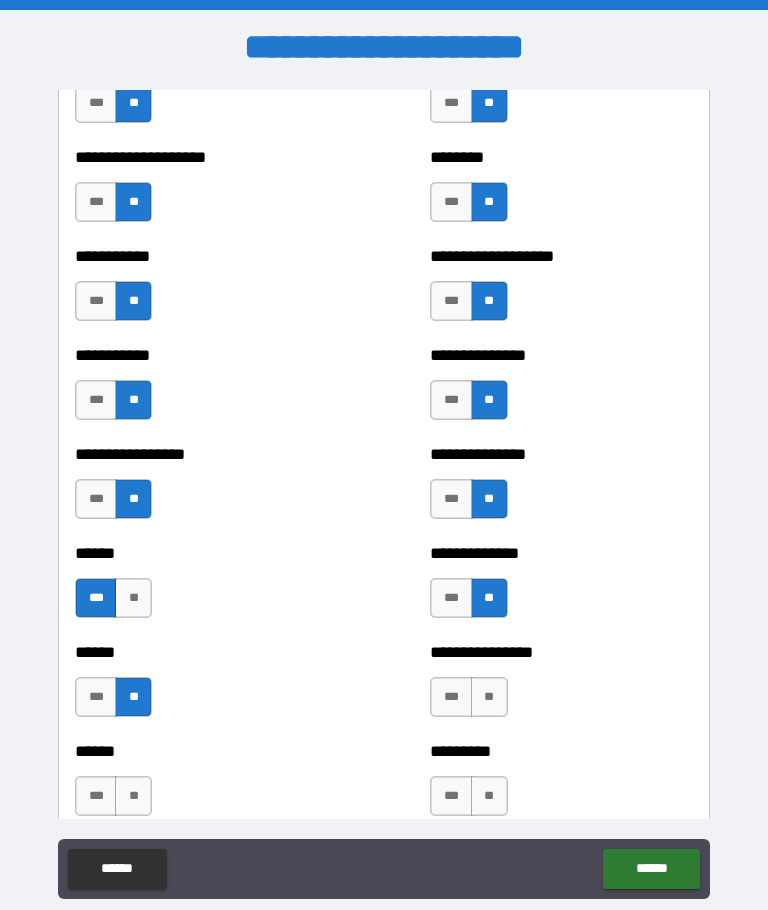 click on "**" at bounding box center [489, 697] 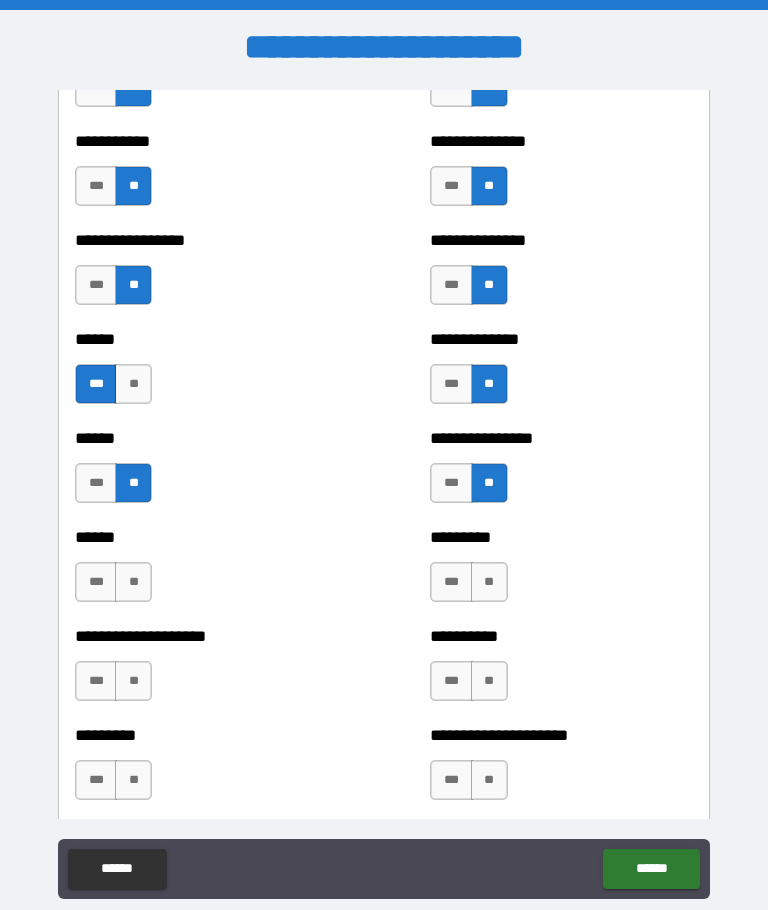 scroll, scrollTop: 3207, scrollLeft: 0, axis: vertical 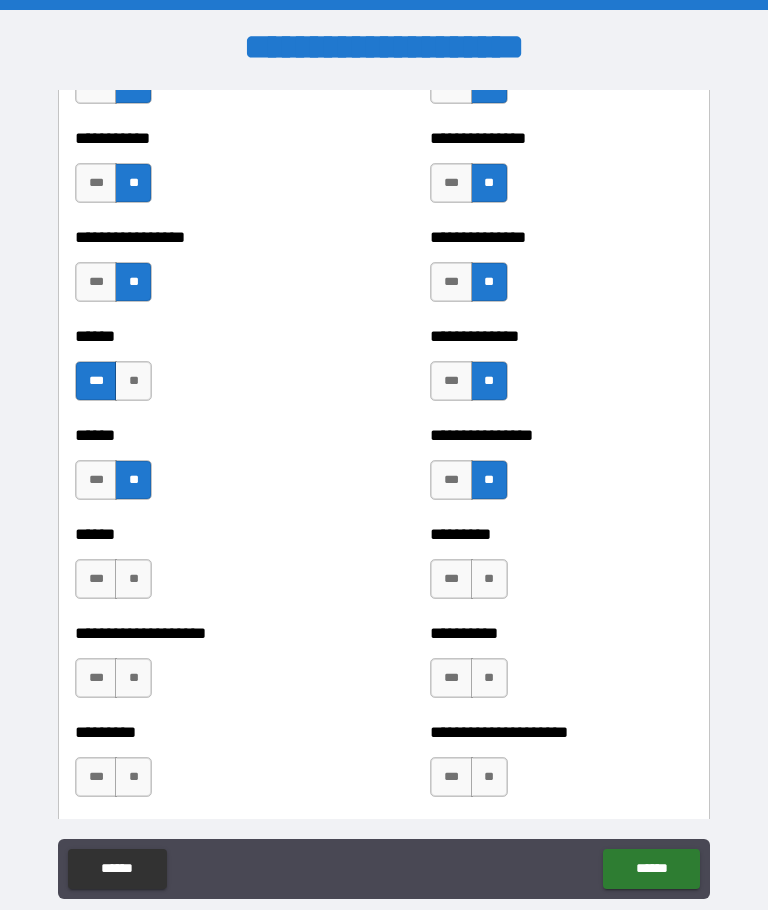 click on "**" at bounding box center [133, 579] 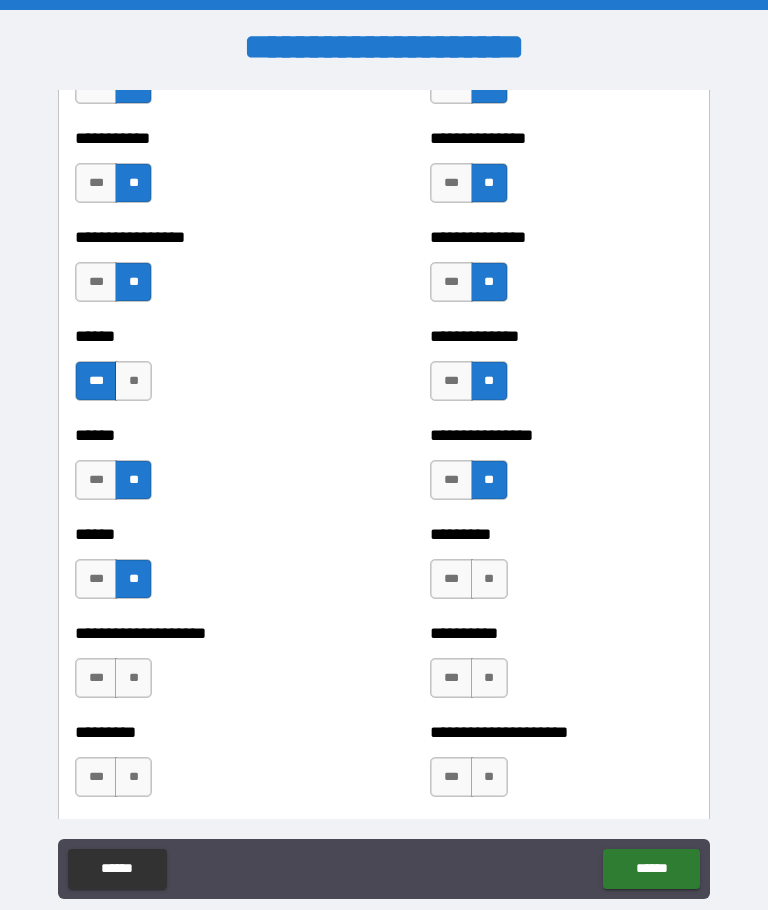 click on "**" at bounding box center (489, 579) 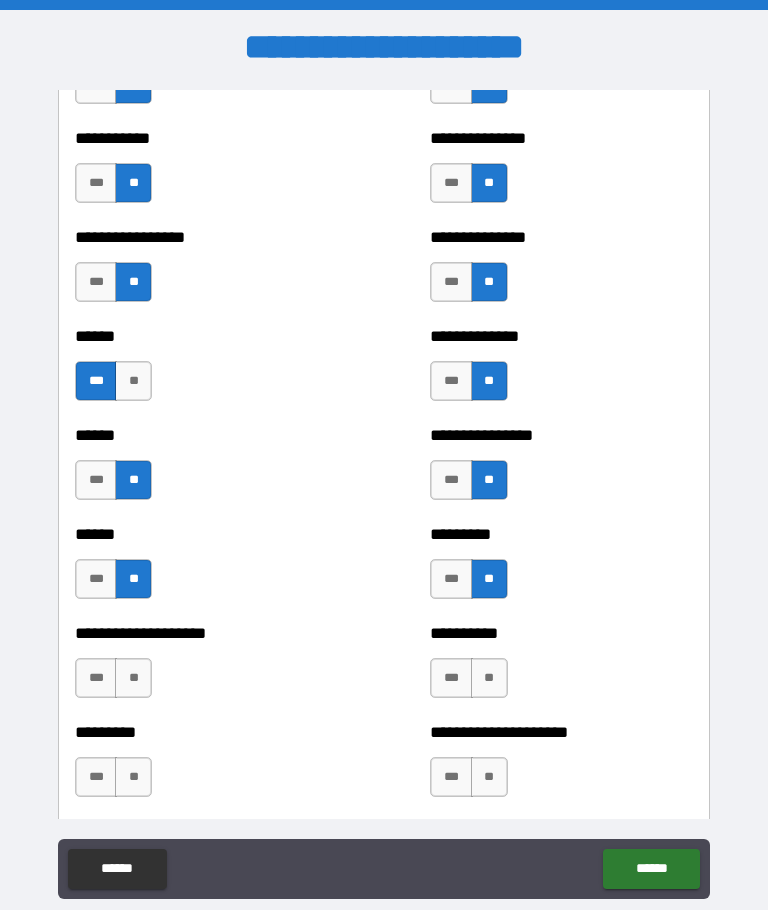 click on "***" at bounding box center [96, 678] 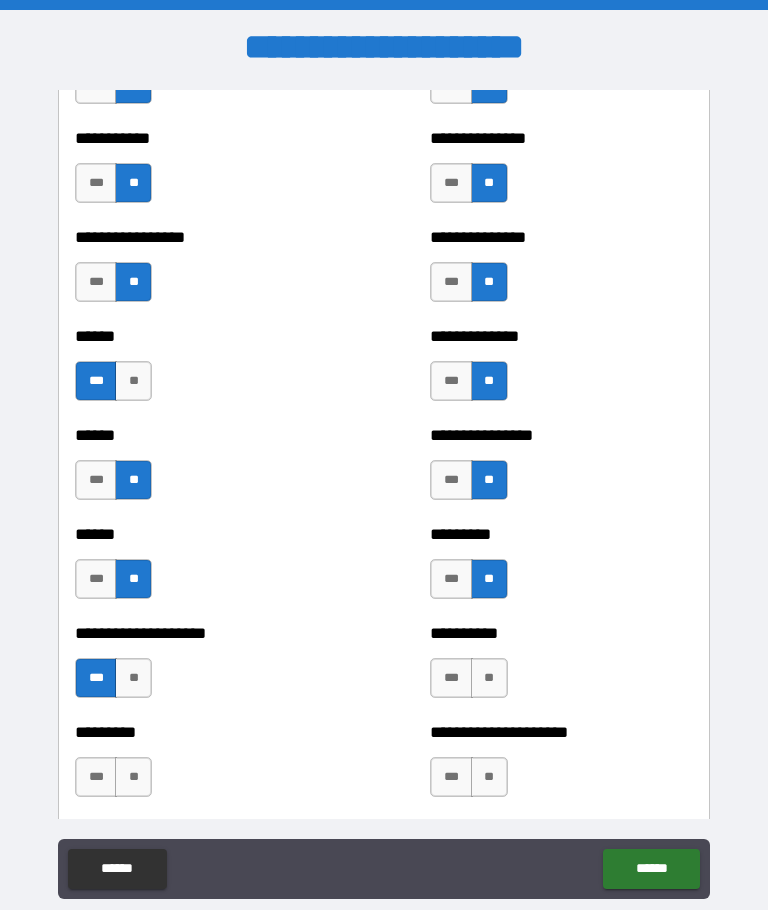 click on "**" at bounding box center [489, 678] 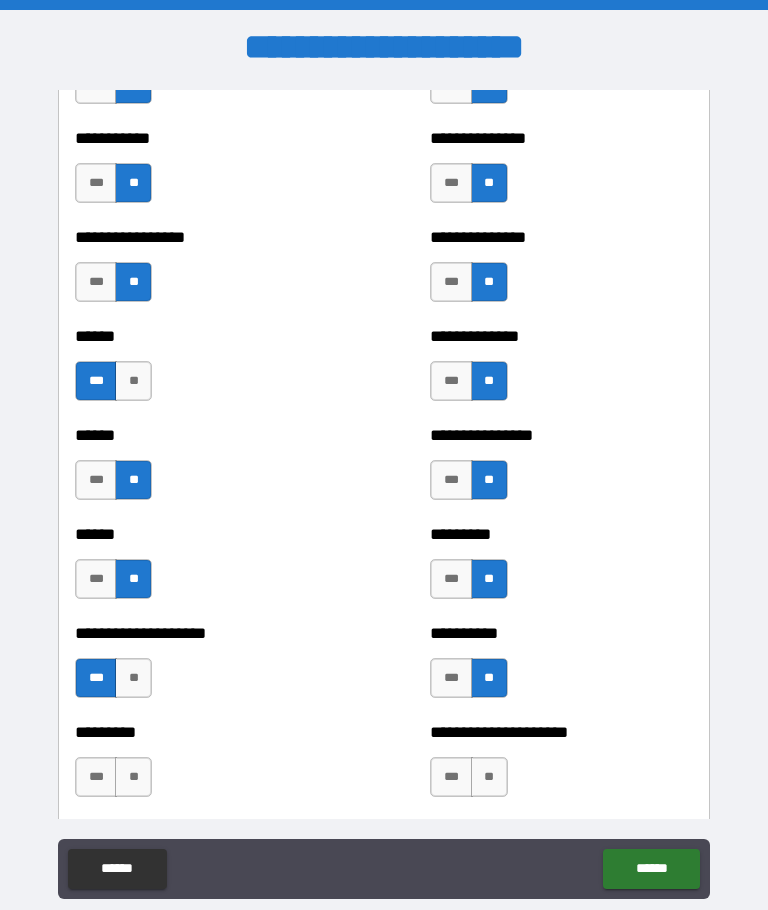 click on "**" at bounding box center (133, 777) 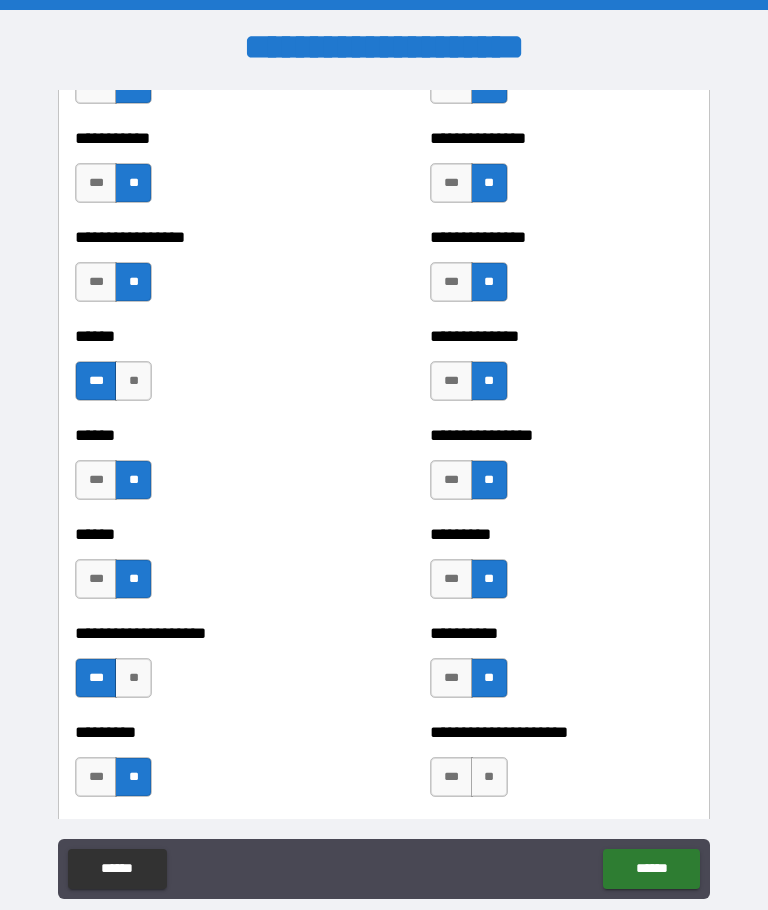 click on "**" at bounding box center [489, 777] 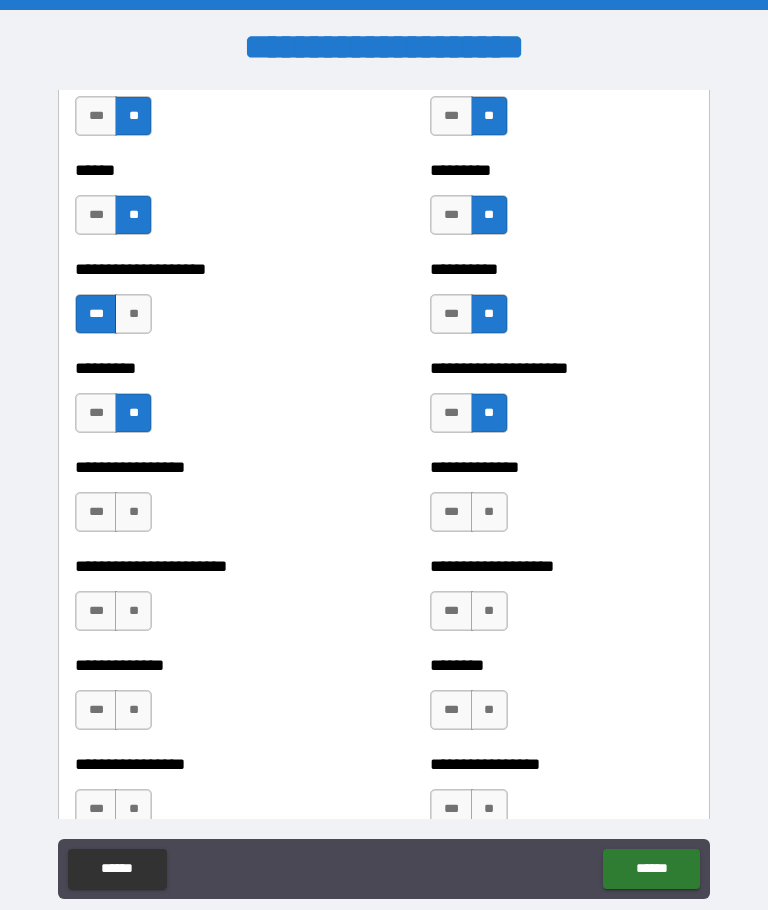 scroll, scrollTop: 3572, scrollLeft: 0, axis: vertical 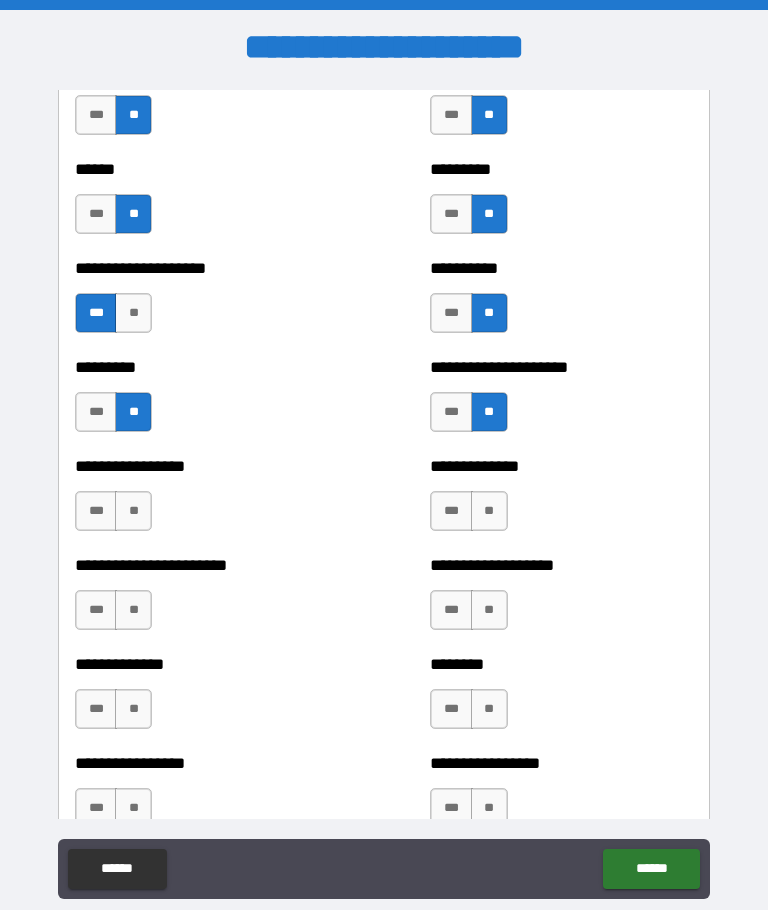 click on "**" at bounding box center [133, 511] 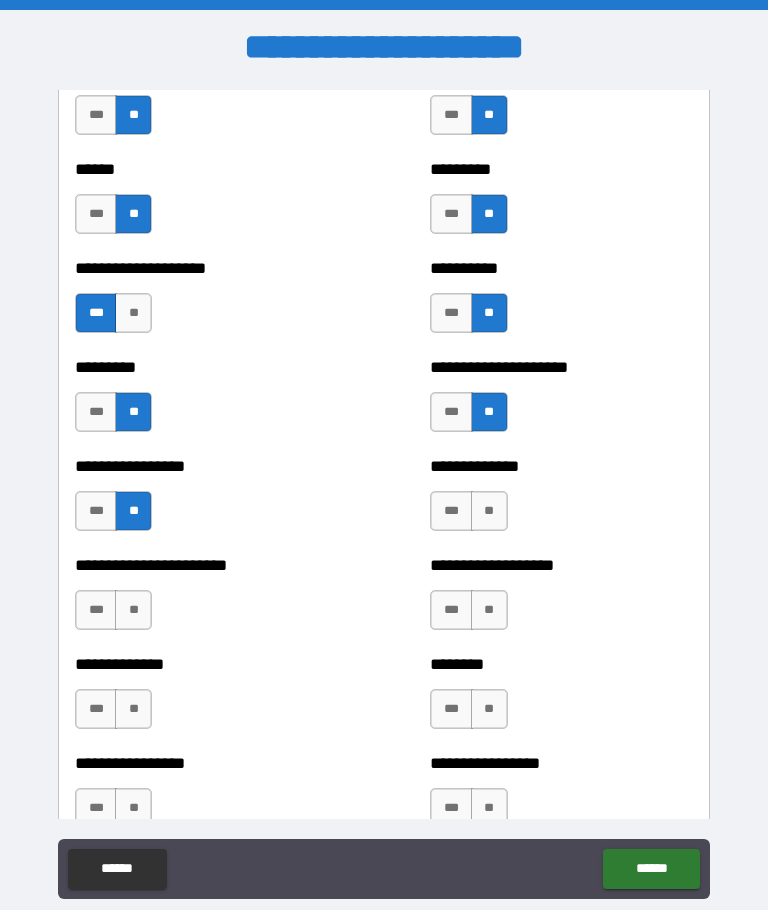 click on "**" at bounding box center (489, 511) 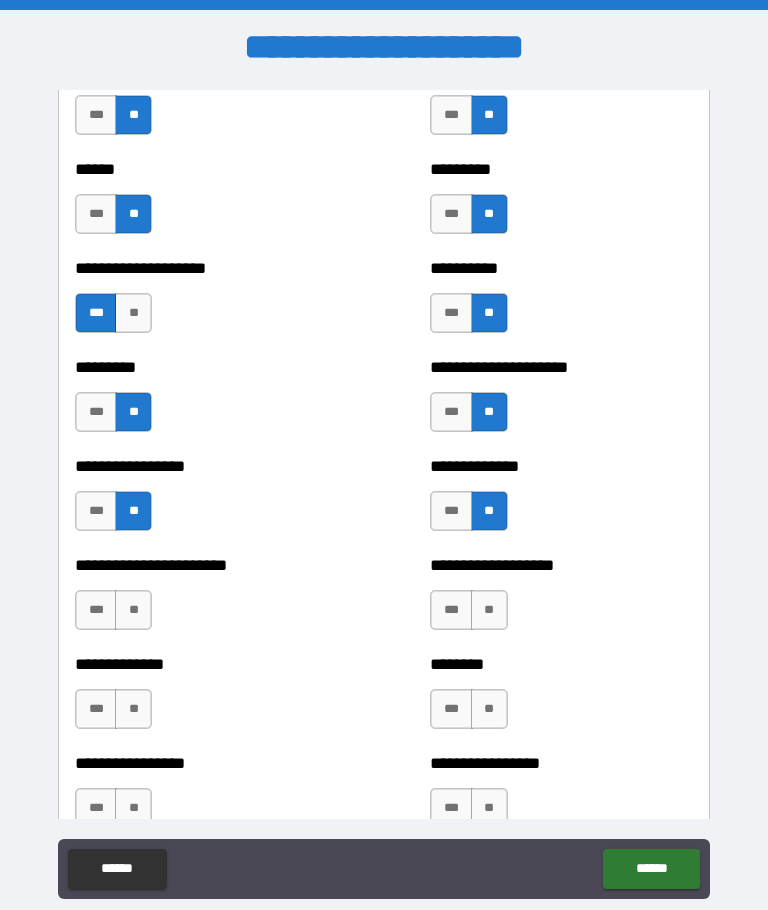 click on "**" at bounding box center [133, 610] 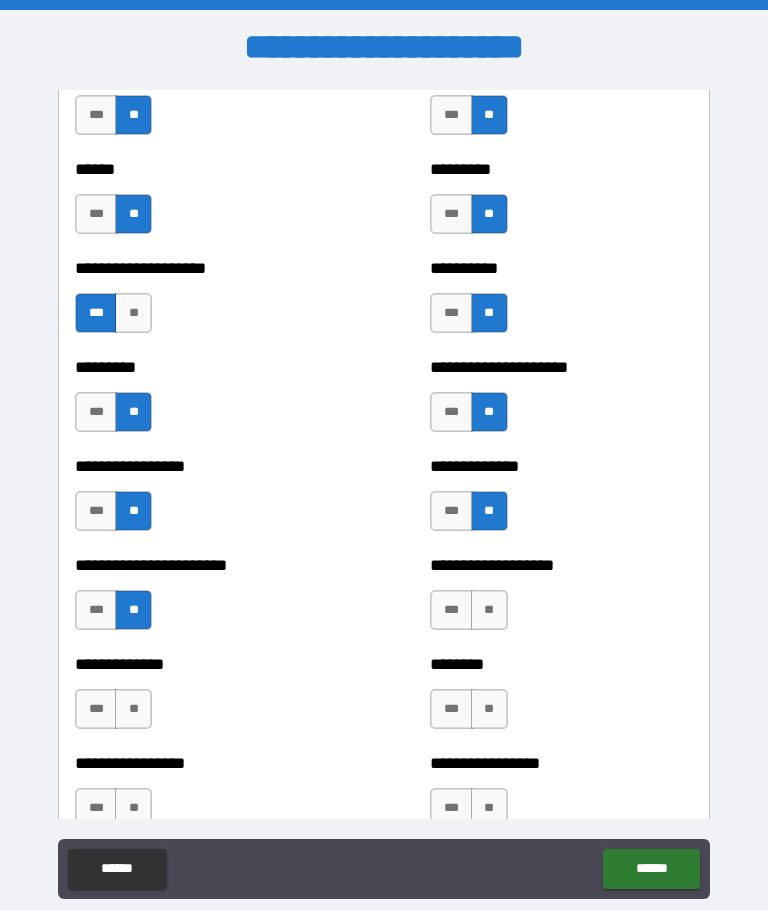 click on "**" at bounding box center (489, 610) 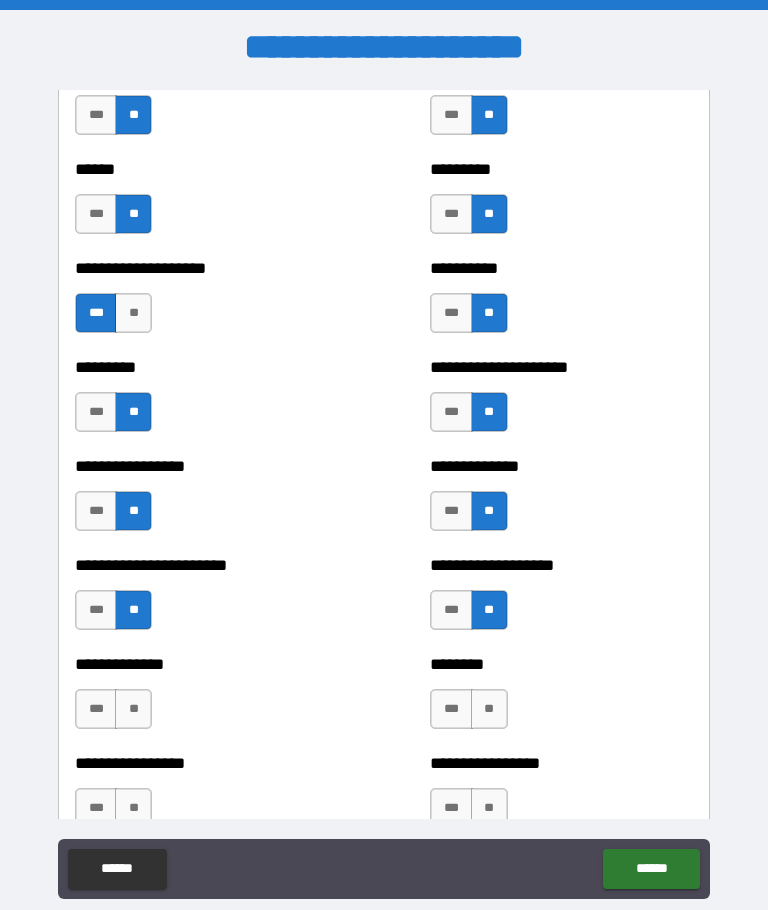 click on "**" at bounding box center [133, 709] 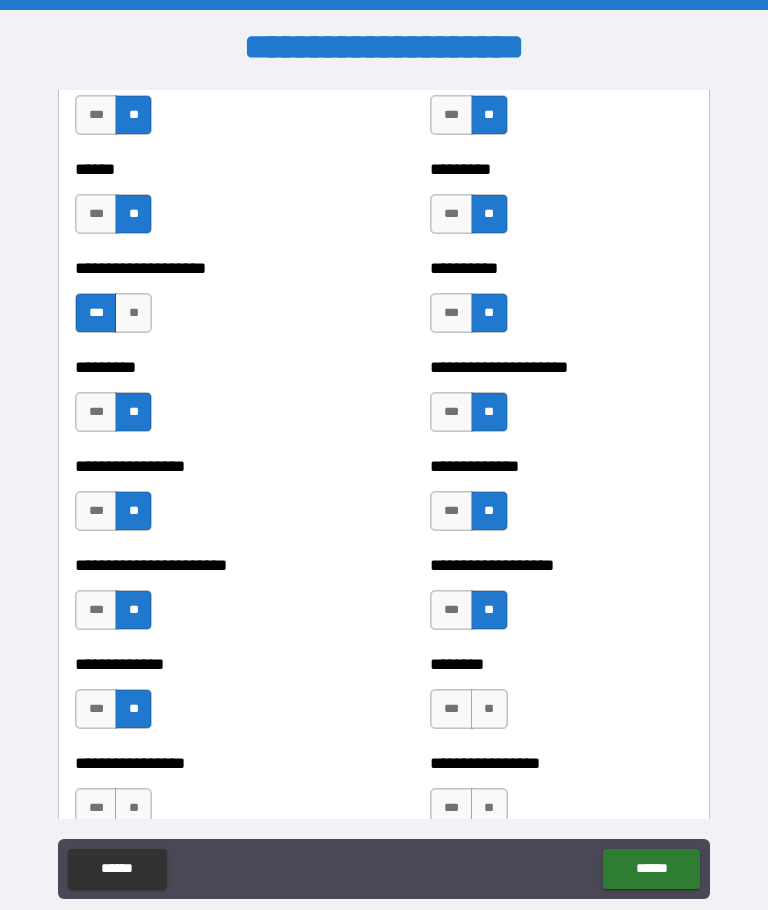 click on "**" at bounding box center [489, 709] 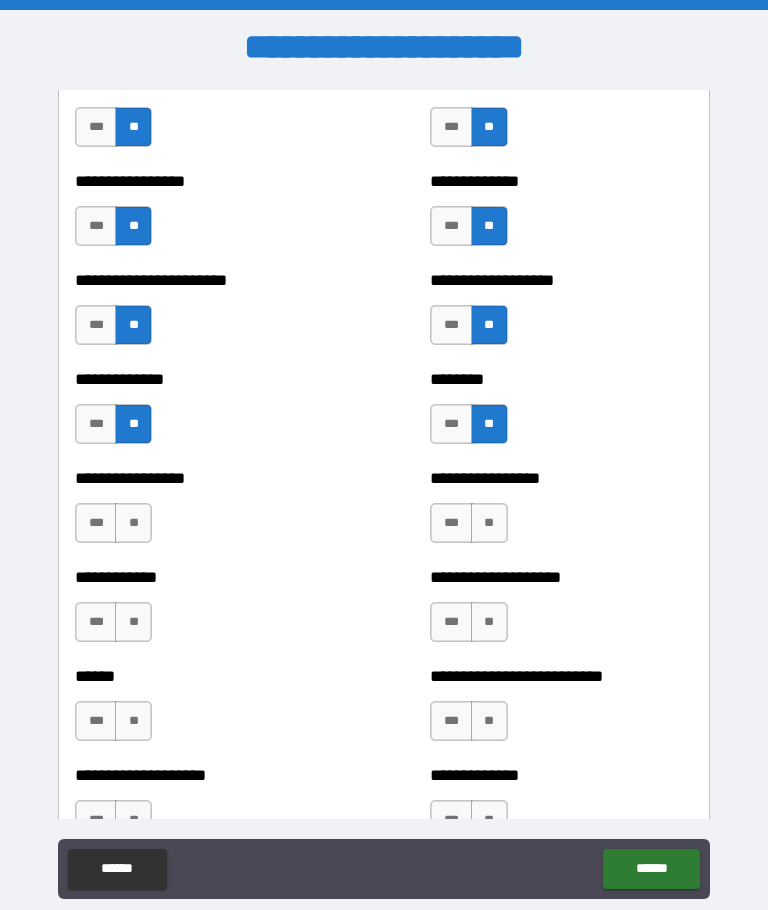 scroll, scrollTop: 3862, scrollLeft: 0, axis: vertical 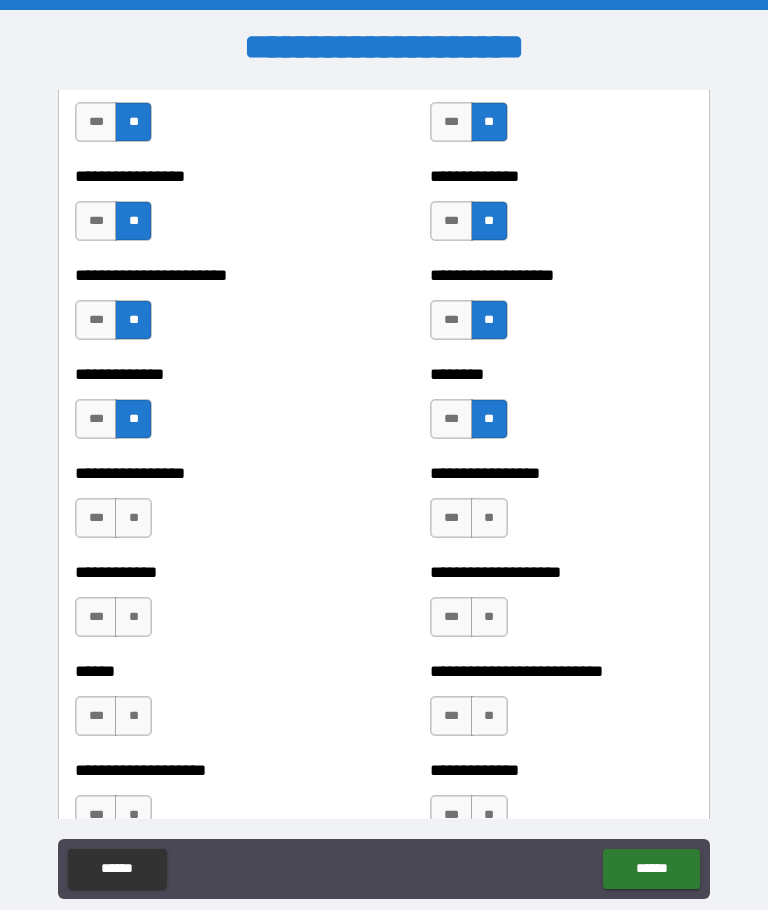 click on "**" at bounding box center [133, 518] 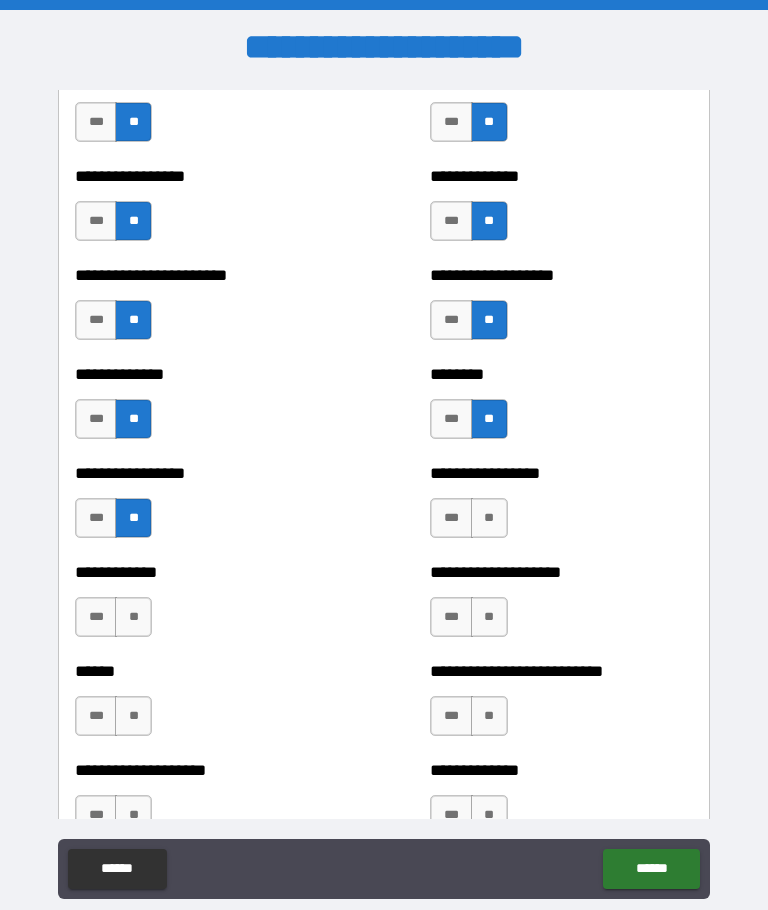 click on "**" at bounding box center (489, 518) 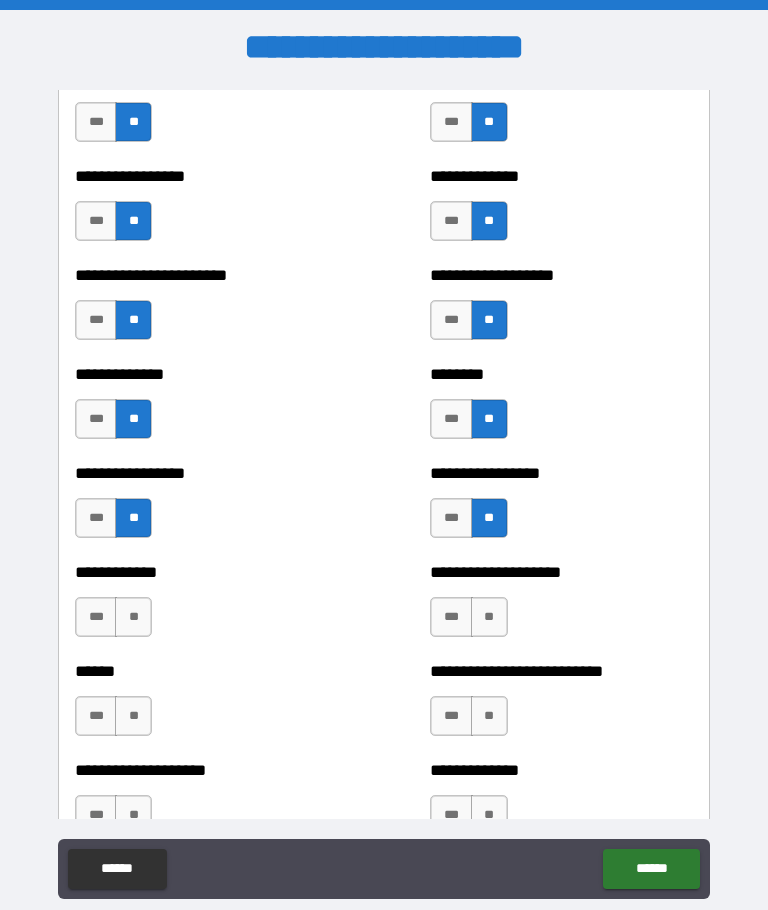 click on "**" at bounding box center [133, 617] 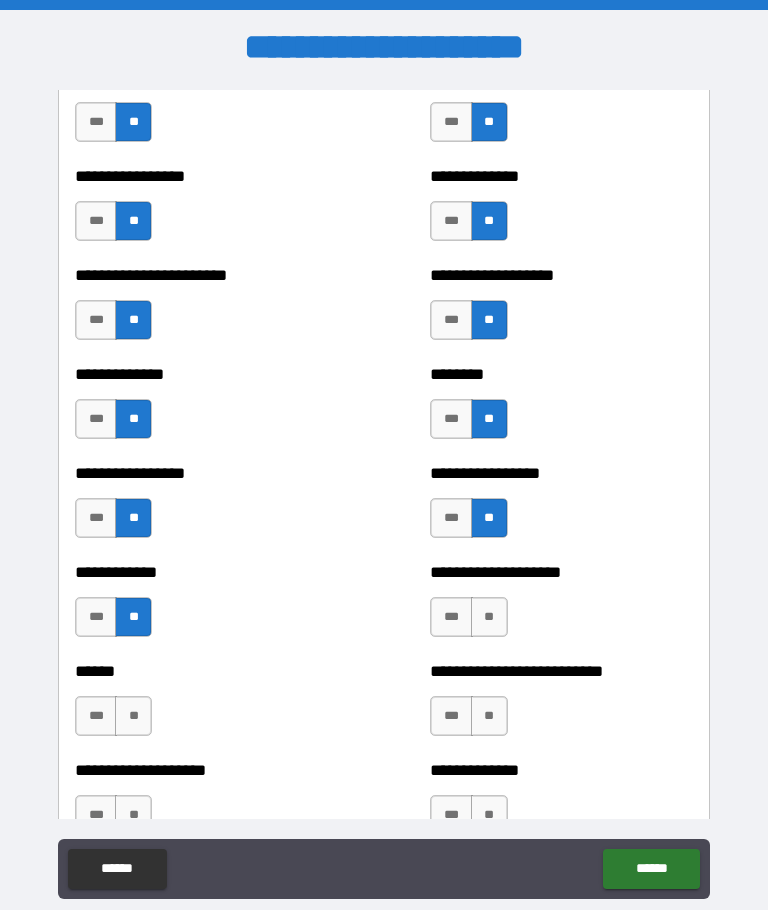 click on "**" at bounding box center [489, 617] 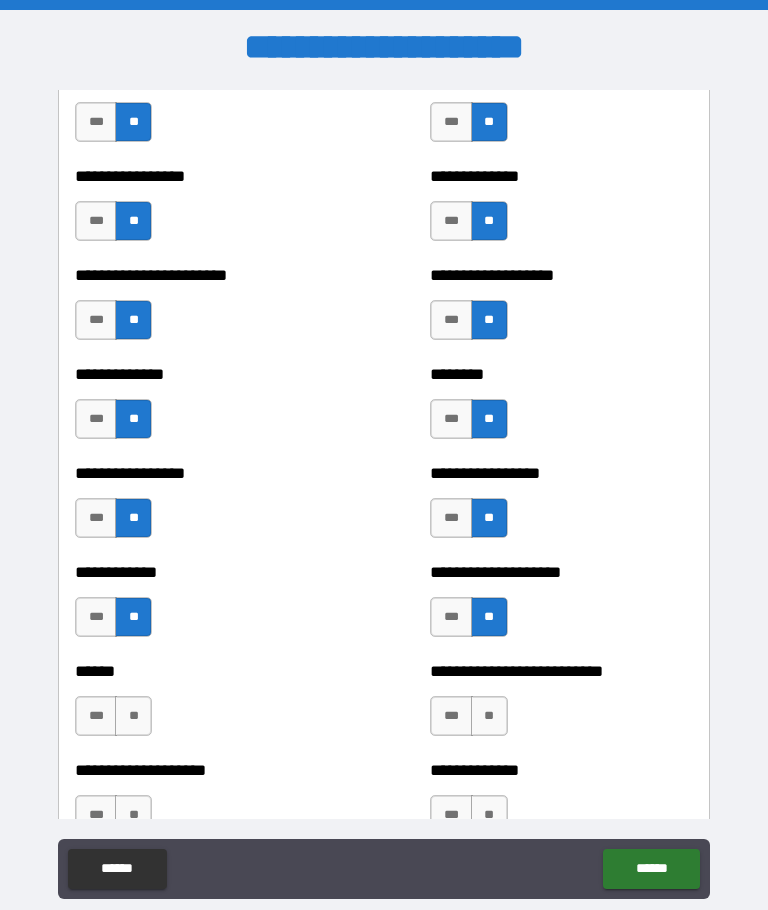 click on "**" at bounding box center [133, 716] 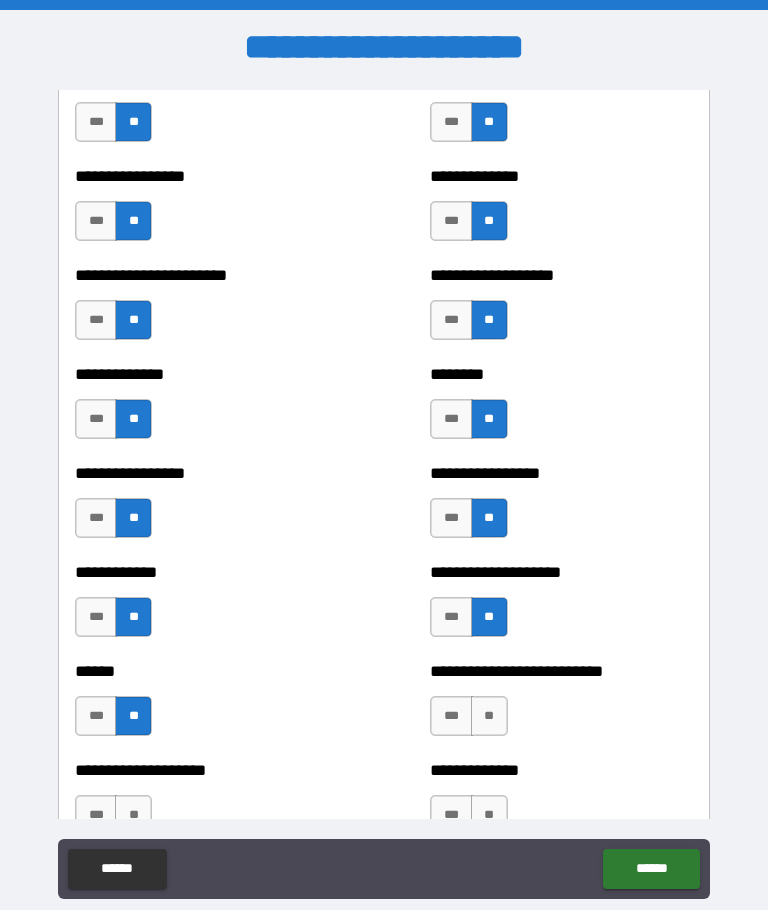 click on "**" at bounding box center (489, 716) 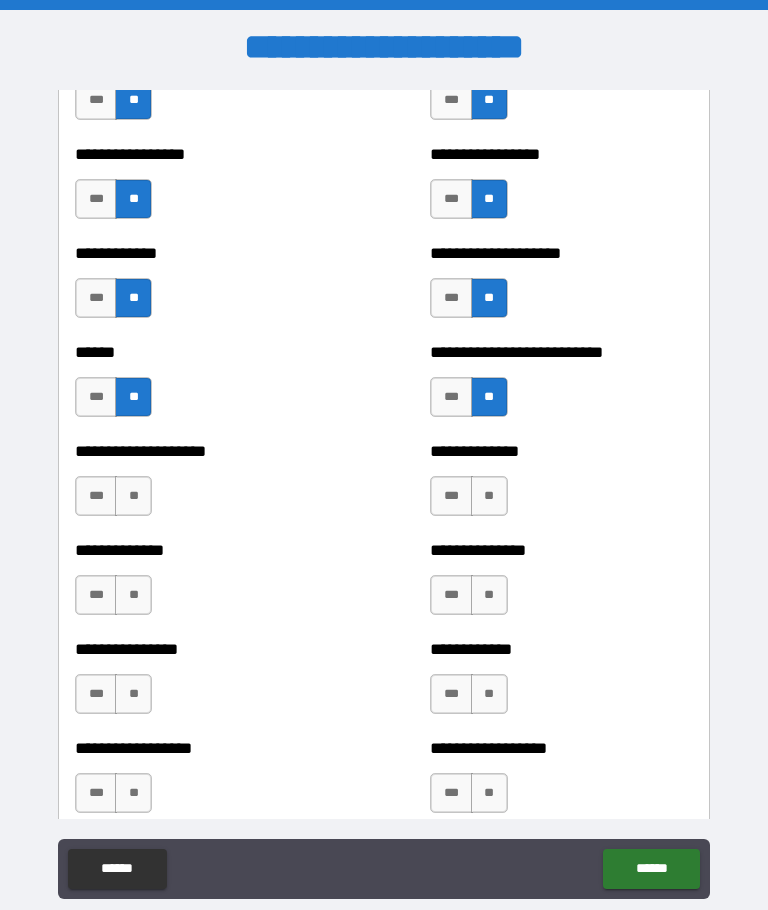 scroll, scrollTop: 4185, scrollLeft: 0, axis: vertical 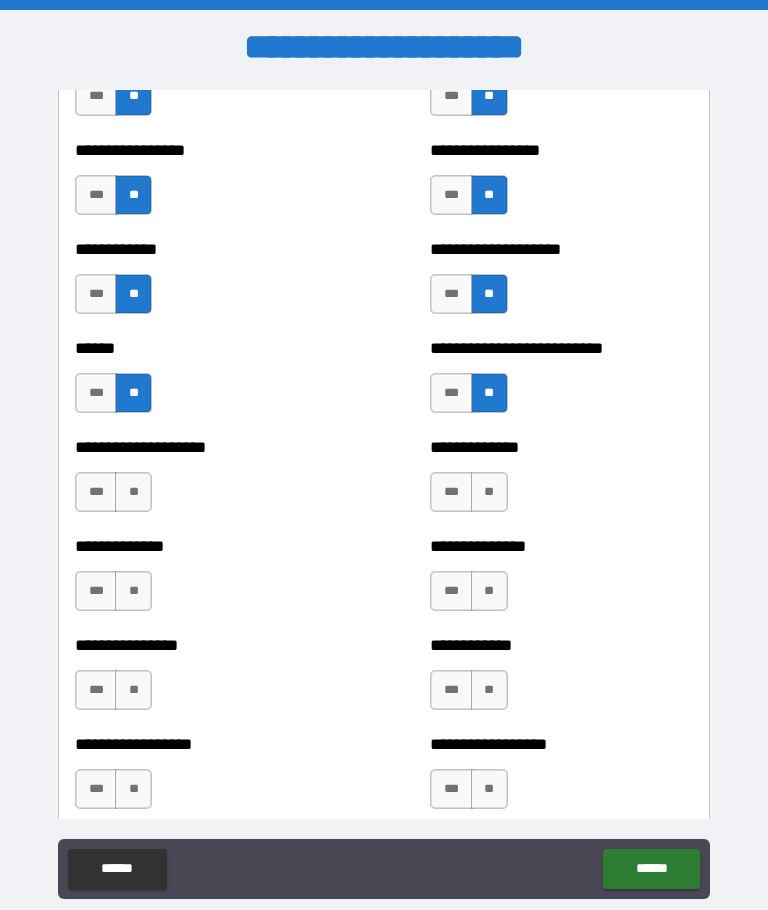 click on "**" at bounding box center [133, 492] 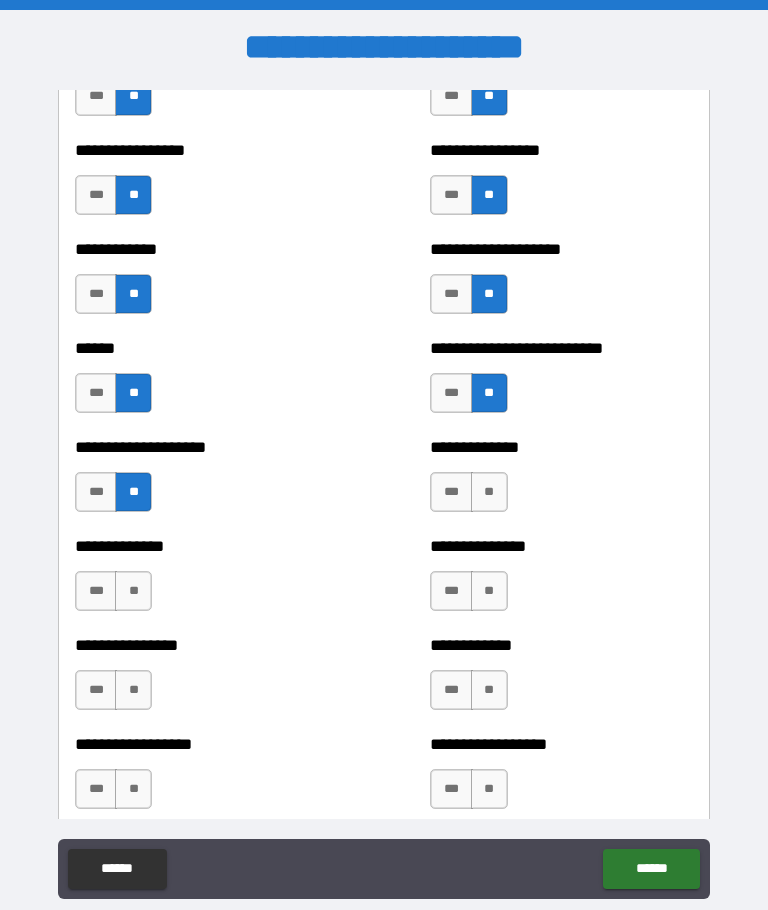 click on "**" at bounding box center [489, 492] 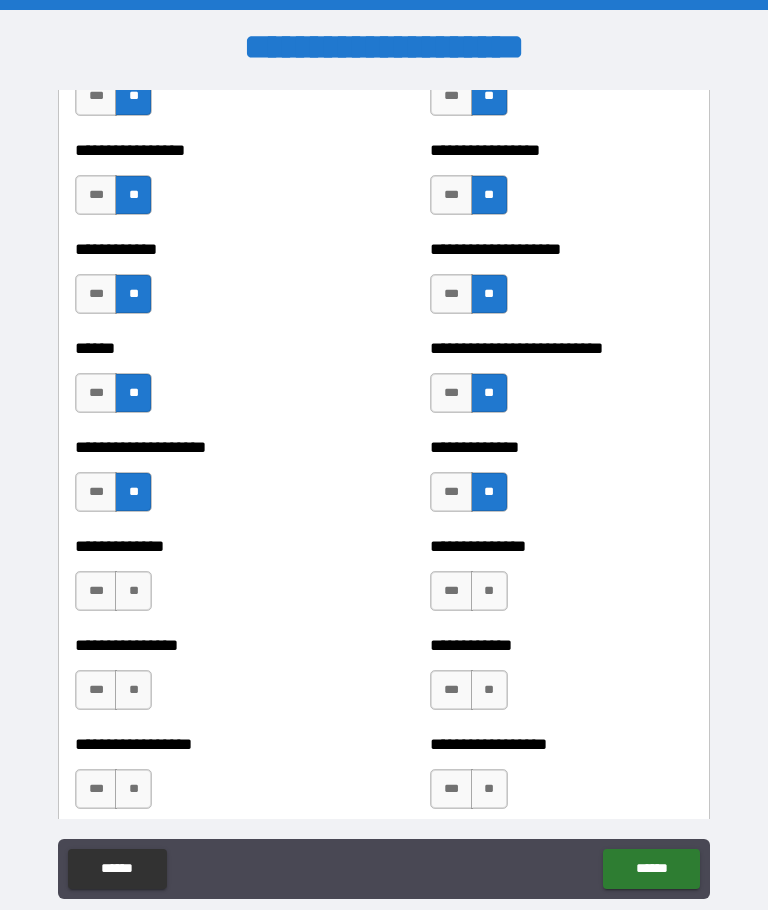 click on "**" at bounding box center (133, 591) 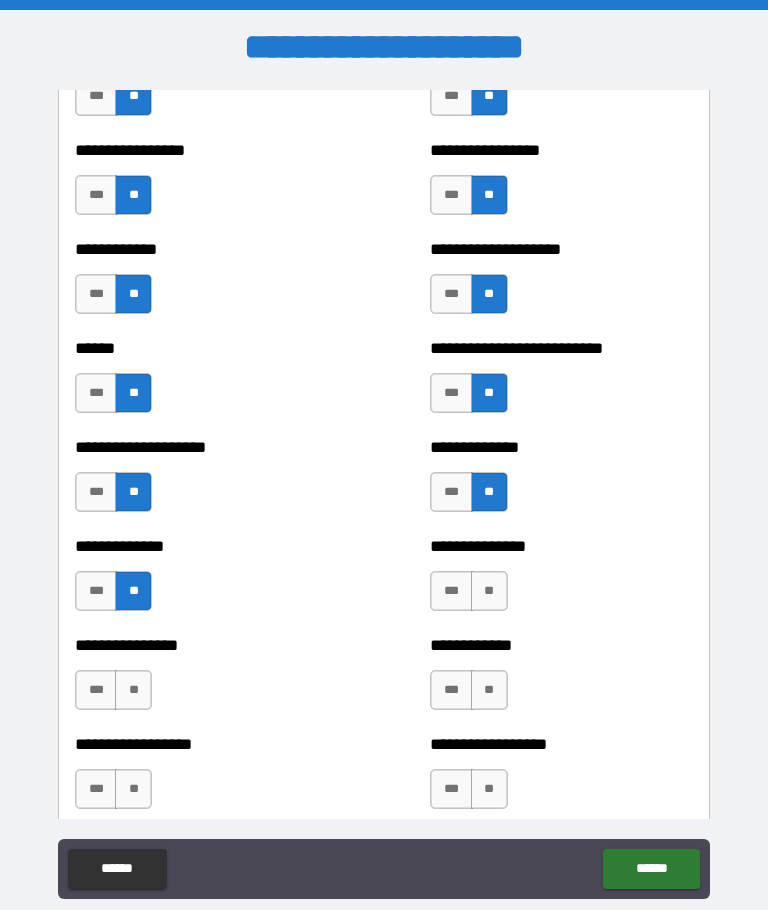 click on "**" at bounding box center (489, 591) 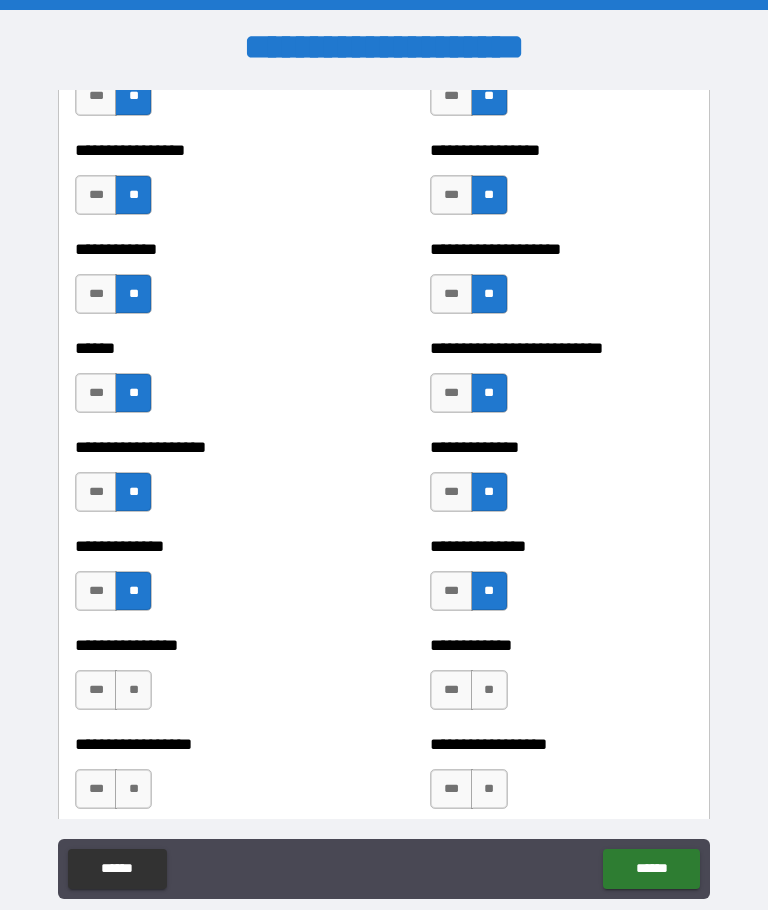 click on "**" at bounding box center [133, 690] 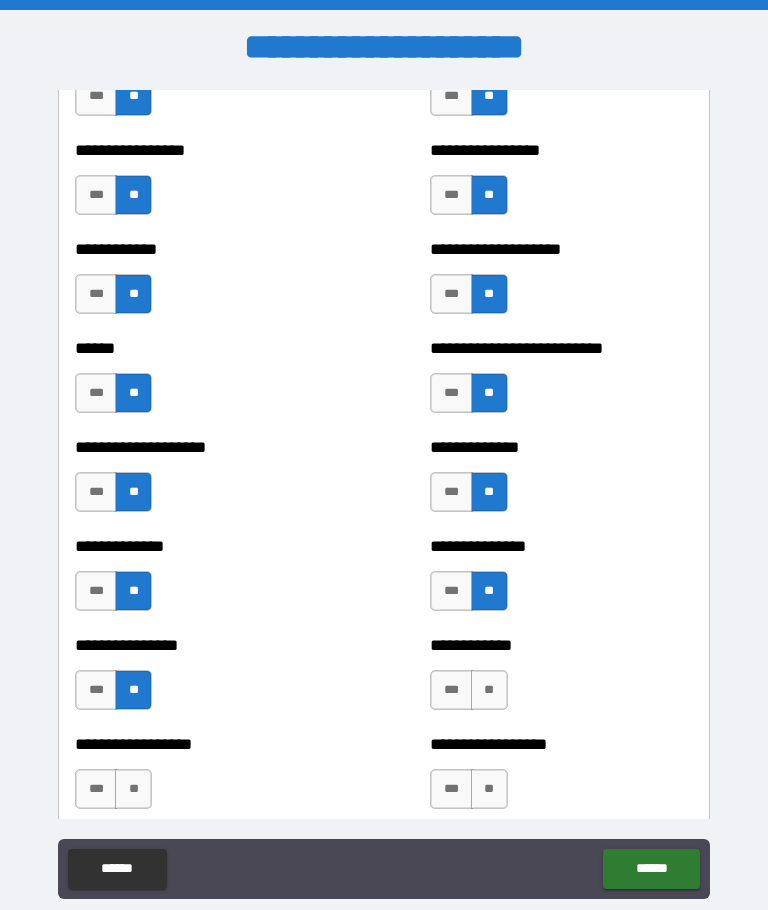 click on "**" at bounding box center [489, 690] 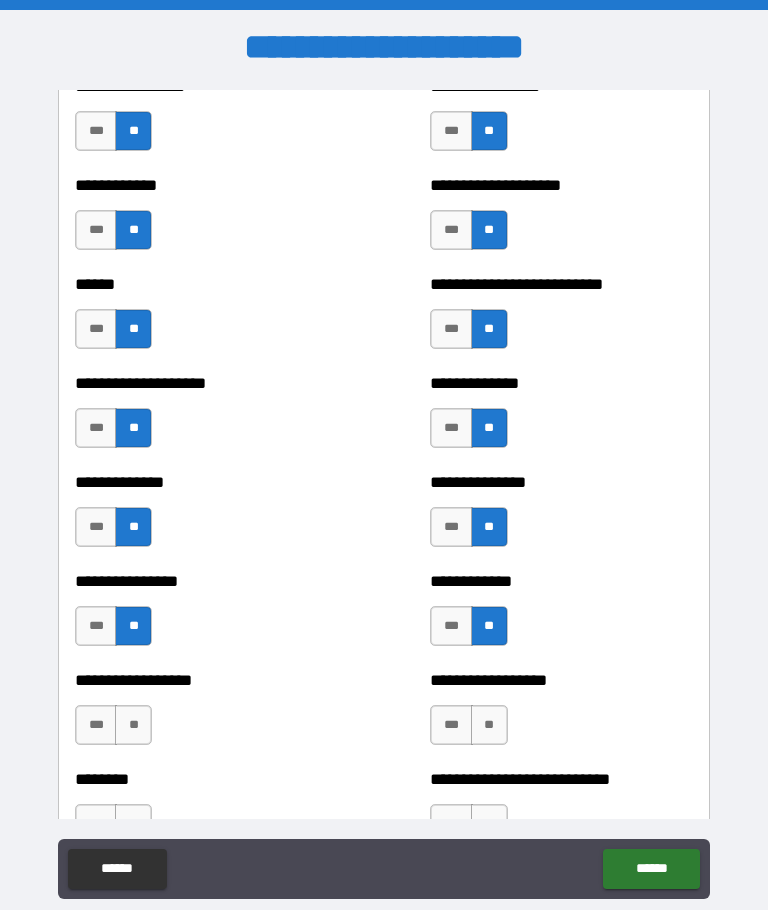 scroll, scrollTop: 4256, scrollLeft: 0, axis: vertical 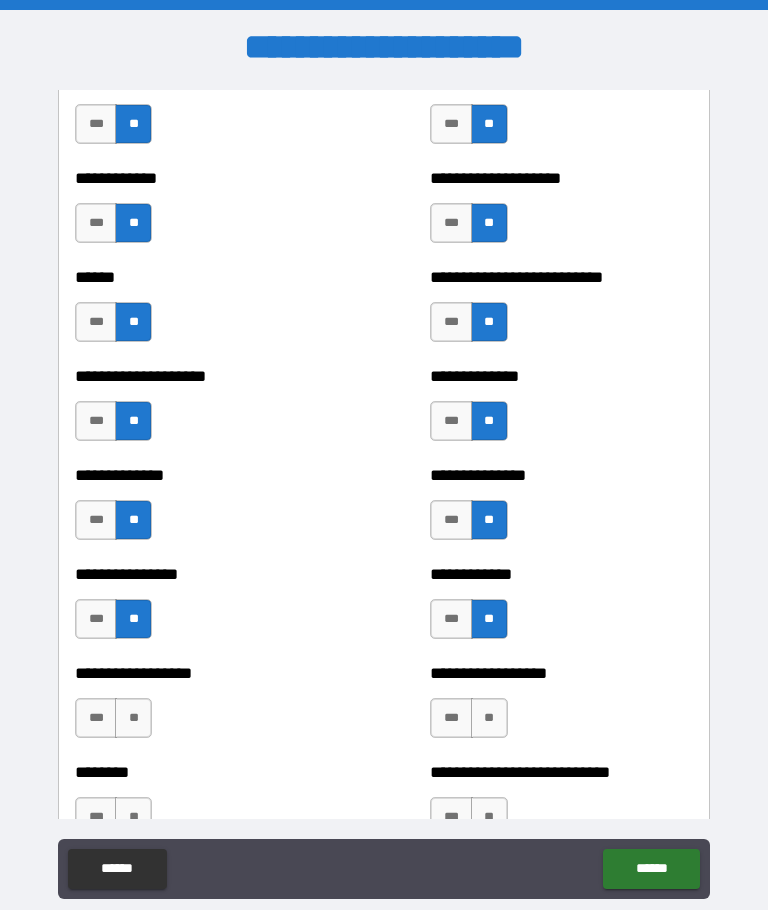 click on "**" at bounding box center [133, 718] 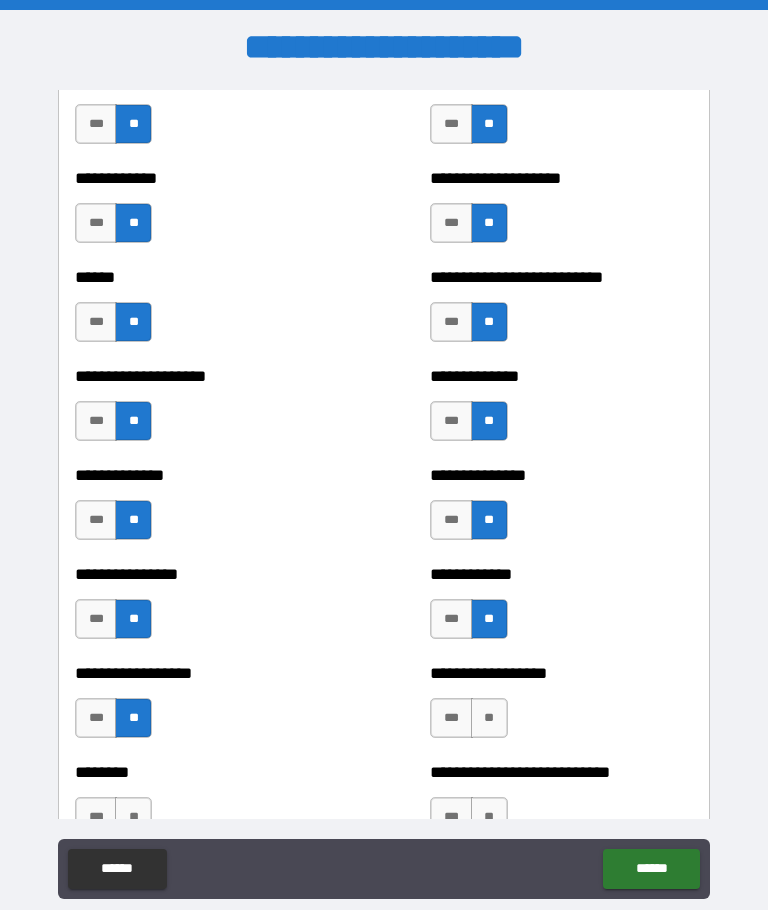 click on "**" at bounding box center (489, 718) 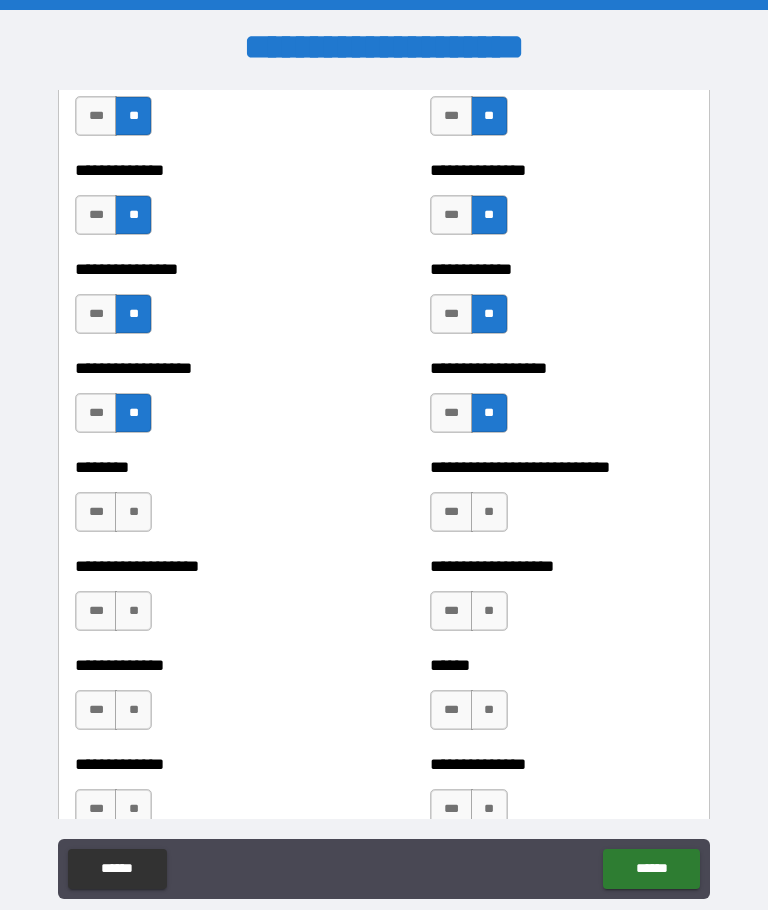 scroll, scrollTop: 4568, scrollLeft: 0, axis: vertical 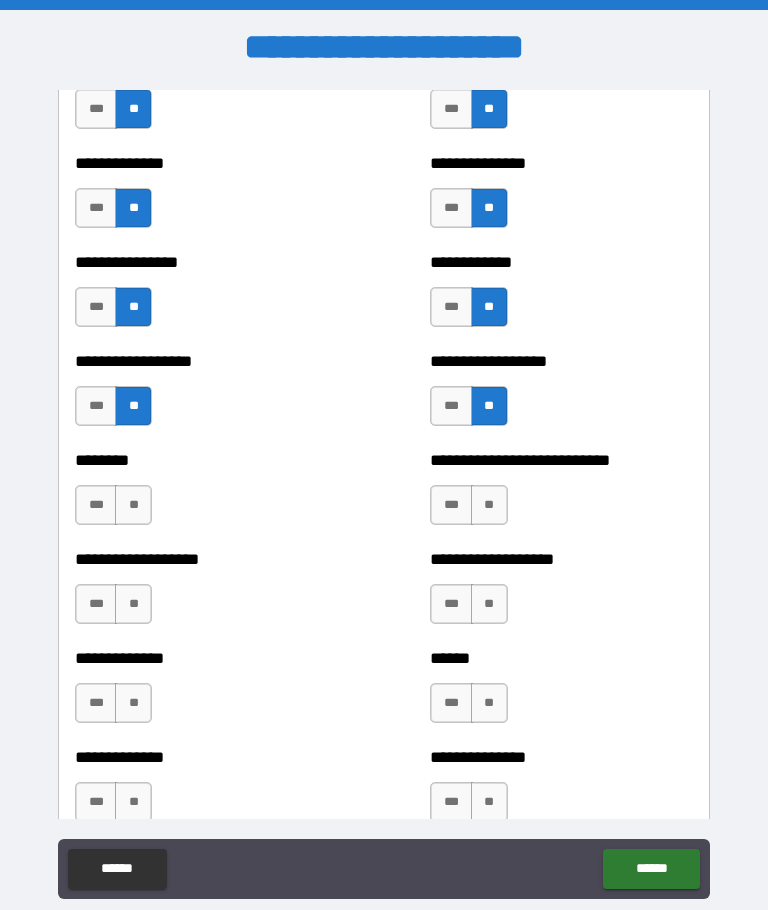 click on "**" at bounding box center (133, 505) 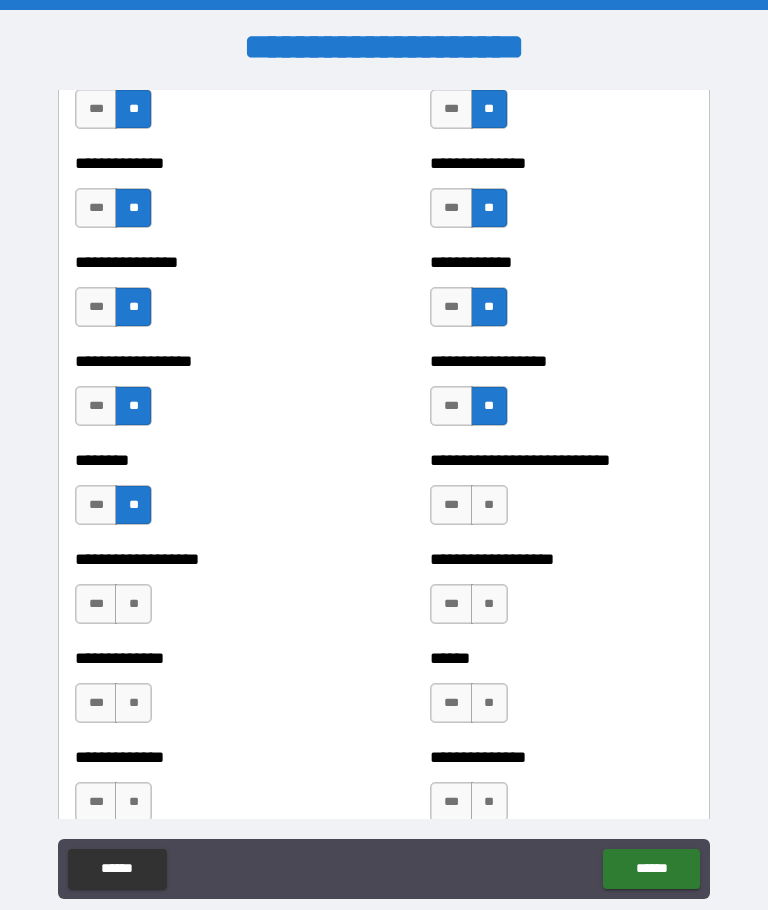 click on "**" at bounding box center [489, 505] 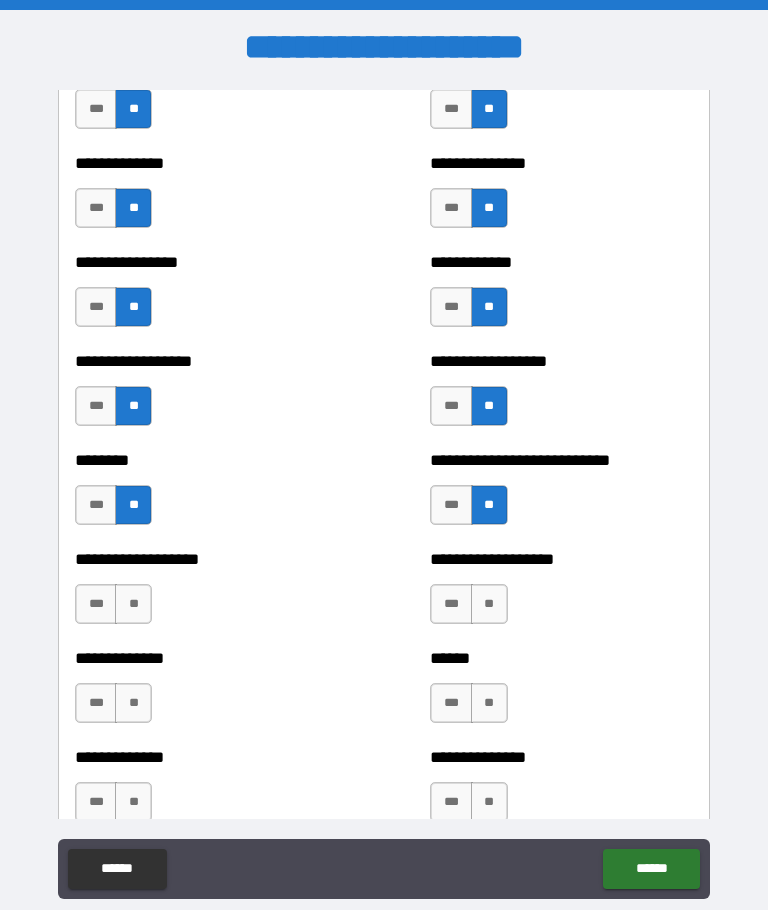 click on "*** **" at bounding box center (113, 604) 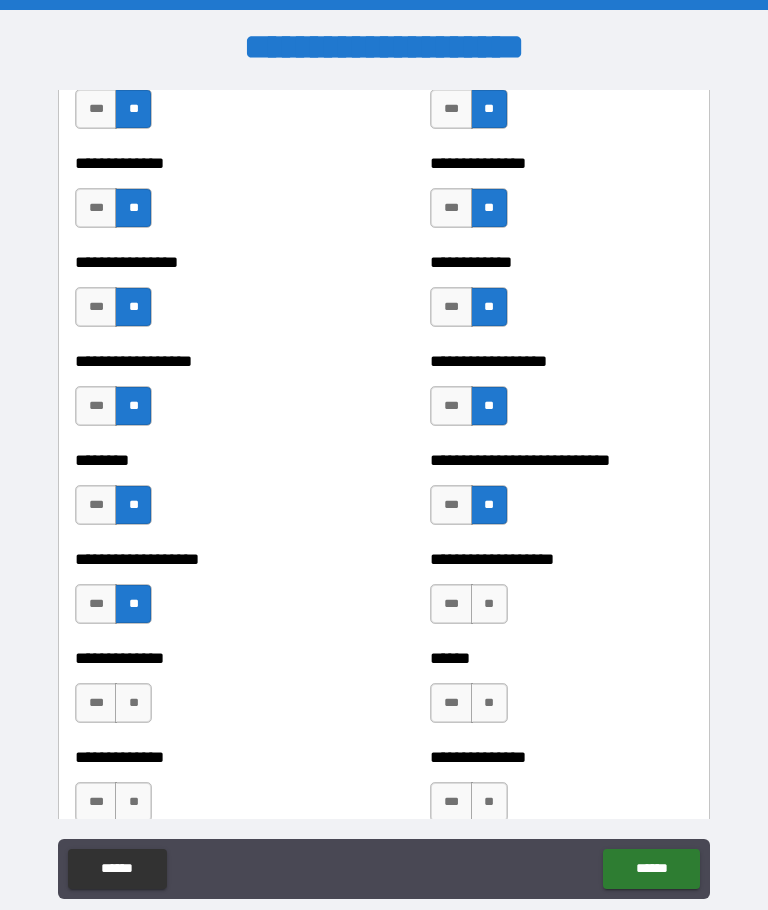 click on "**" at bounding box center [489, 604] 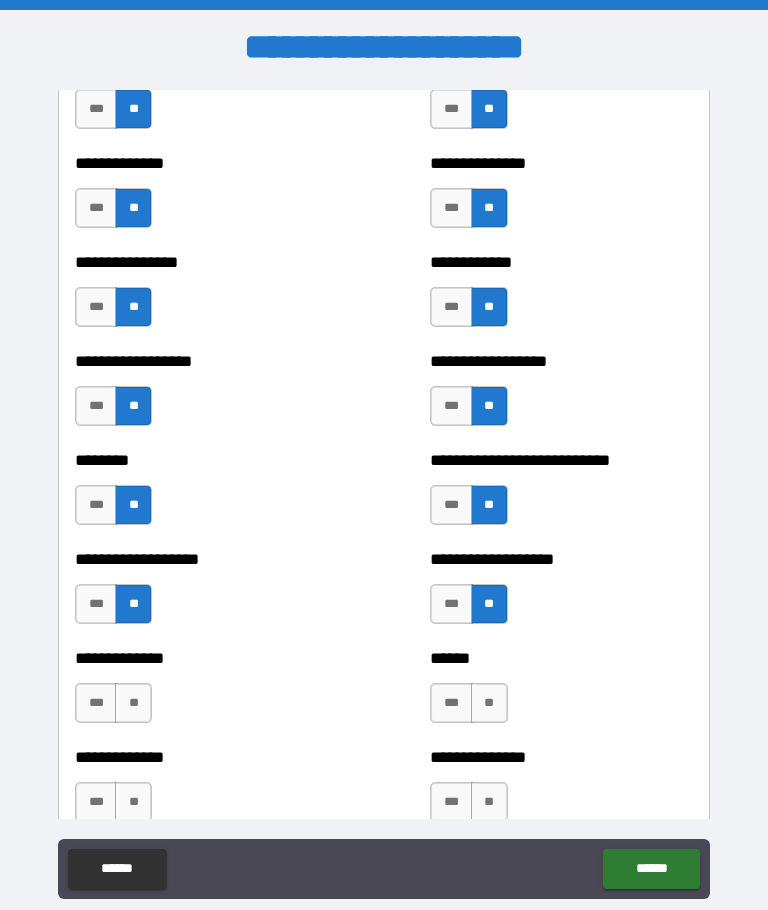 click on "**" at bounding box center [133, 703] 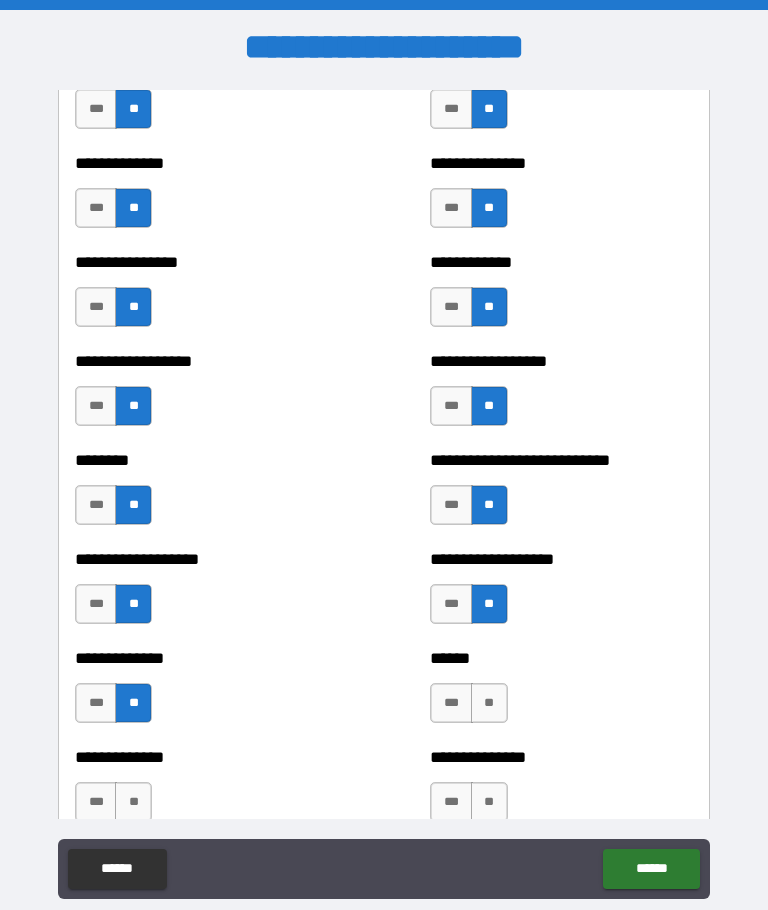 click on "**" at bounding box center [489, 703] 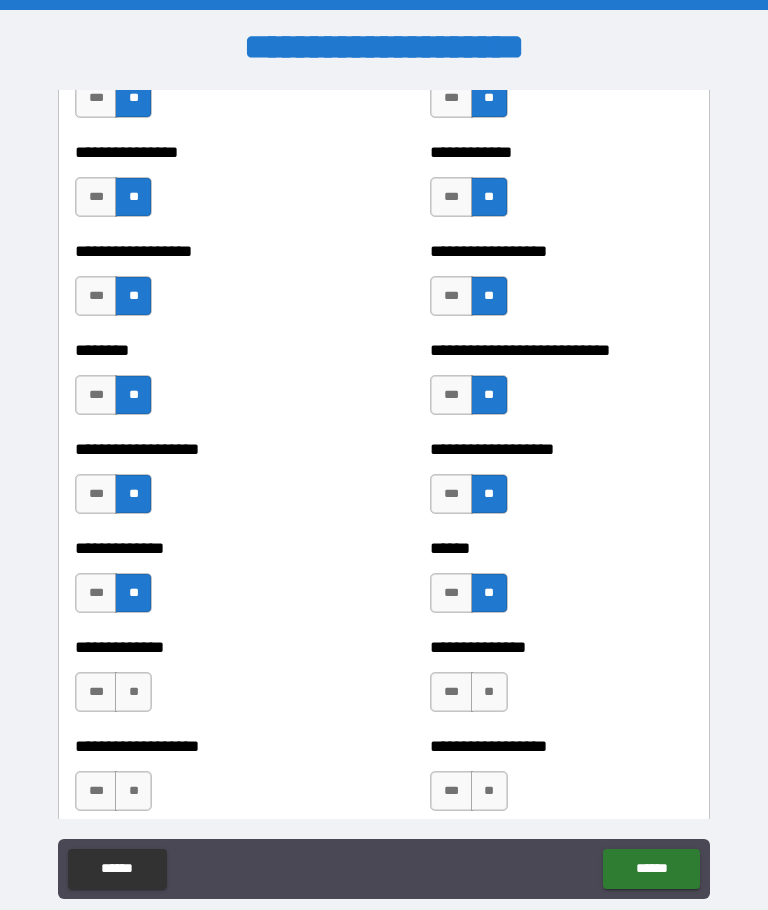 scroll, scrollTop: 4684, scrollLeft: 0, axis: vertical 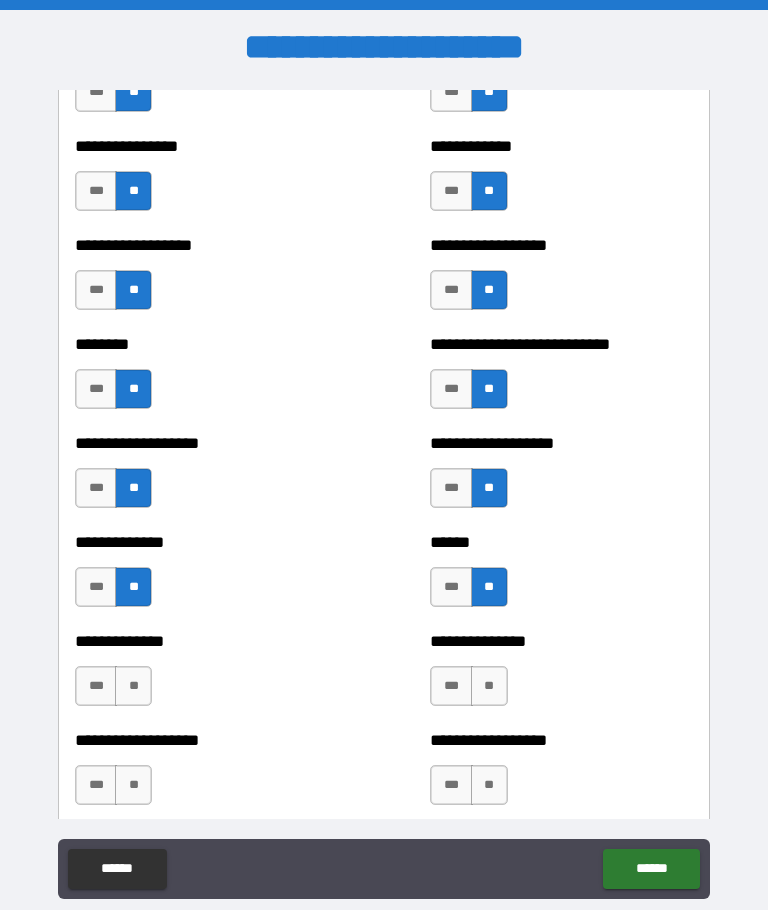 click on "***" at bounding box center [96, 686] 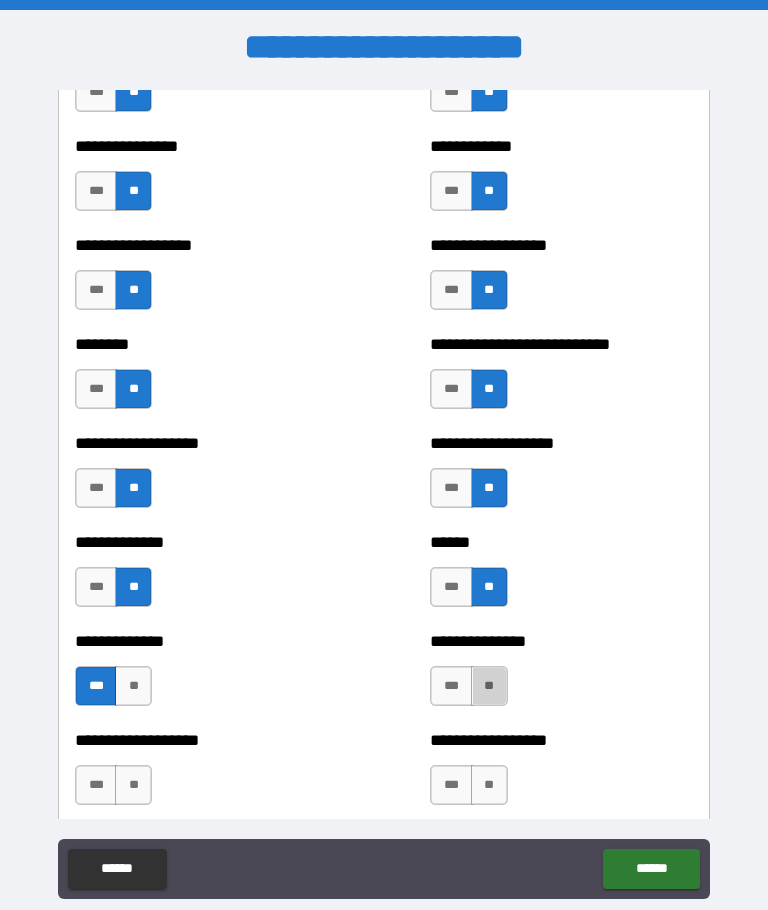 click on "**" at bounding box center [489, 686] 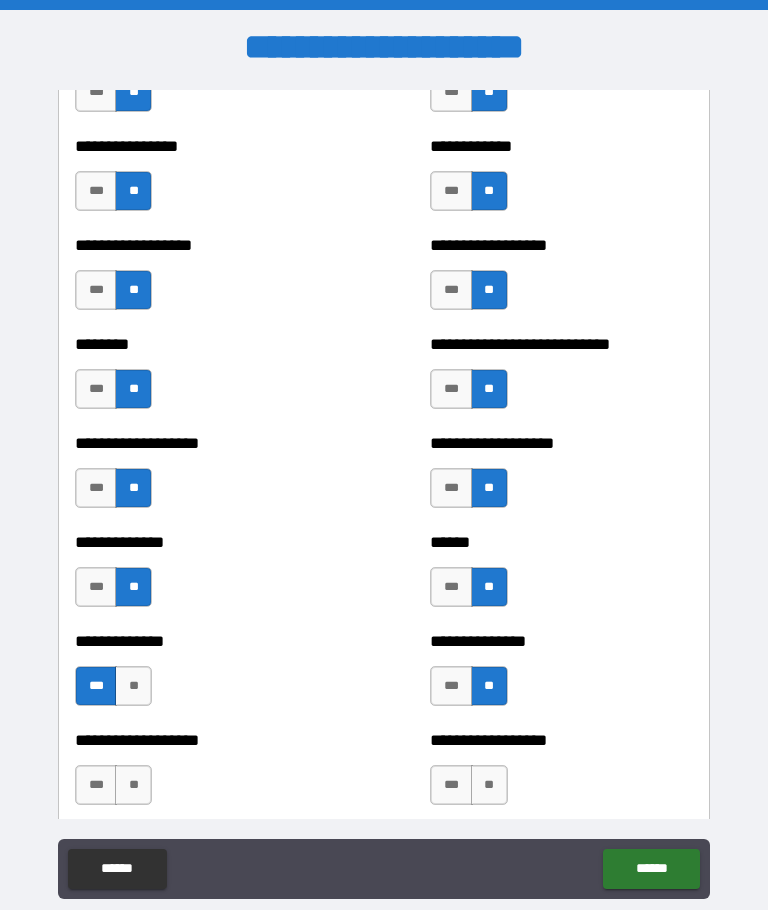 click on "**" at bounding box center [133, 785] 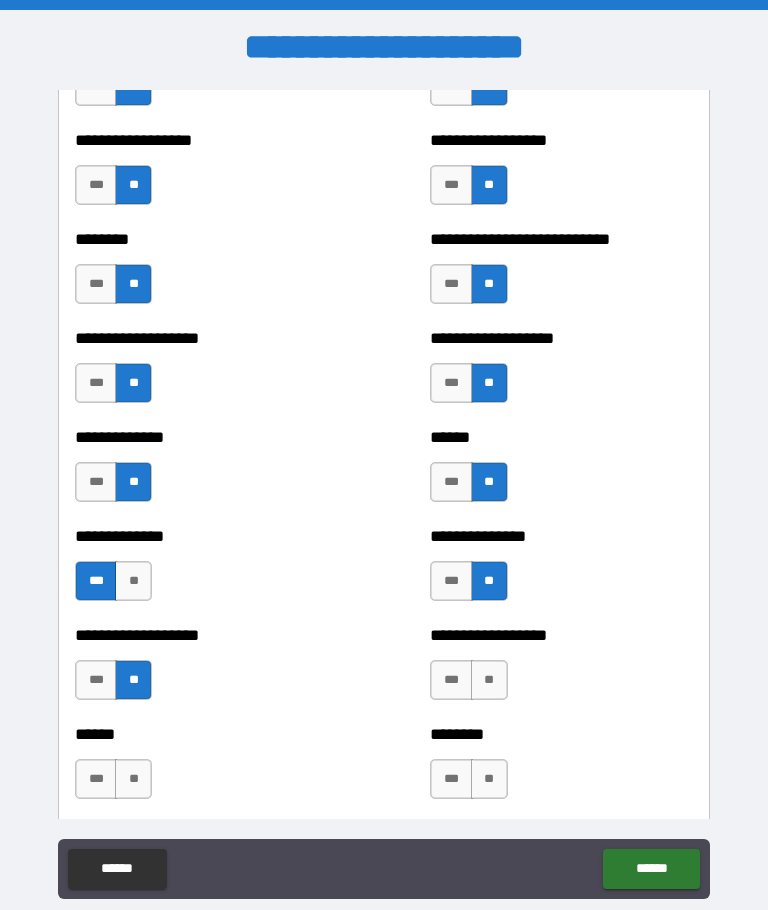 scroll, scrollTop: 4792, scrollLeft: 0, axis: vertical 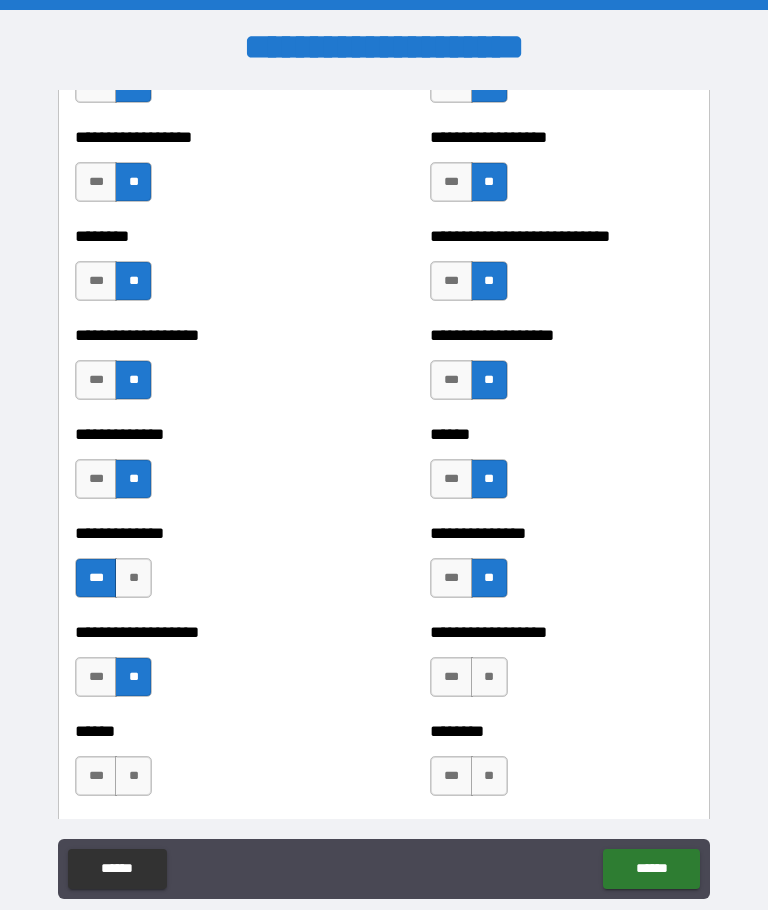 click on "**" at bounding box center (489, 677) 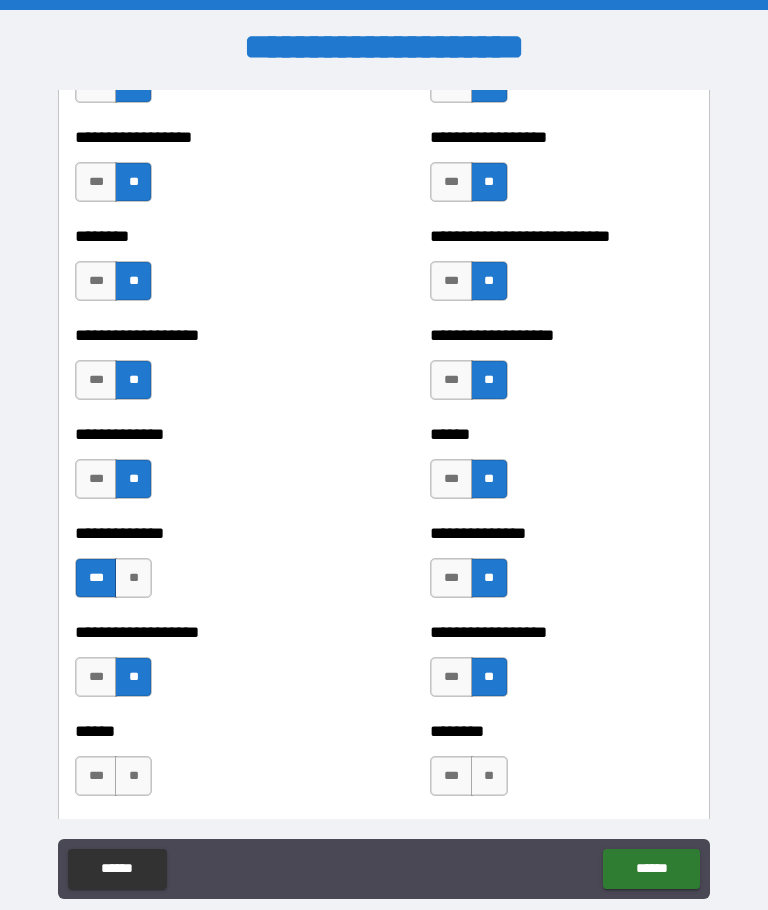 click on "**" at bounding box center [133, 776] 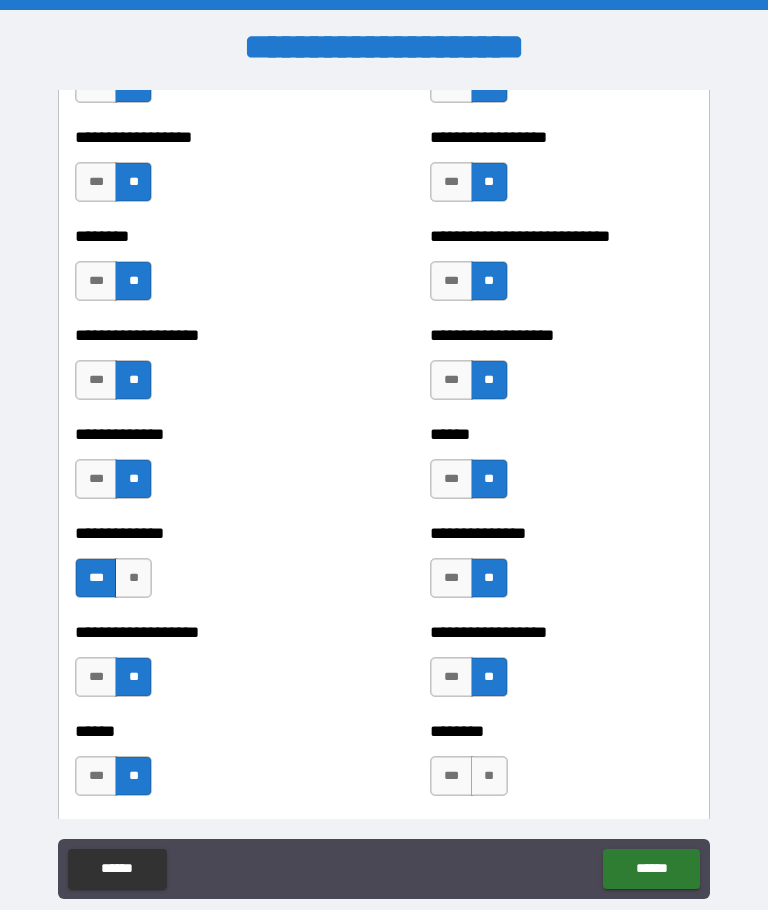 click on "**" at bounding box center [489, 776] 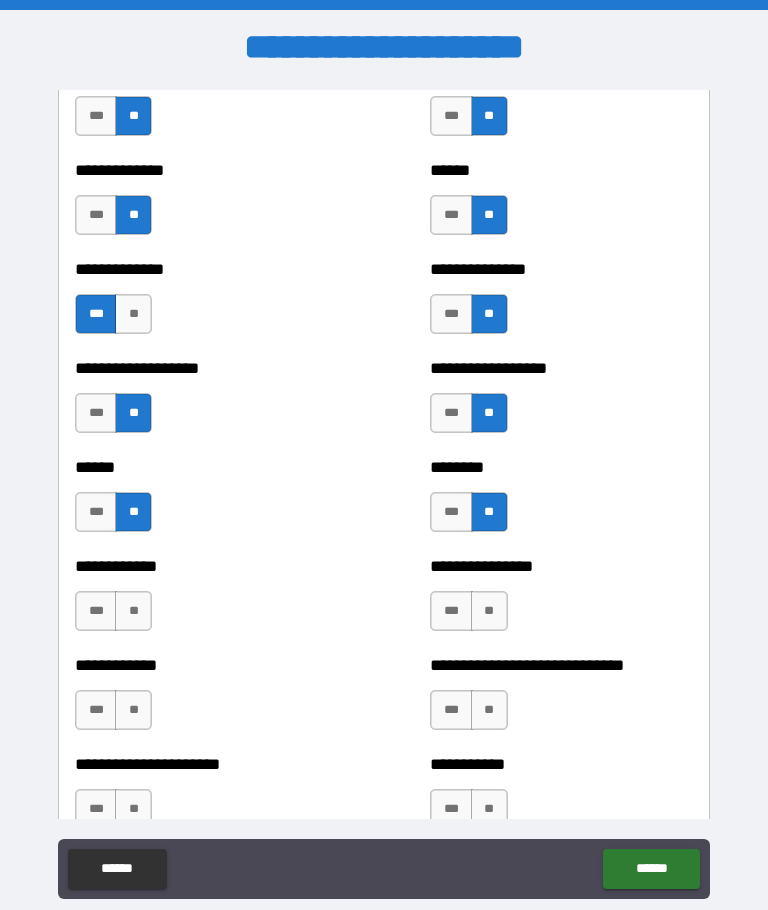 scroll, scrollTop: 5057, scrollLeft: 0, axis: vertical 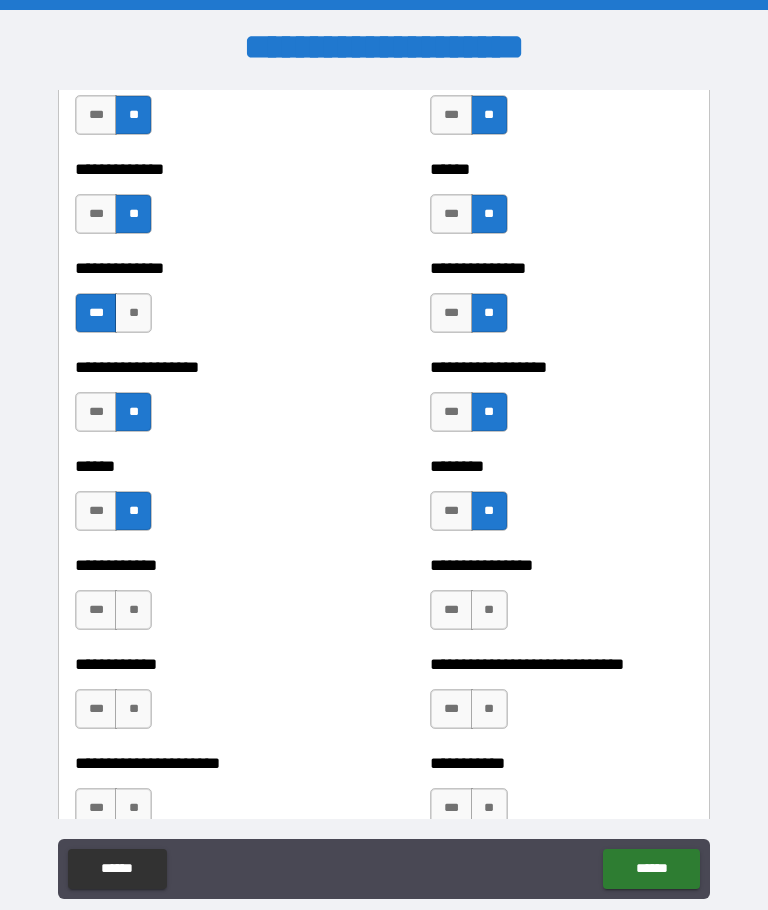 click on "**" at bounding box center (133, 610) 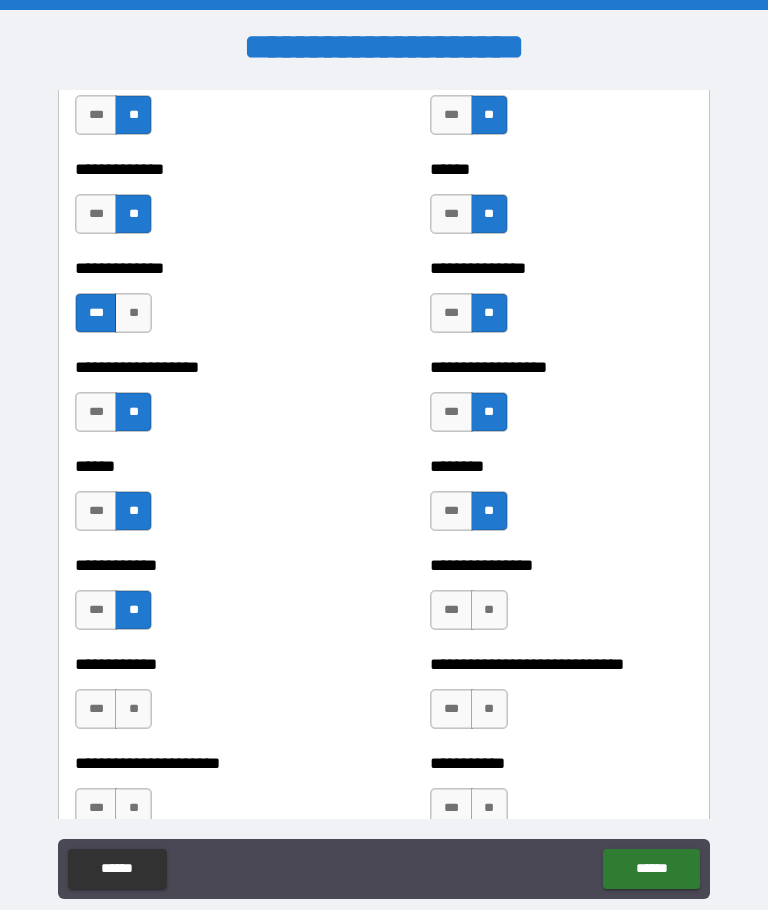 click on "**" at bounding box center [489, 610] 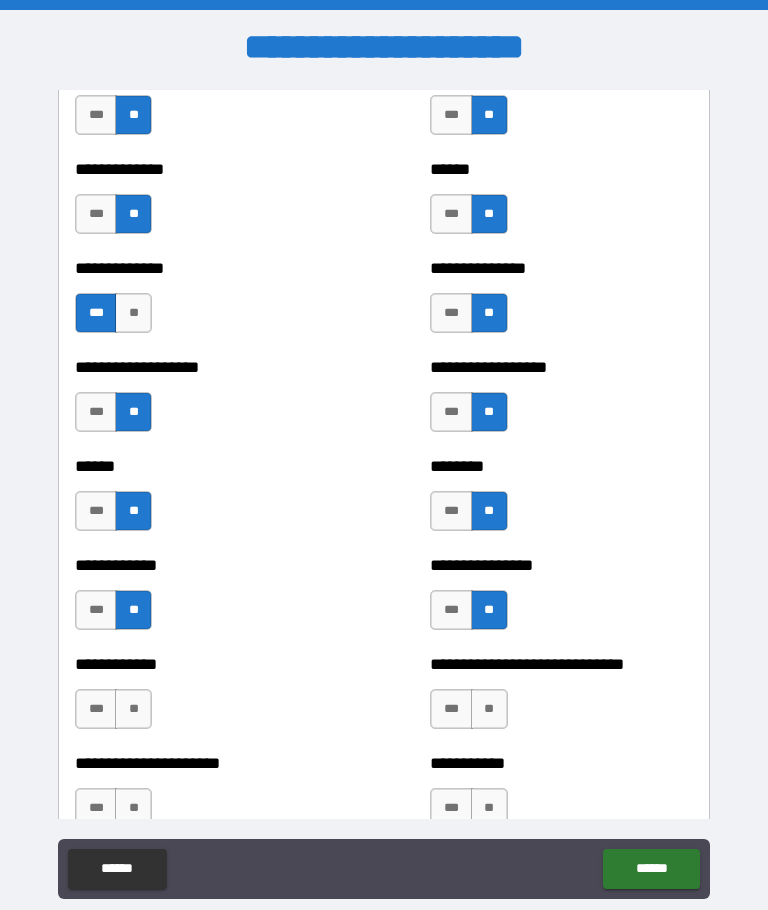 click on "**" at bounding box center (133, 709) 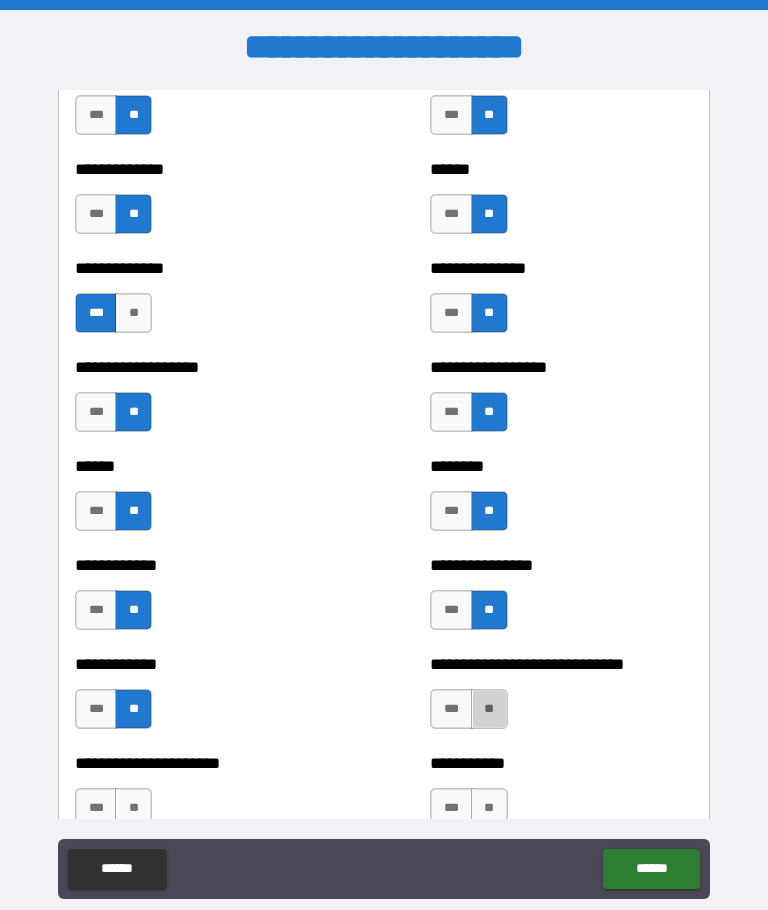 click on "**" at bounding box center (489, 709) 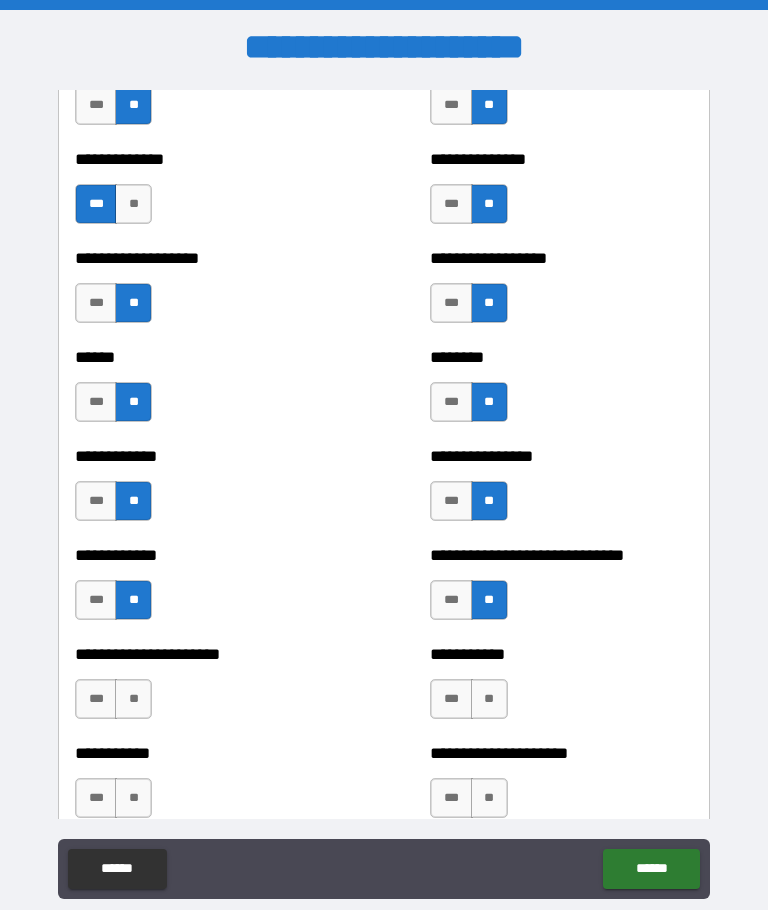scroll, scrollTop: 5169, scrollLeft: 0, axis: vertical 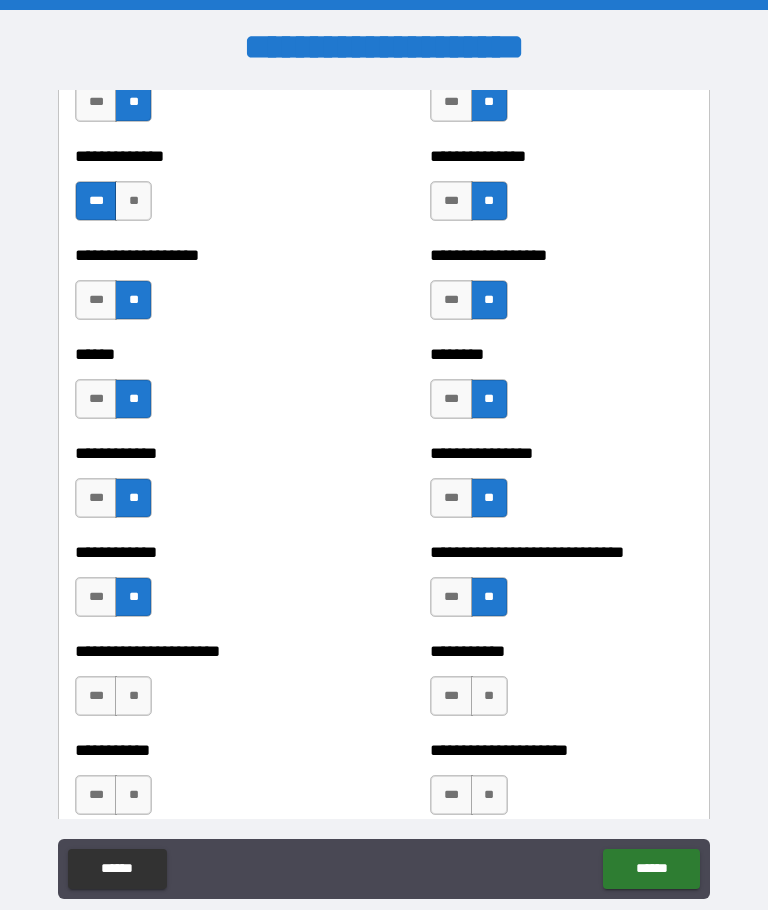 click on "**" at bounding box center (133, 696) 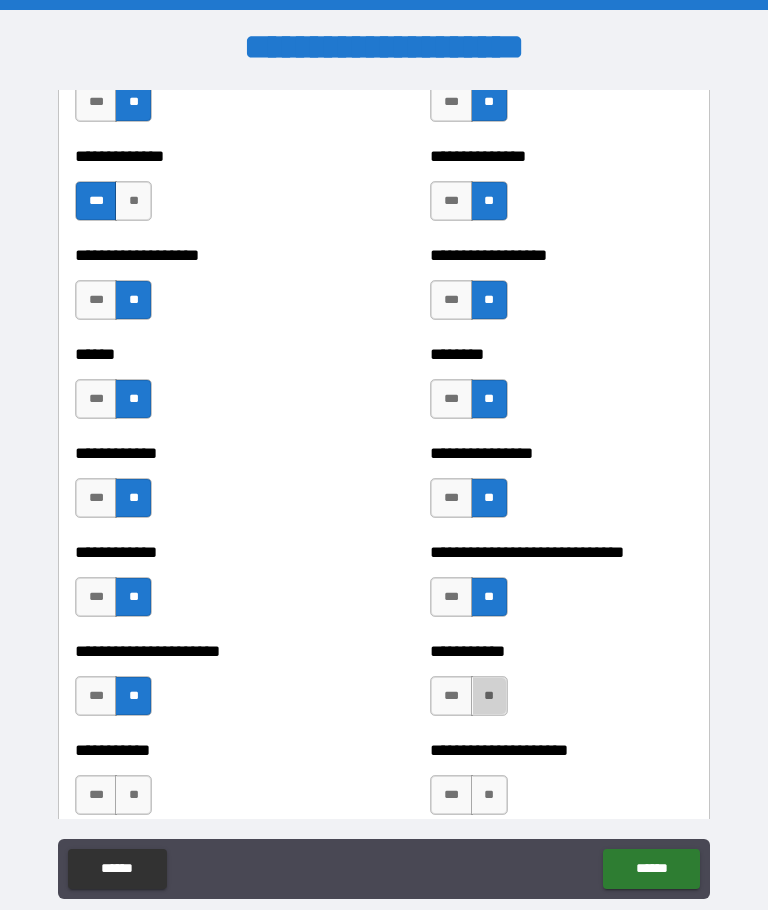 click on "**" at bounding box center [489, 696] 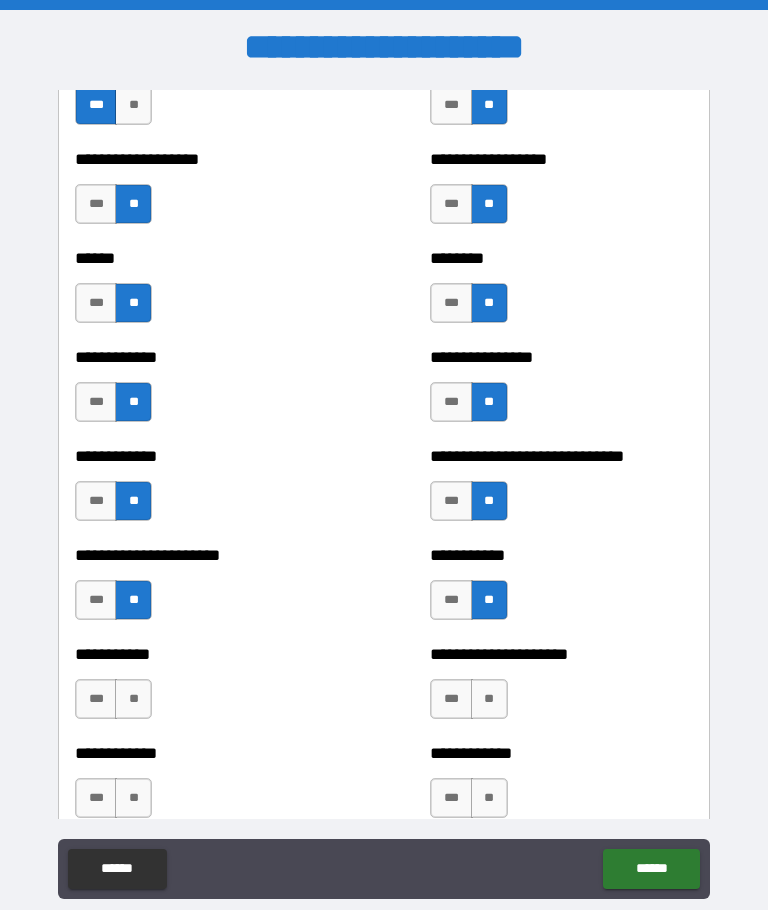 scroll, scrollTop: 5266, scrollLeft: 0, axis: vertical 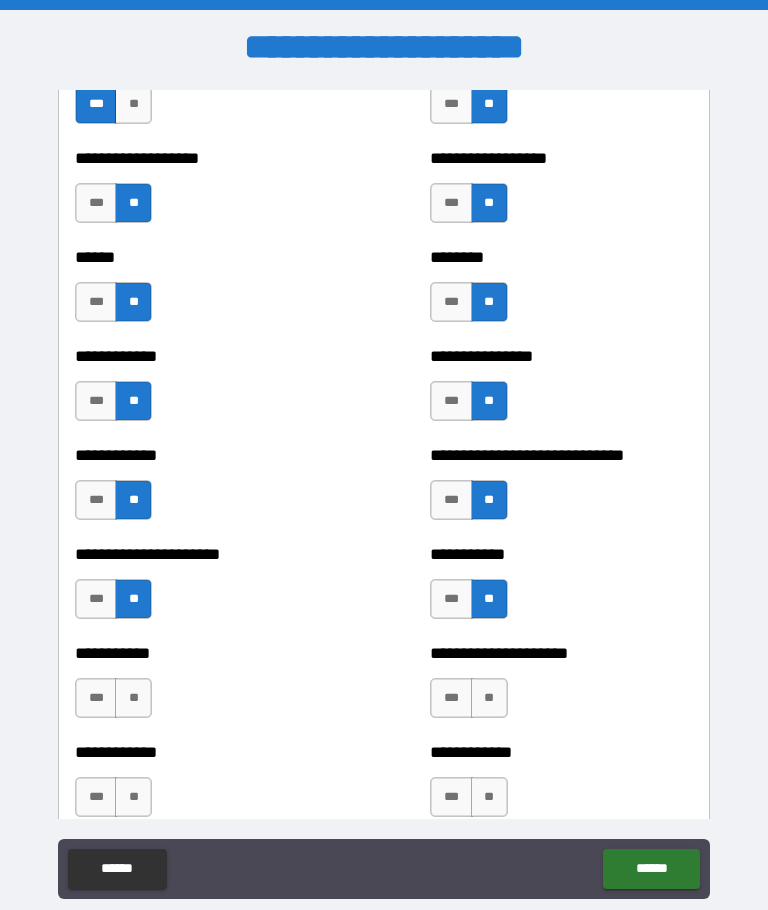 click on "**" at bounding box center [133, 698] 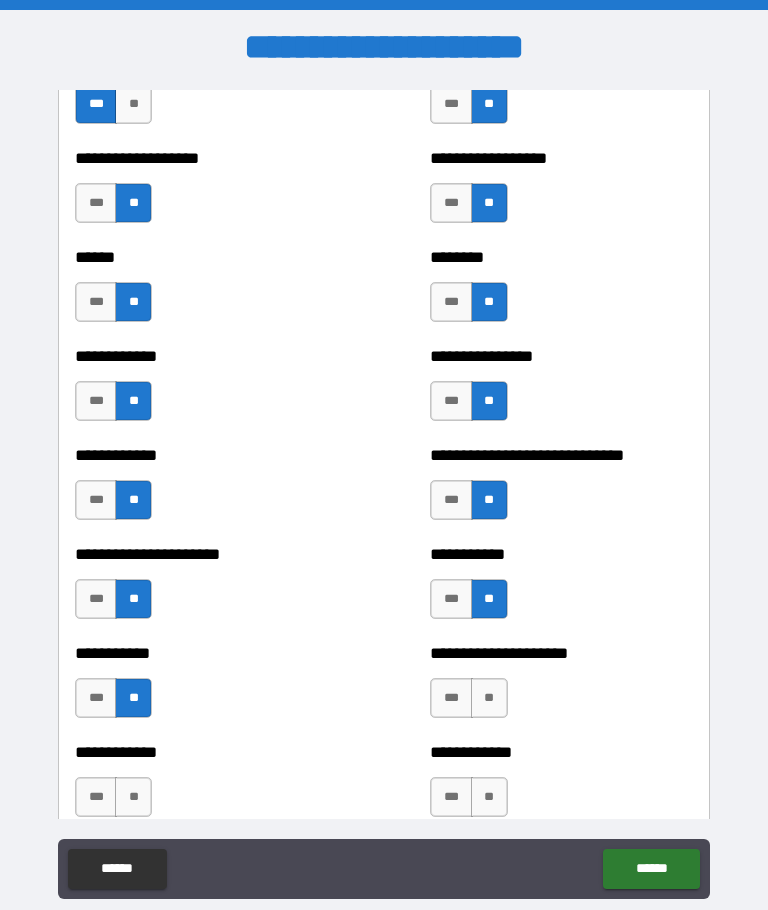 click on "**" at bounding box center [489, 698] 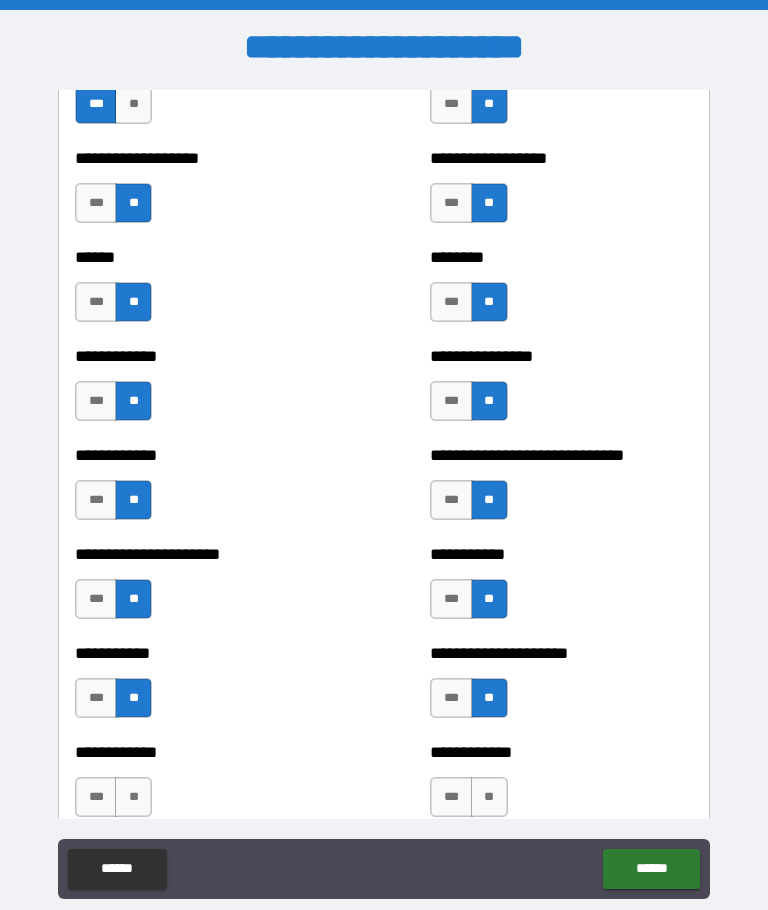 scroll, scrollTop: 5376, scrollLeft: 0, axis: vertical 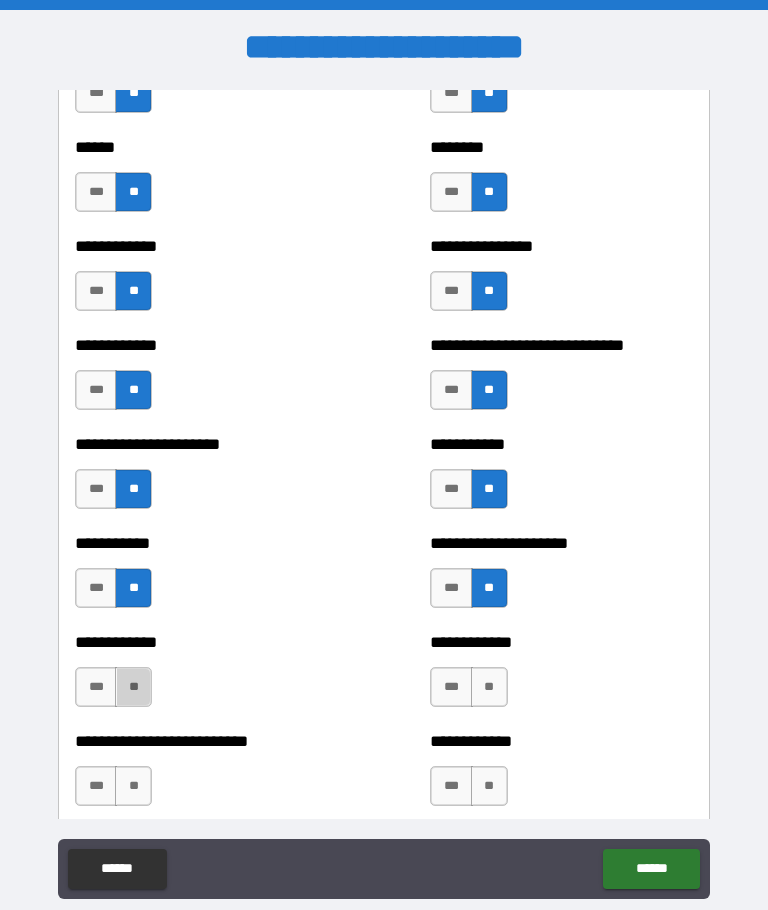 click on "**" at bounding box center (133, 687) 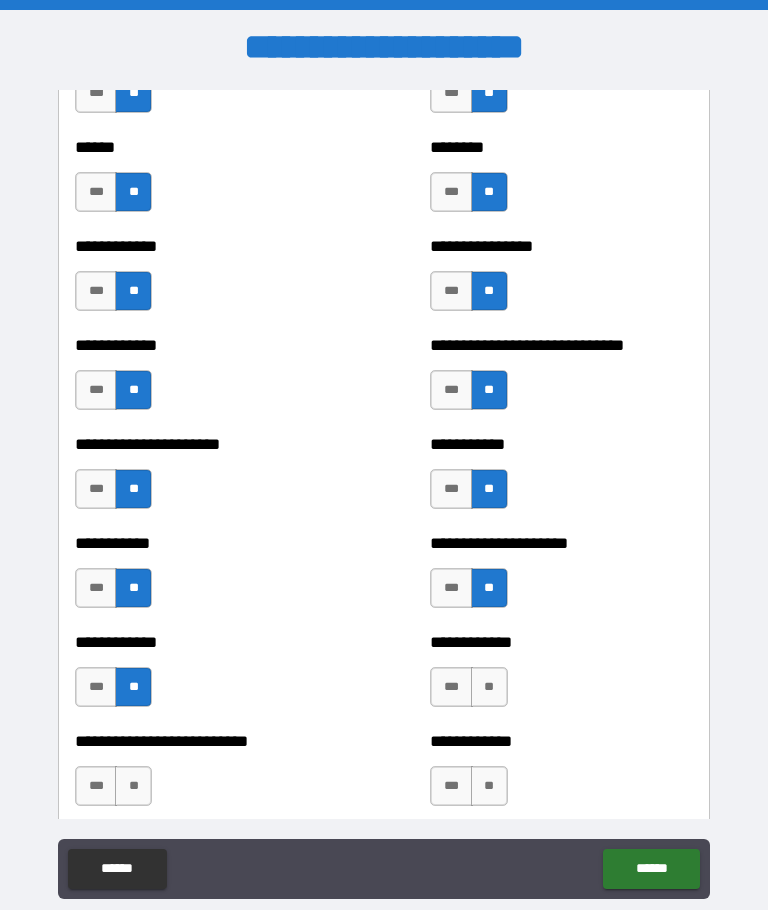 click on "**" at bounding box center (489, 687) 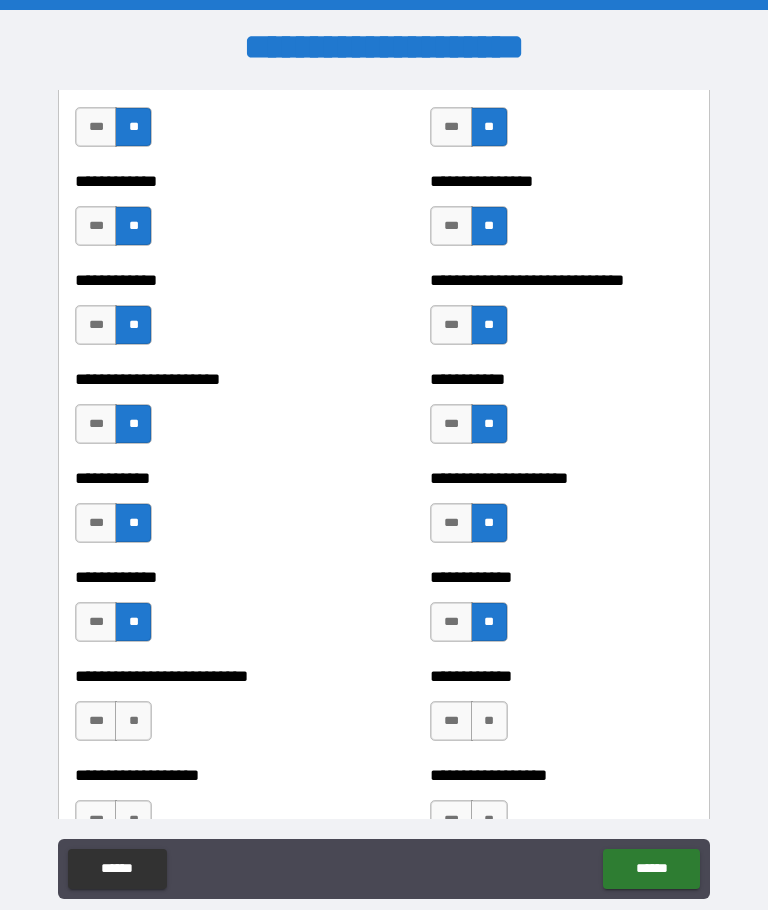 scroll, scrollTop: 5446, scrollLeft: 0, axis: vertical 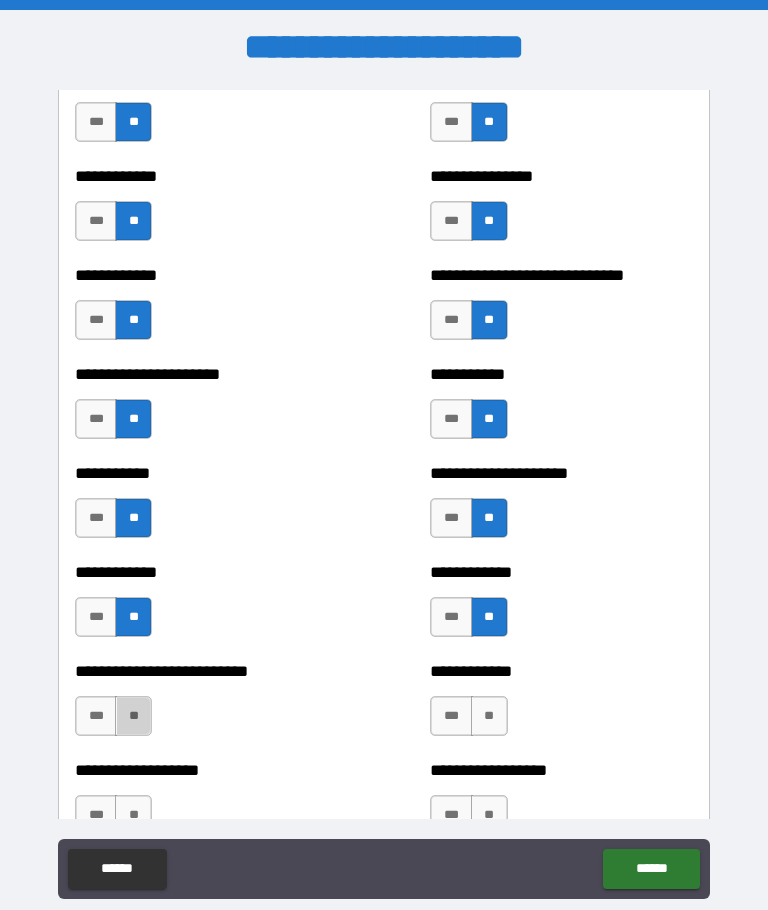 click on "**" at bounding box center (133, 716) 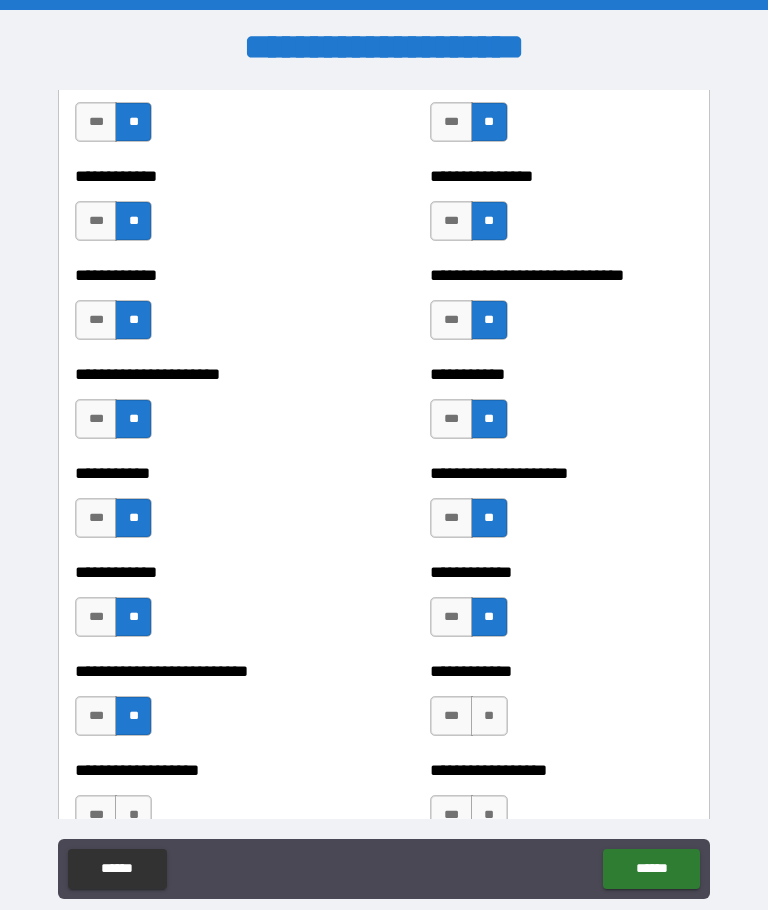 click on "**" at bounding box center [489, 716] 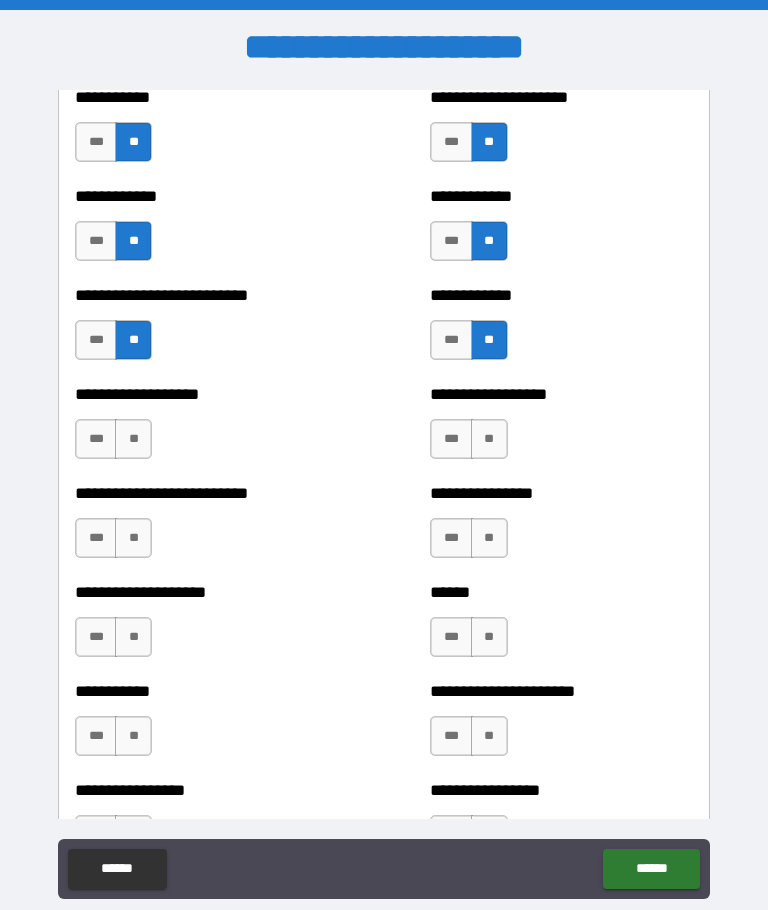 scroll, scrollTop: 5823, scrollLeft: 0, axis: vertical 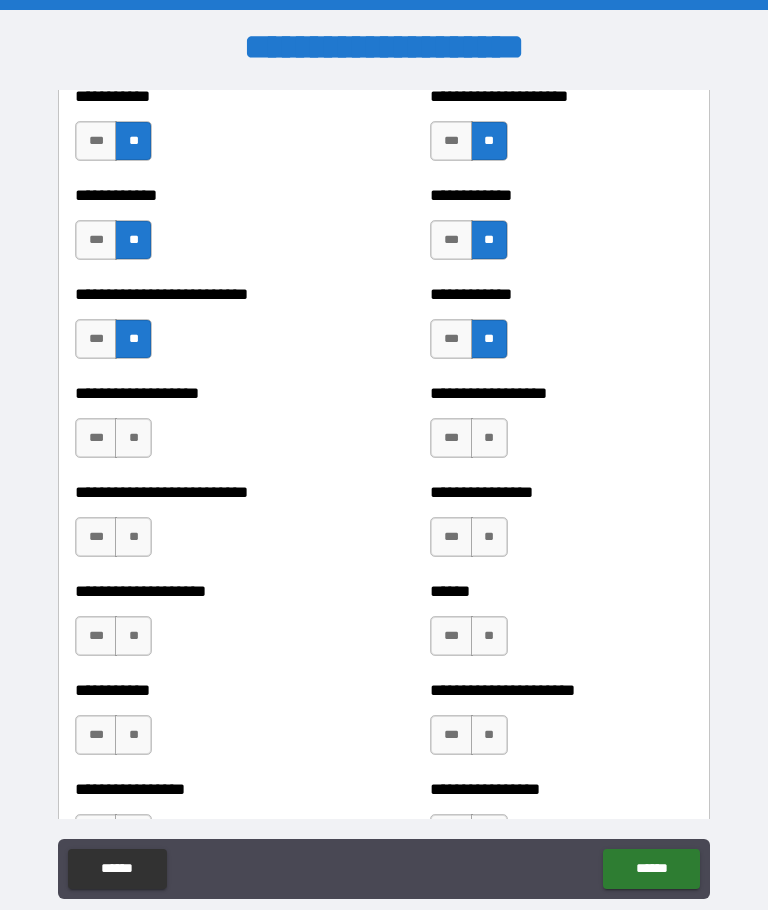 click on "**" at bounding box center [489, 438] 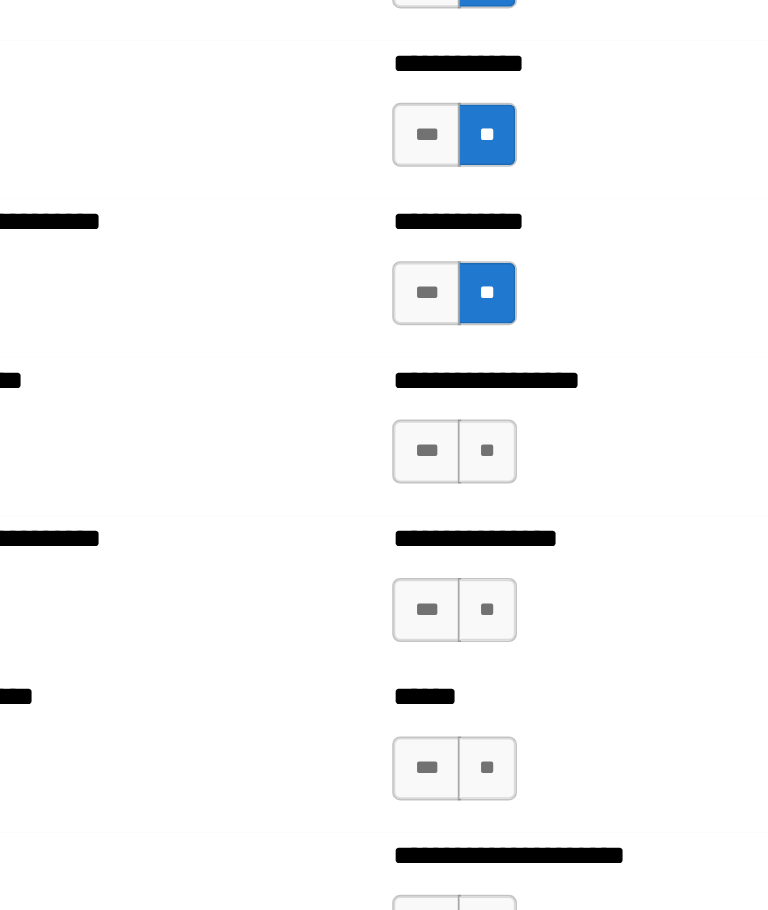 click on "**" at bounding box center (489, 438) 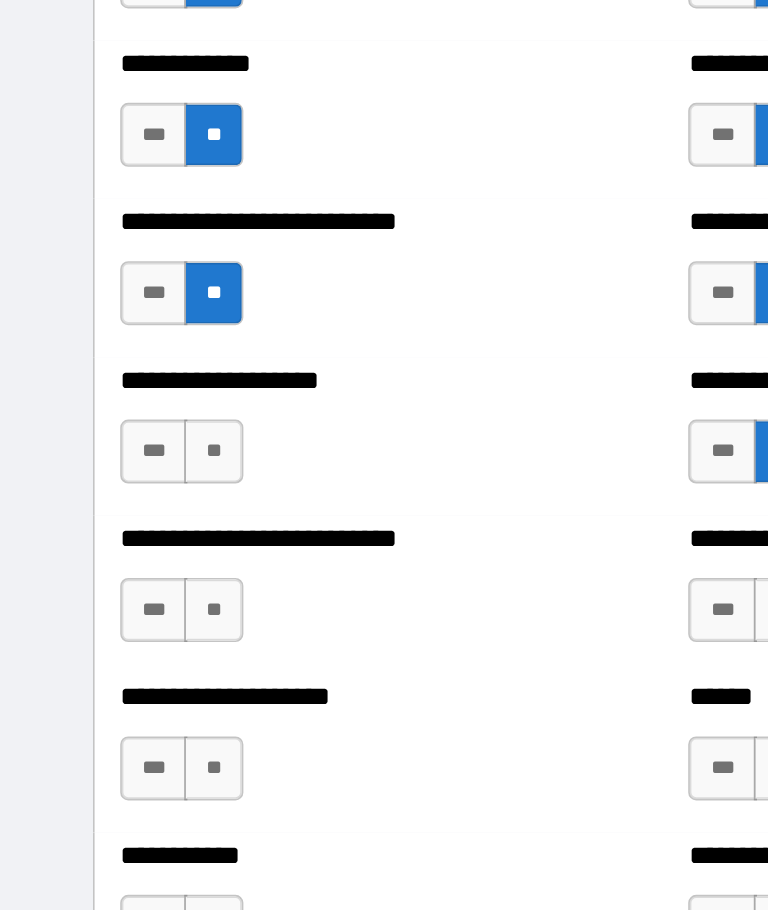 click on "**********" at bounding box center [206, 428] 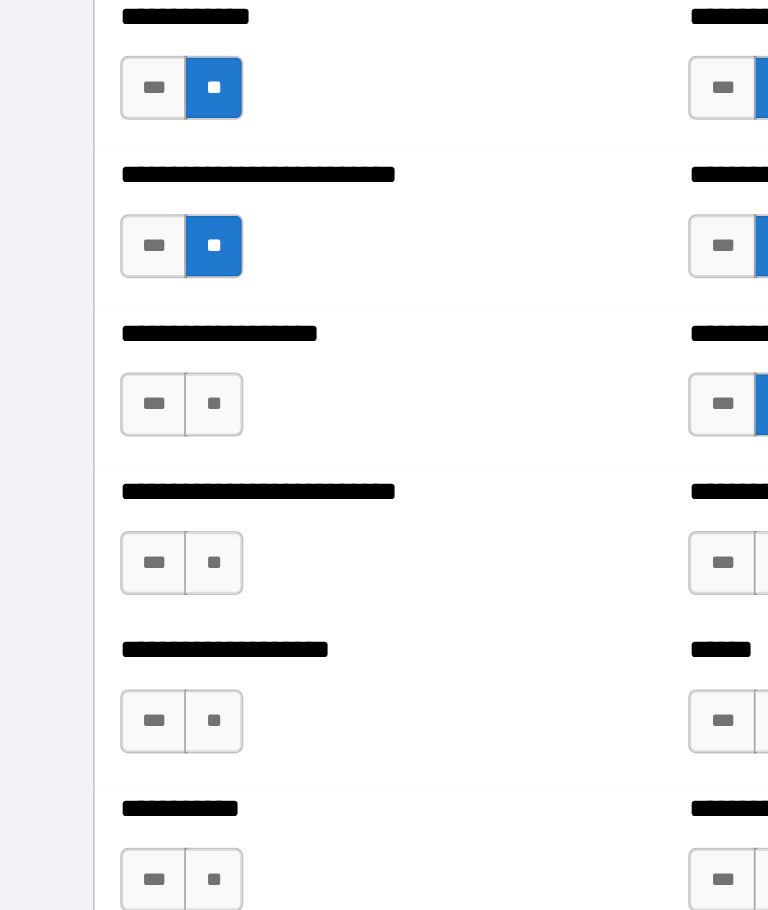 scroll, scrollTop: 5854, scrollLeft: 0, axis: vertical 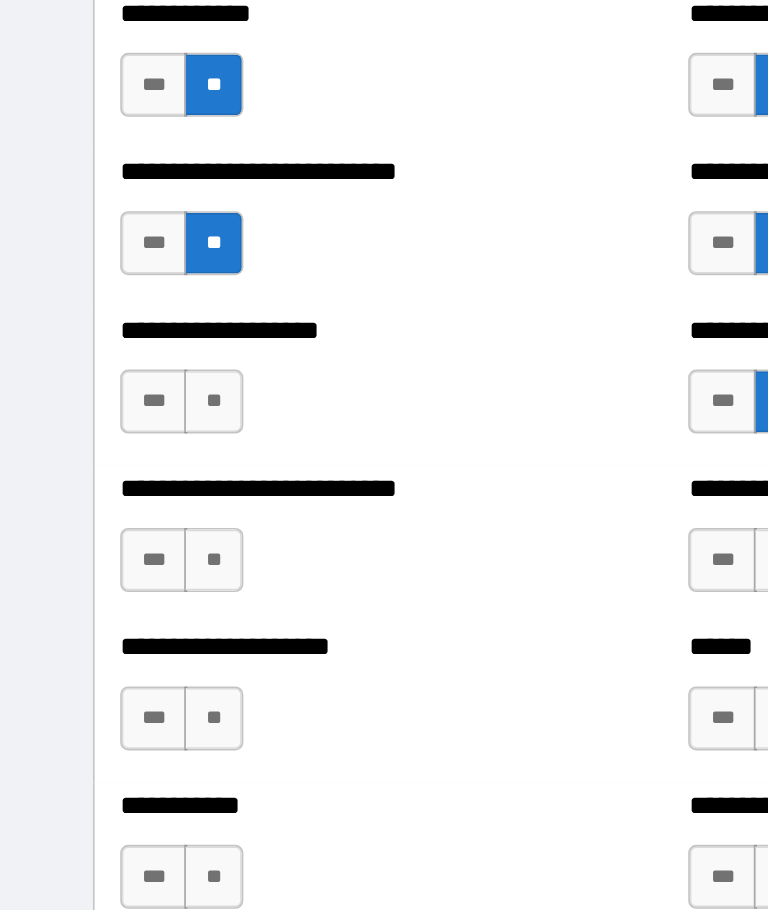 click on "**" at bounding box center (133, 407) 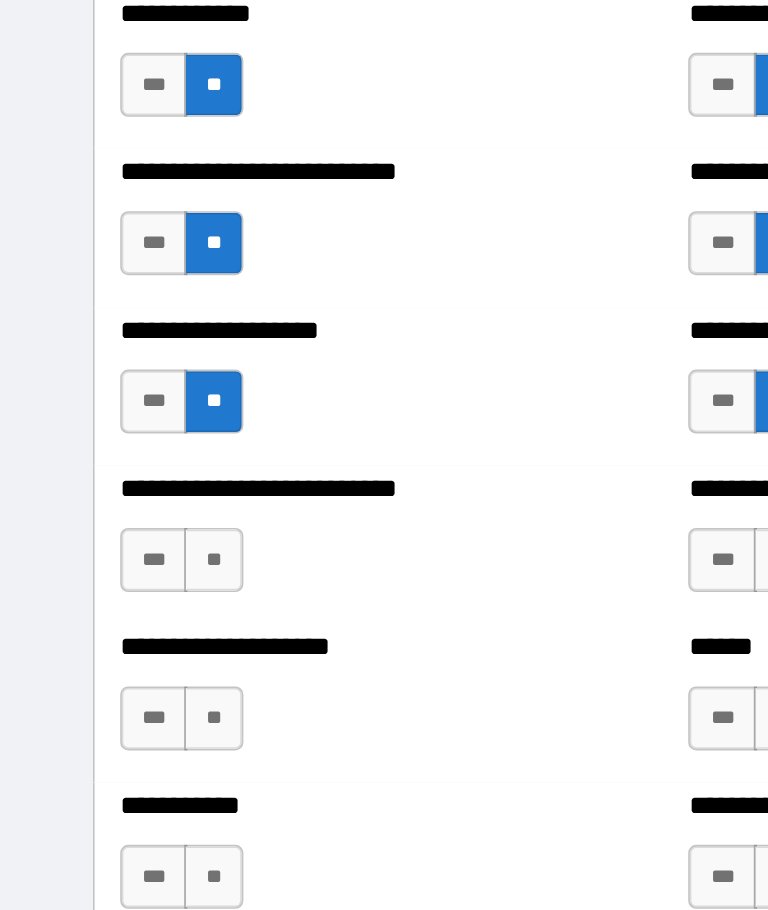 click on "**" at bounding box center (133, 506) 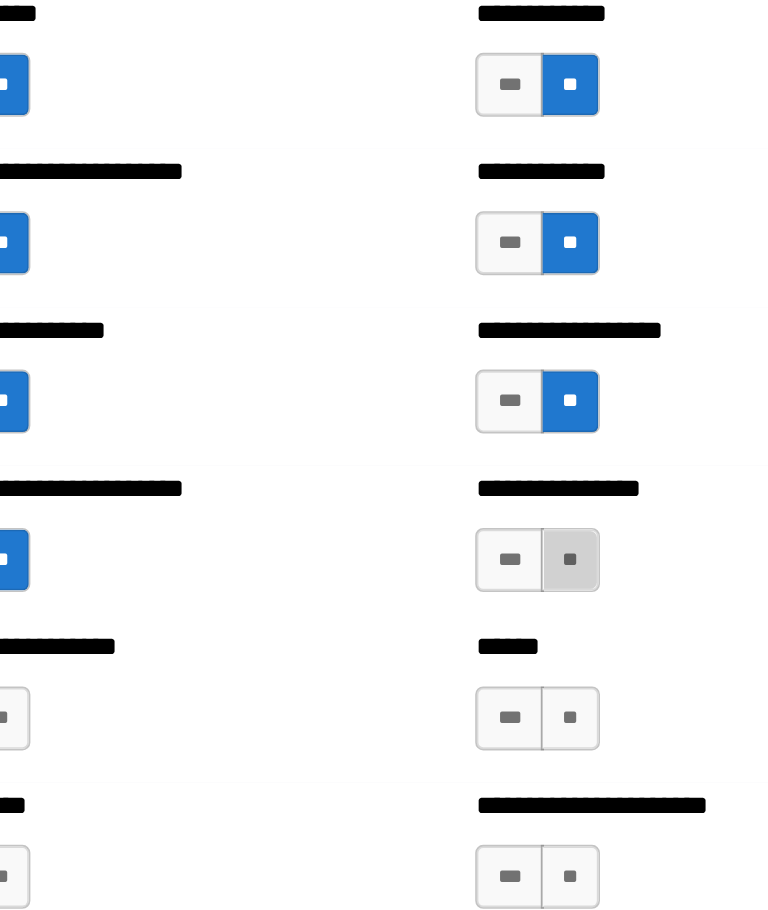 click on "**" at bounding box center [489, 506] 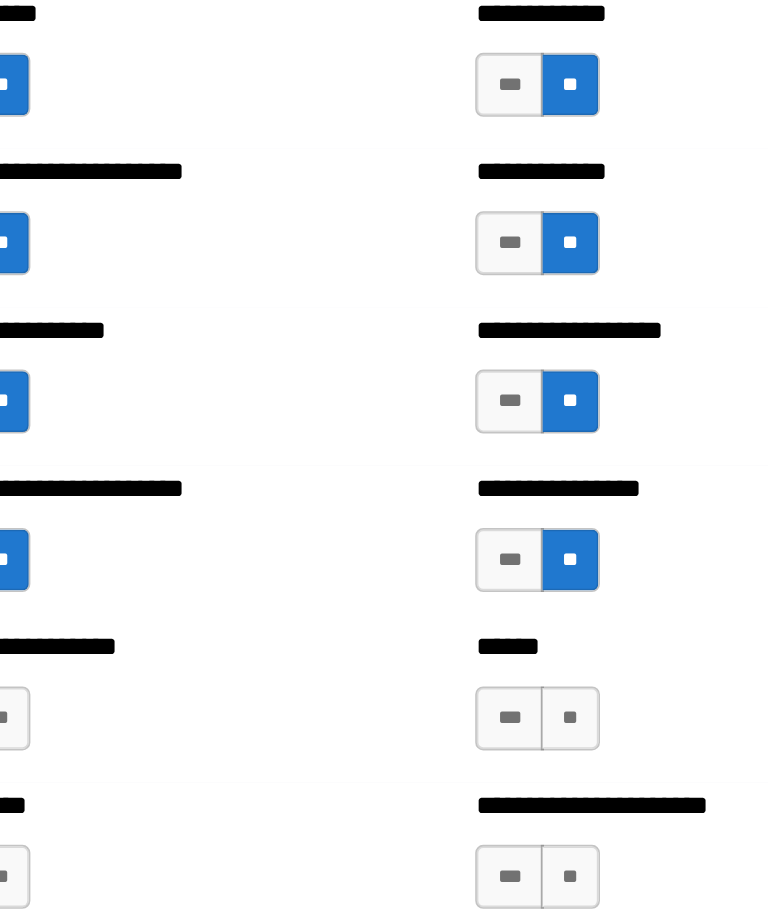 click on "**" at bounding box center (489, 605) 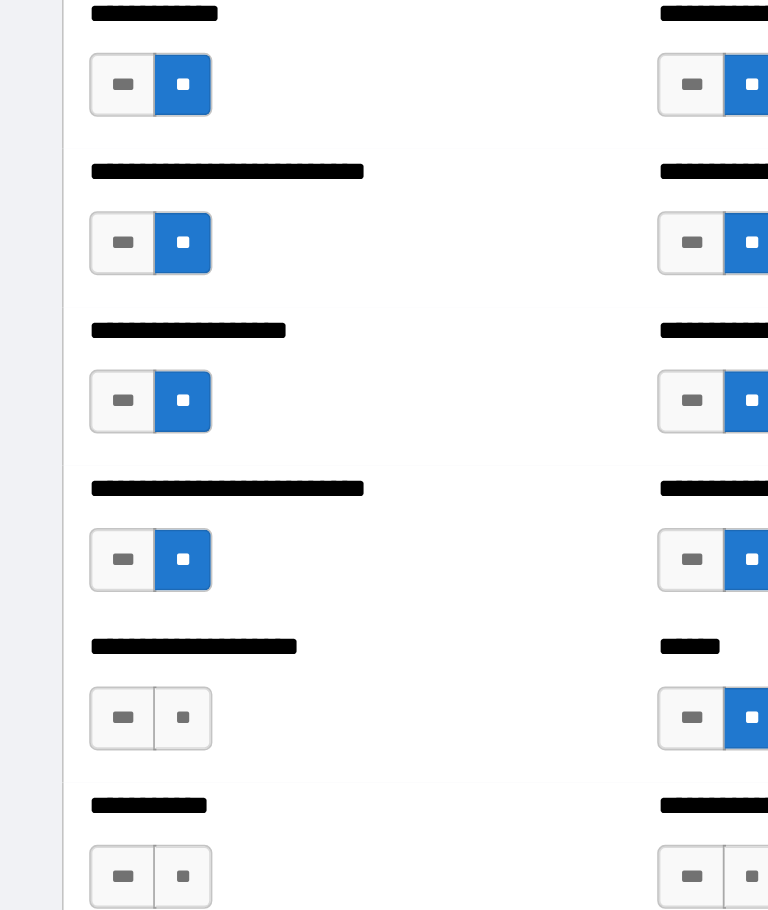 click on "**" at bounding box center (133, 605) 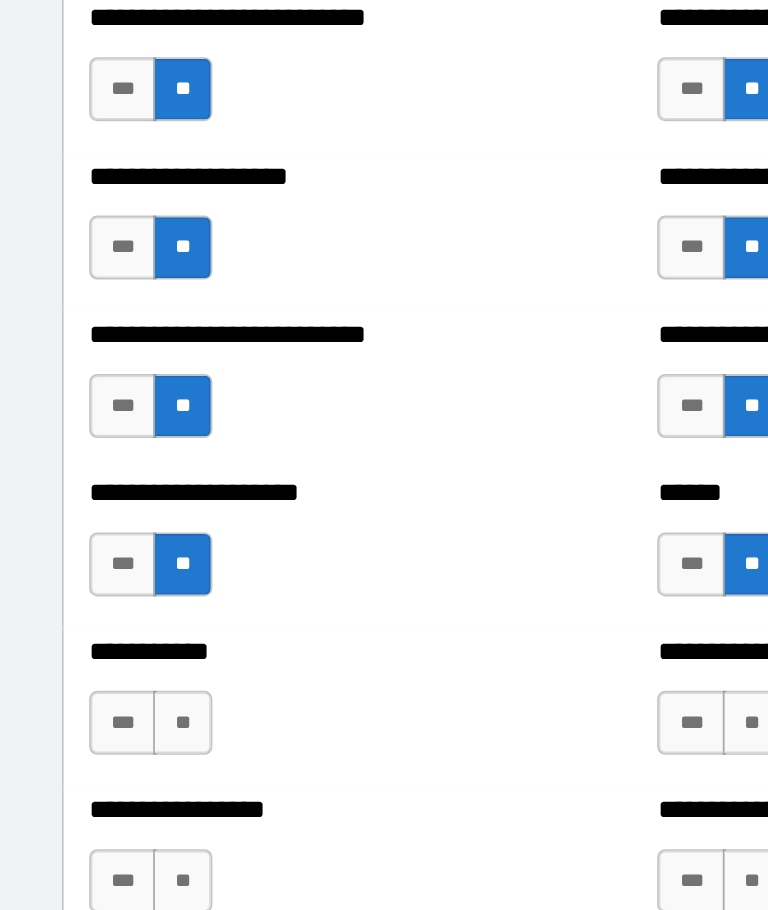 scroll, scrollTop: 5953, scrollLeft: 0, axis: vertical 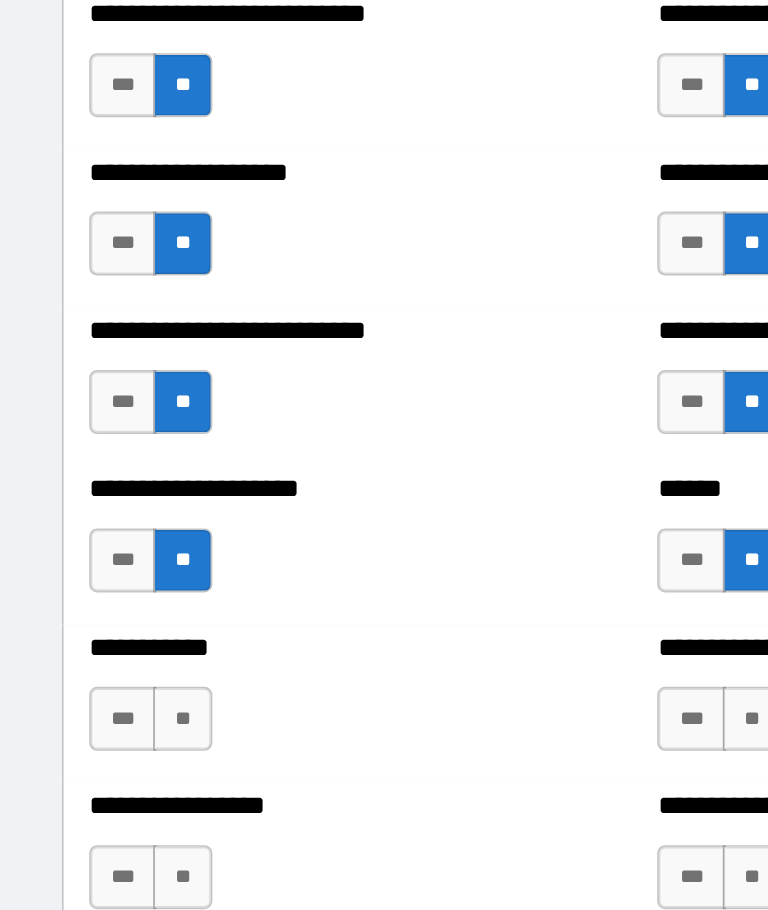 click on "**" at bounding box center [133, 605] 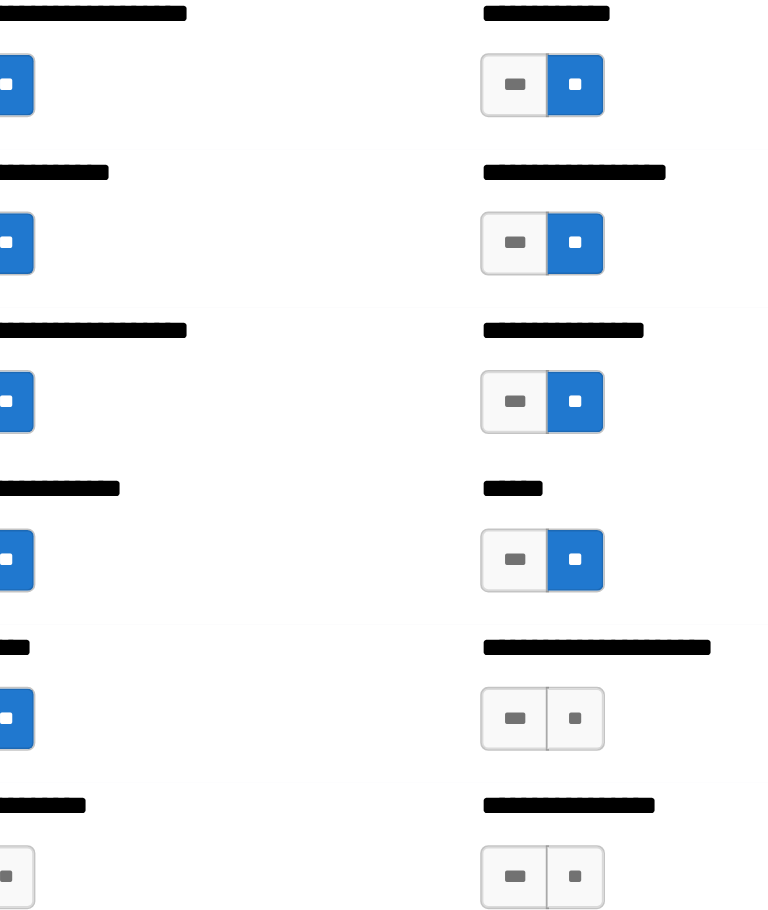 click on "**" at bounding box center (489, 605) 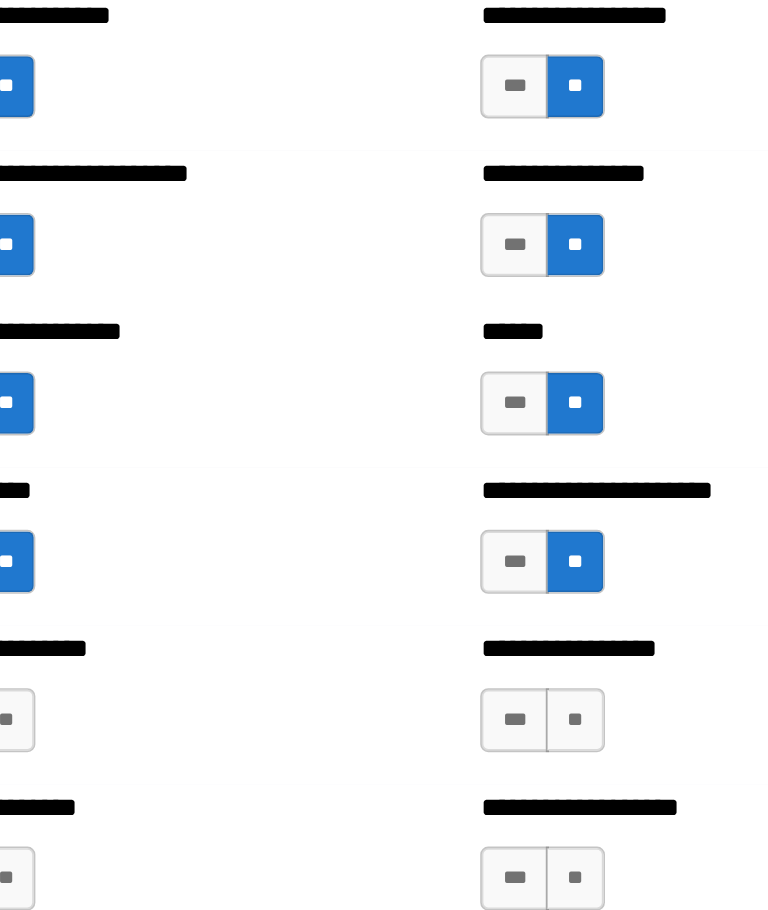 scroll, scrollTop: 6058, scrollLeft: 0, axis: vertical 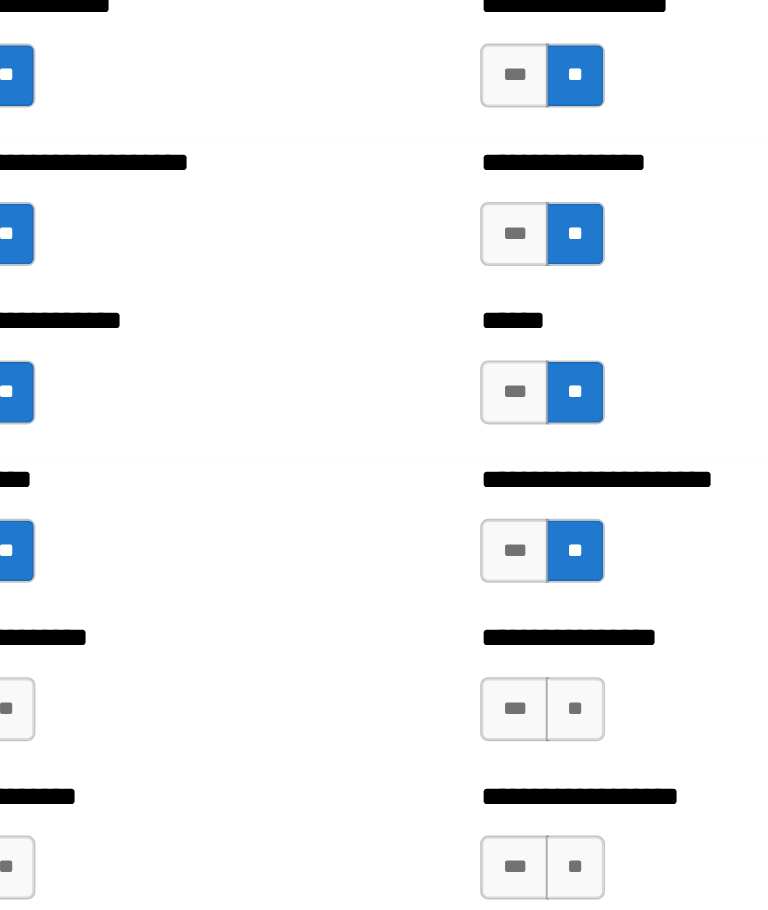 click on "**********" at bounding box center [384, 490] 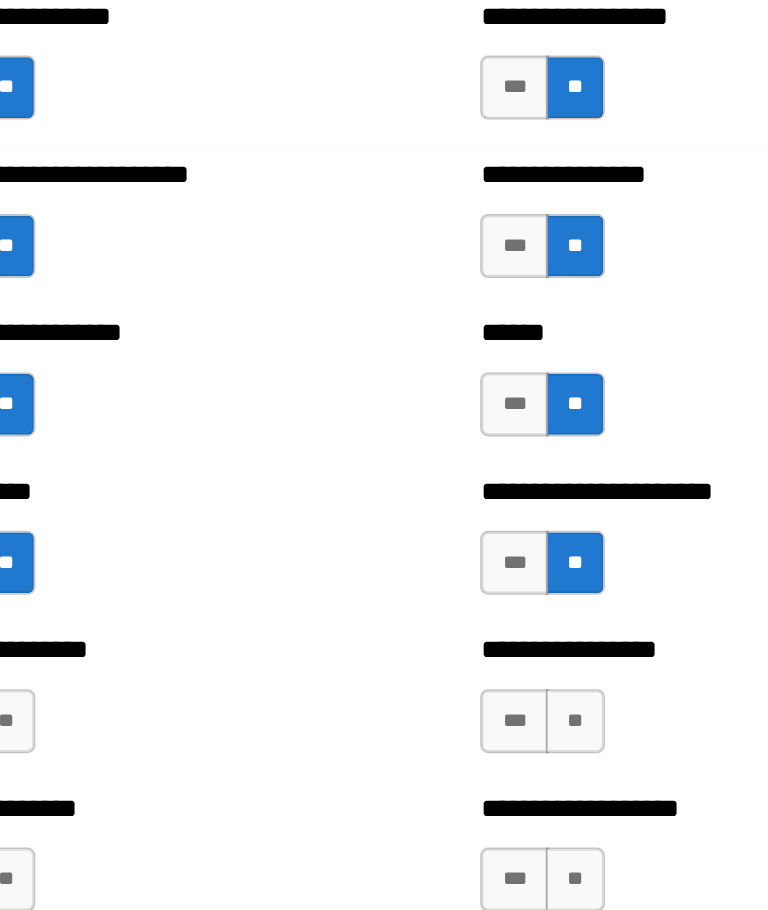 scroll, scrollTop: 6059, scrollLeft: 0, axis: vertical 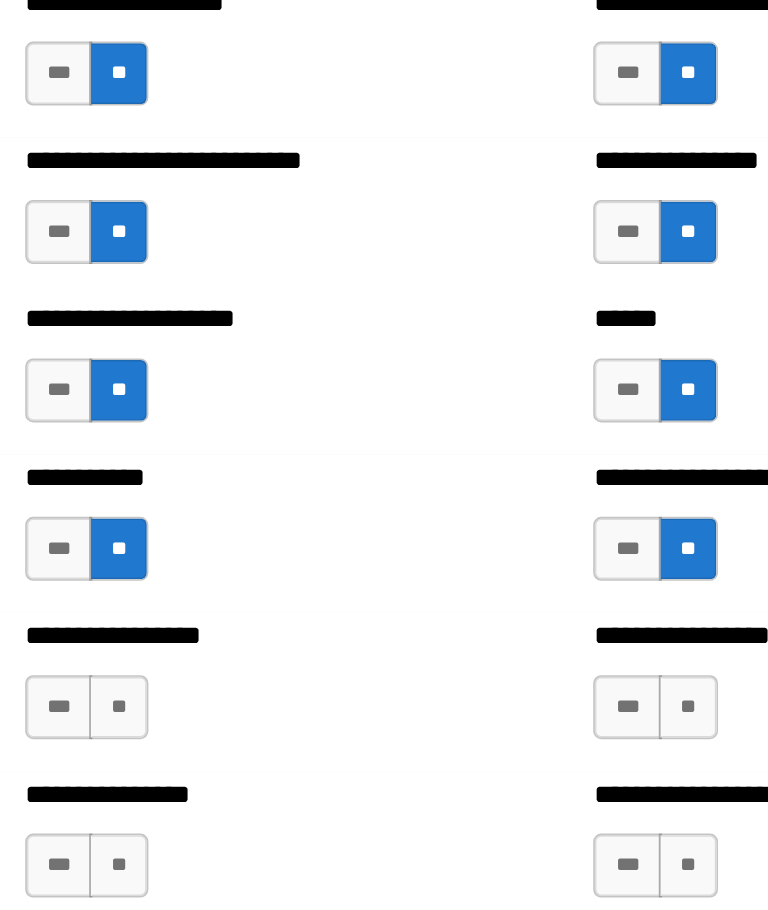 click on "**" at bounding box center (133, 598) 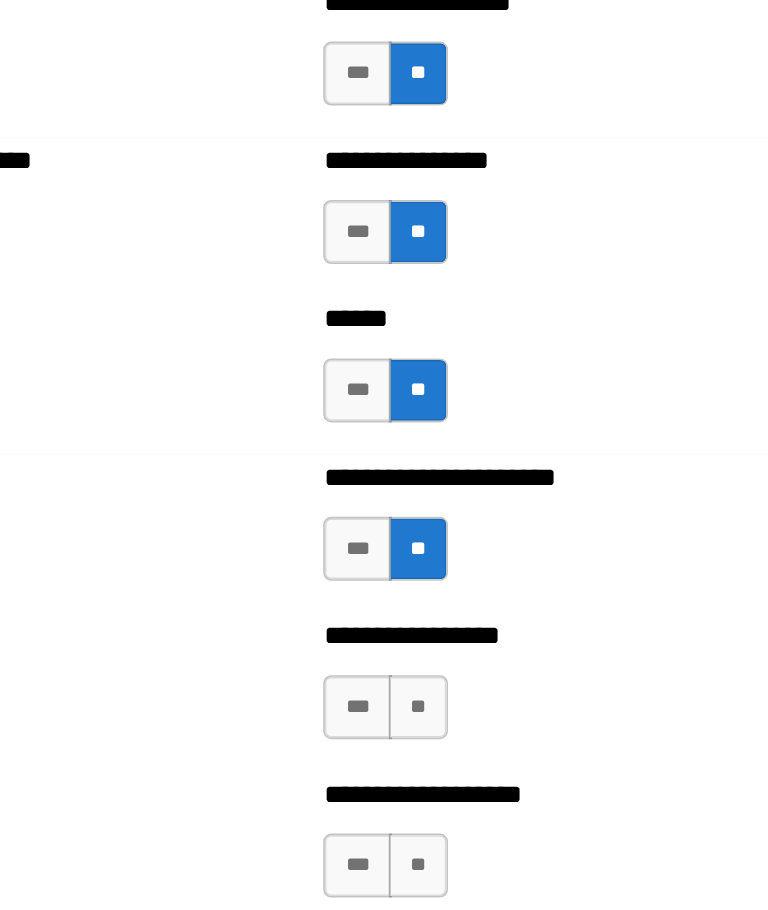 click on "**" at bounding box center (489, 598) 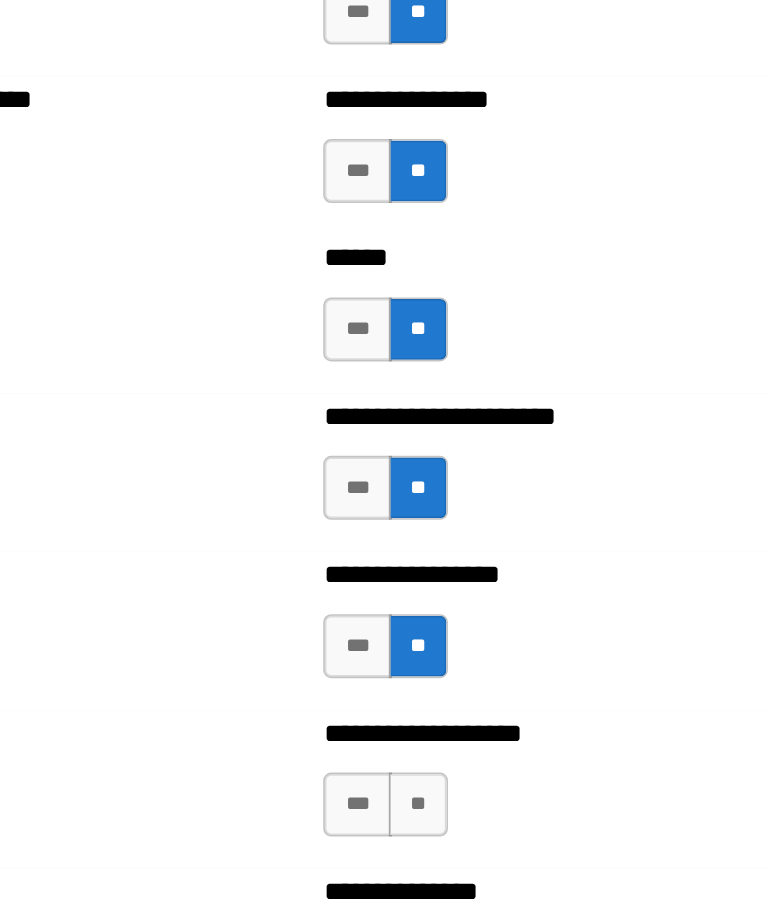 scroll, scrollTop: 6091, scrollLeft: 0, axis: vertical 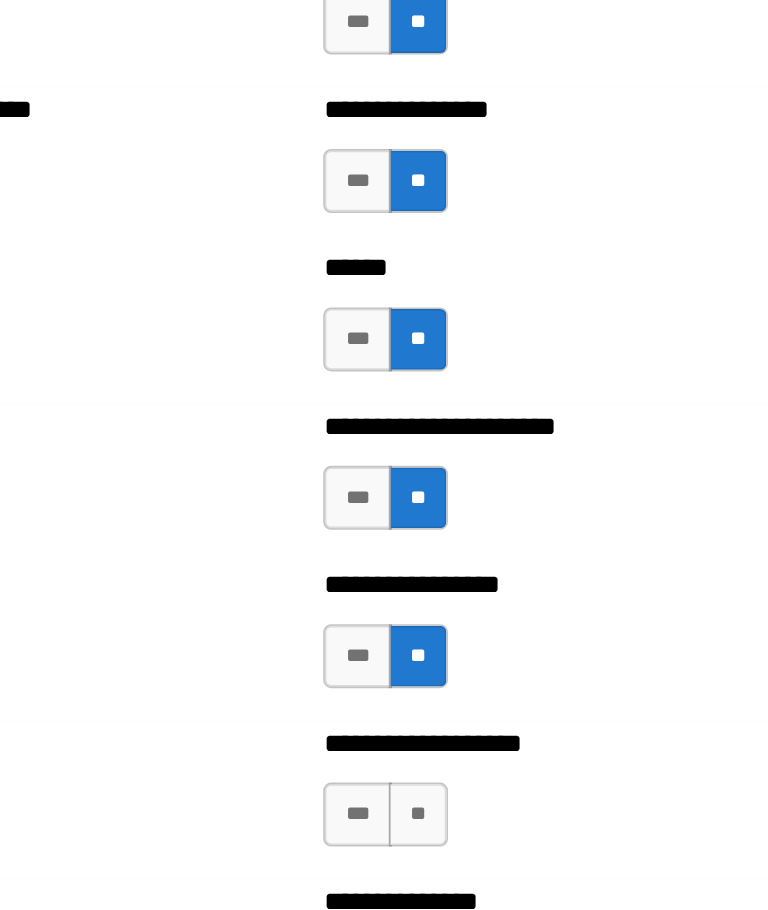 click on "**" at bounding box center [489, 665] 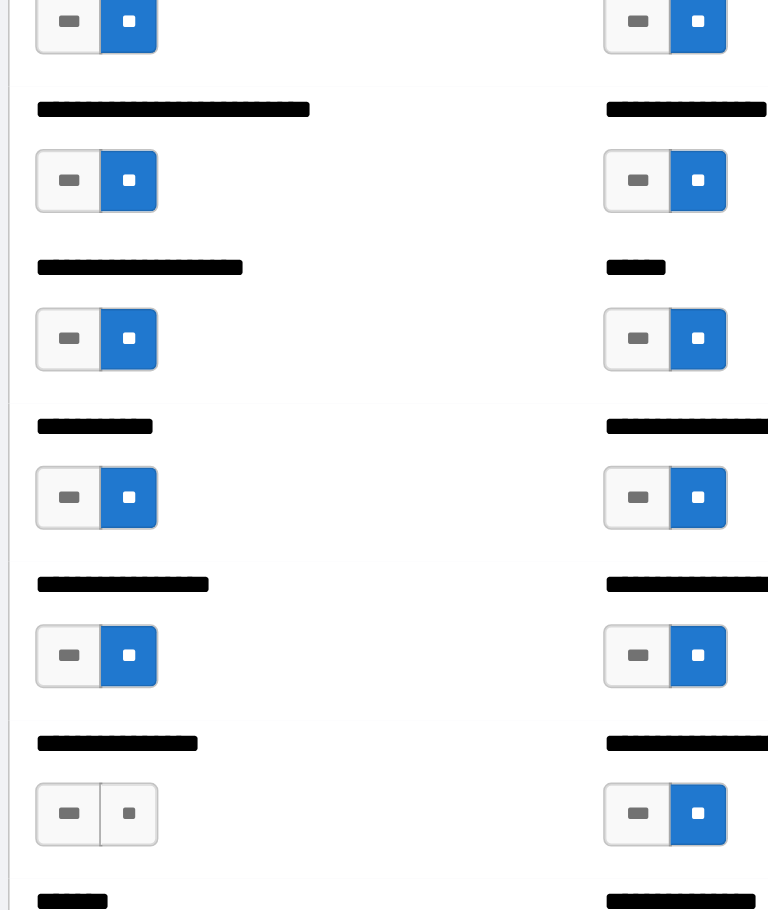 click on "**" at bounding box center [133, 665] 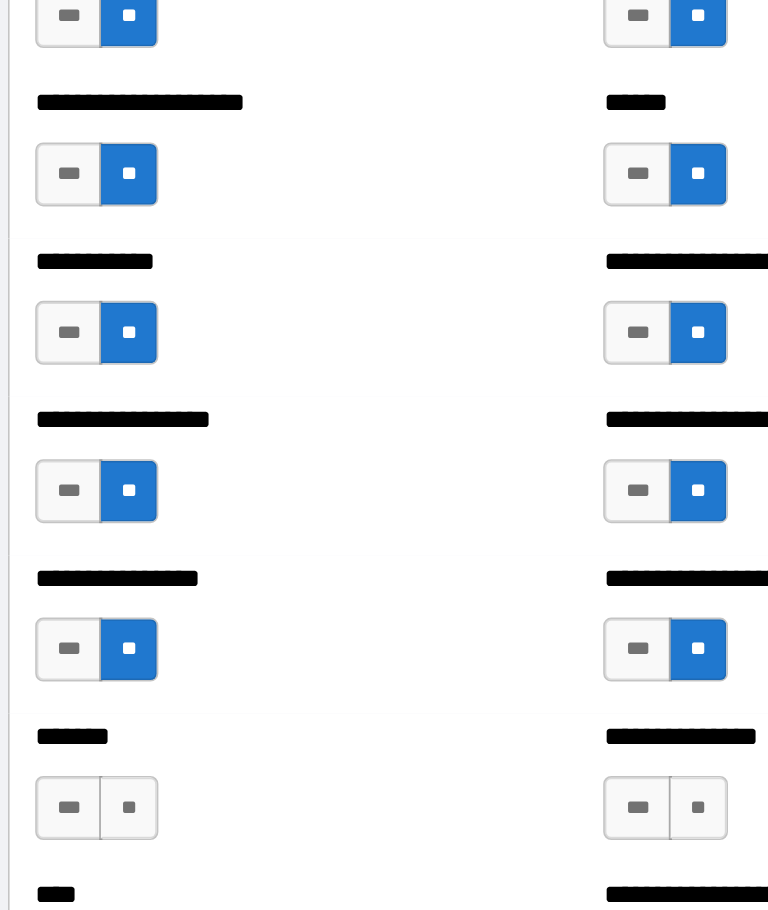 scroll, scrollTop: 6206, scrollLeft: 0, axis: vertical 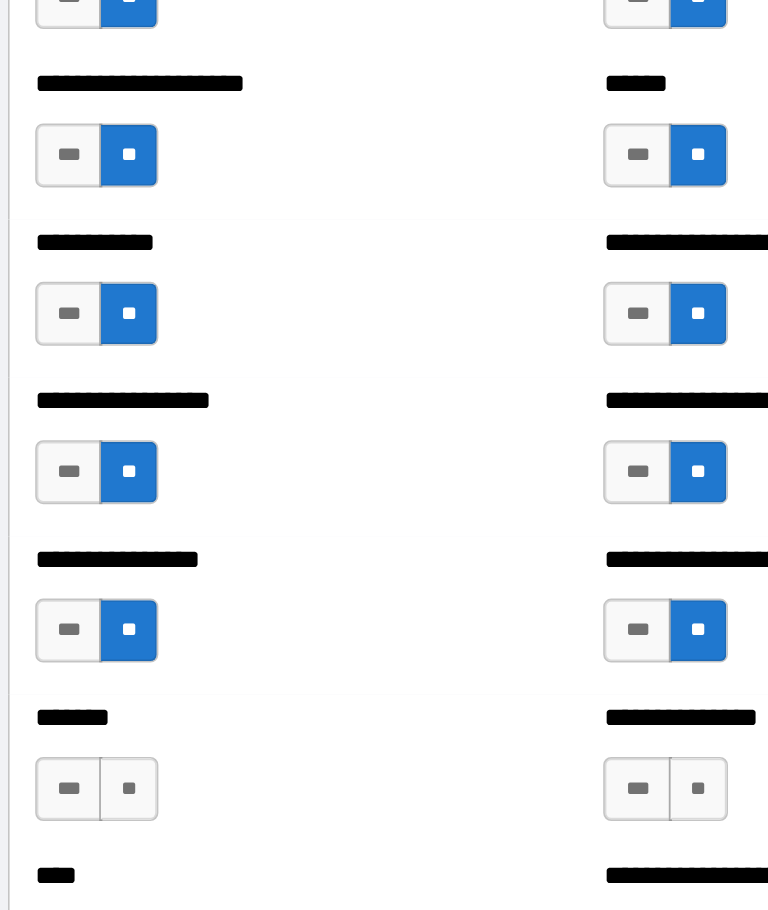 click on "***" at bounding box center (96, 649) 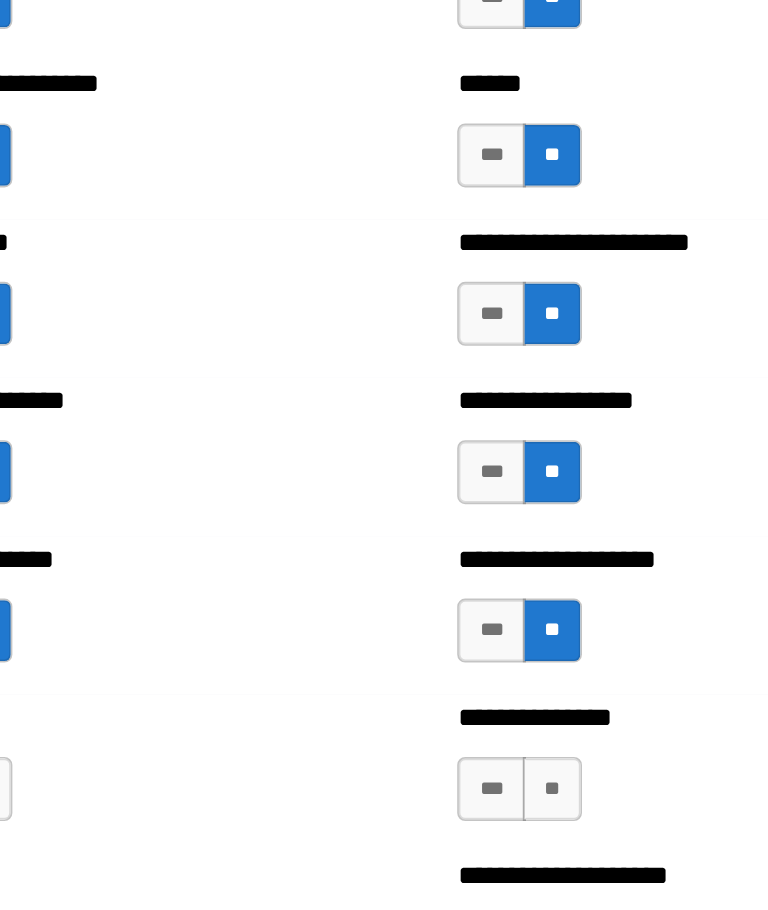 click on "**" at bounding box center (489, 649) 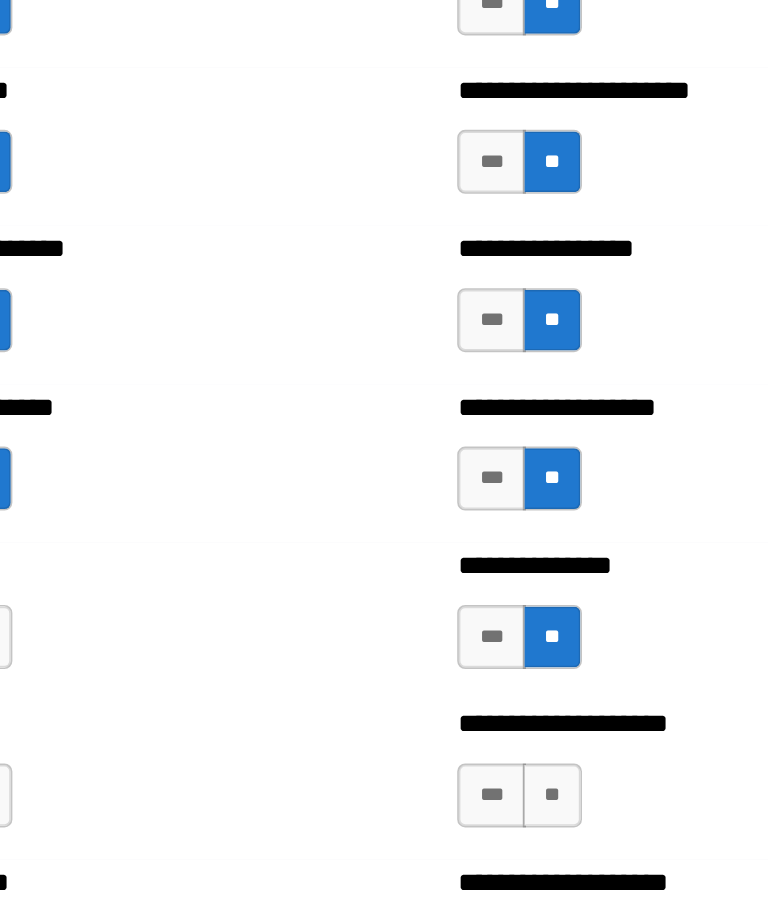 scroll, scrollTop: 6304, scrollLeft: 0, axis: vertical 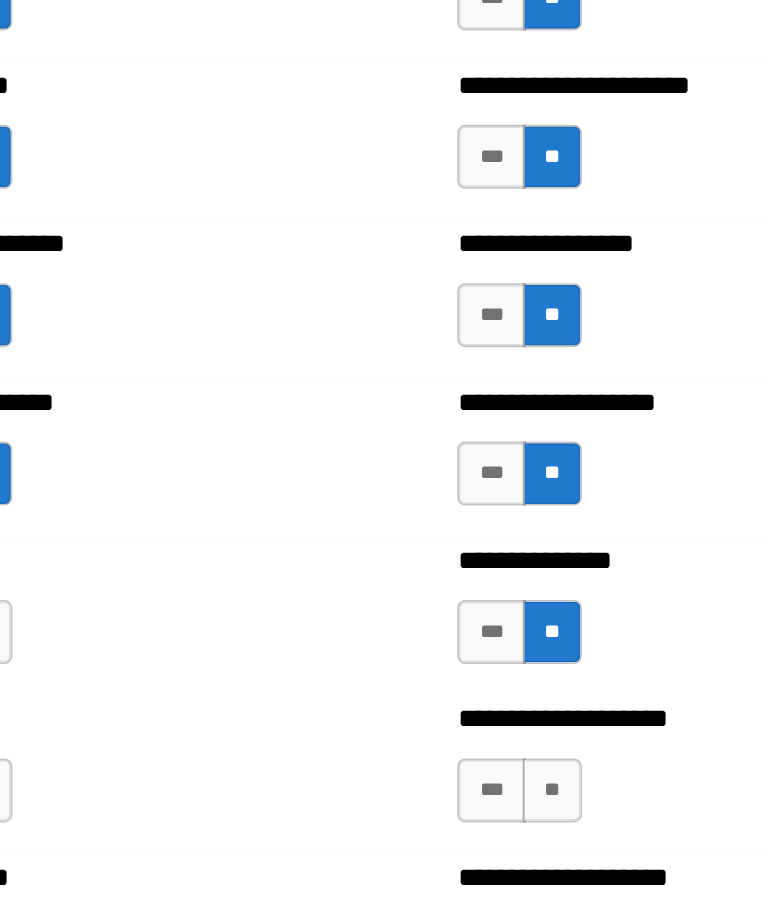 click on "**" at bounding box center (489, 650) 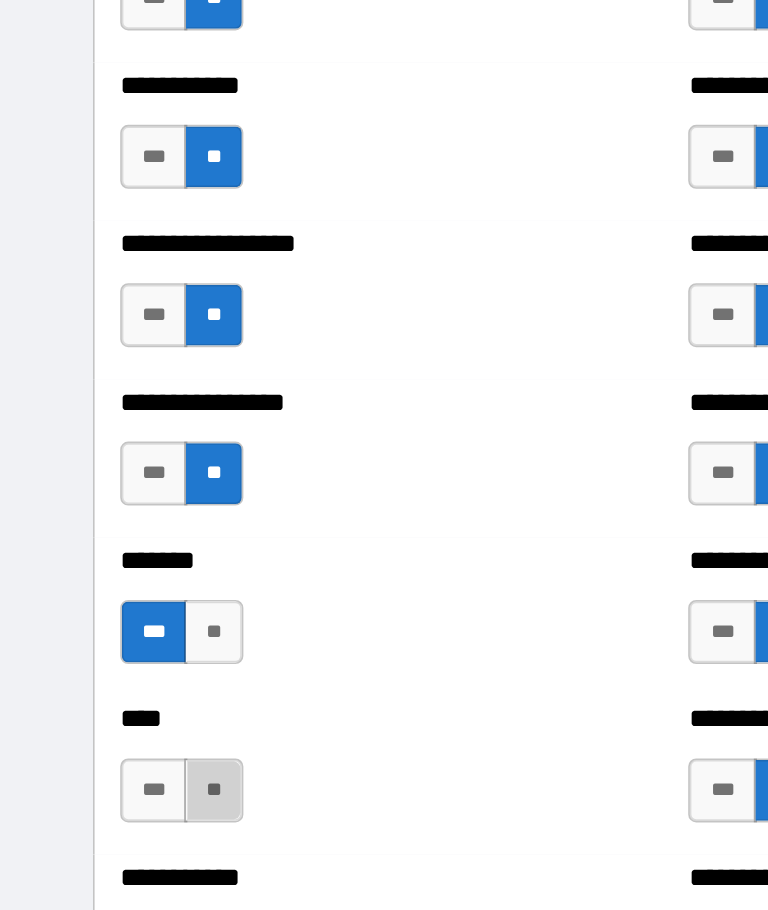 click on "**" at bounding box center (133, 650) 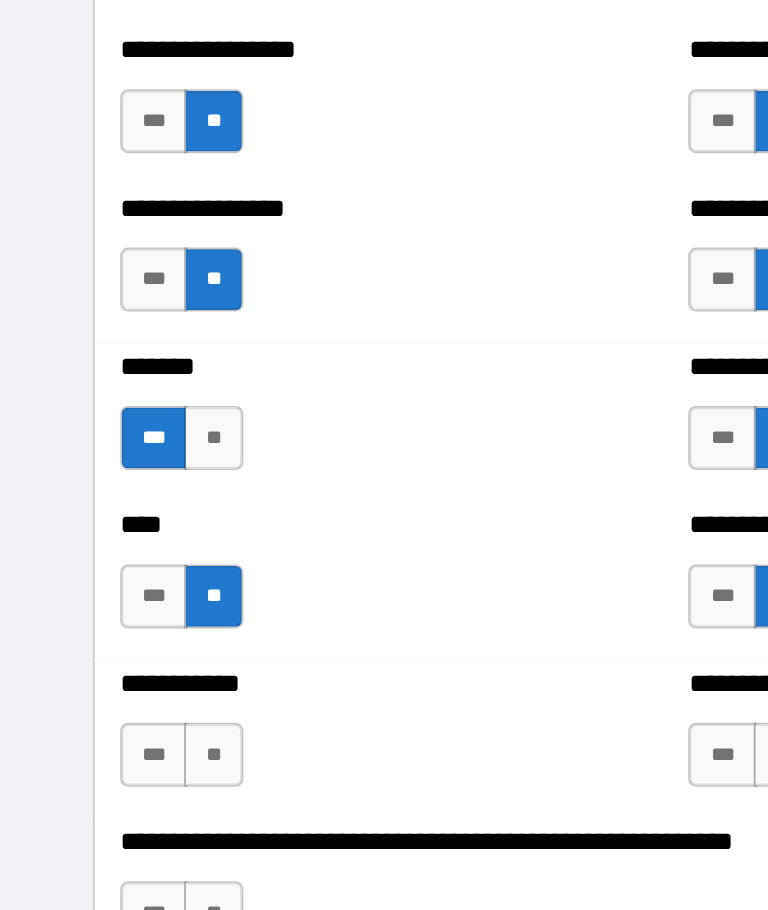 scroll, scrollTop: 6428, scrollLeft: 0, axis: vertical 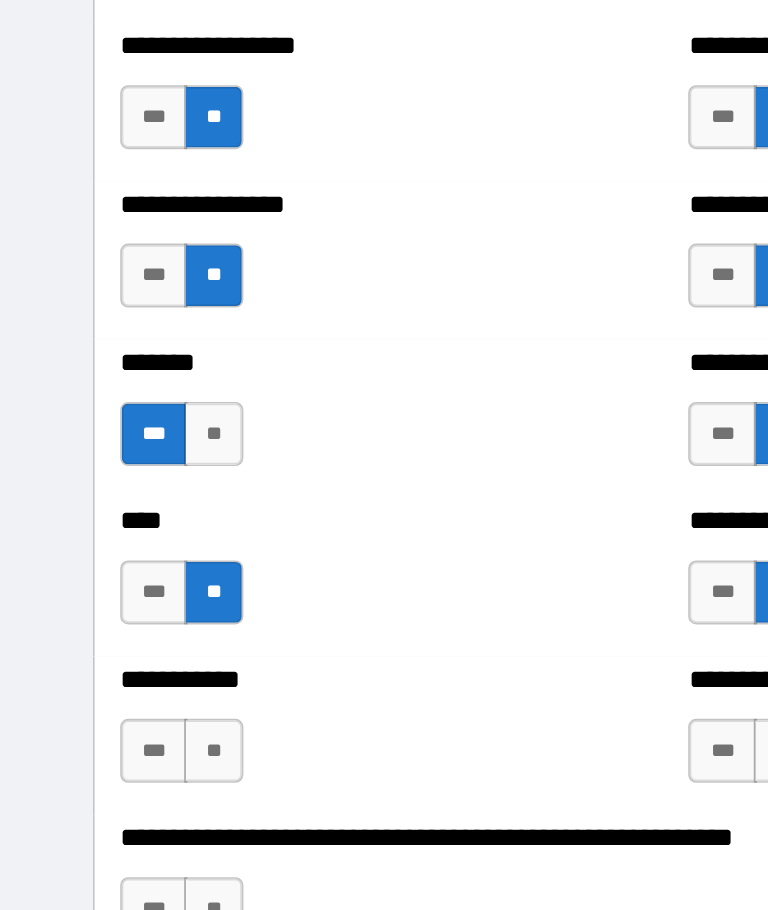 click on "**" at bounding box center [133, 625] 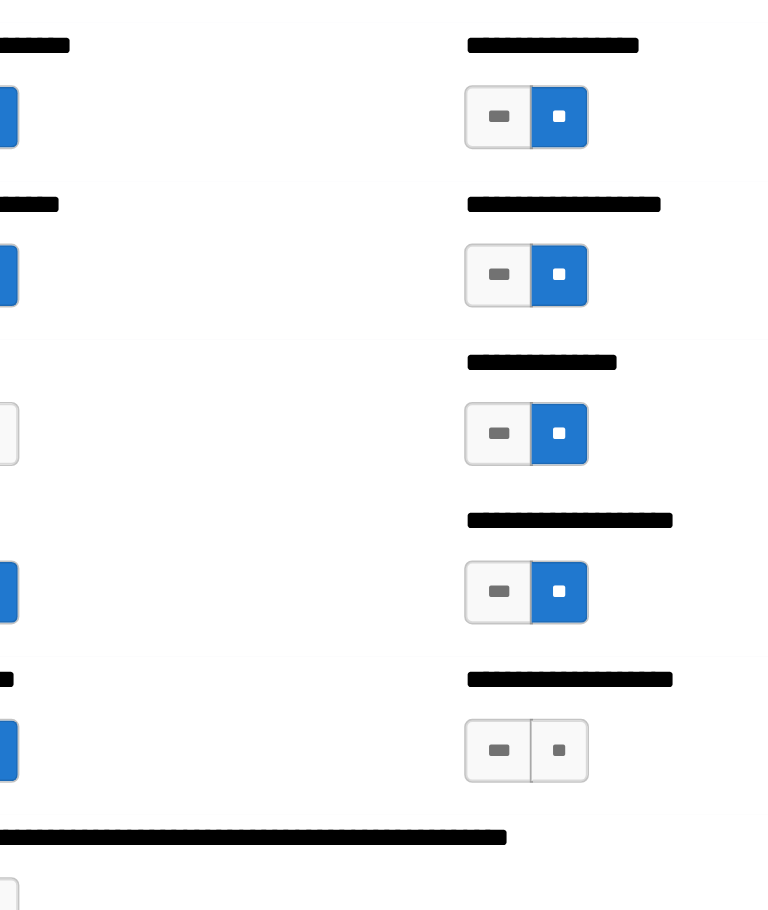 click on "**" at bounding box center [489, 625] 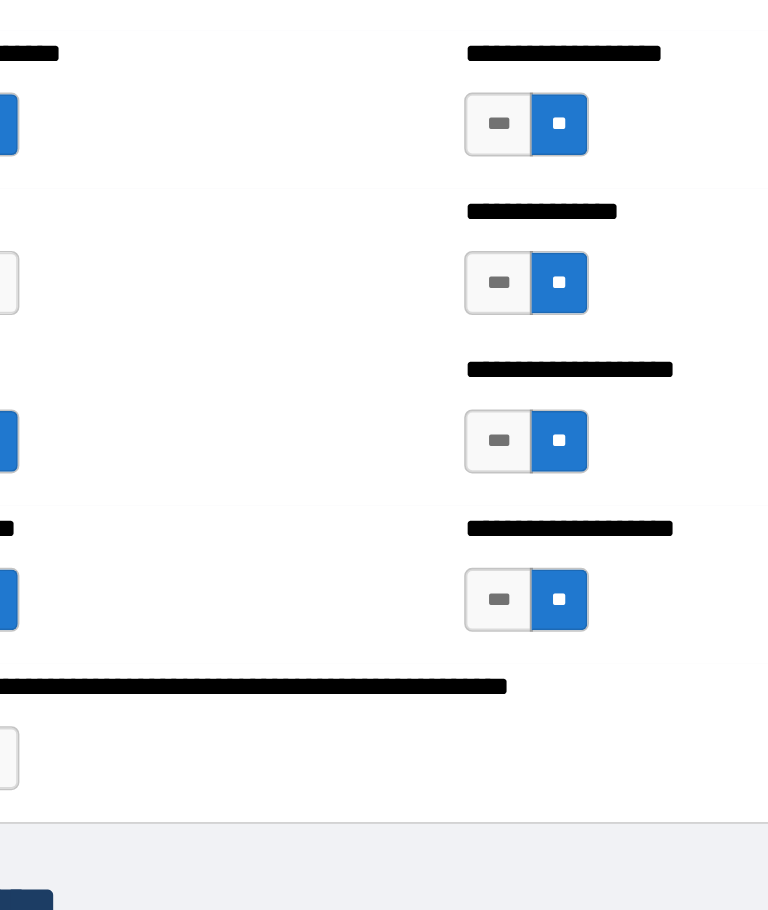 scroll, scrollTop: 6524, scrollLeft: 0, axis: vertical 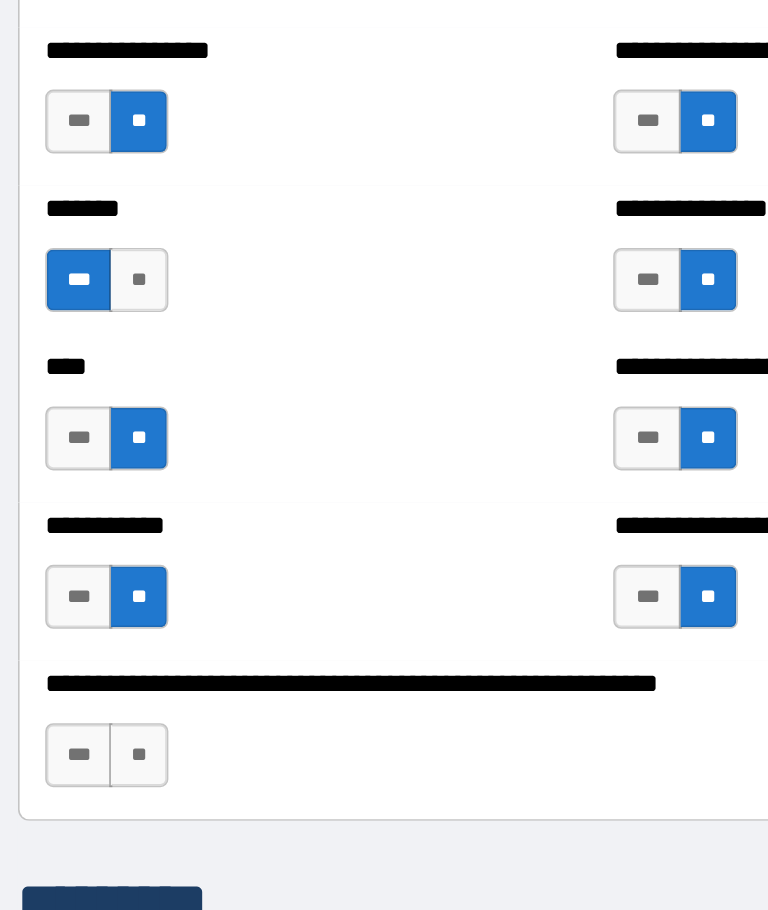 click on "**" at bounding box center (133, 628) 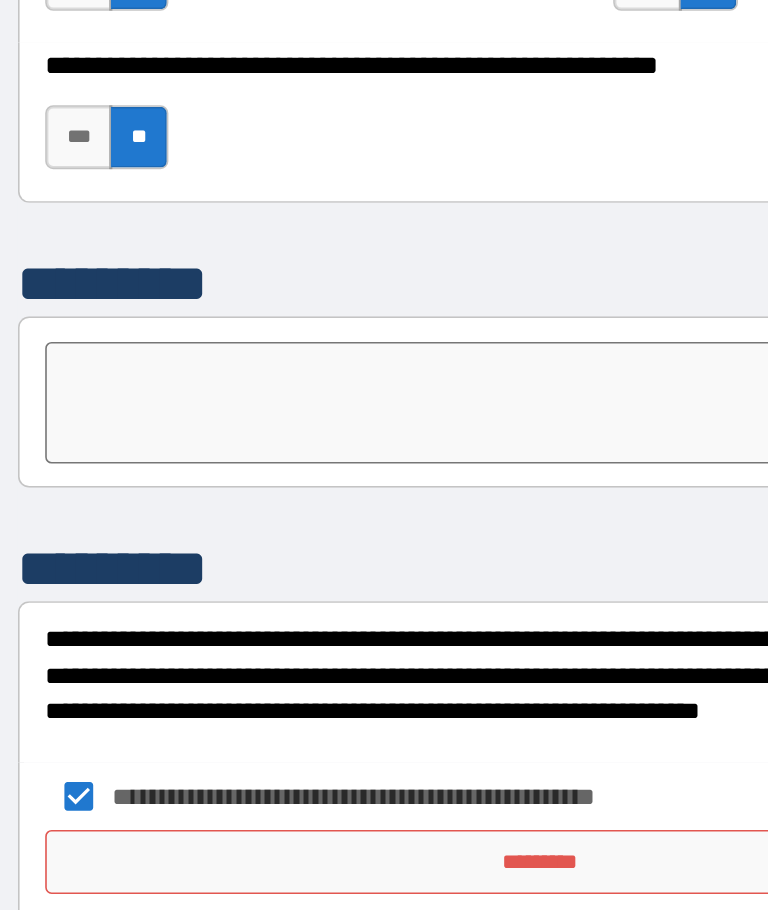 scroll, scrollTop: 6857, scrollLeft: 0, axis: vertical 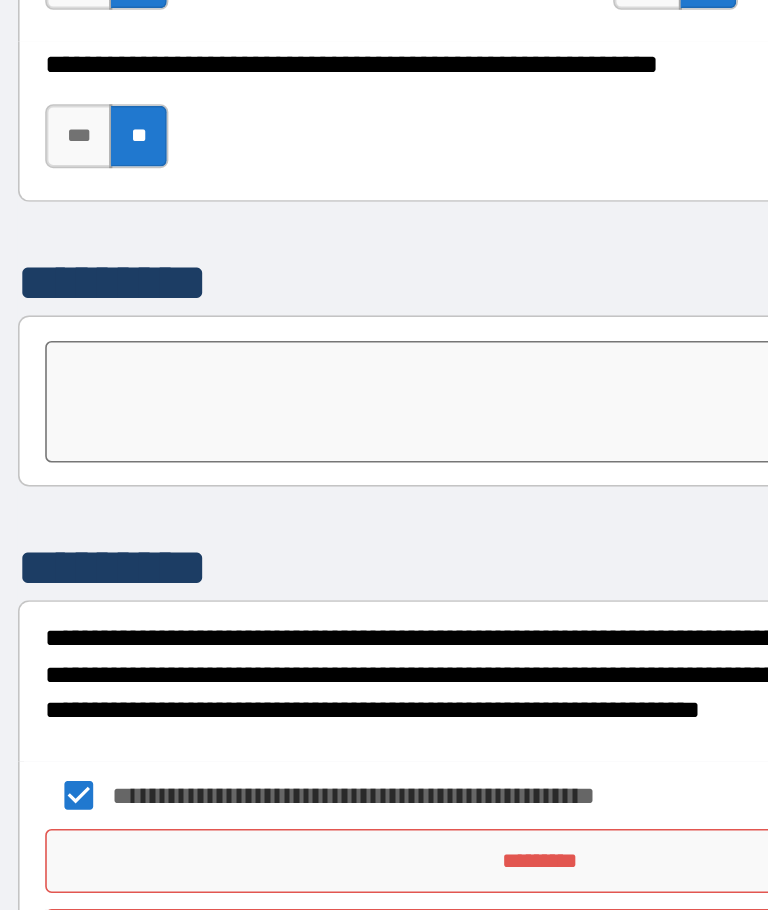 click on "*********" at bounding box center [384, 748] 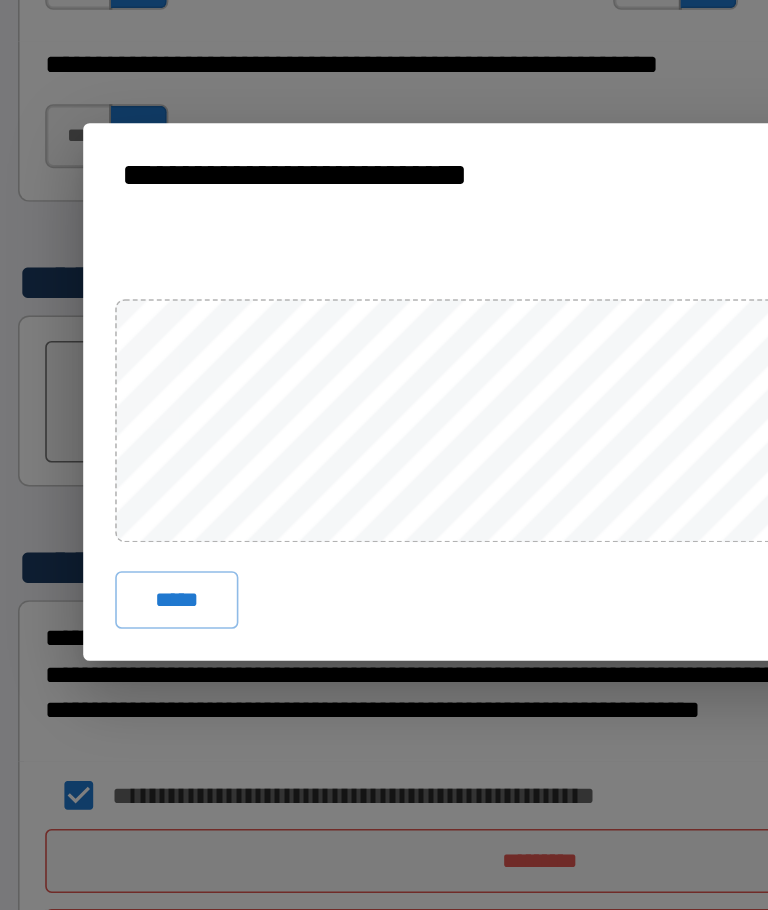 click on "**********" at bounding box center [384, 455] 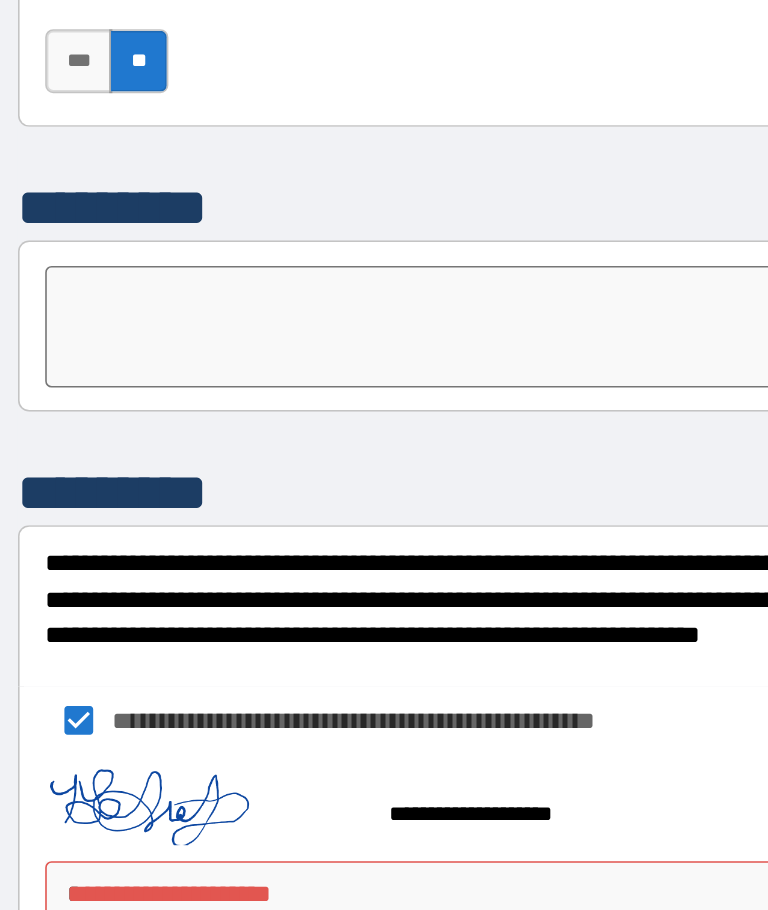 scroll, scrollTop: 6904, scrollLeft: 0, axis: vertical 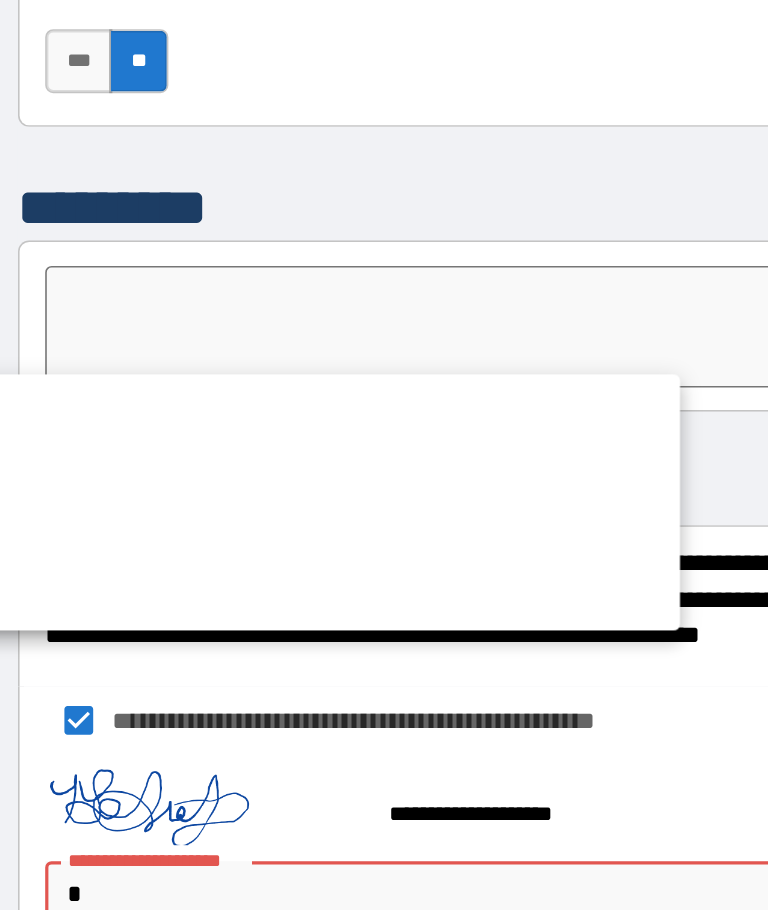 click at bounding box center (384, 455) 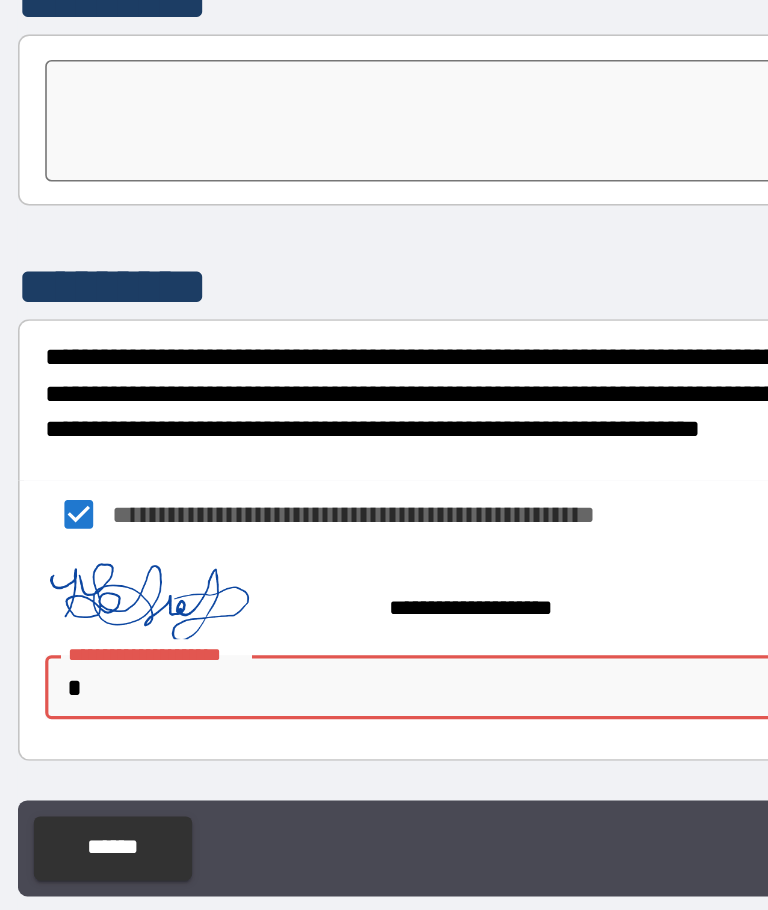 scroll, scrollTop: 69, scrollLeft: 0, axis: vertical 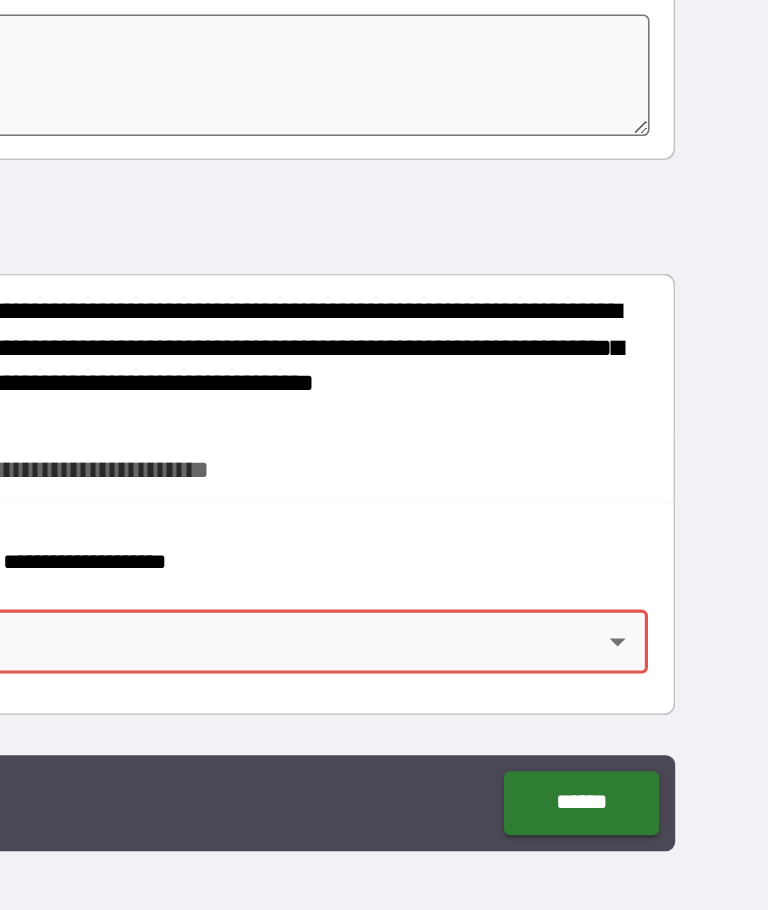 click on "******" at bounding box center [651, 800] 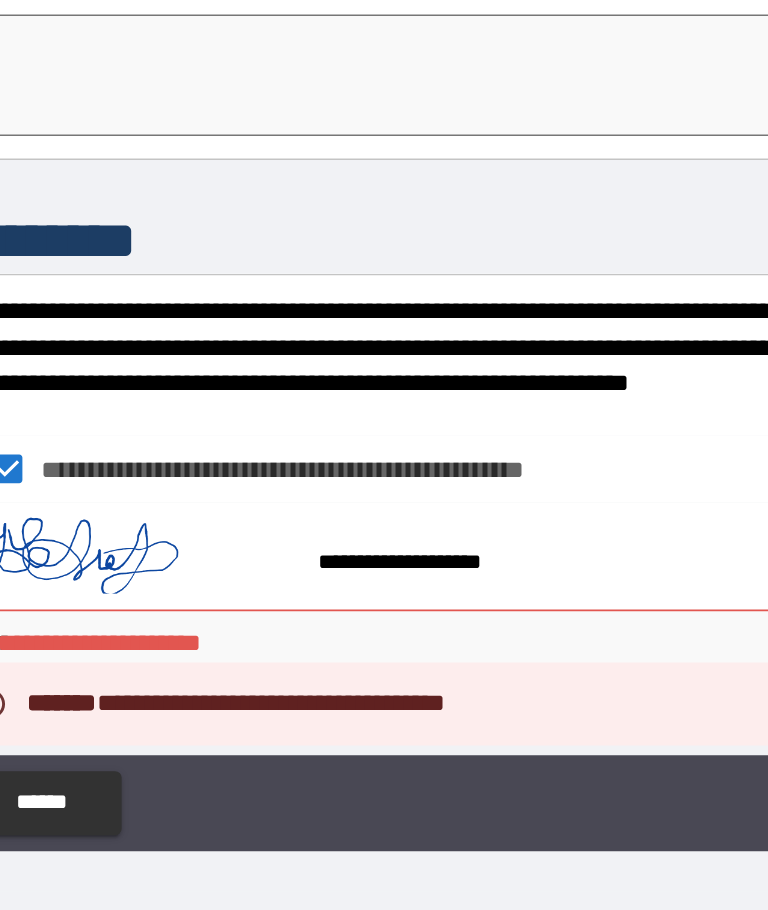 click on "**********" at bounding box center [384, 420] 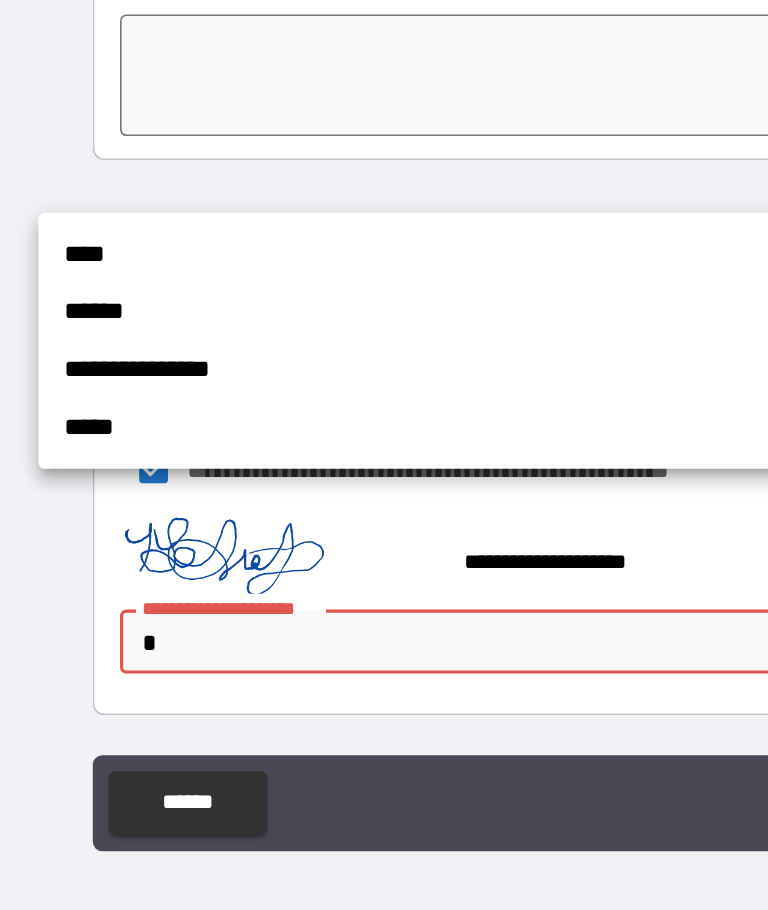 click on "****" at bounding box center (333, 457) 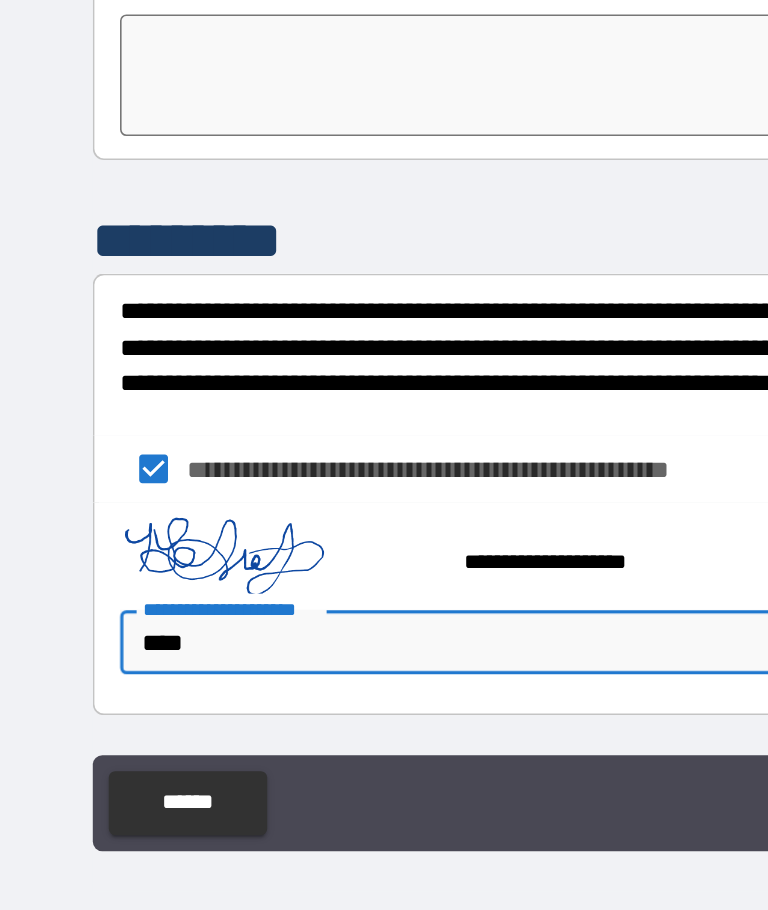 type on "****" 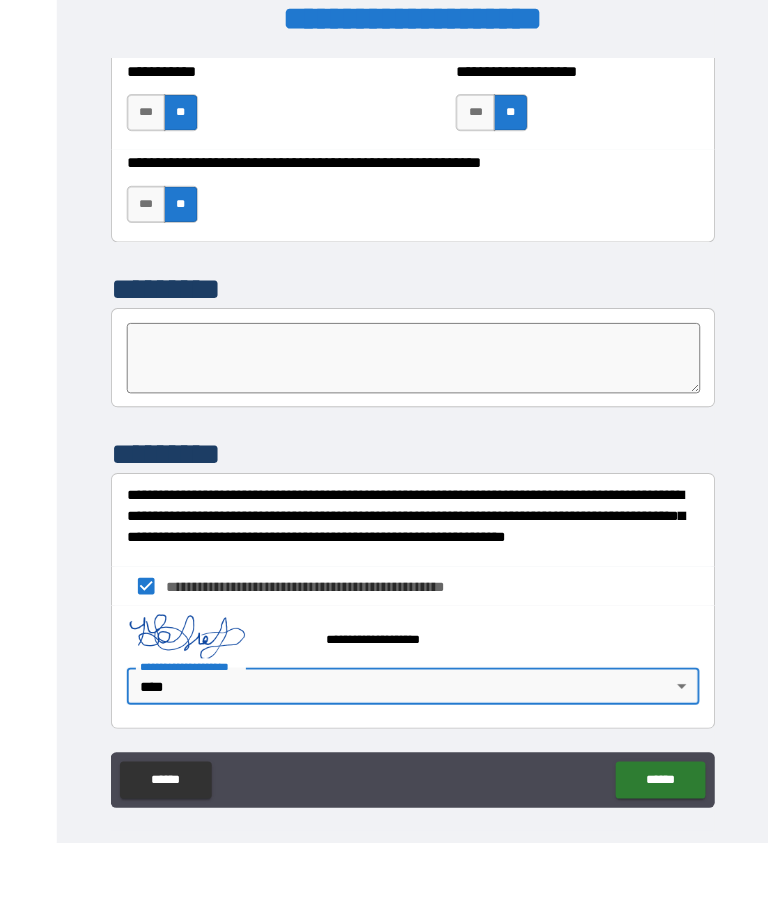 scroll, scrollTop: 0, scrollLeft: 0, axis: both 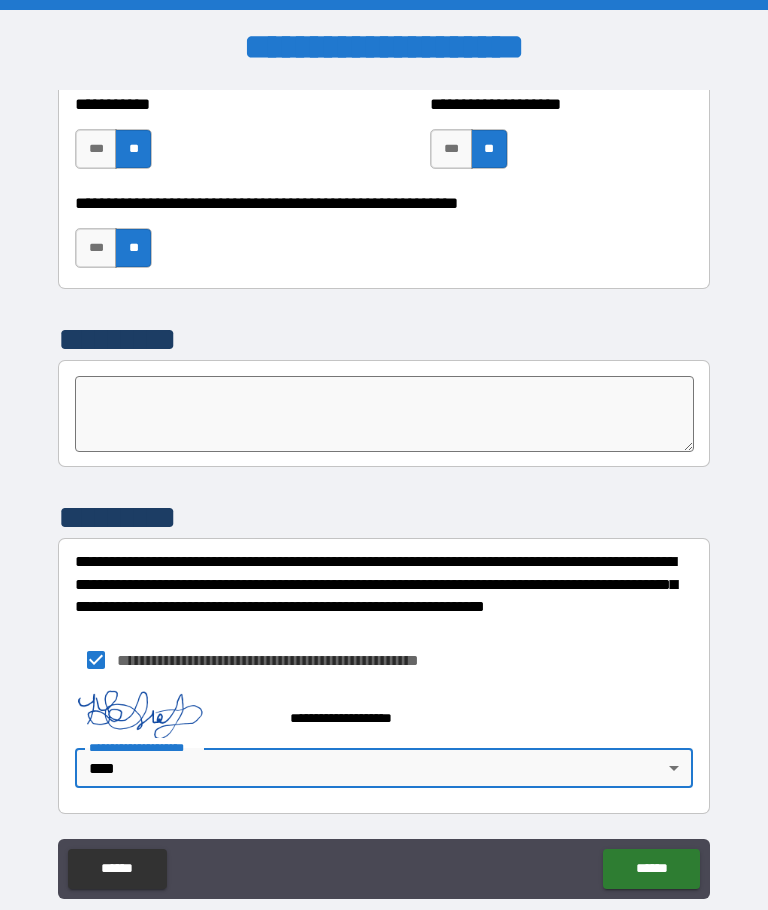 click on "******" at bounding box center [651, 869] 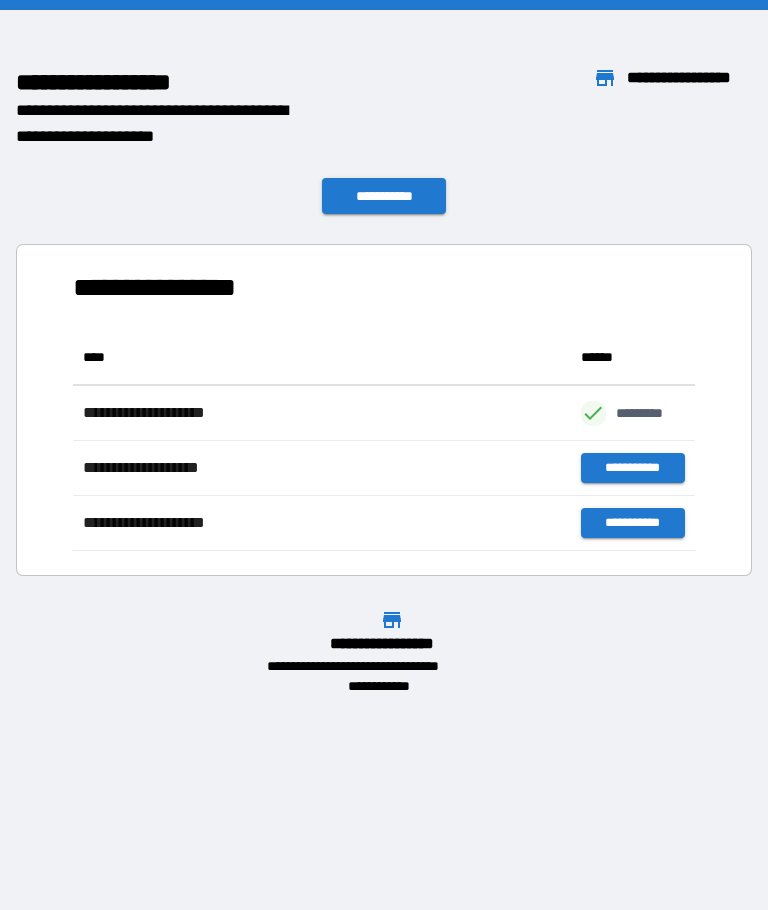 scroll, scrollTop: 221, scrollLeft: 622, axis: both 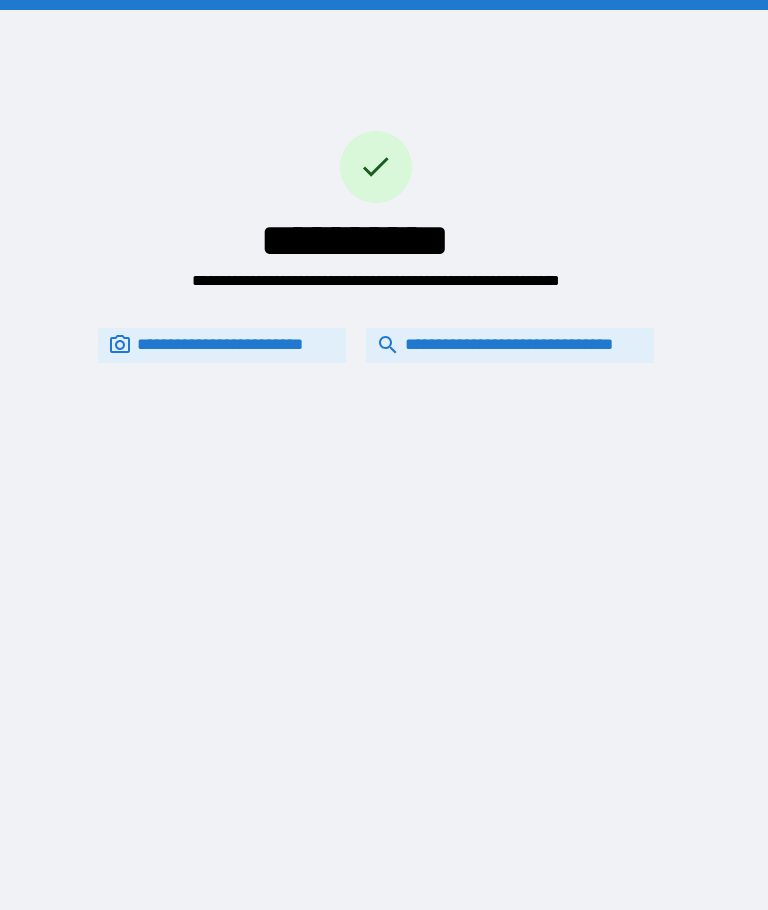 click on "**********" at bounding box center [510, 345] 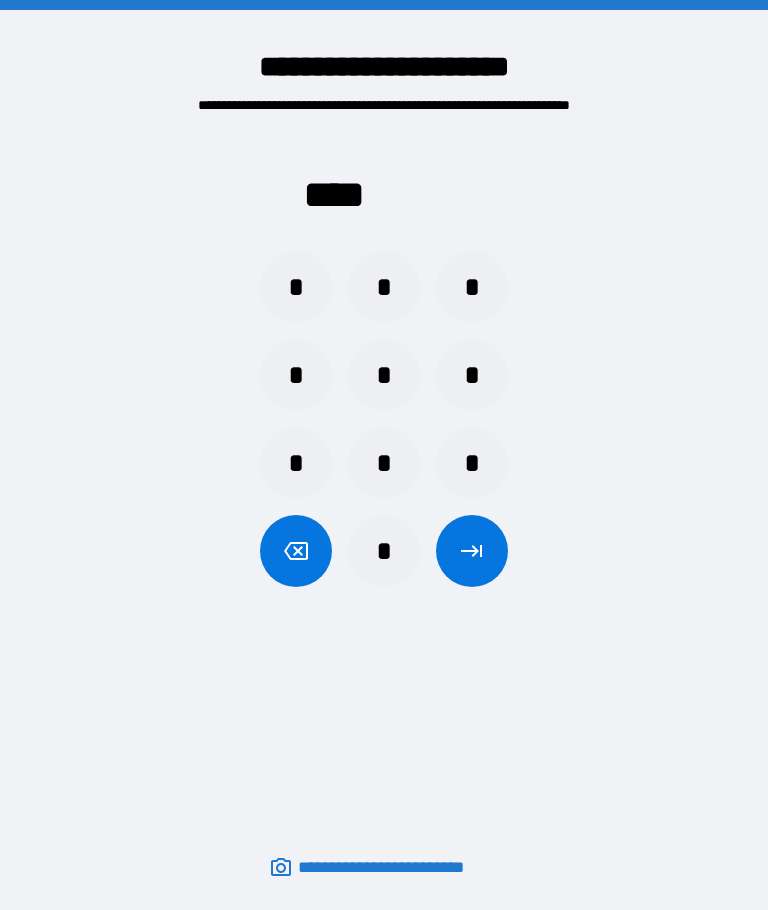 click on "*" at bounding box center [296, 375] 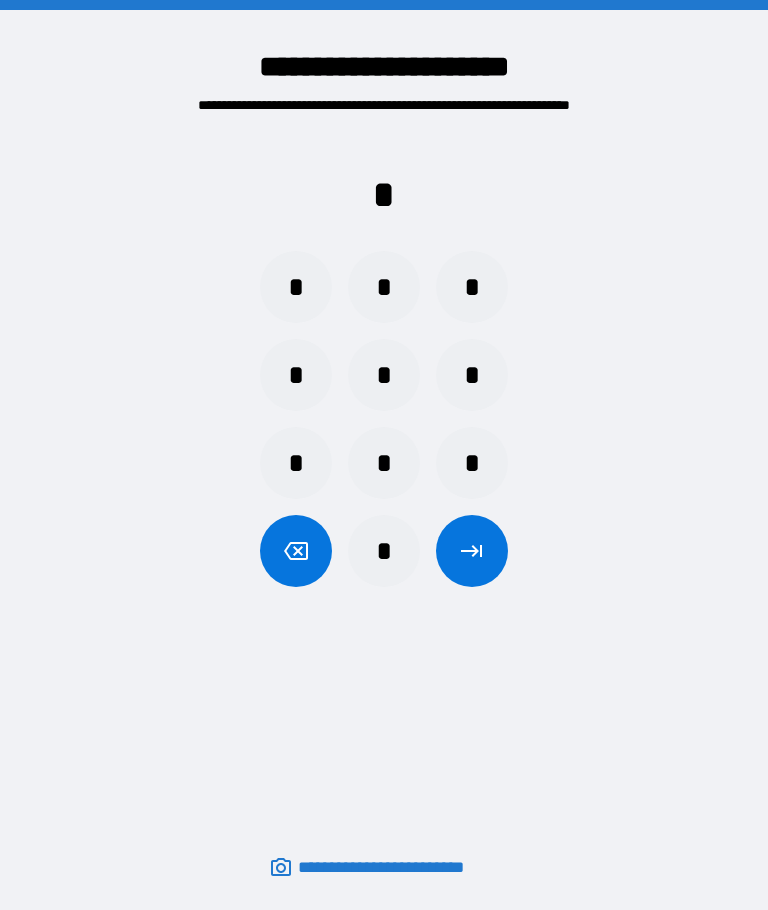 click on "*" at bounding box center (384, 375) 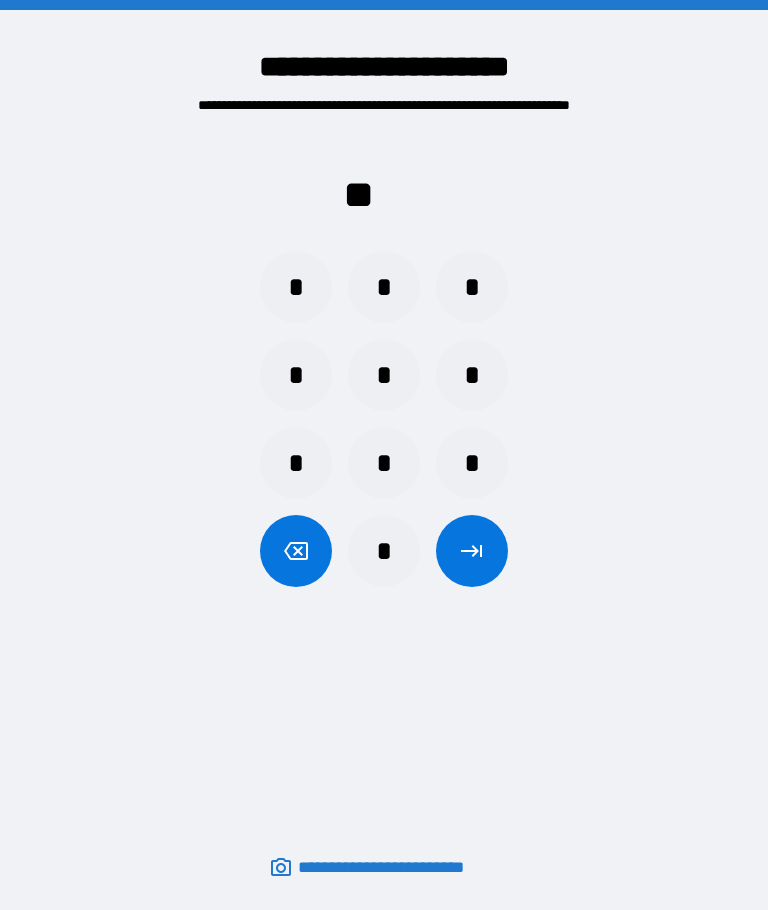 click on "*" at bounding box center (384, 463) 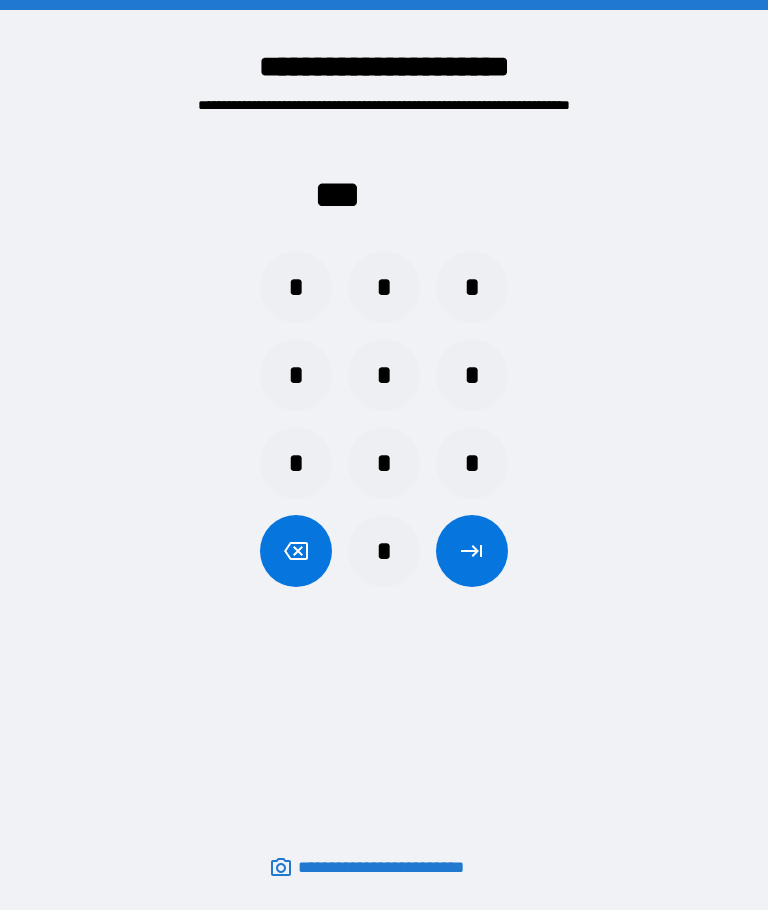 click at bounding box center (472, 551) 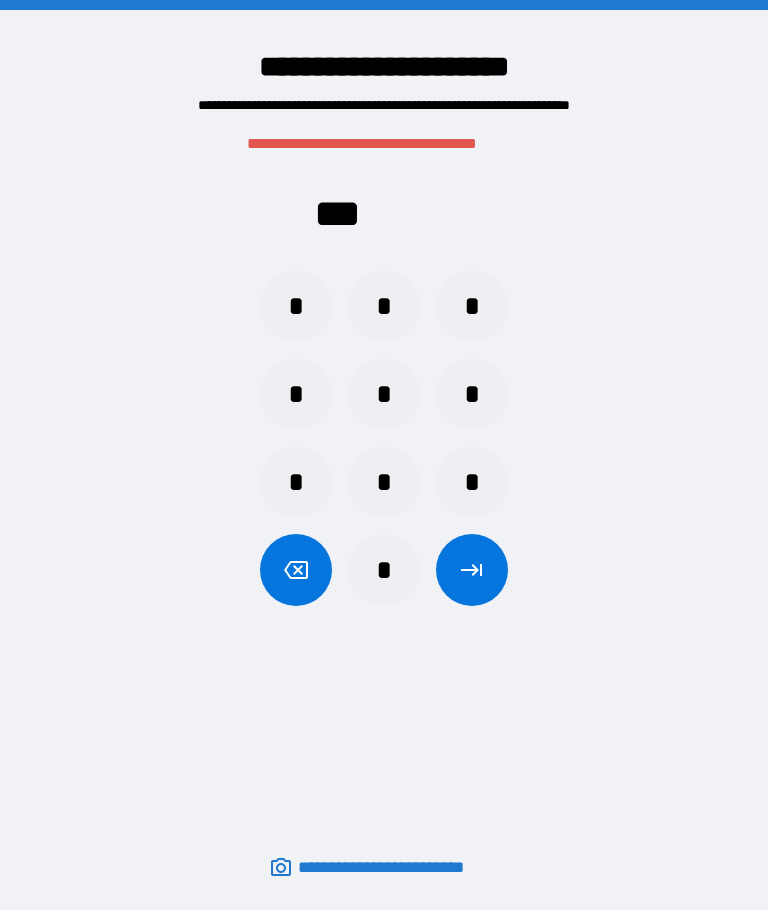 click at bounding box center [296, 570] 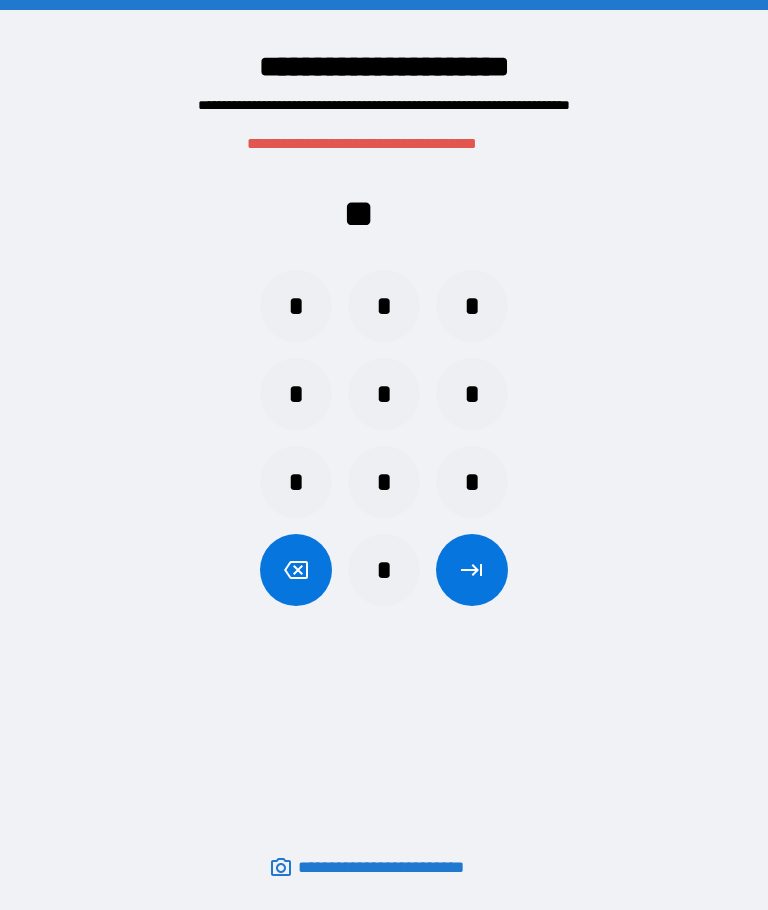 click at bounding box center (296, 570) 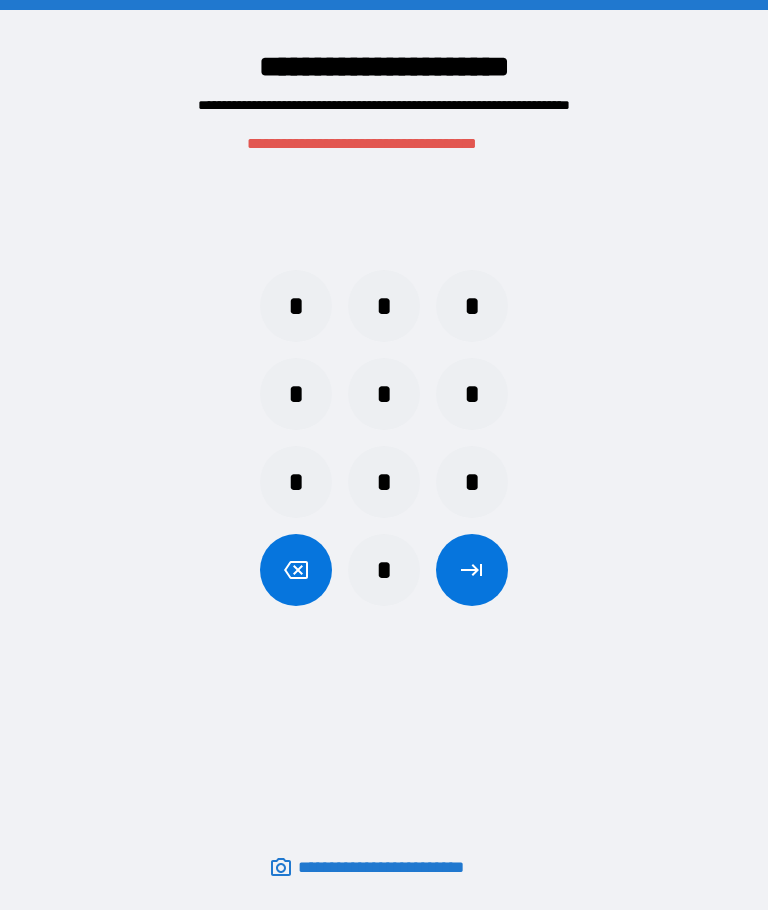 click on "*" at bounding box center (296, 394) 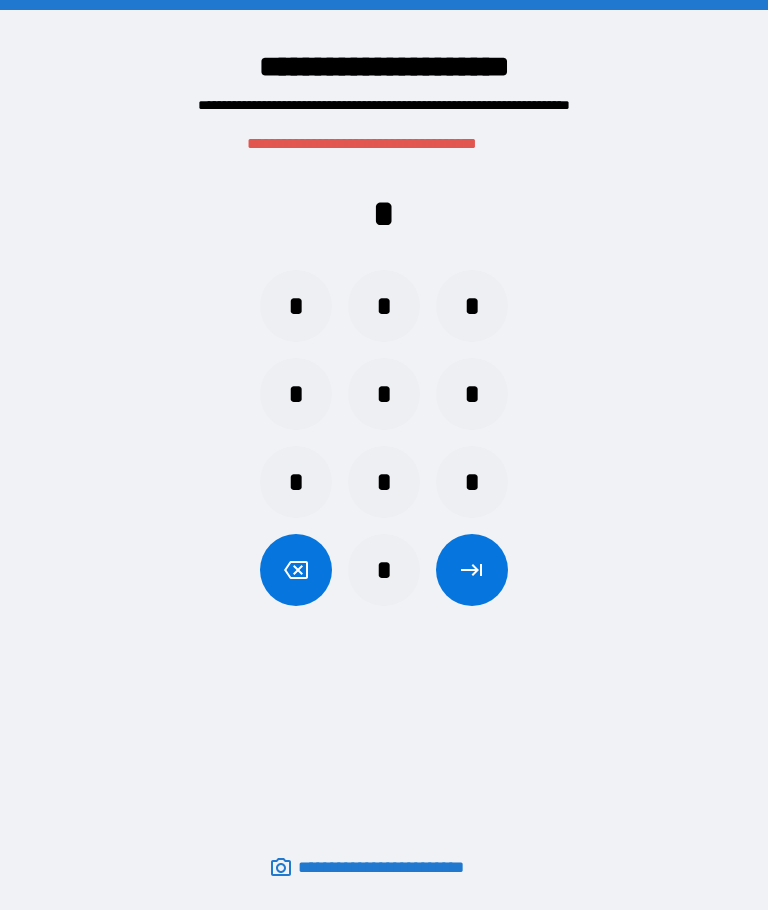 click on "*" at bounding box center (384, 394) 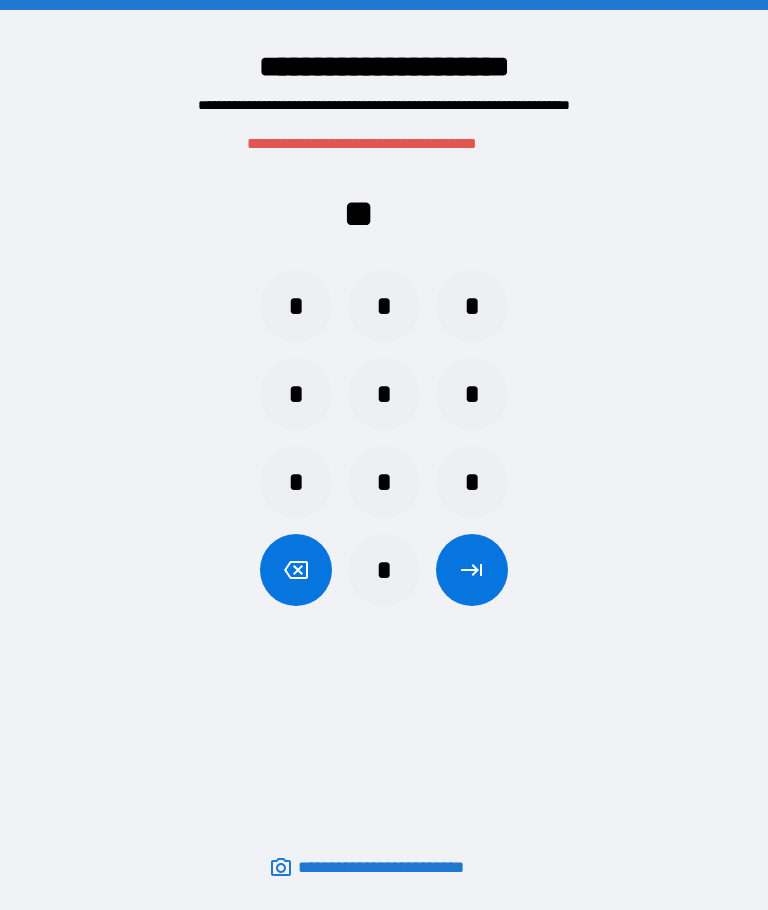click on "*" at bounding box center [384, 306] 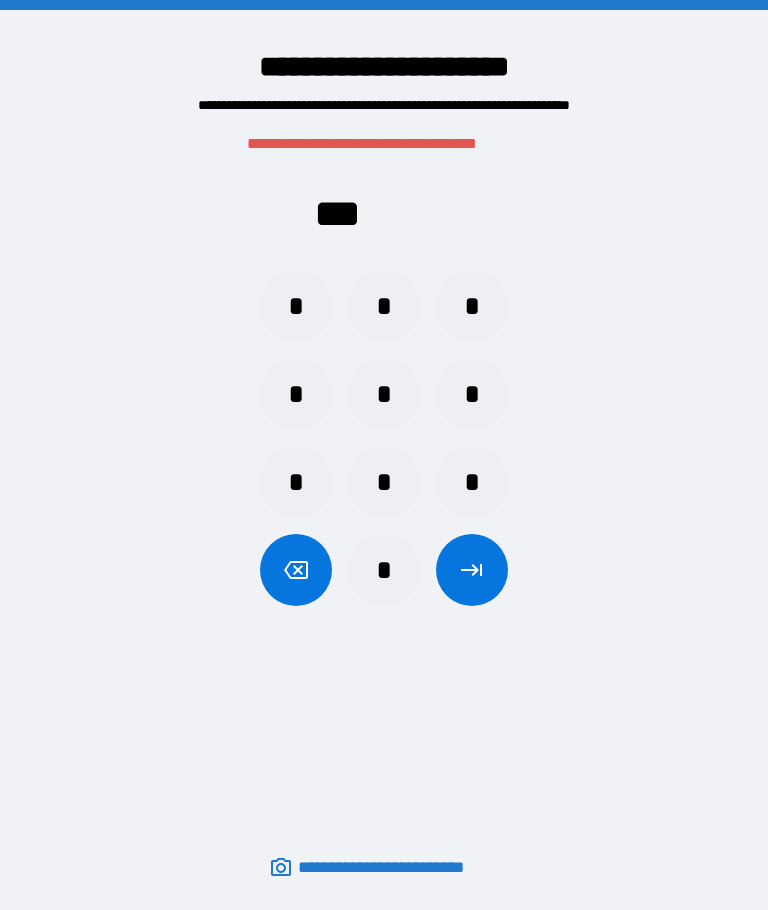 click on "*" at bounding box center [384, 482] 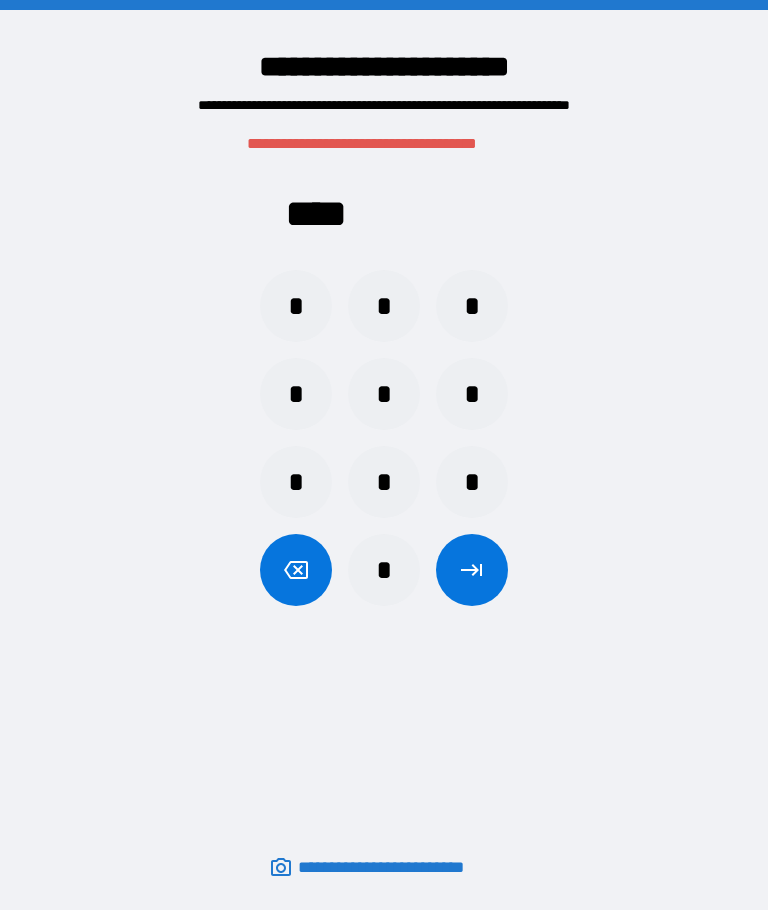 click at bounding box center [472, 570] 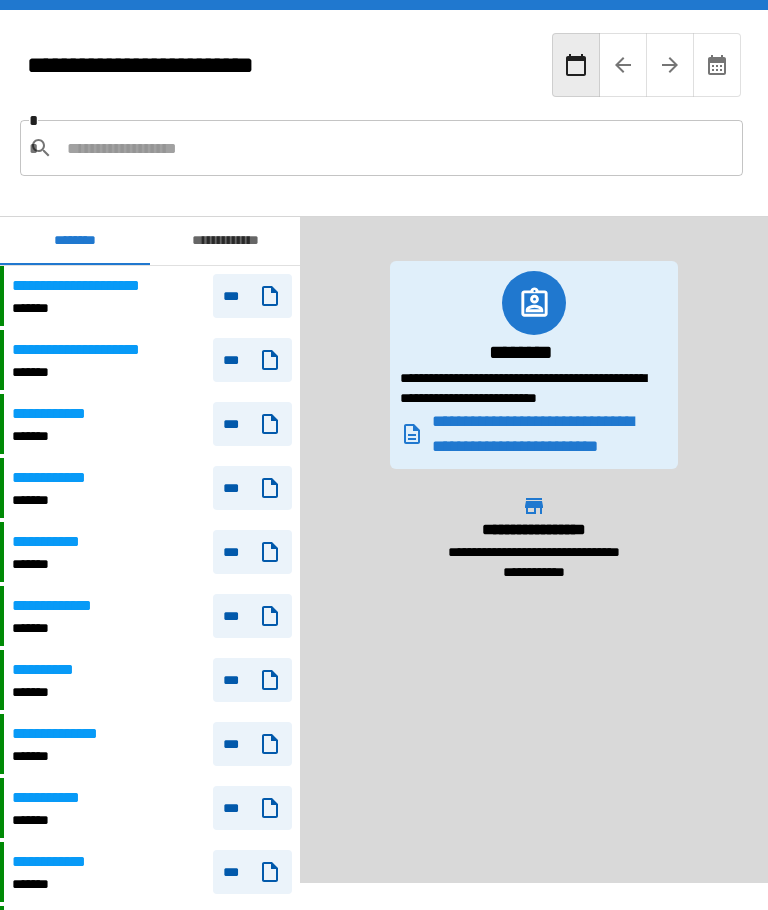 scroll, scrollTop: 0, scrollLeft: 0, axis: both 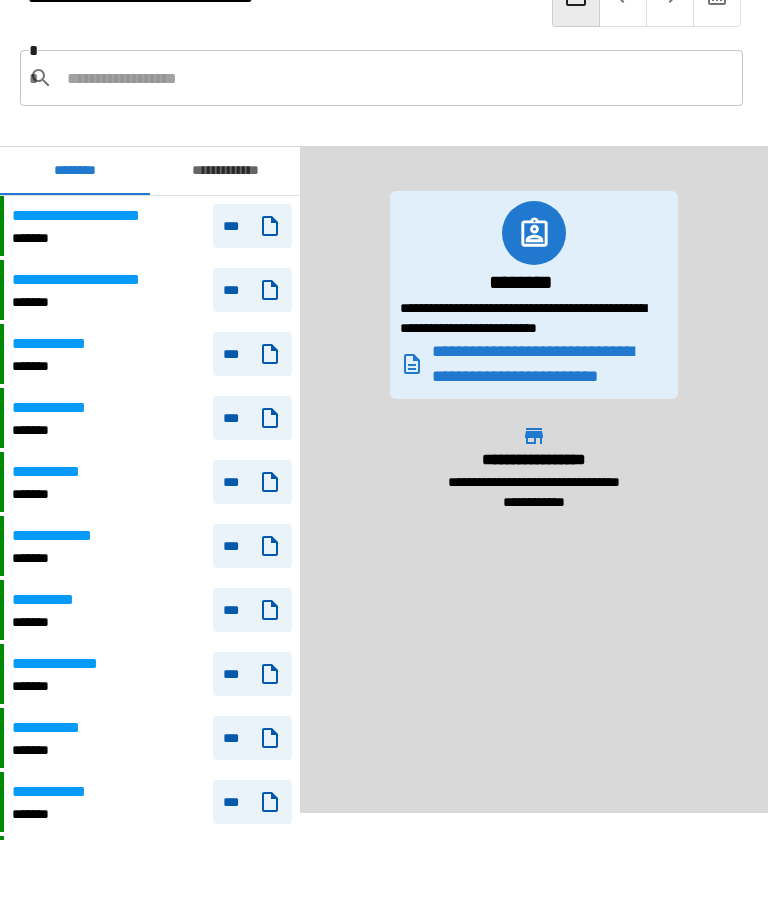 click on "**********" at bounding box center [534, 481] 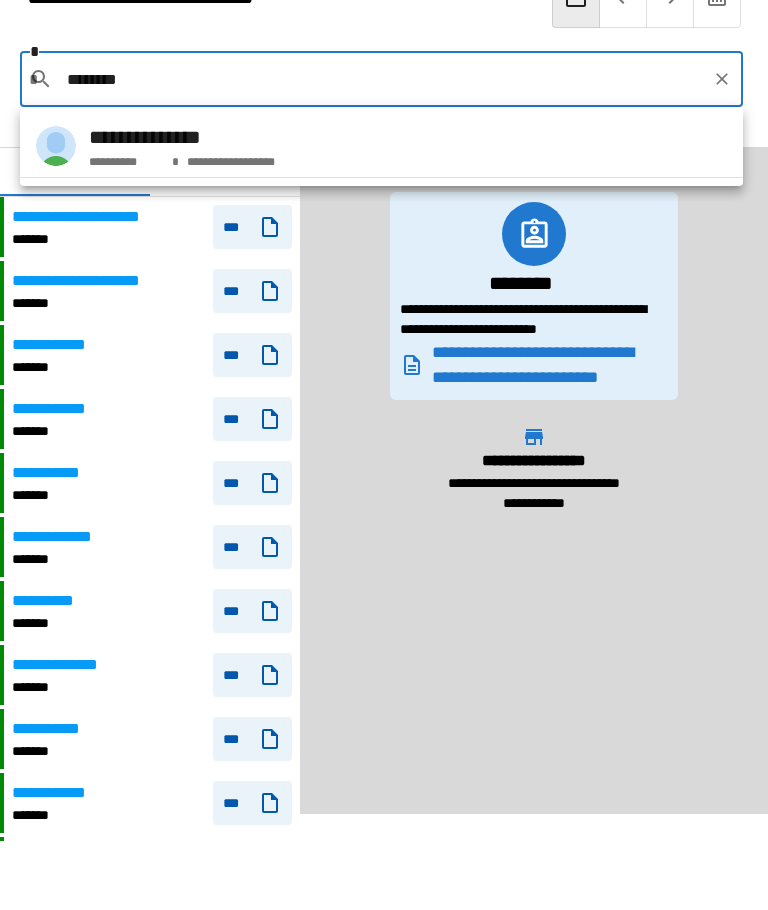 click on "**********" at bounding box center [381, 146] 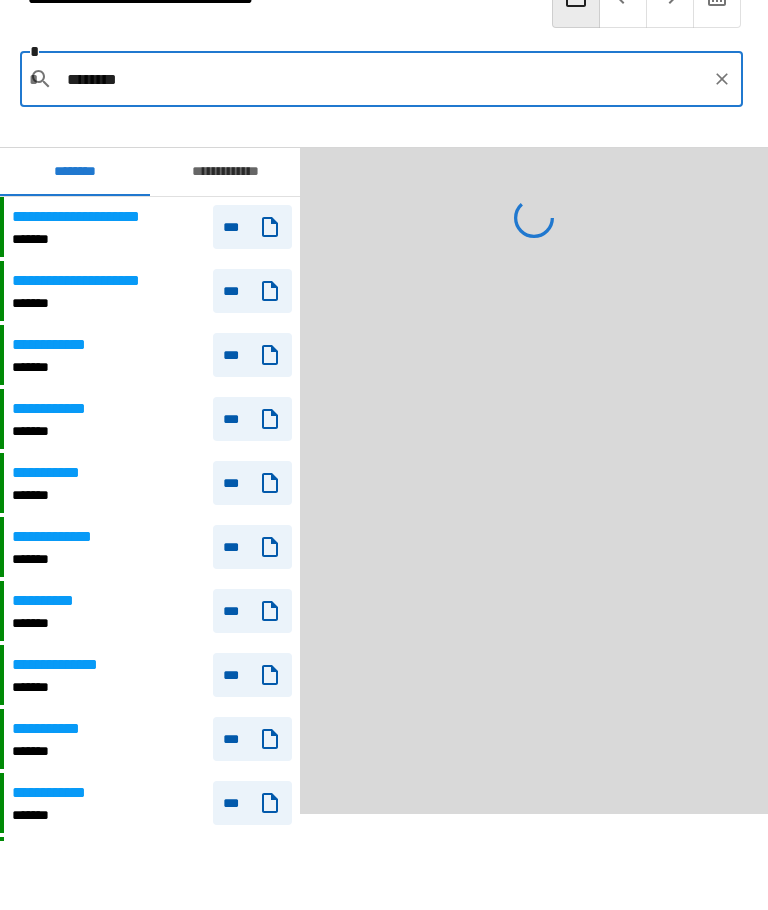 type on "**********" 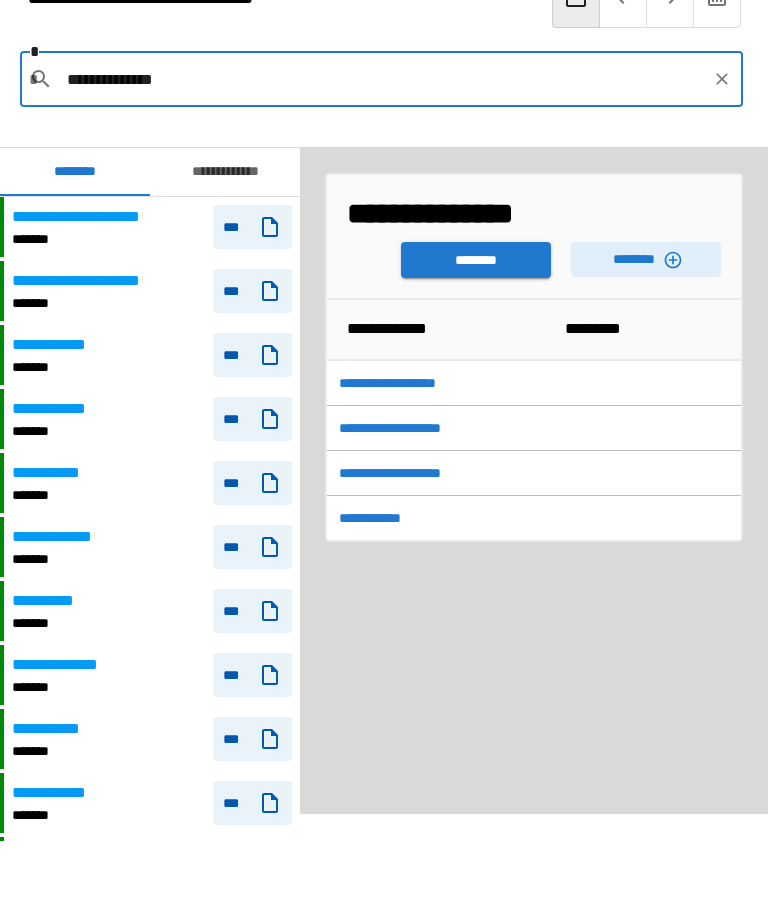 click on "********" at bounding box center [476, 260] 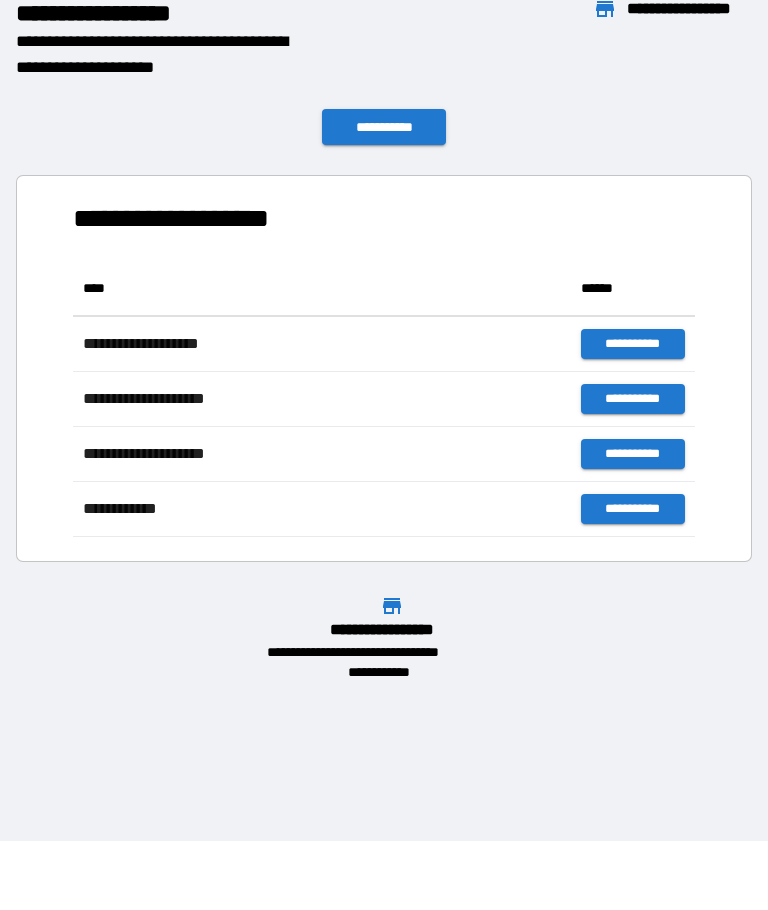 scroll, scrollTop: 276, scrollLeft: 622, axis: both 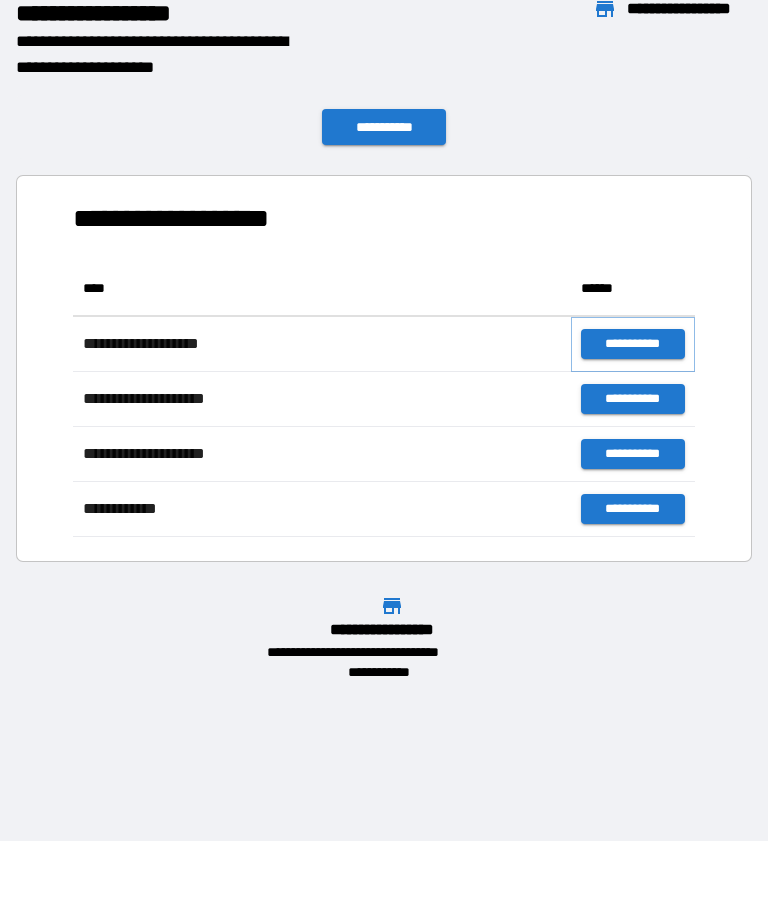 click on "**********" at bounding box center (633, 344) 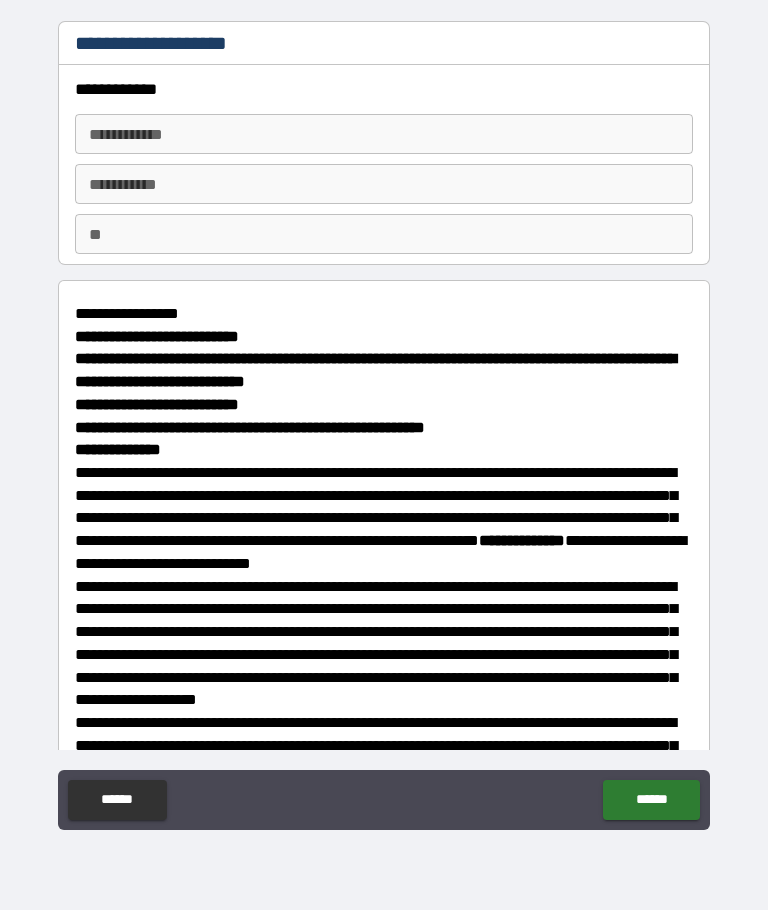 click on "**********" at bounding box center [384, 134] 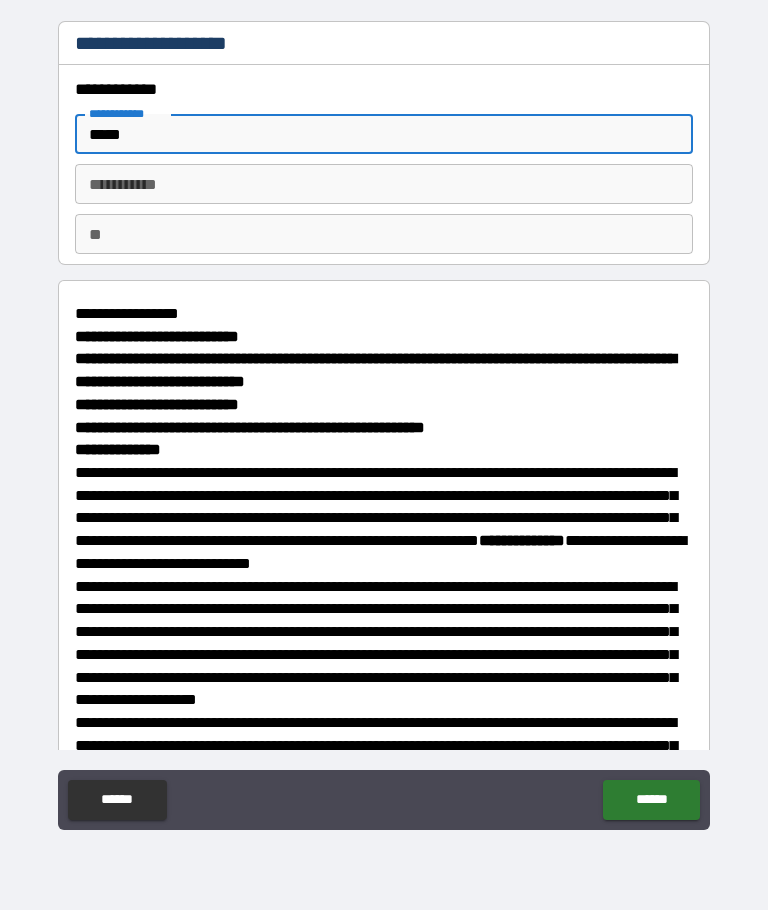 type on "*****" 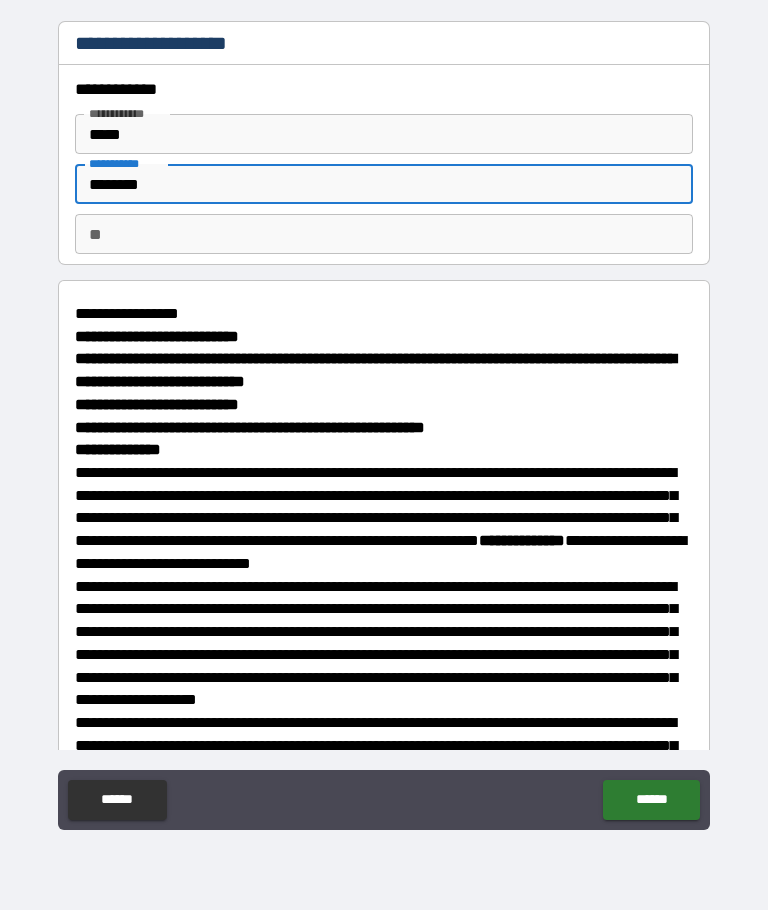 type on "********" 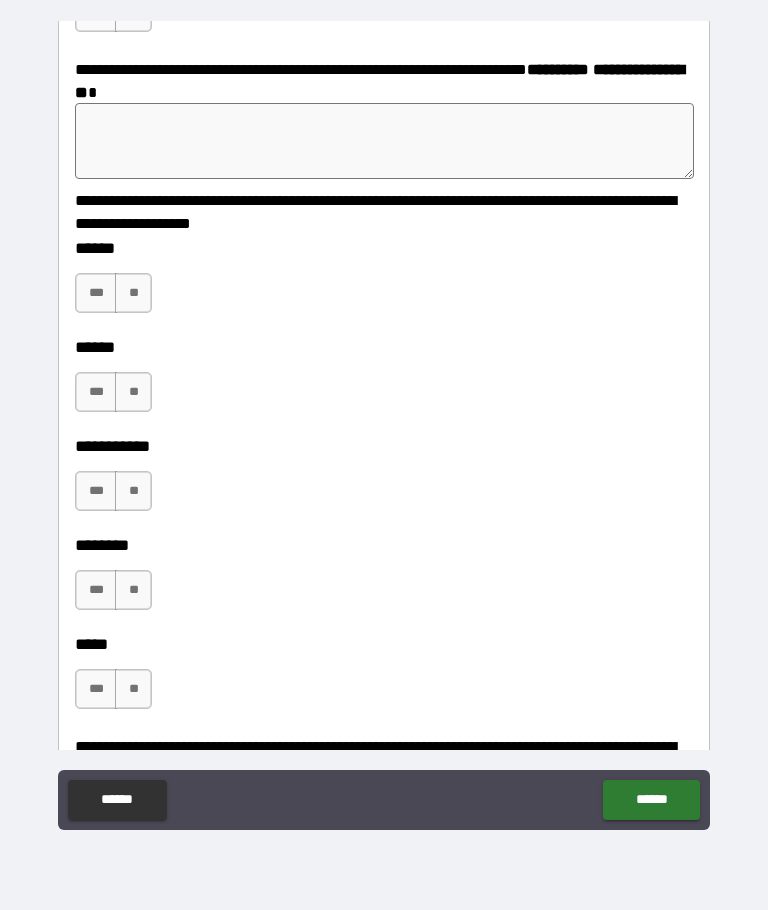scroll, scrollTop: 2992, scrollLeft: 0, axis: vertical 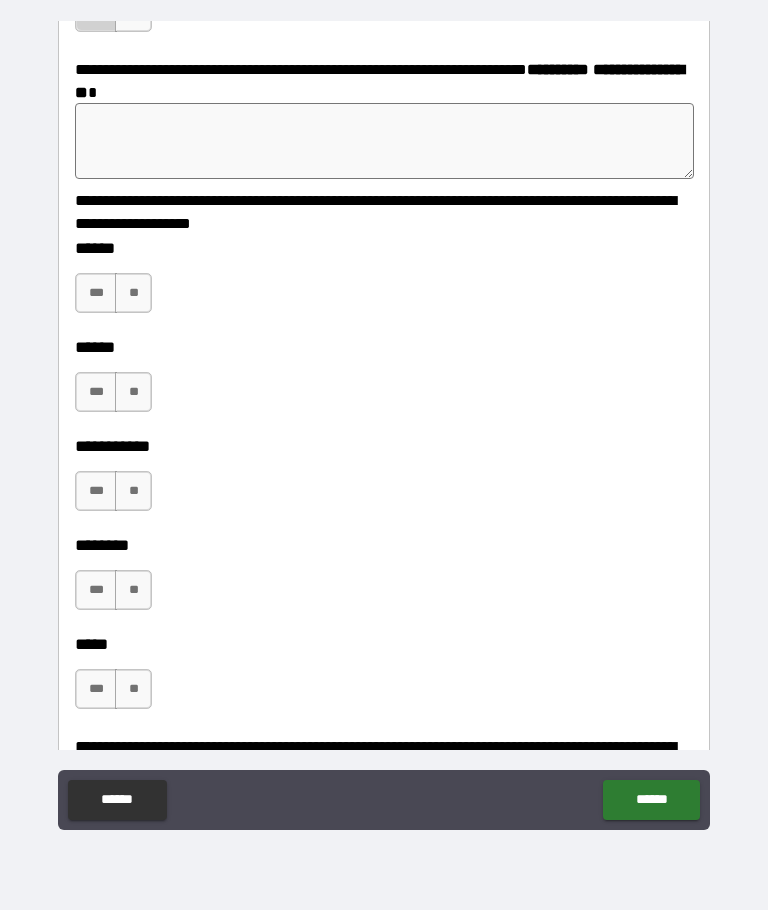 type on "*" 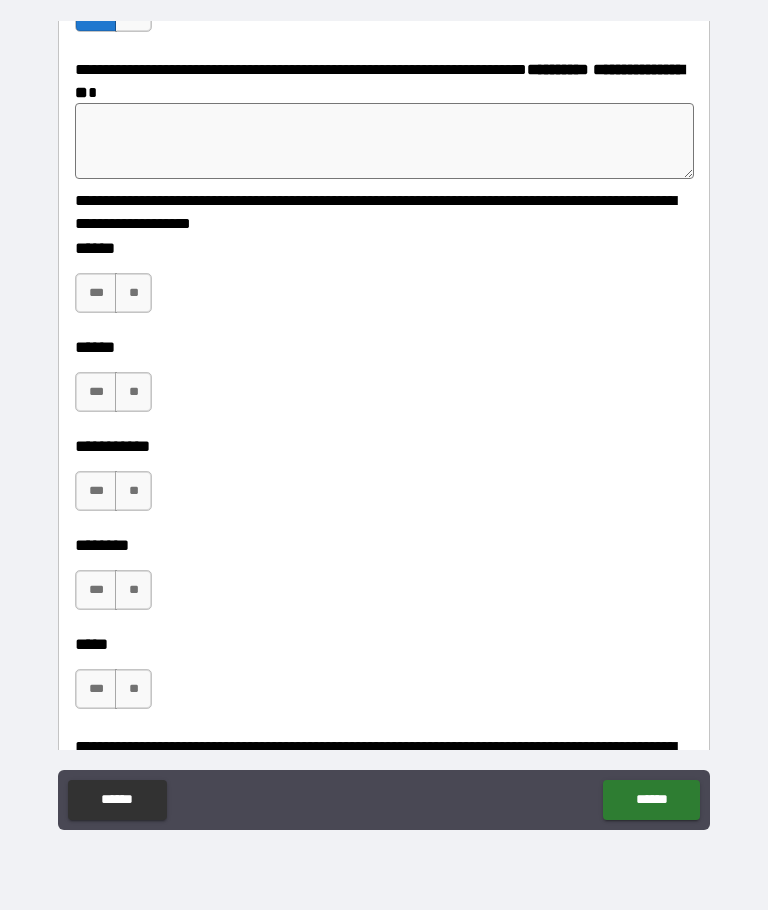 click at bounding box center [384, 141] 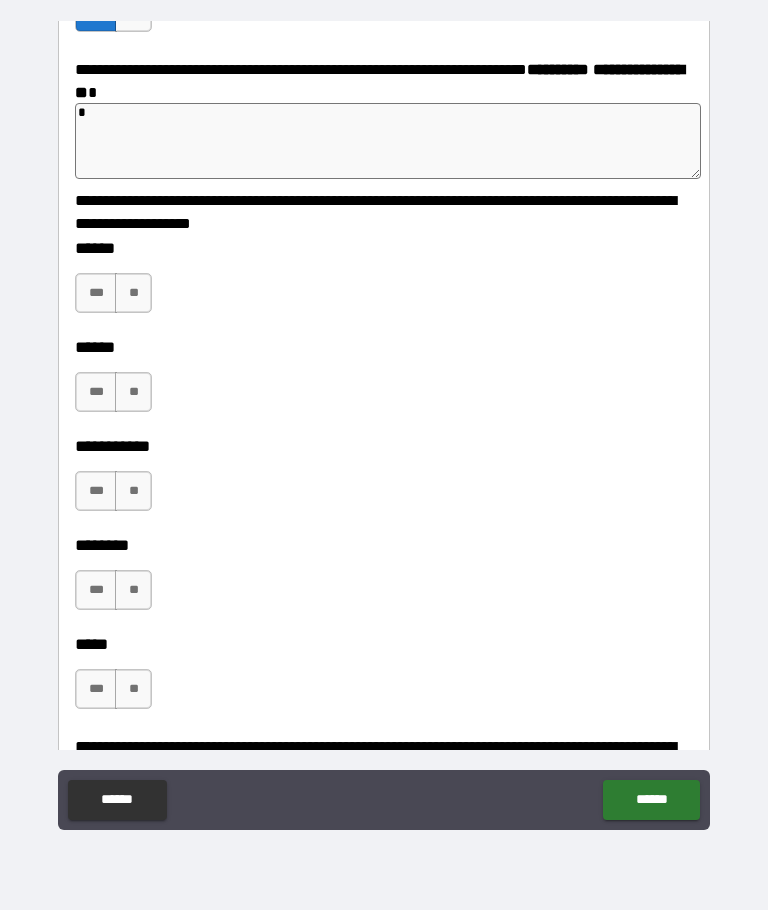 type on "*" 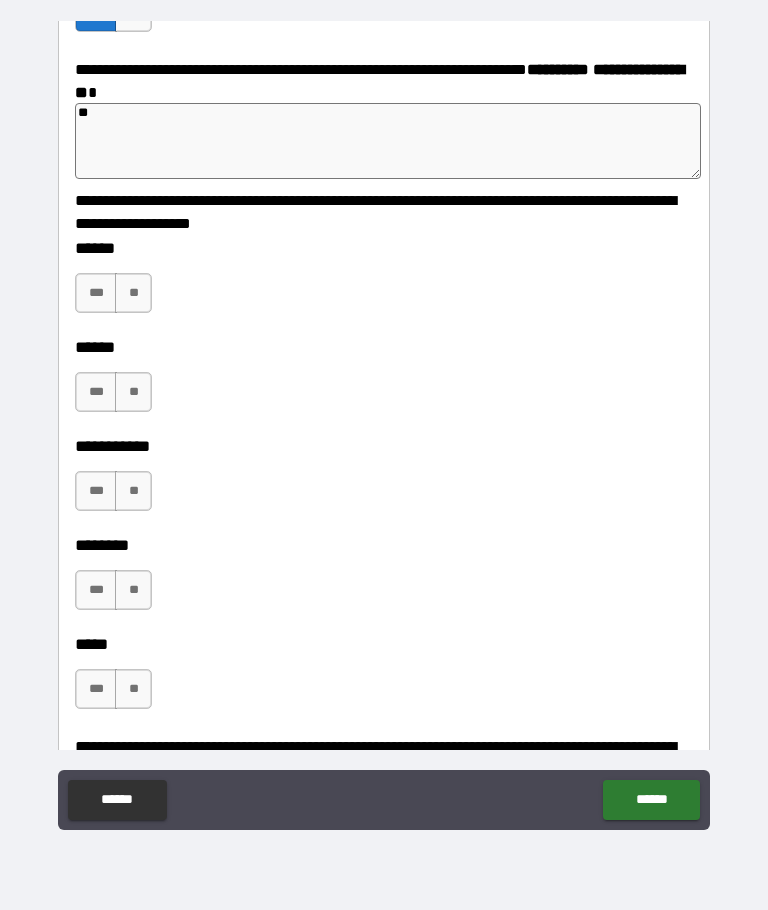 type on "*" 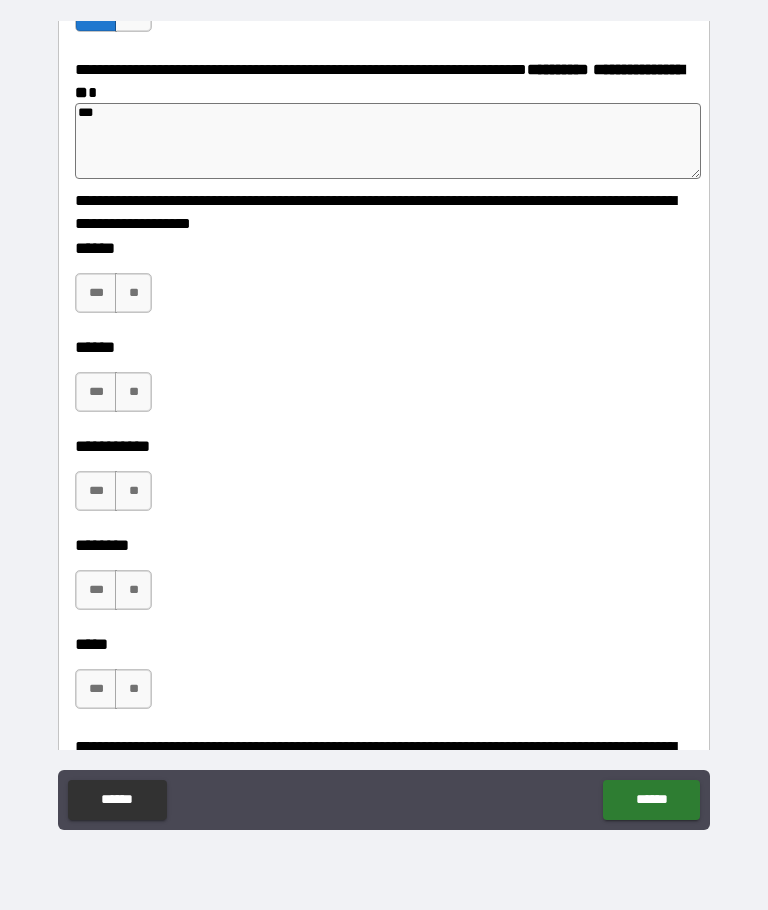 type on "*" 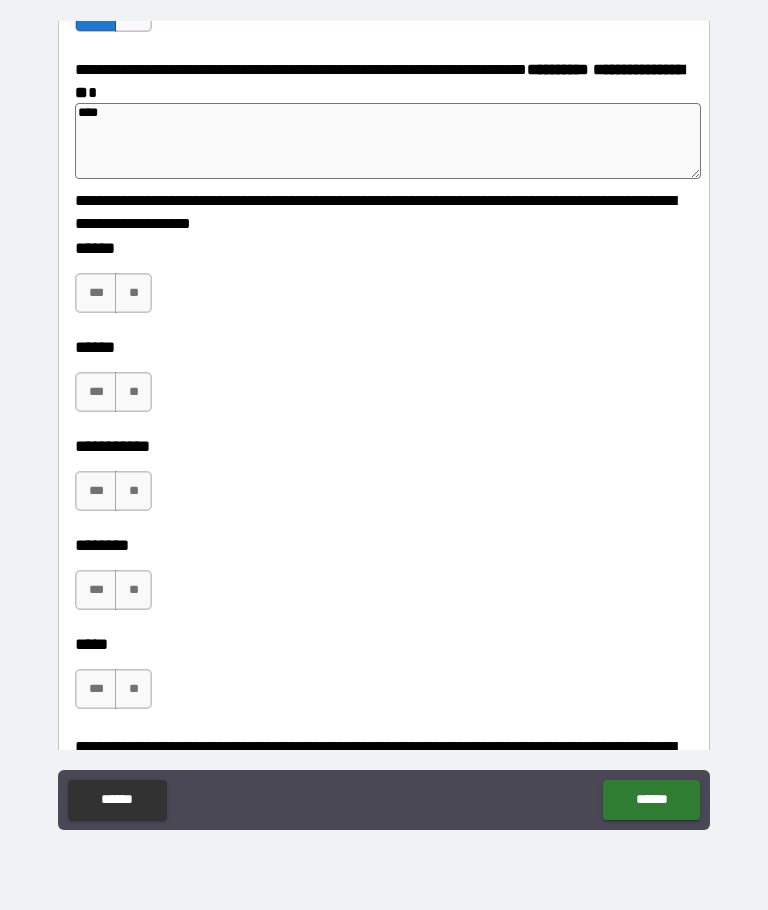 type on "*" 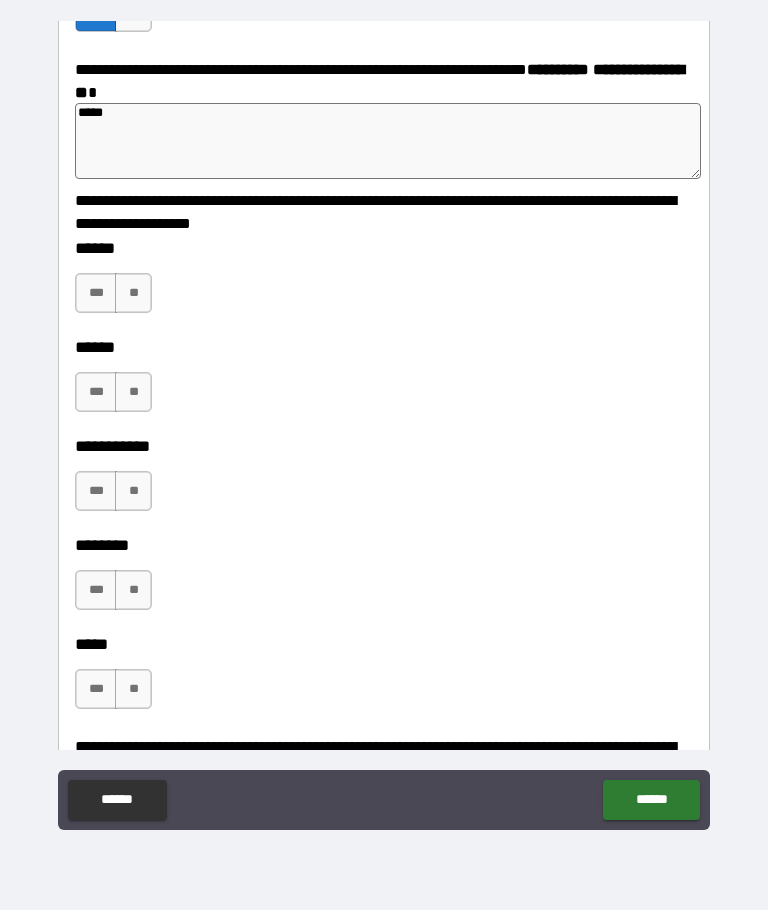 type on "*" 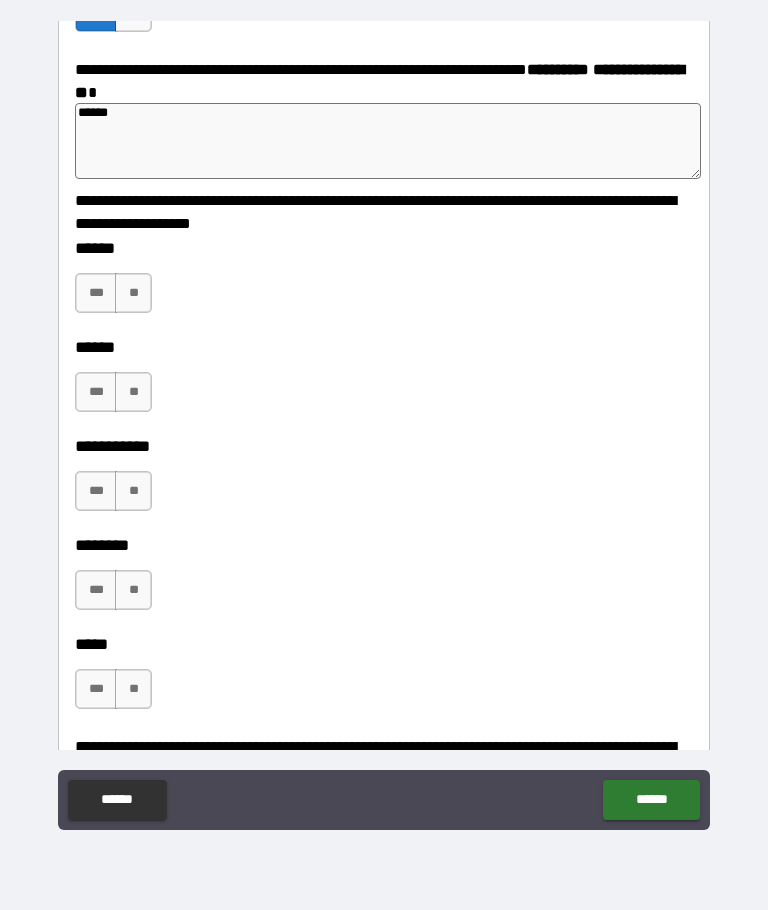 type on "*" 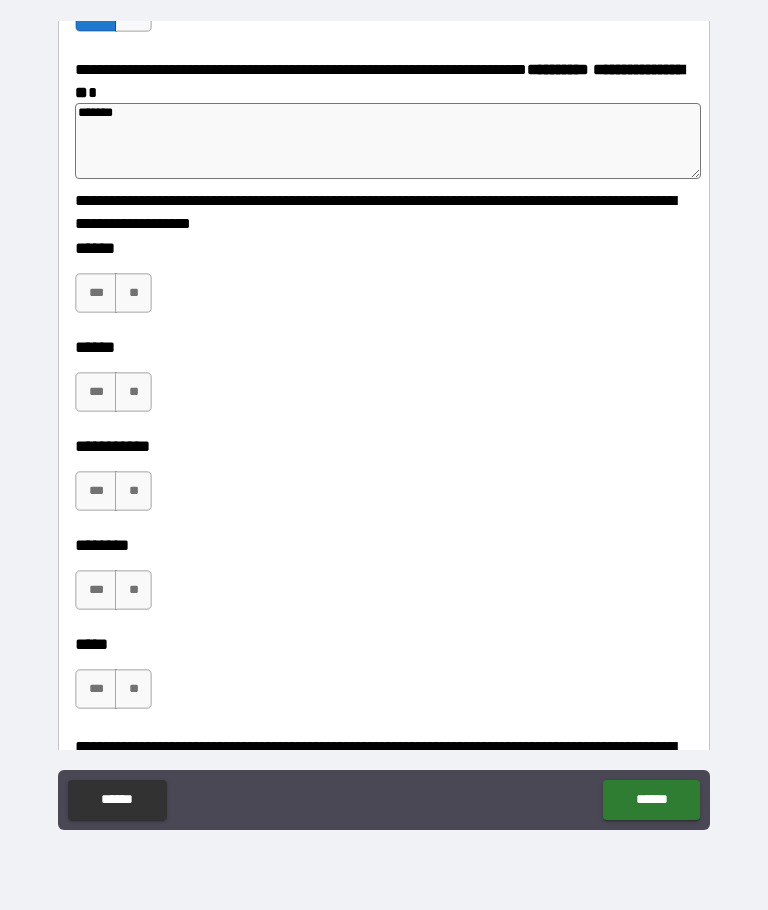 type on "*" 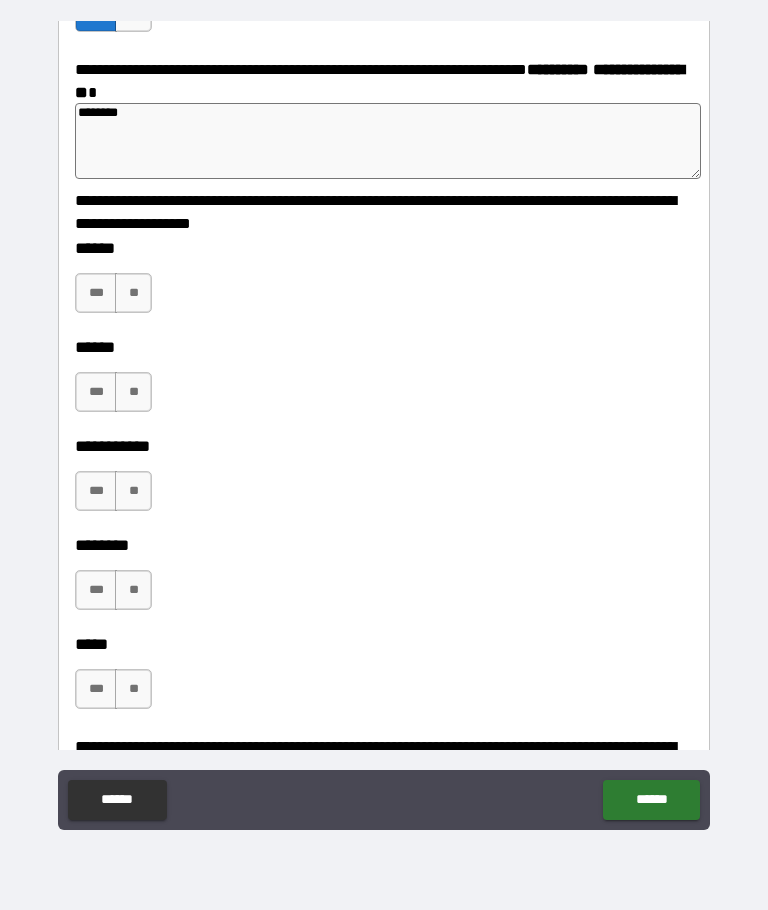type on "*" 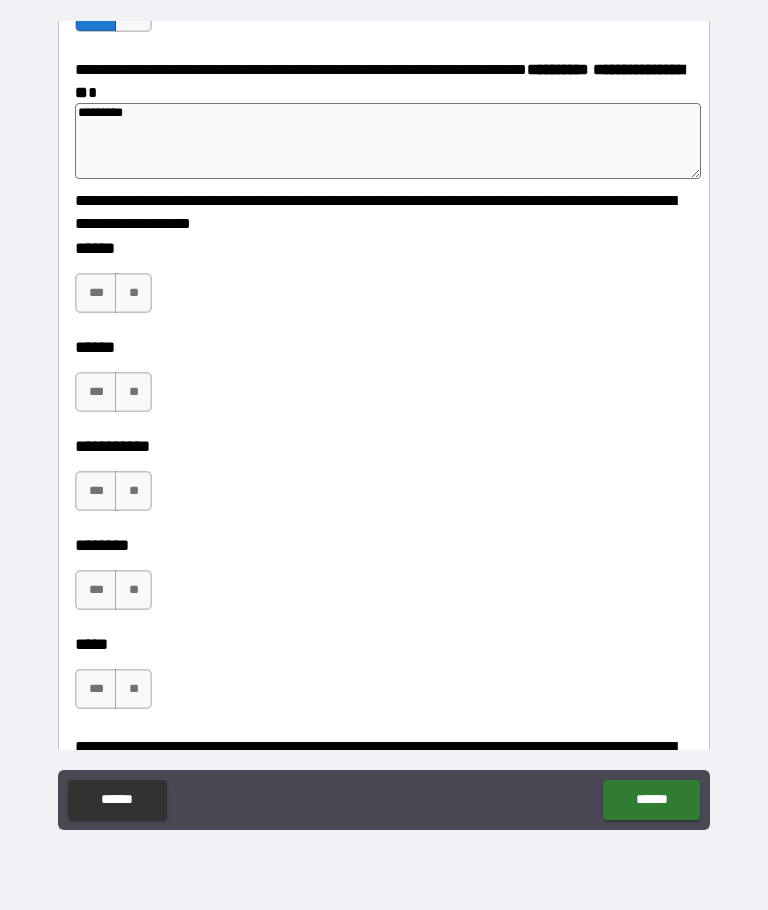 type on "*" 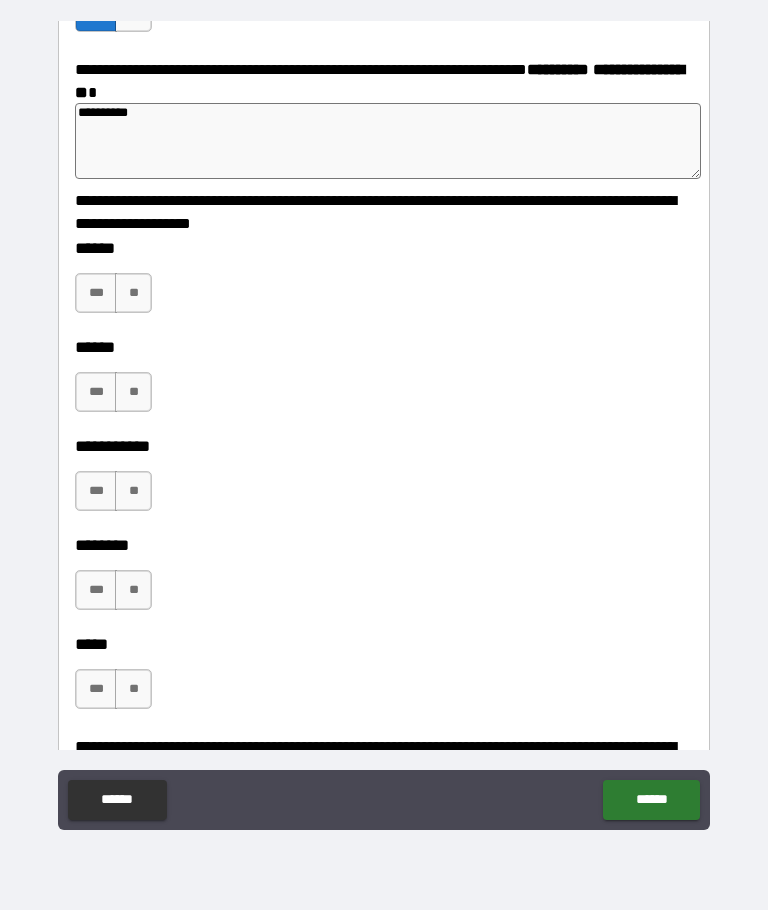 type on "*" 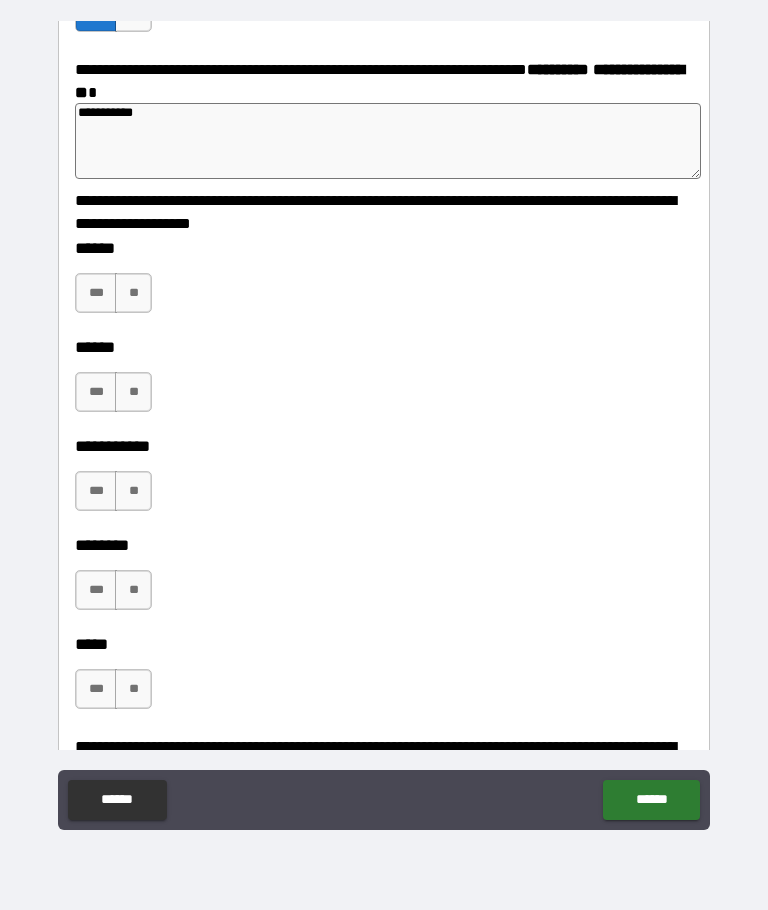 type on "*" 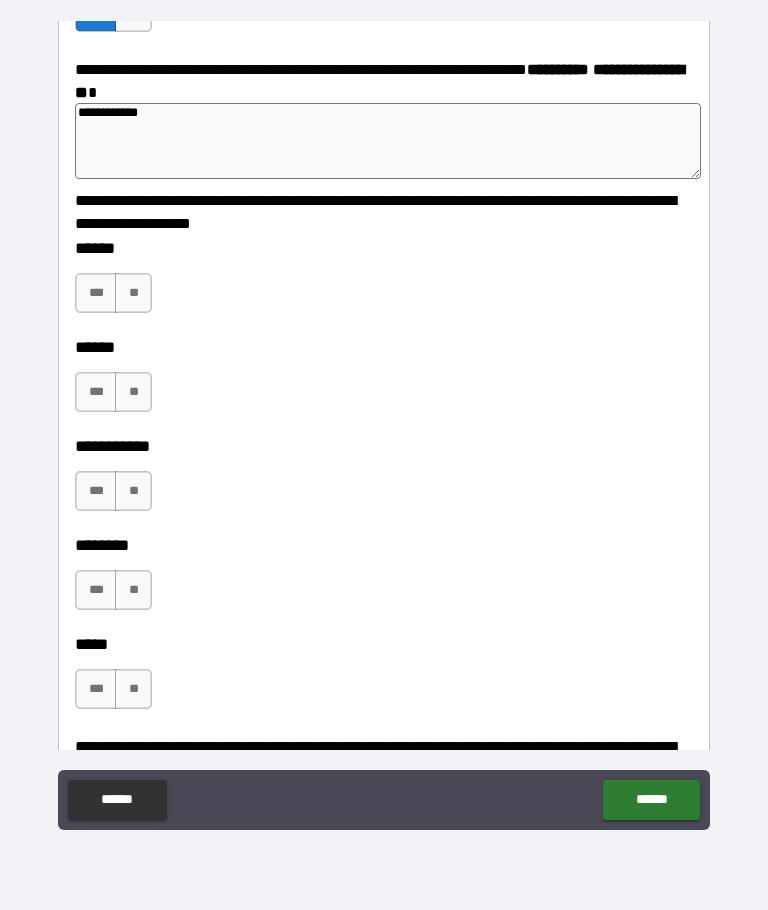type on "*" 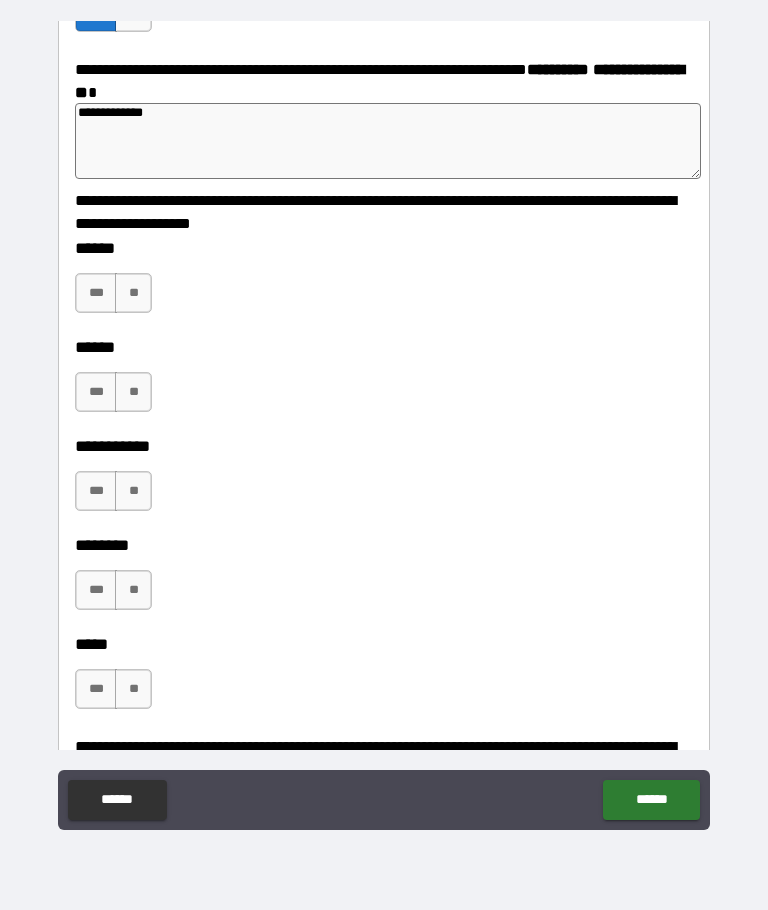 type on "*" 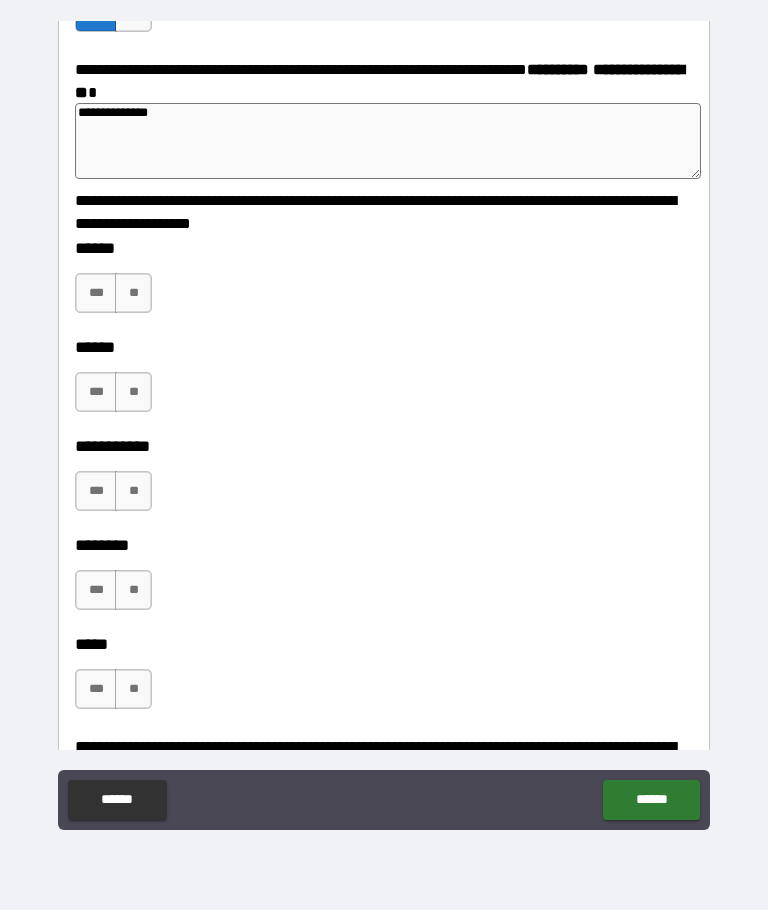 type on "*" 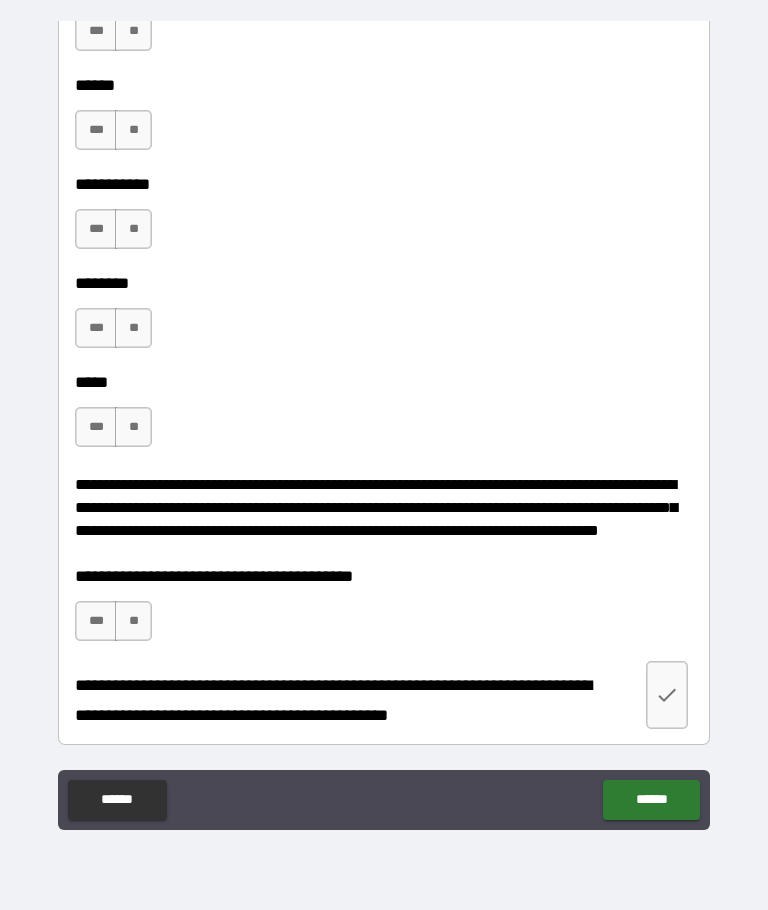 scroll, scrollTop: 3545, scrollLeft: 0, axis: vertical 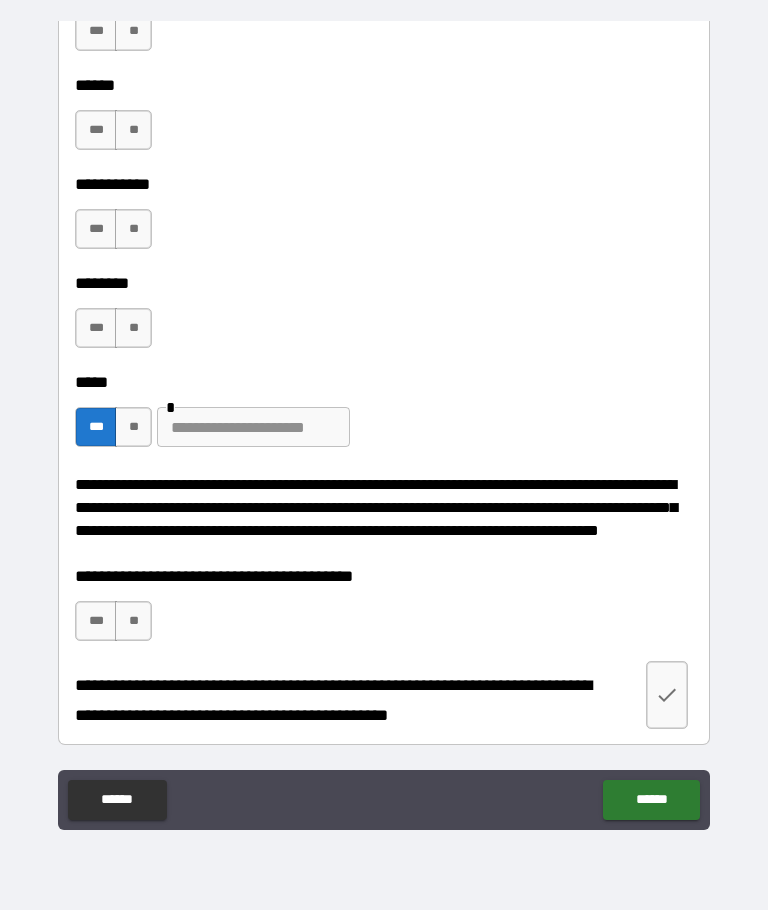 type on "*" 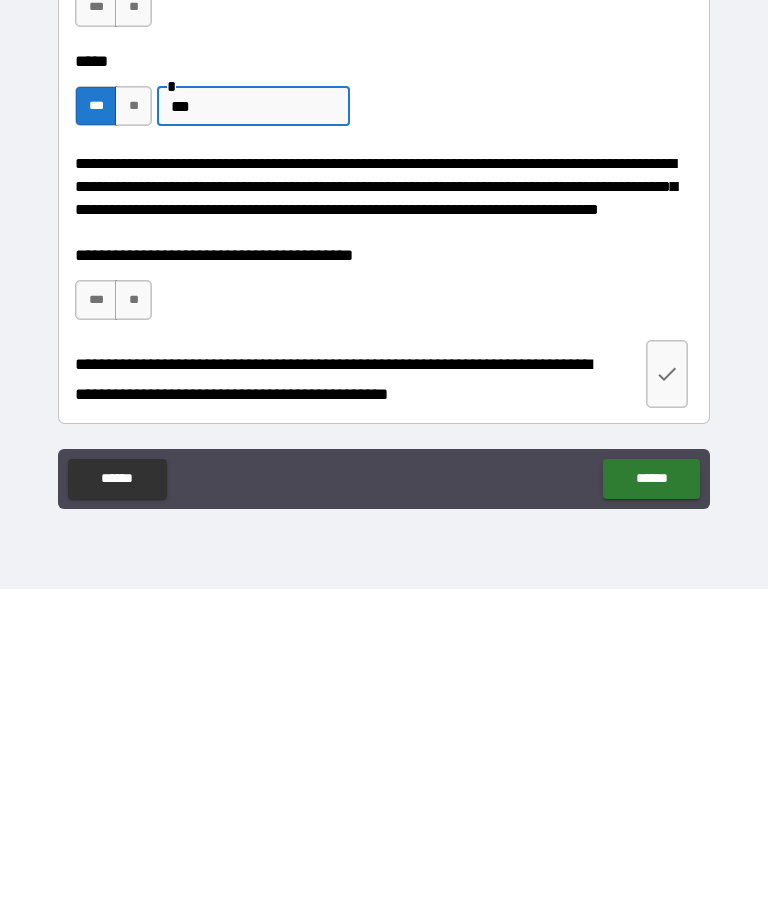 type on "***" 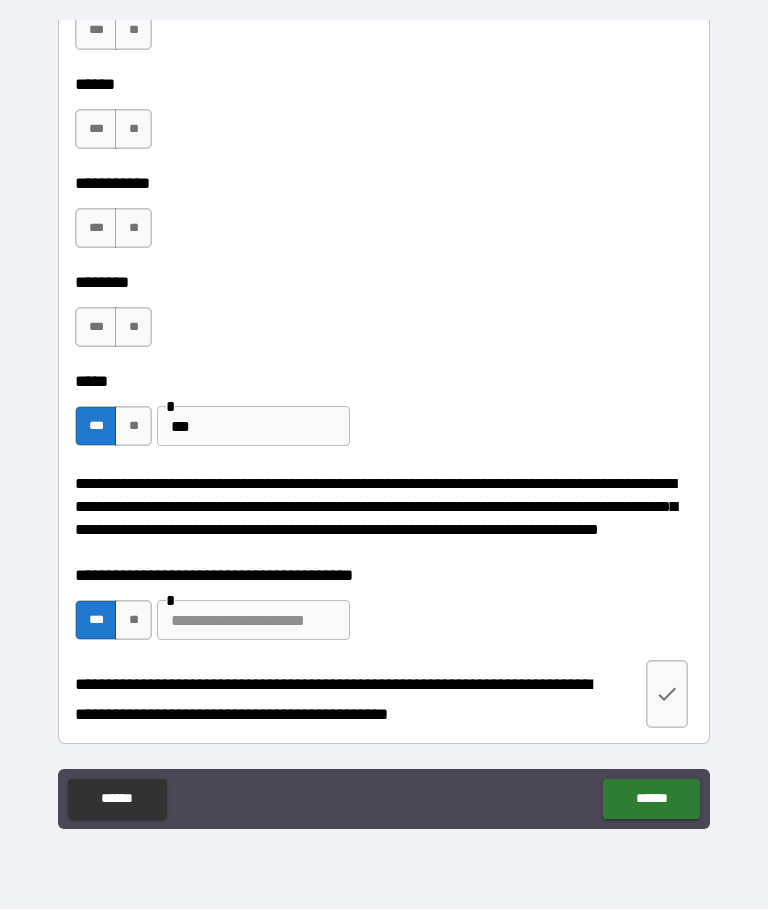 click at bounding box center [667, 695] 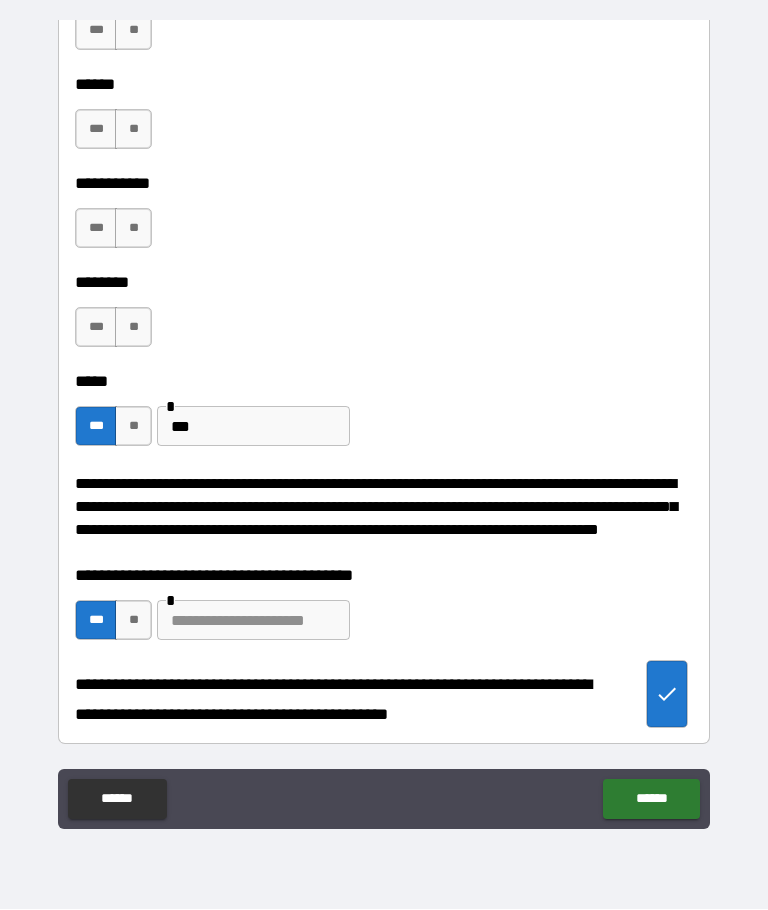 click on "******" at bounding box center [651, 800] 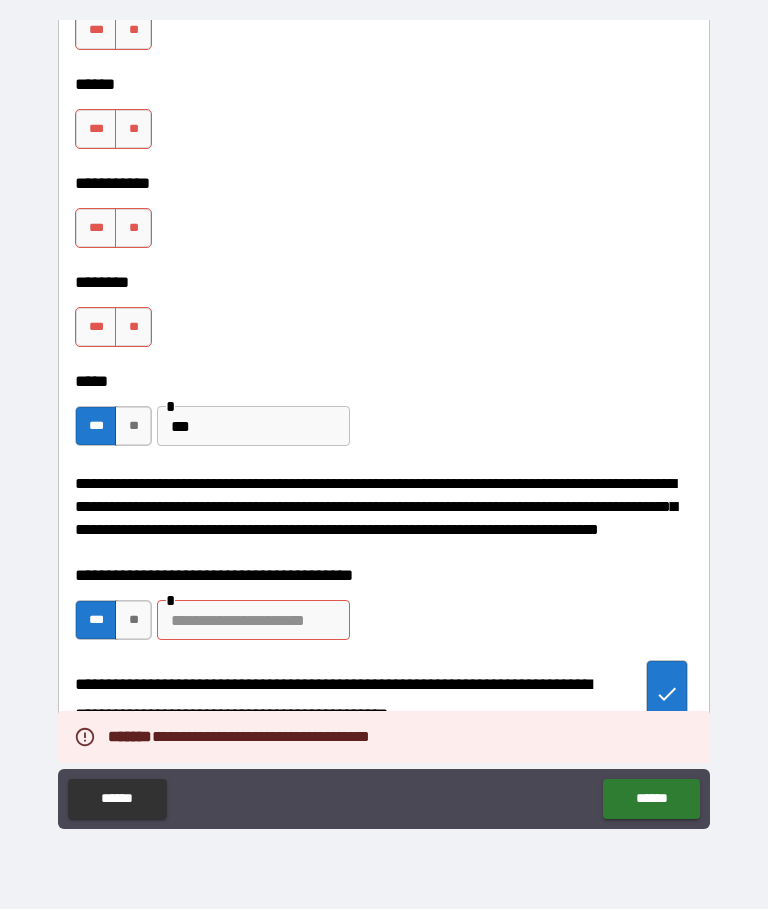 click on "******" at bounding box center [651, 800] 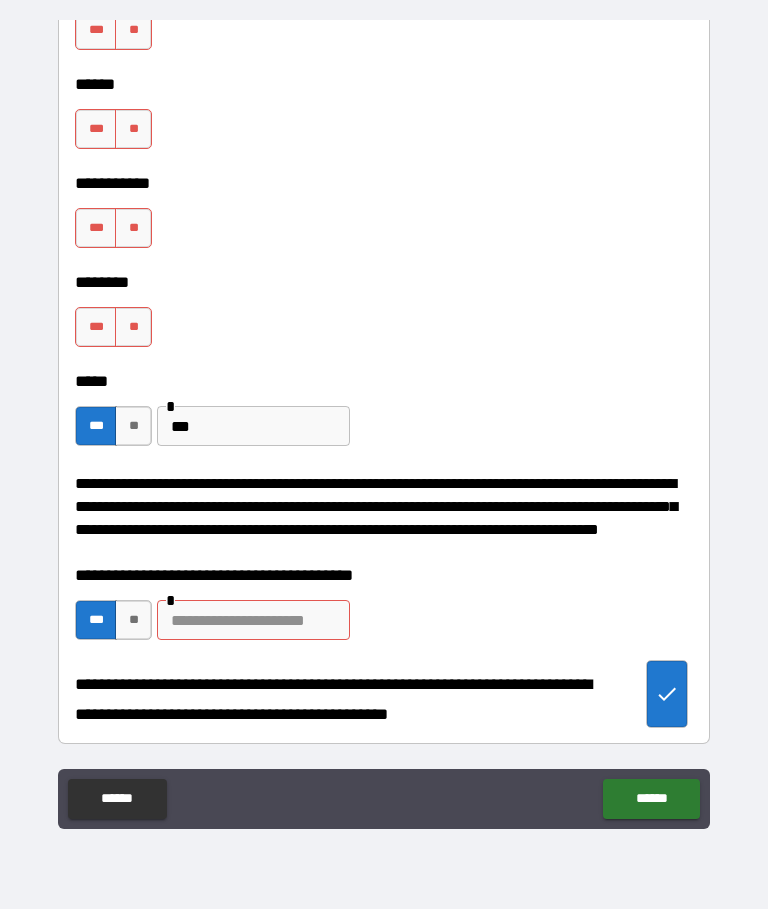 click at bounding box center (253, 621) 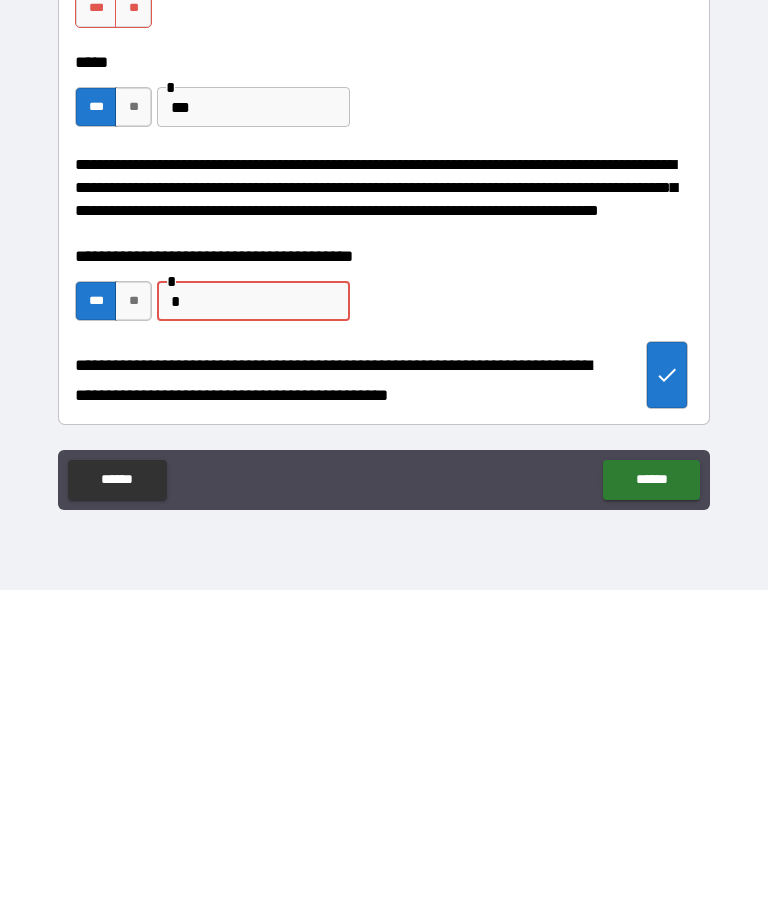 scroll, scrollTop: 69, scrollLeft: 0, axis: vertical 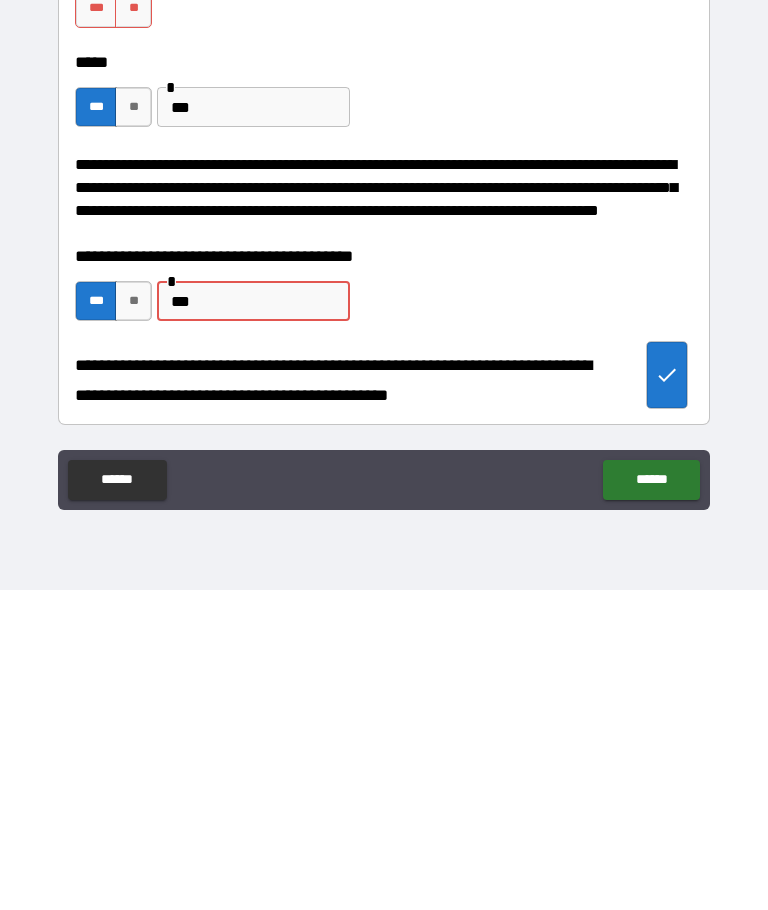type on "***" 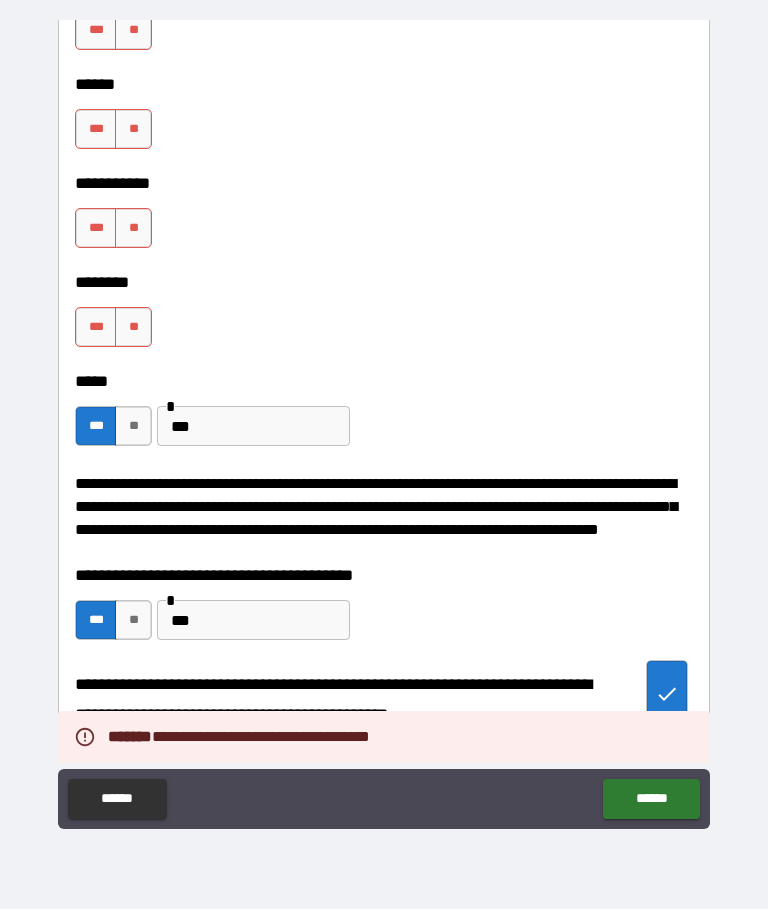 type on "*" 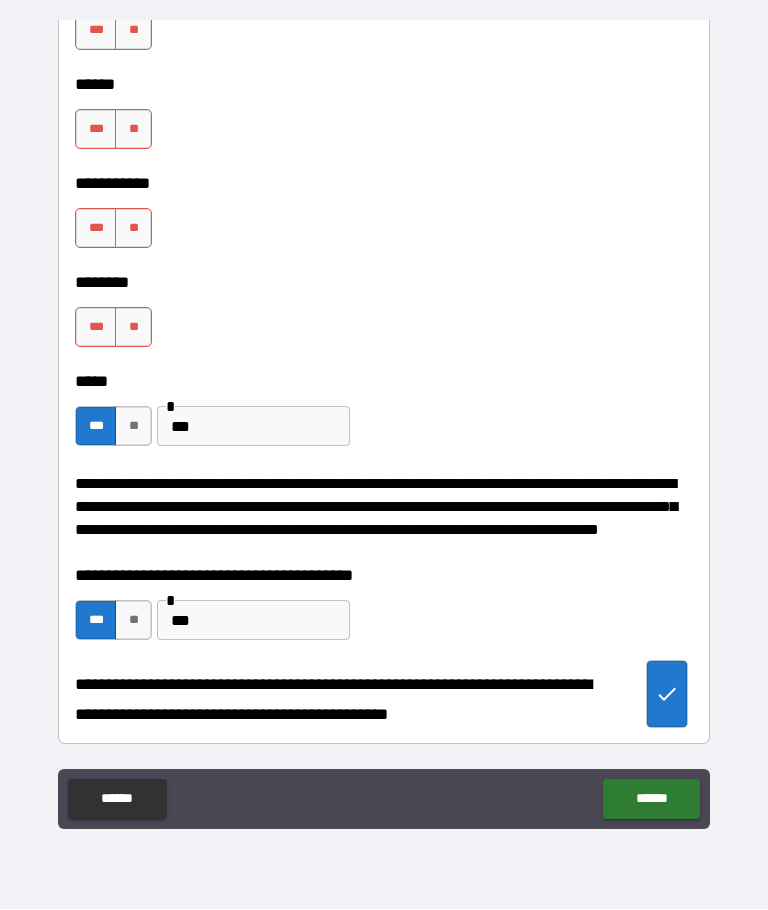 scroll, scrollTop: 3288, scrollLeft: 0, axis: vertical 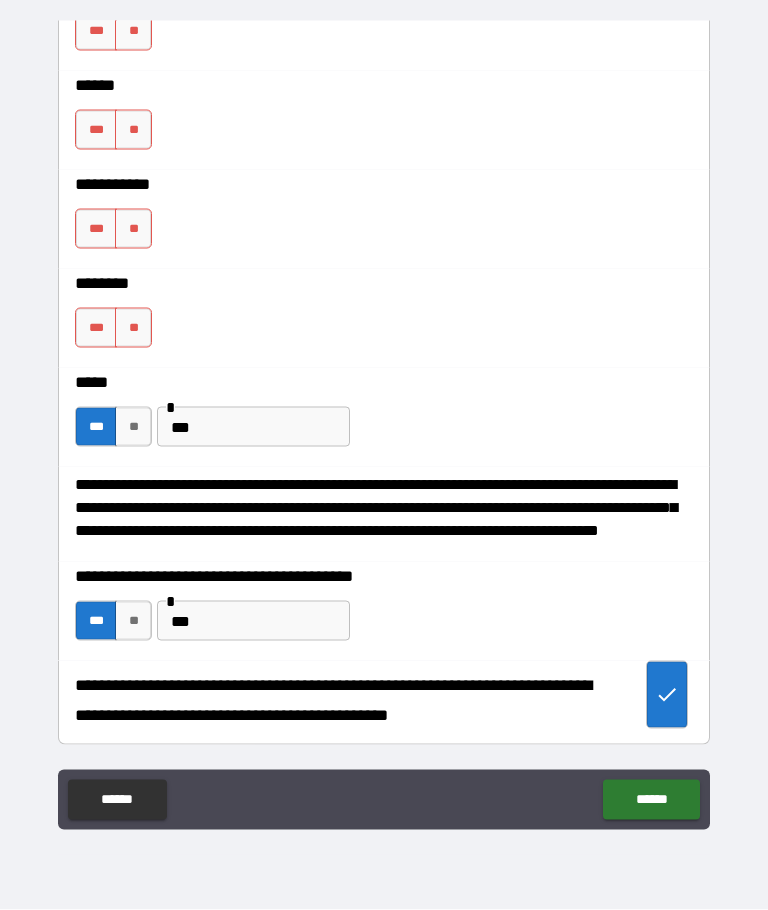 type on "**********" 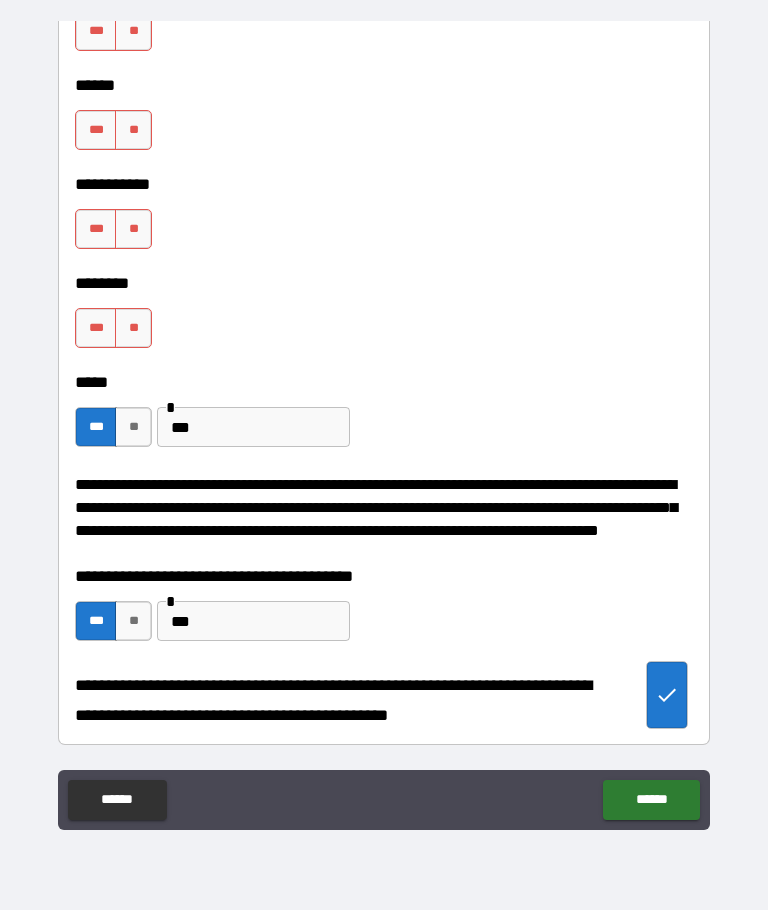 type on "*" 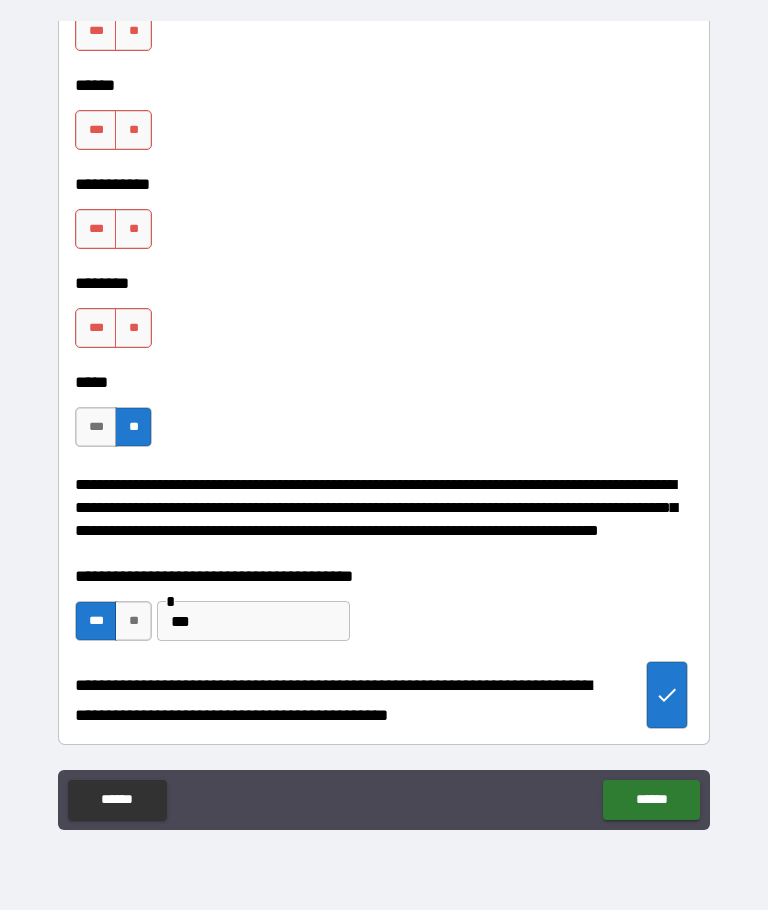 scroll, scrollTop: 3295, scrollLeft: 0, axis: vertical 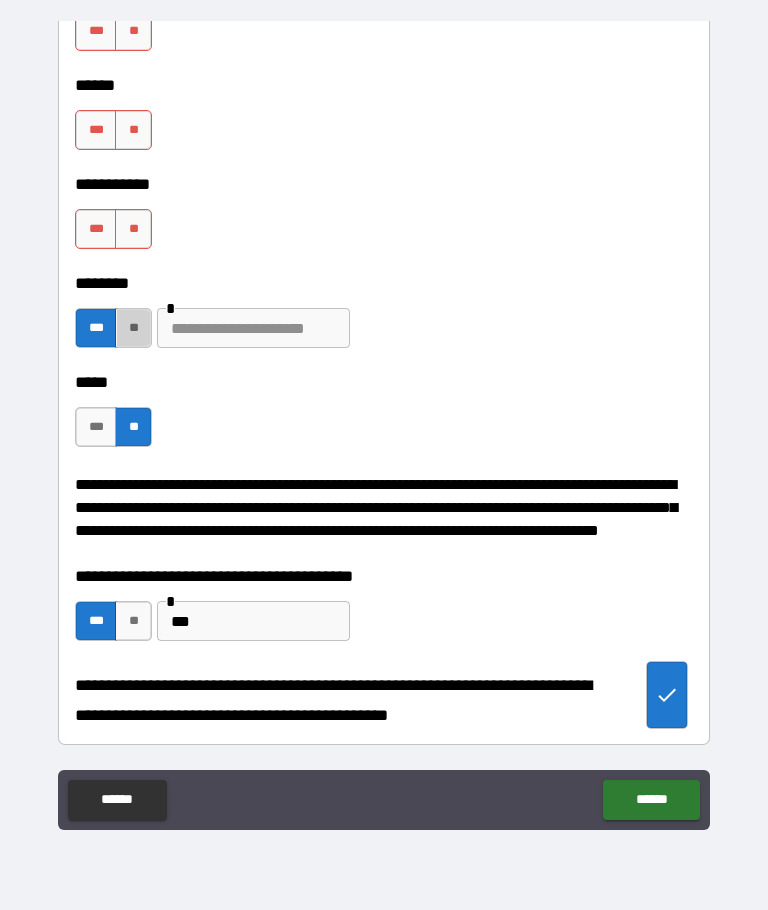 click on "**" at bounding box center (133, 328) 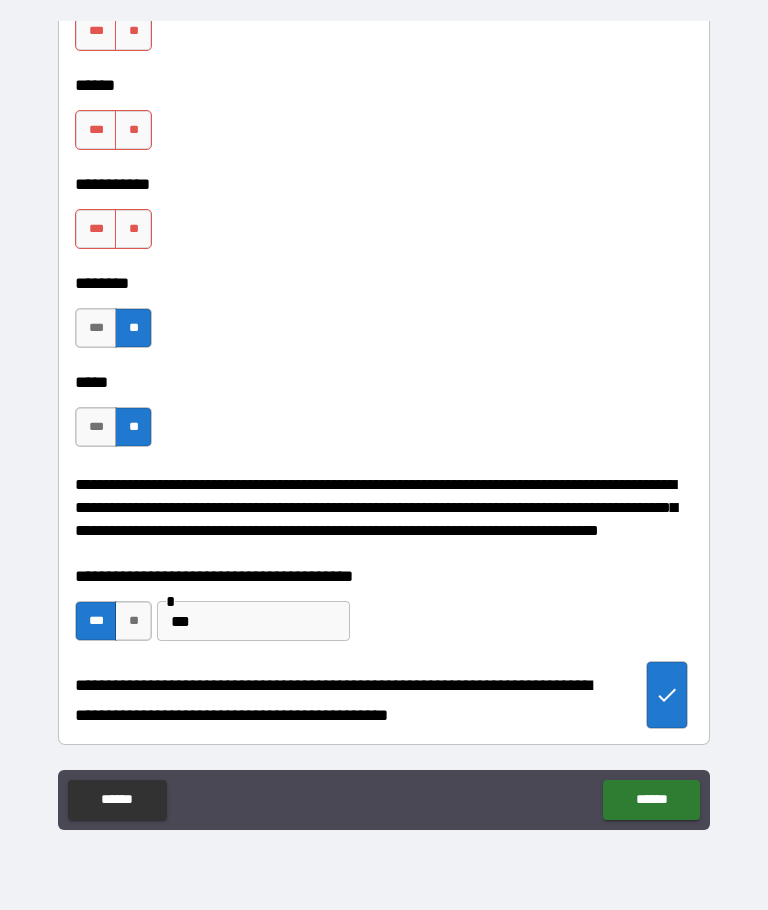 click on "**" at bounding box center (133, 31) 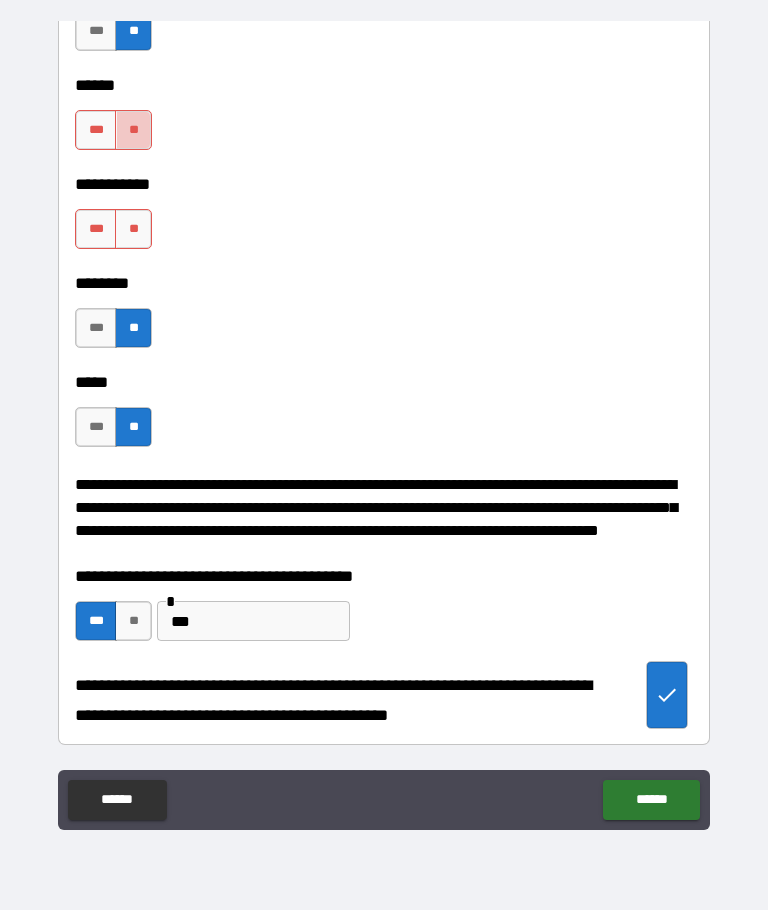 click on "**" at bounding box center (133, 130) 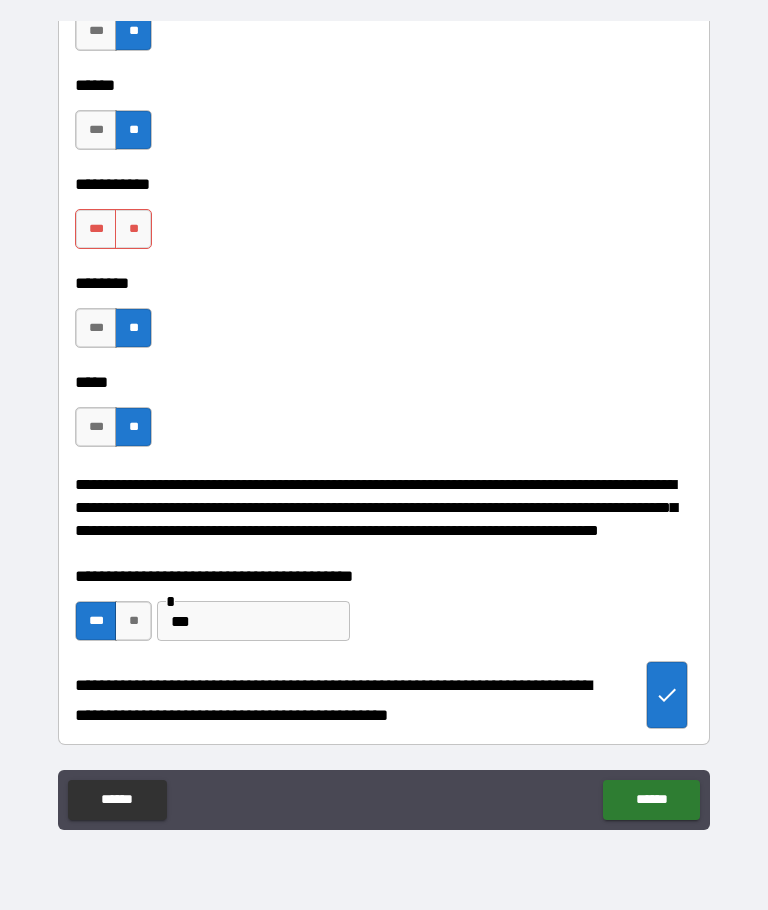 click on "**" at bounding box center [133, 229] 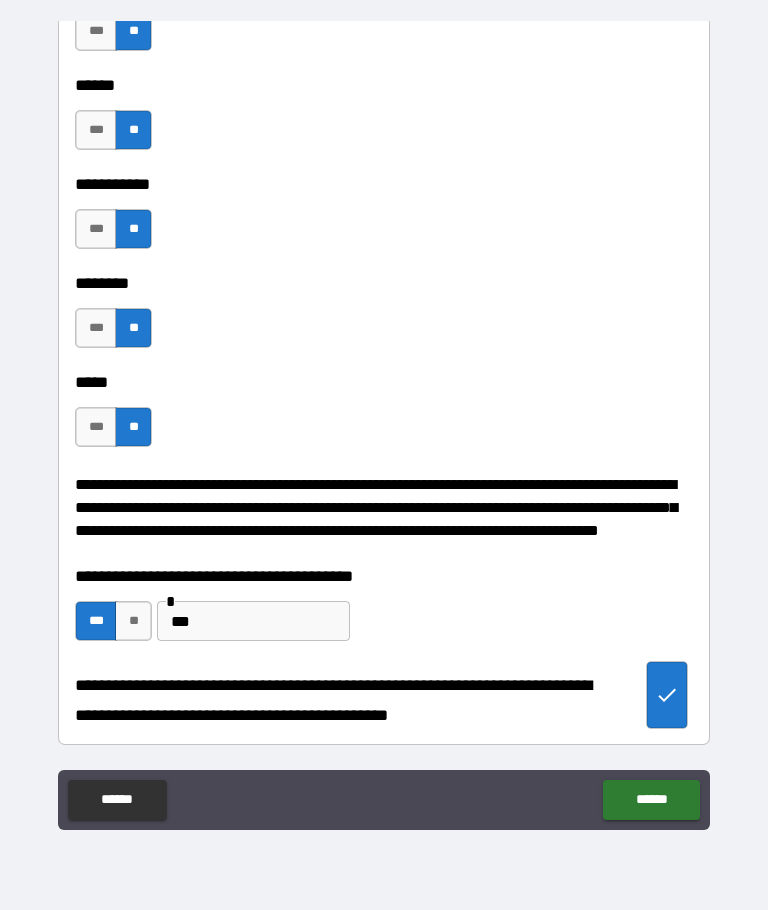 click on "***" at bounding box center (96, 427) 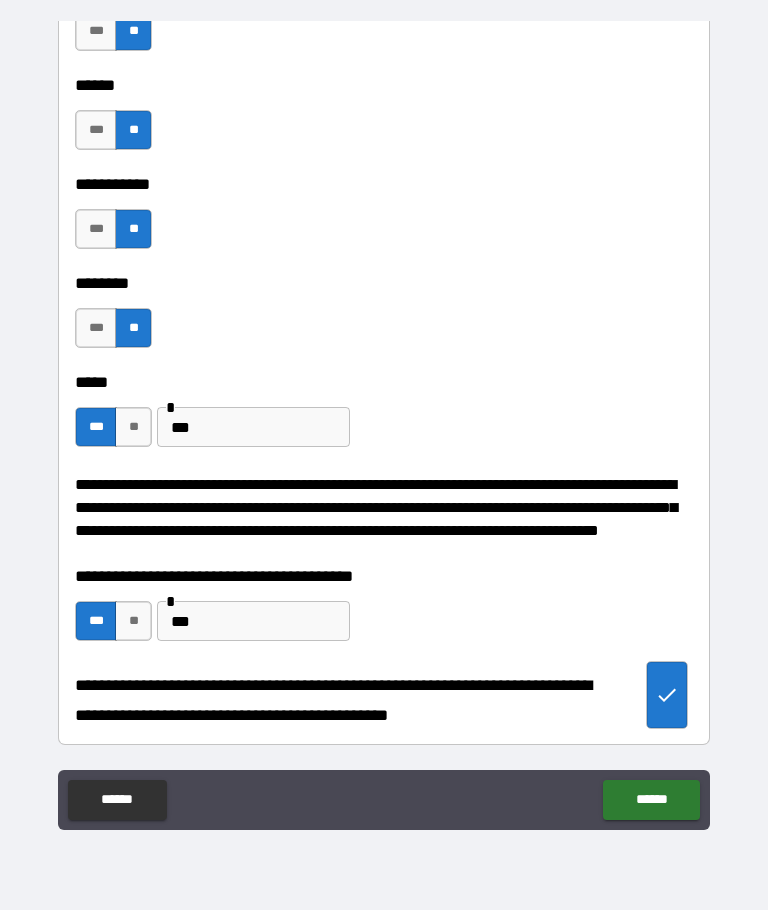 type on "*" 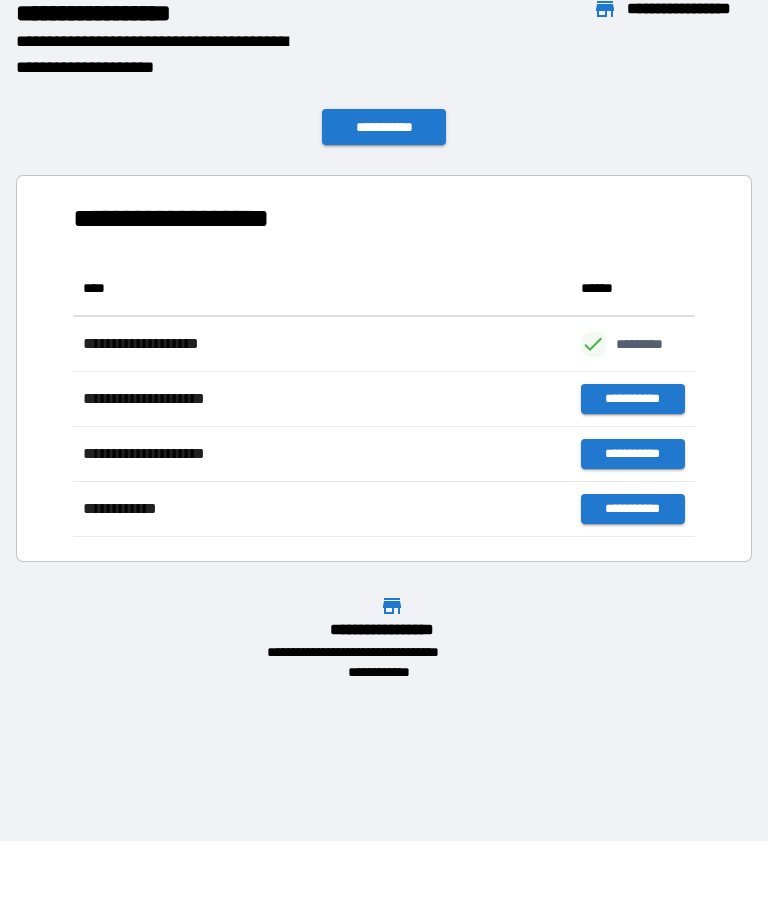 scroll, scrollTop: 276, scrollLeft: 622, axis: both 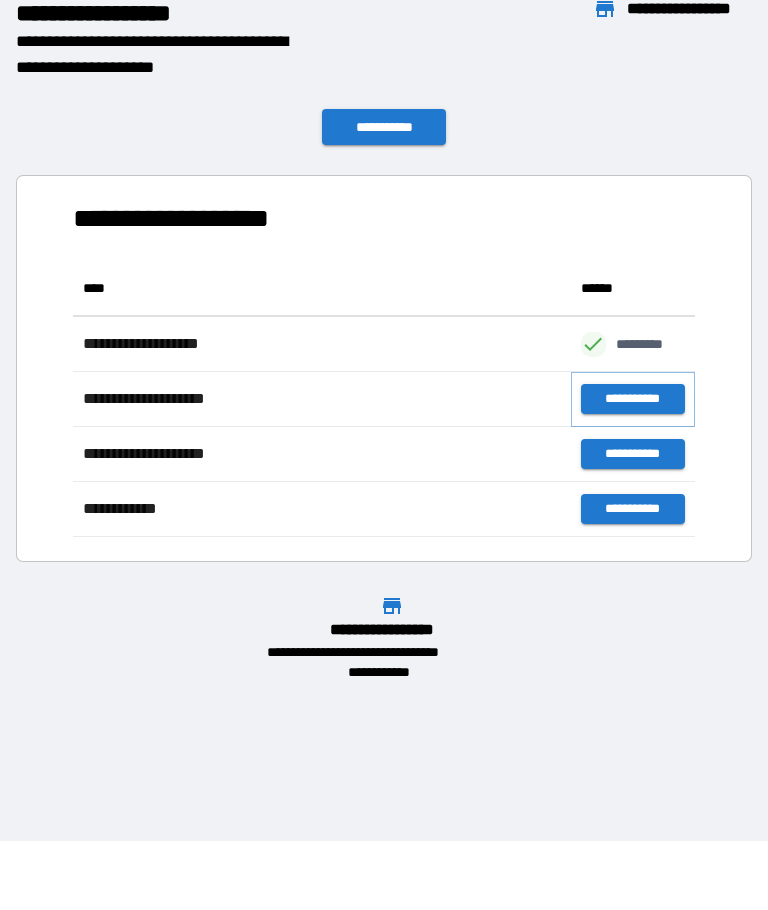 click on "**********" at bounding box center [633, 399] 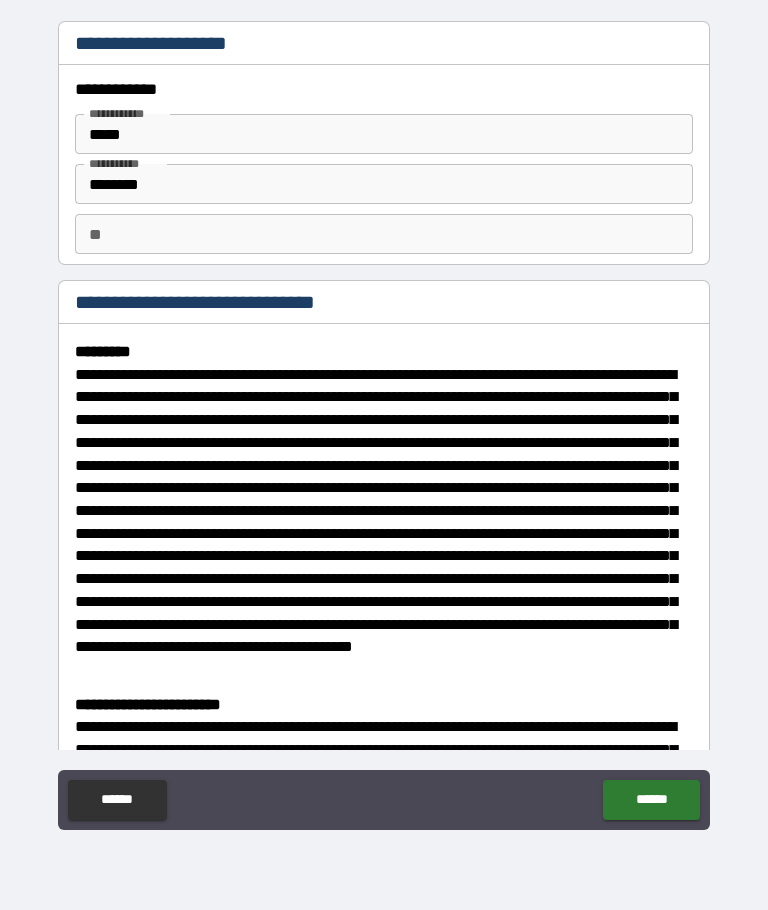 click on "**" at bounding box center (384, 234) 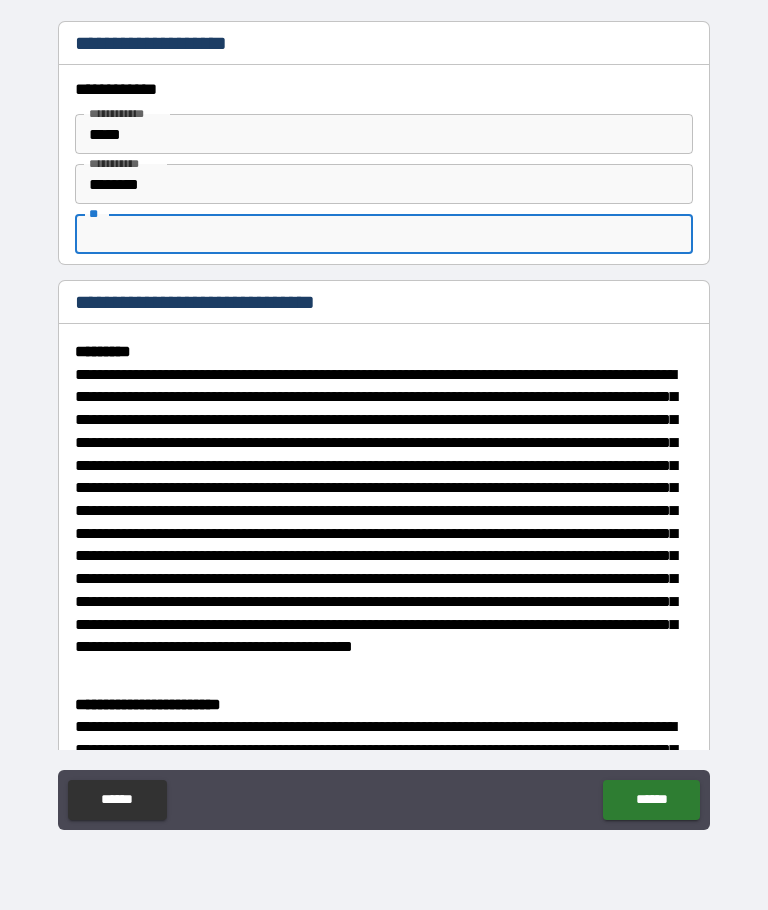 type on "*" 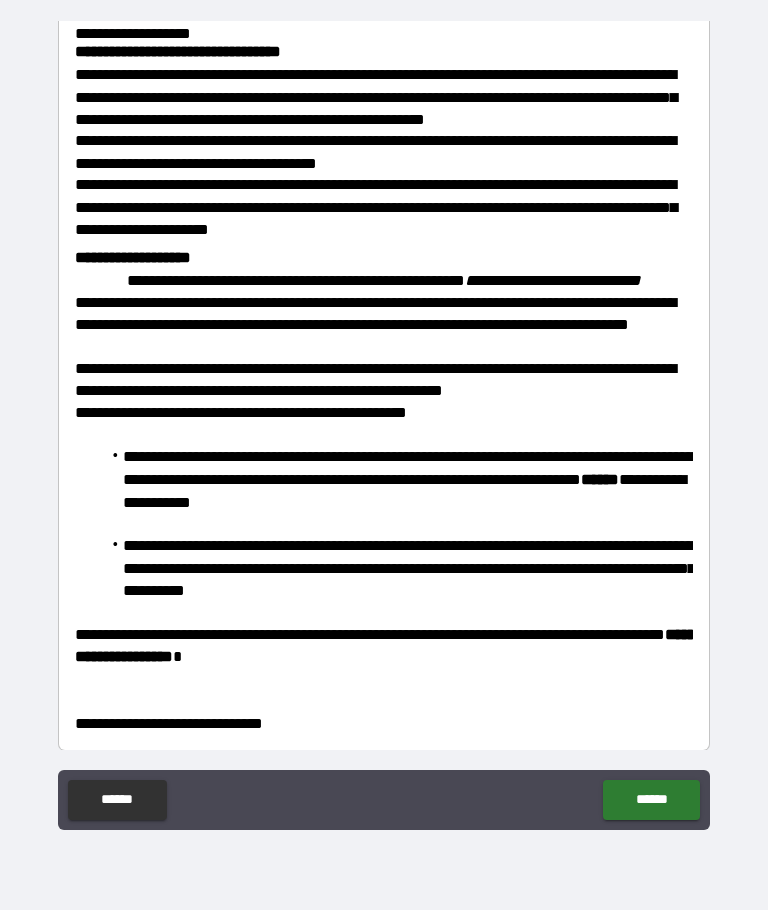 scroll, scrollTop: 1071, scrollLeft: 0, axis: vertical 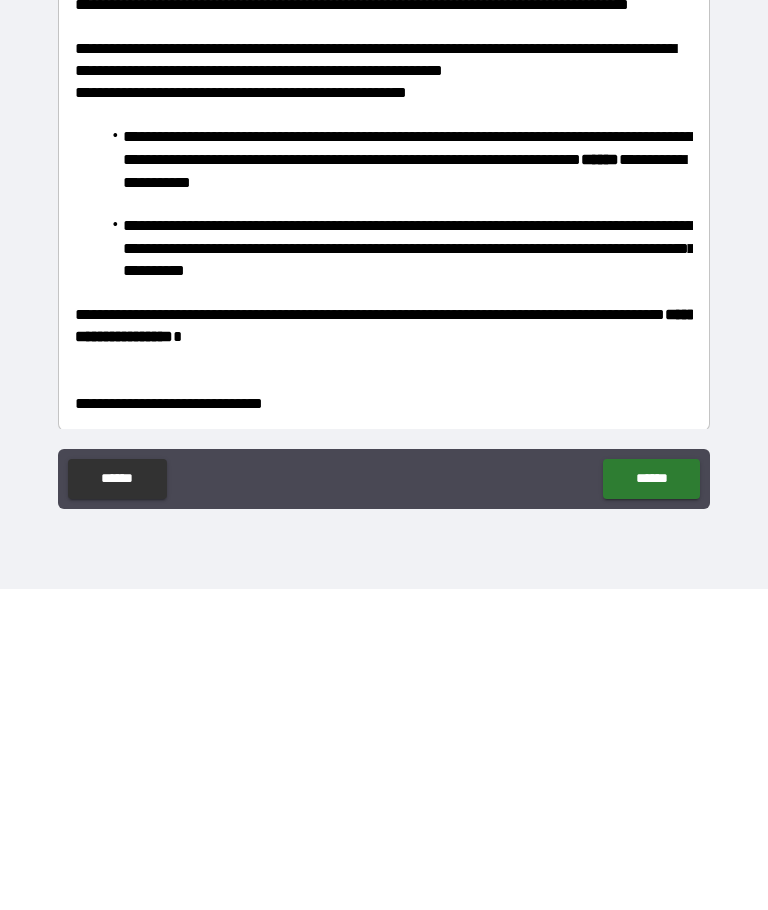 click on "******" at bounding box center [651, 800] 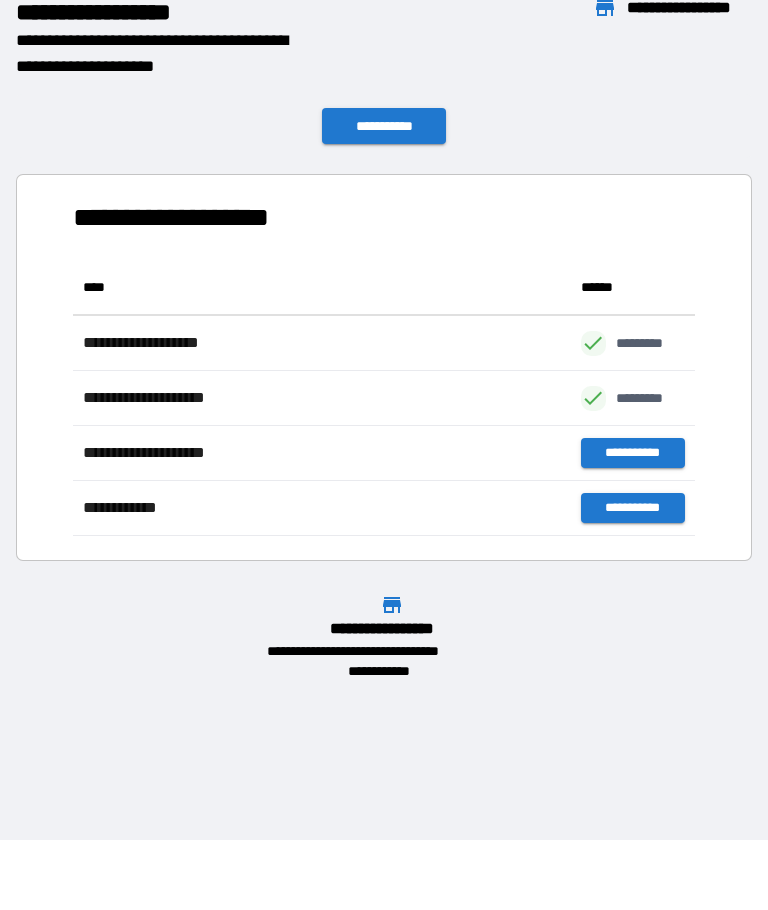 scroll, scrollTop: 1, scrollLeft: 1, axis: both 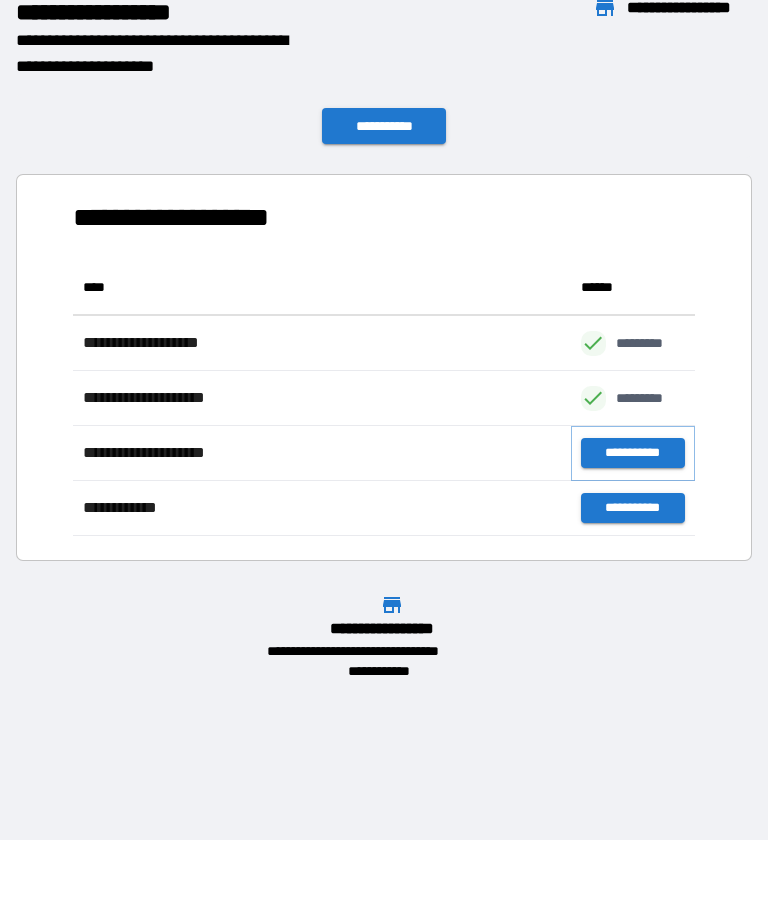 click on "**********" at bounding box center [633, 454] 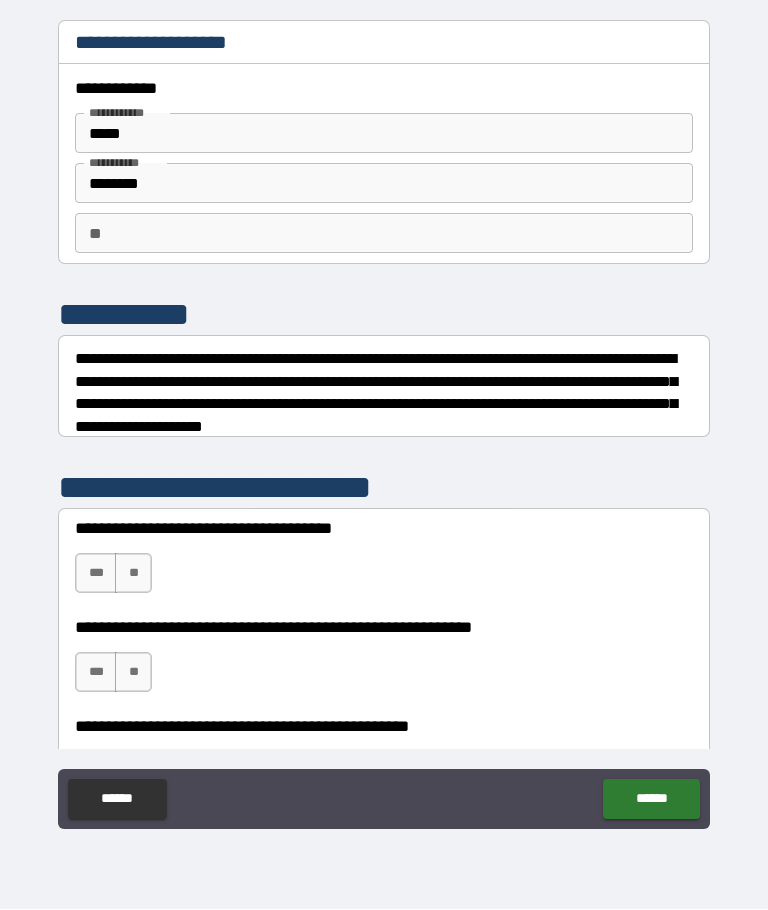 click on "**" at bounding box center (384, 234) 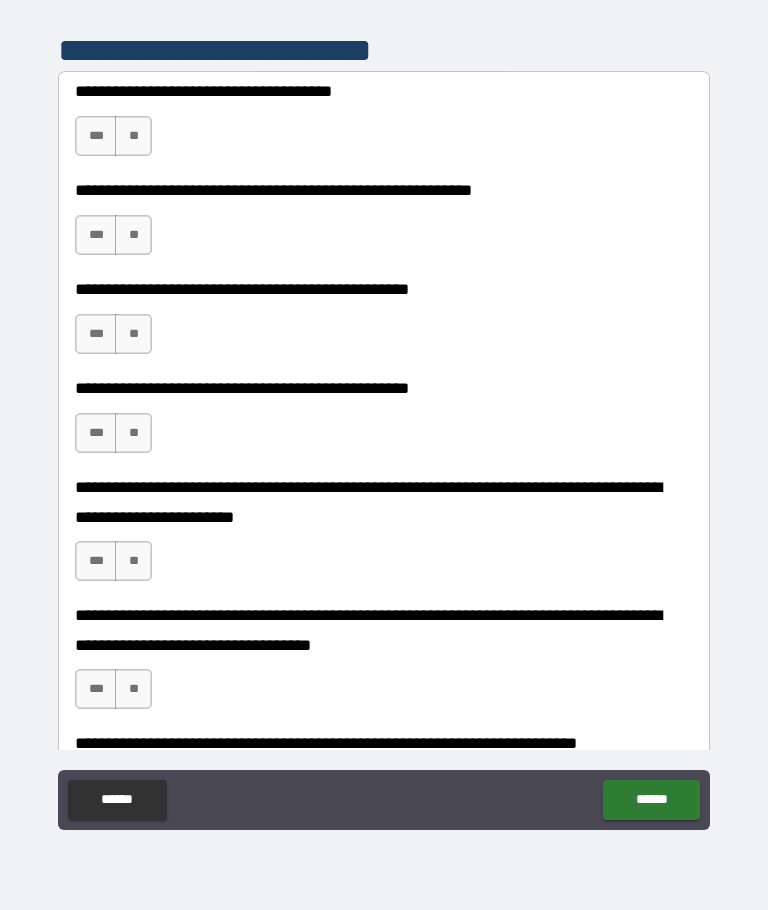 scroll, scrollTop: 439, scrollLeft: 0, axis: vertical 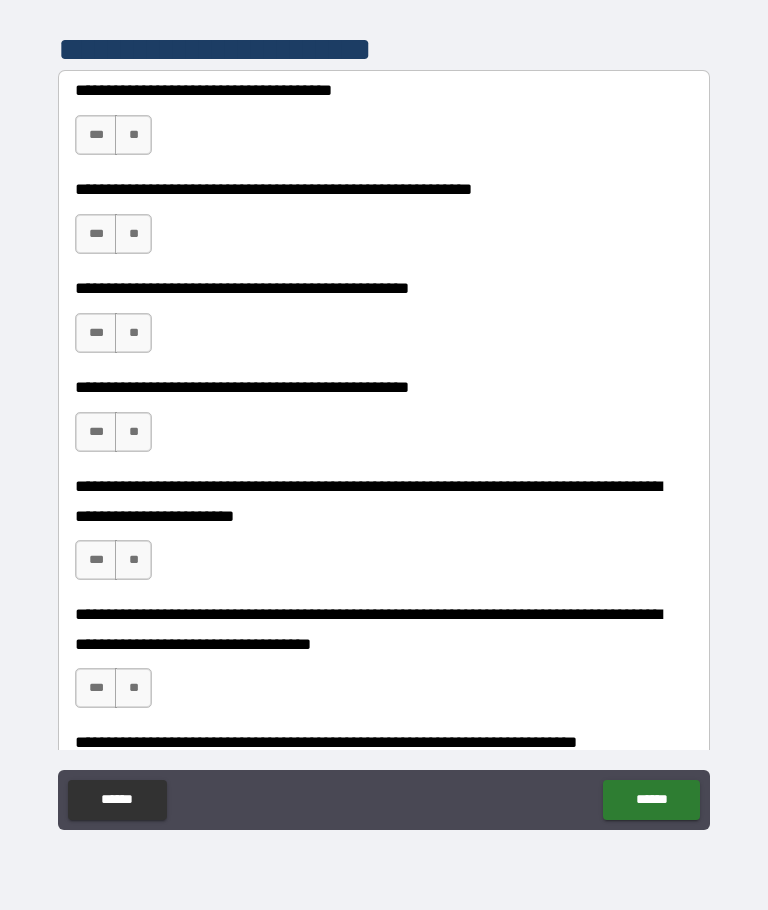 type on "*" 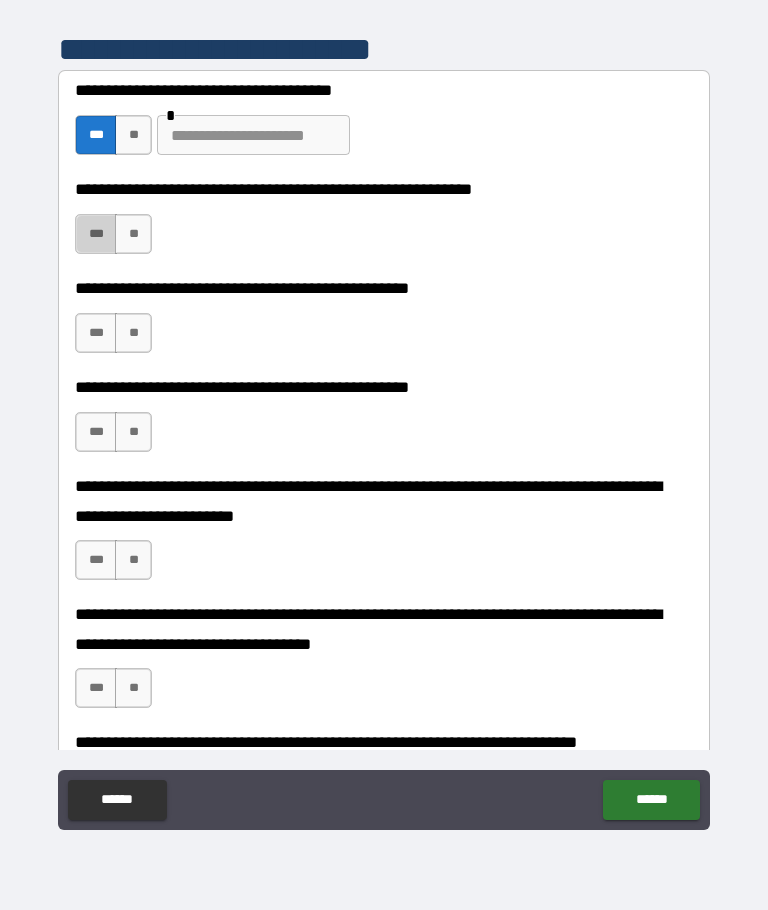 click on "***" at bounding box center [96, 234] 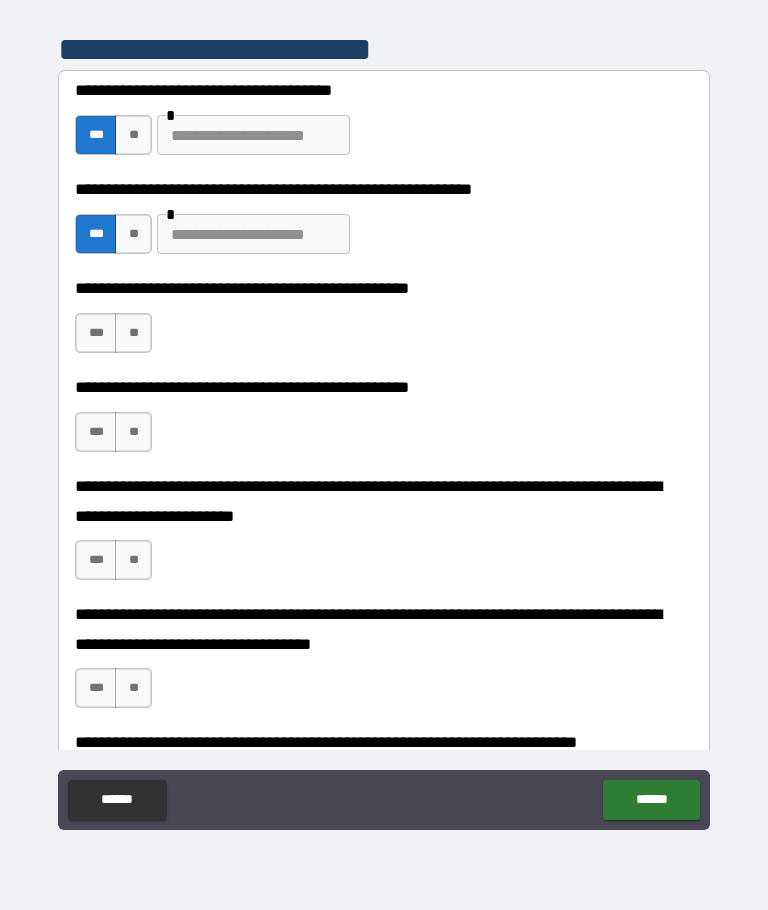 click on "**" at bounding box center [133, 333] 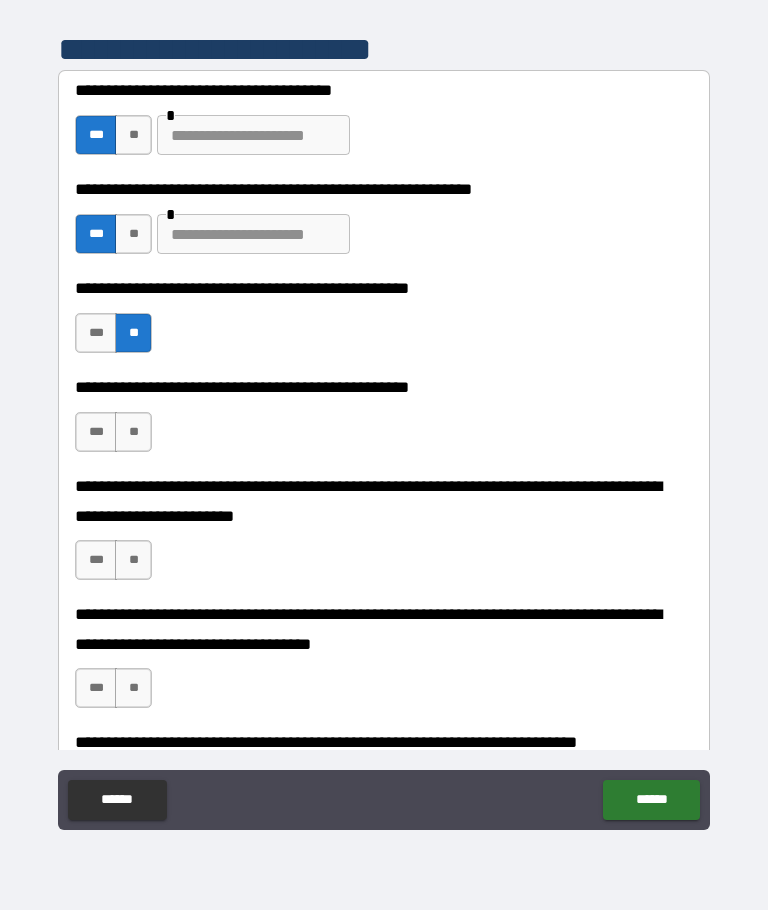 click on "***" at bounding box center [96, 432] 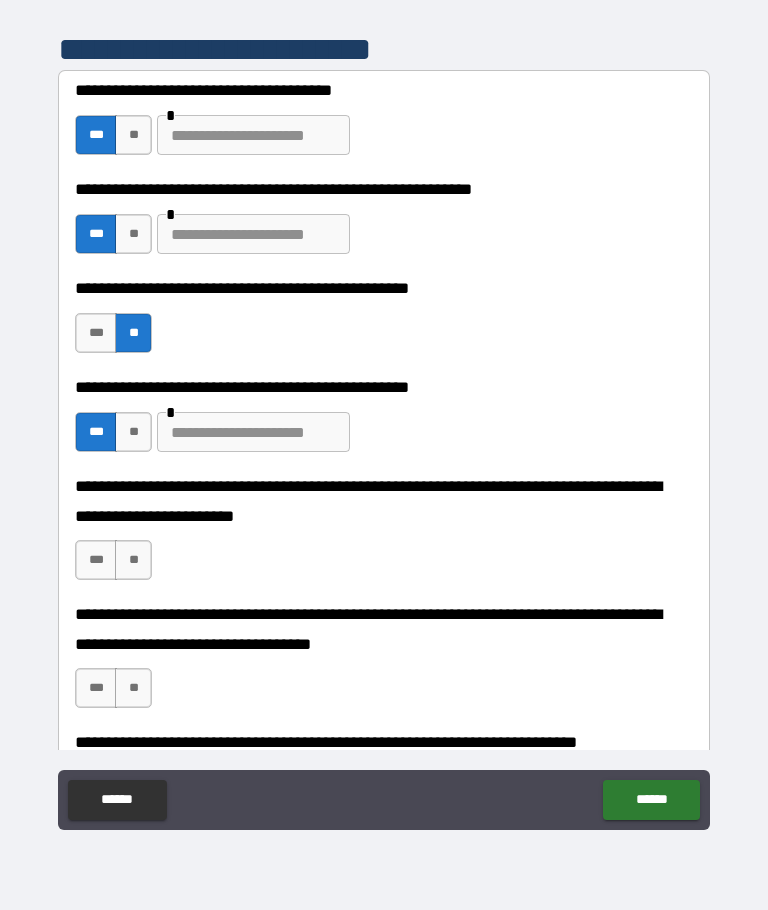 click at bounding box center (253, 432) 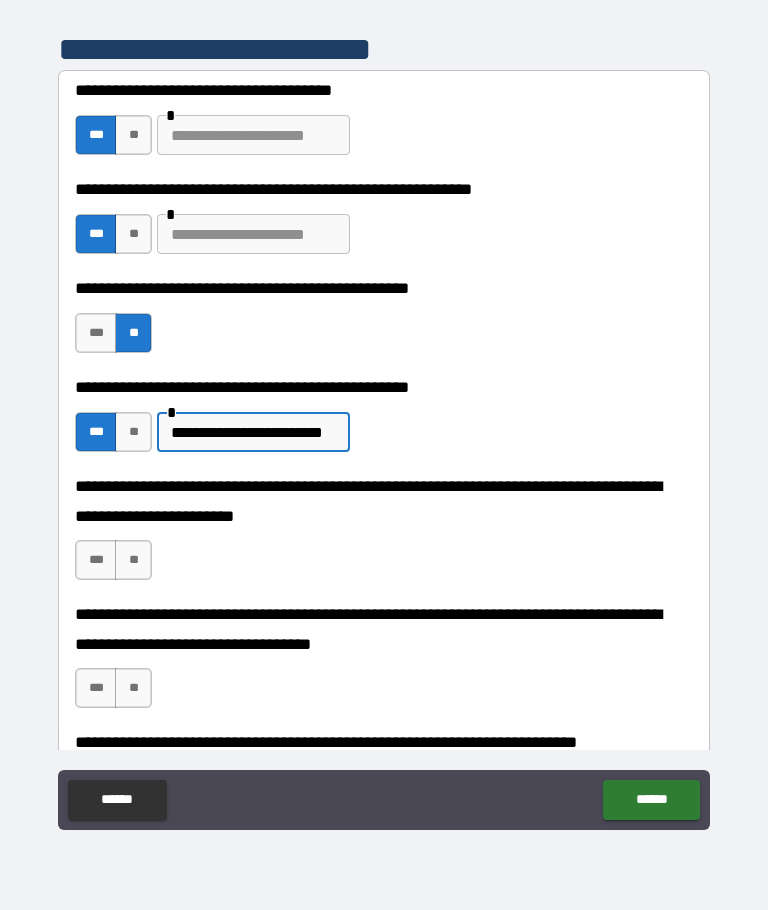 type on "**********" 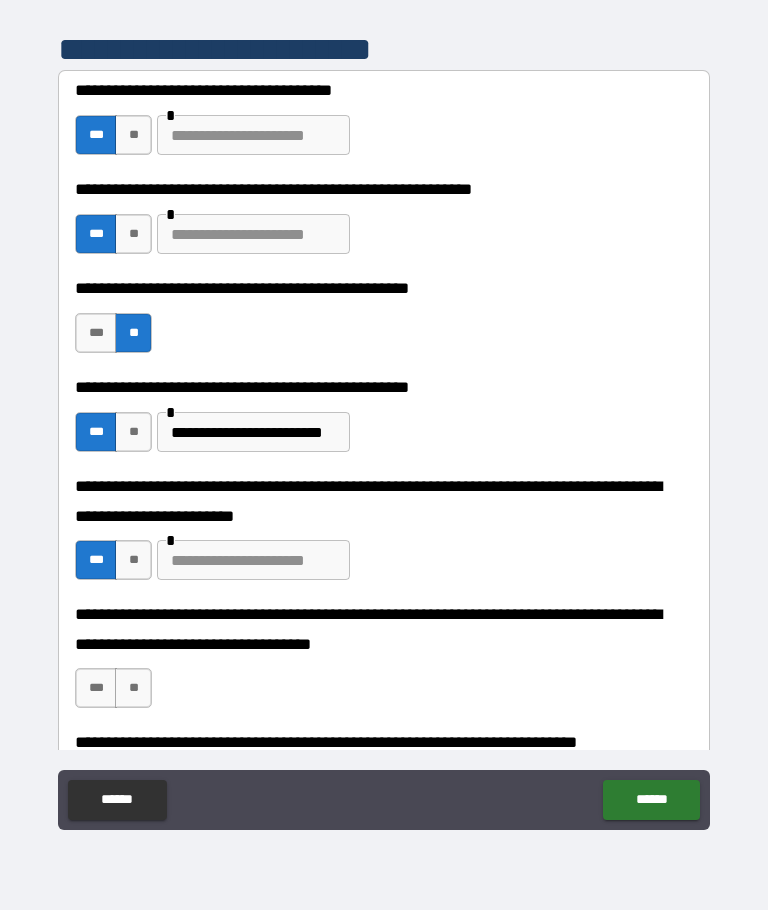 click at bounding box center (253, 560) 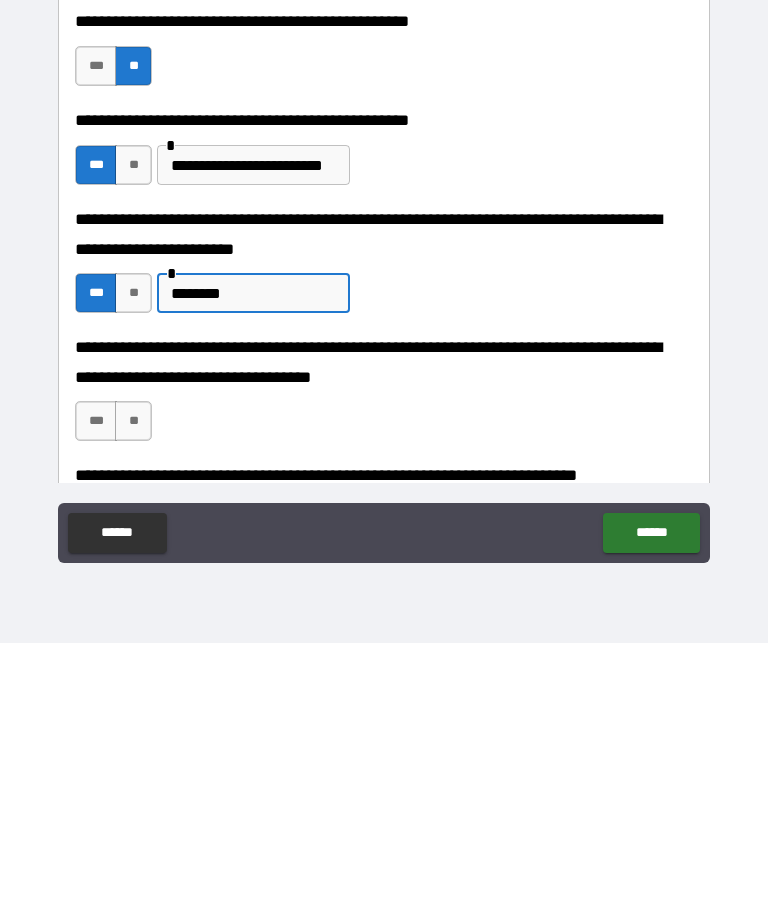 type on "********" 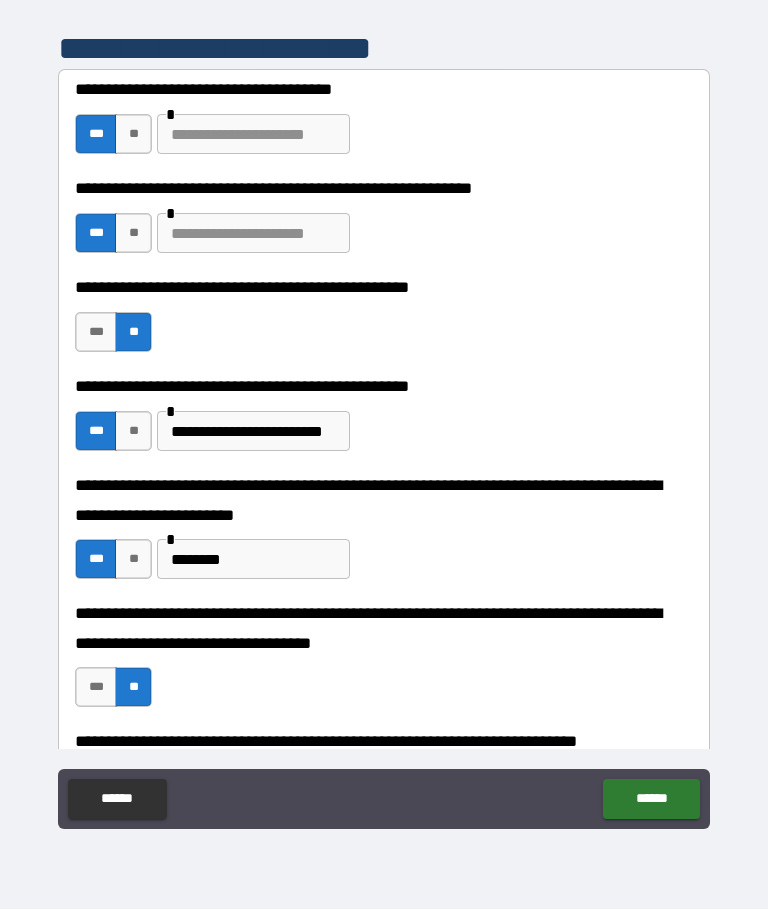 click on "******" at bounding box center [651, 800] 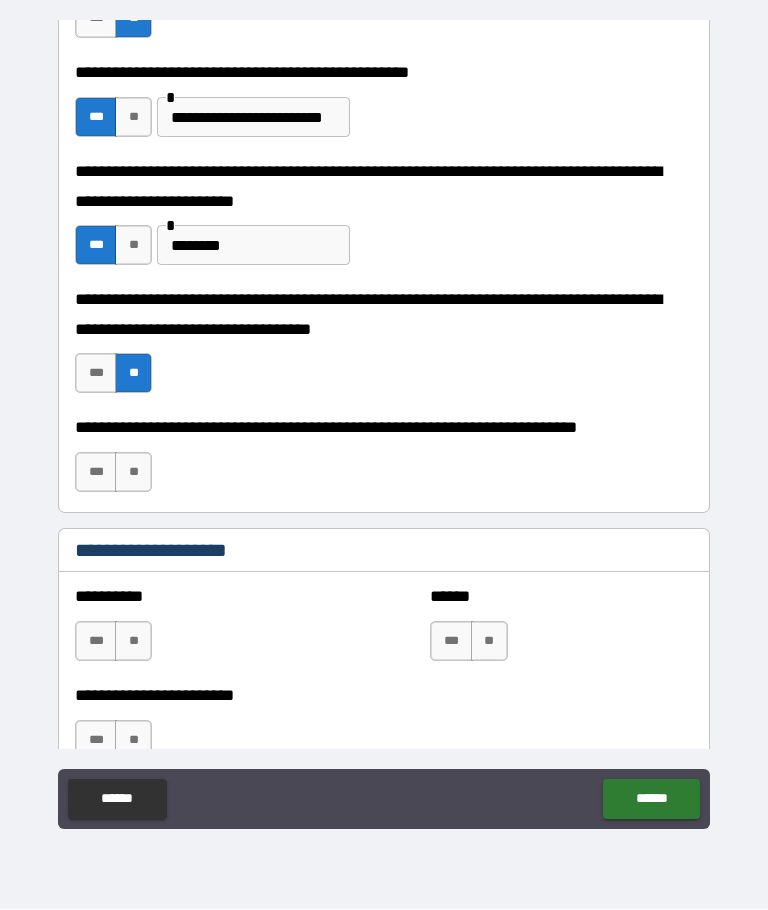 scroll, scrollTop: 754, scrollLeft: 0, axis: vertical 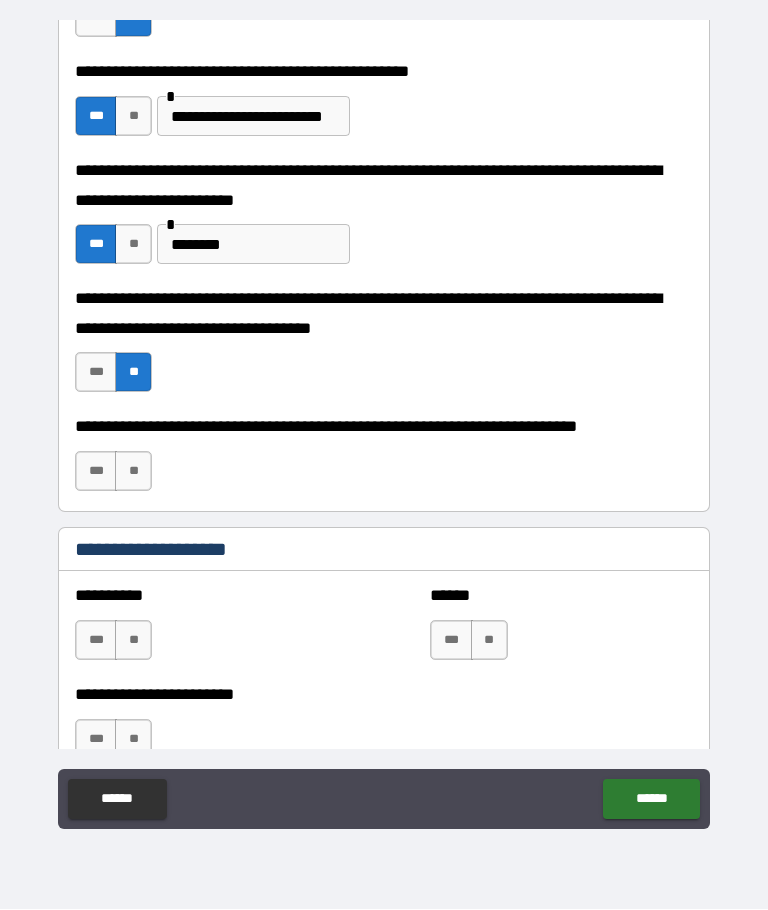 click on "**" at bounding box center (133, 472) 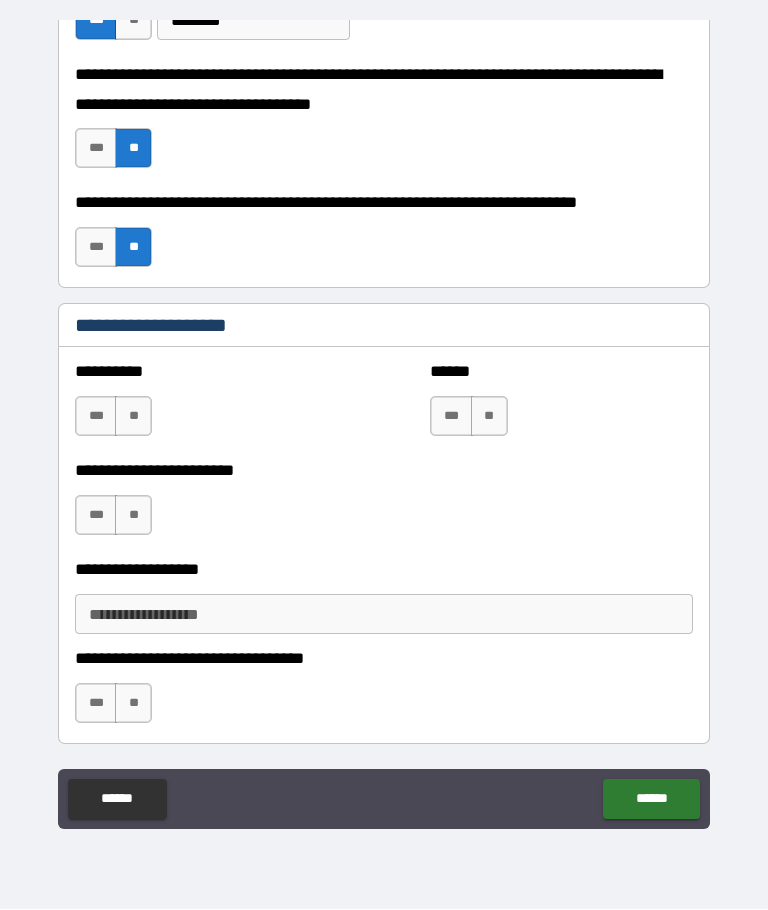 scroll, scrollTop: 979, scrollLeft: 0, axis: vertical 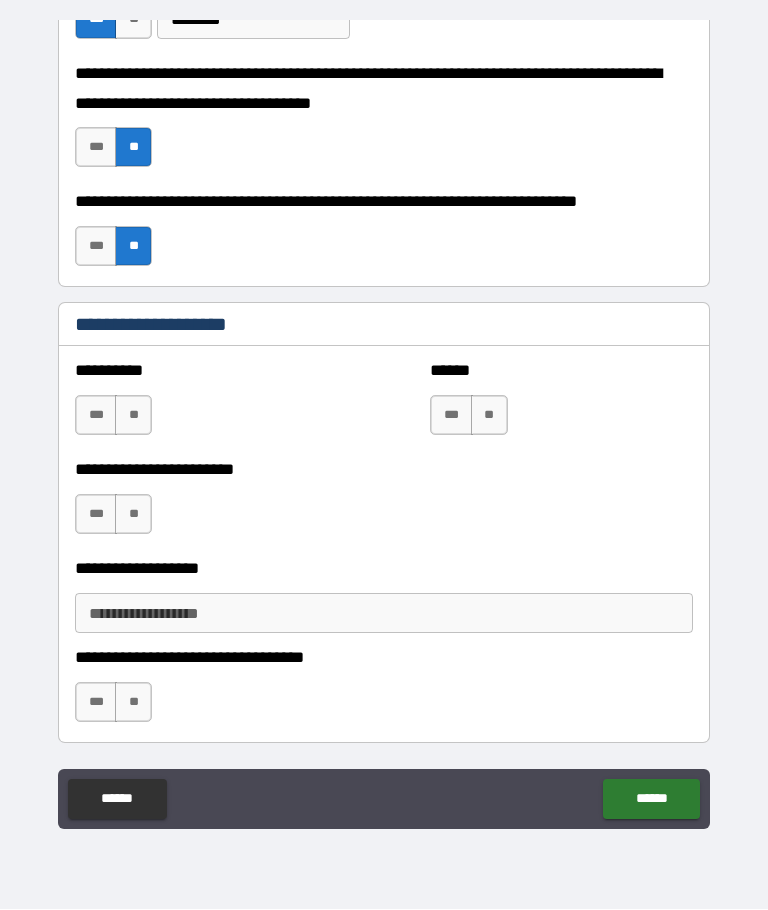 click on "**" at bounding box center (133, 416) 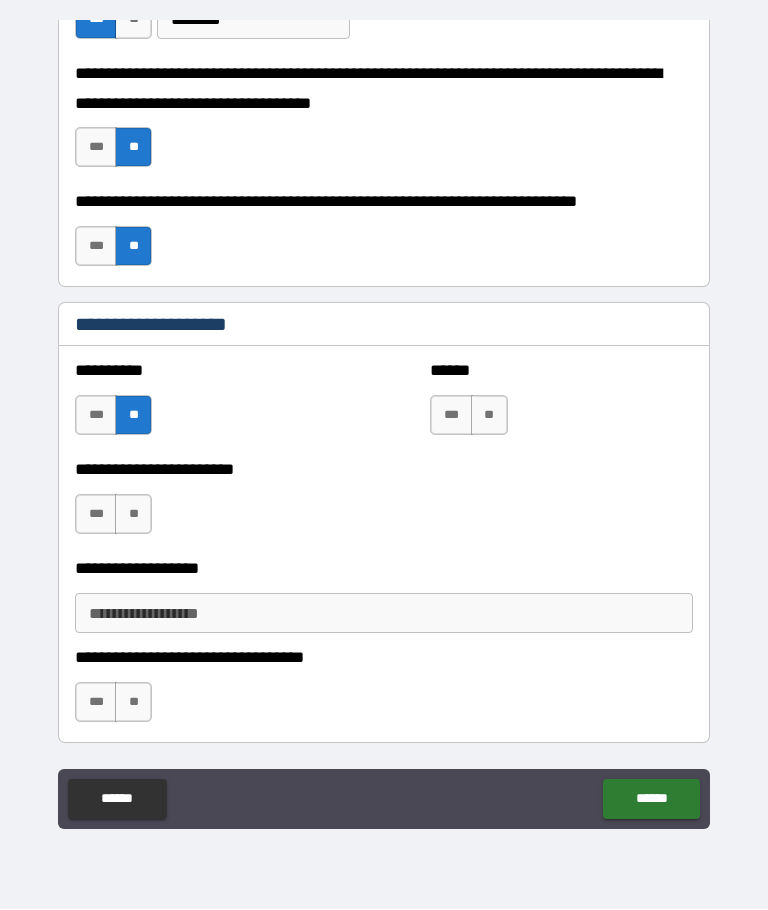 click on "**" at bounding box center [489, 416] 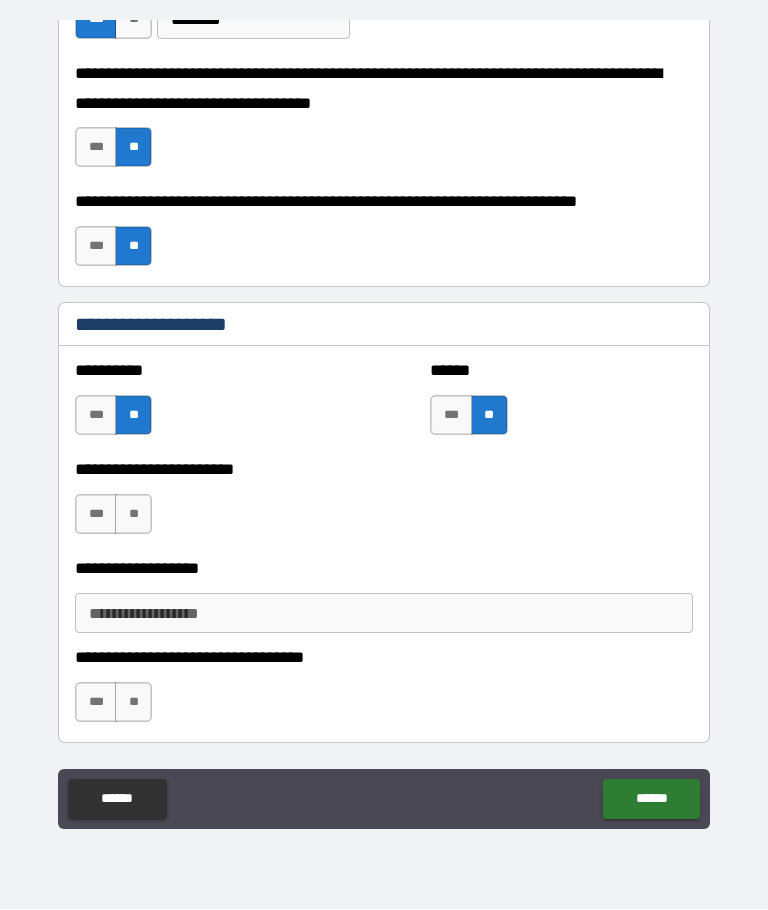 click on "**" at bounding box center (133, 515) 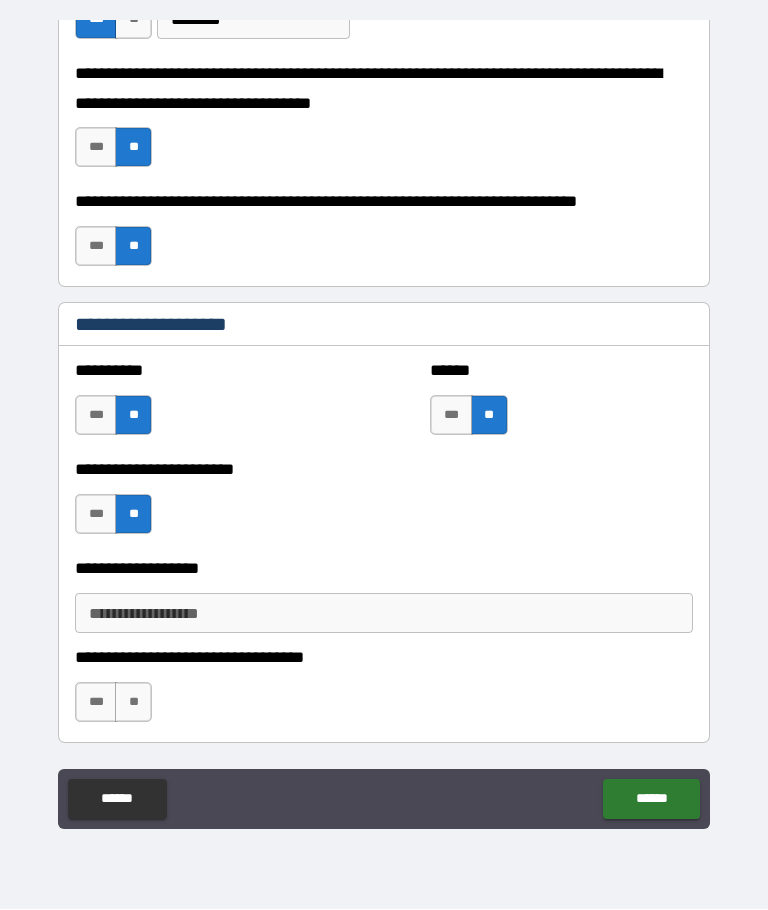 click on "**" at bounding box center [133, 703] 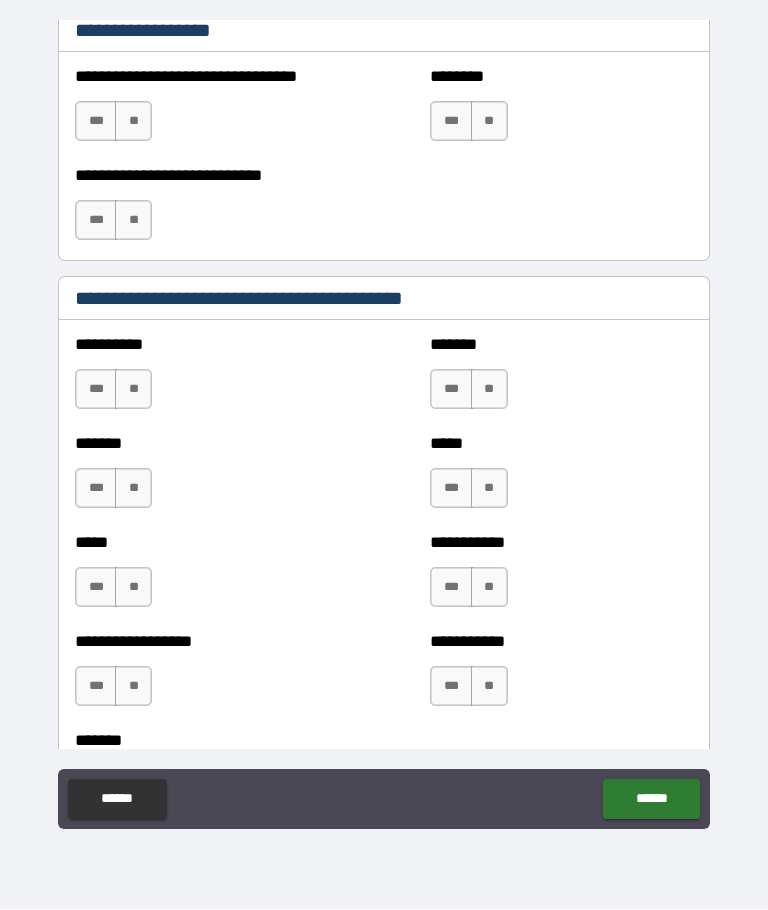 scroll, scrollTop: 1800, scrollLeft: 0, axis: vertical 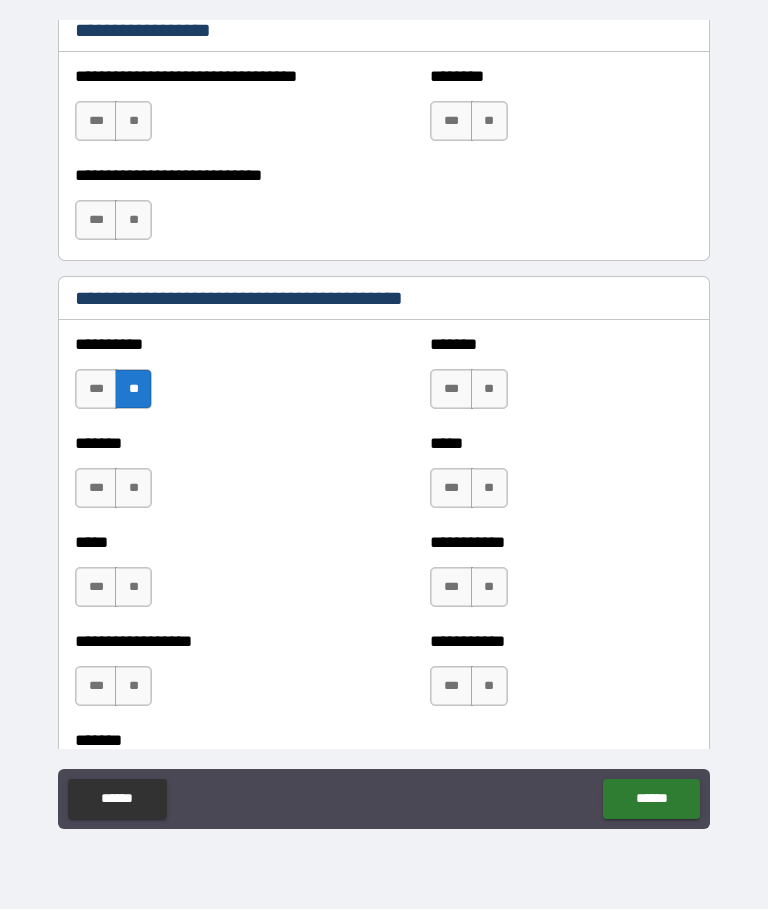 click on "**" at bounding box center [133, 489] 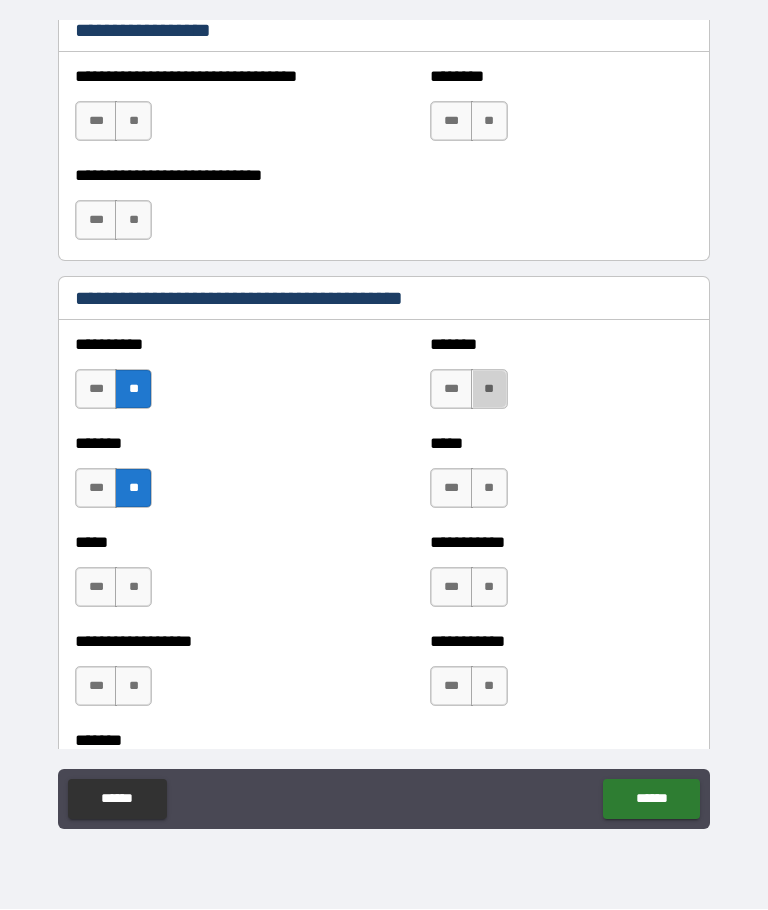 click on "**" at bounding box center [489, 390] 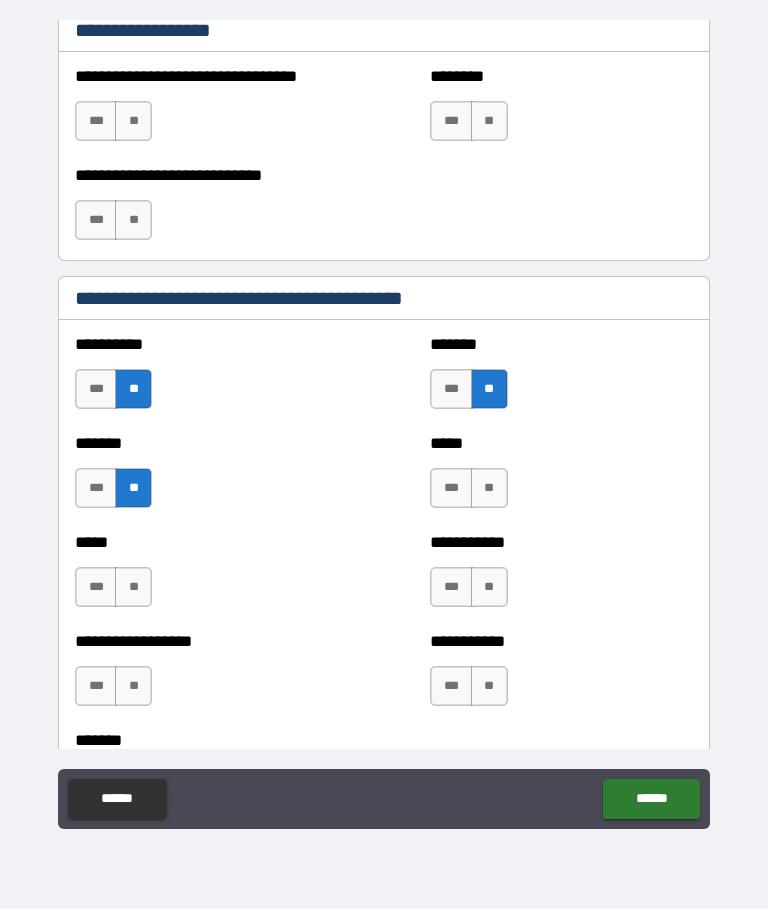 click on "**" at bounding box center [489, 489] 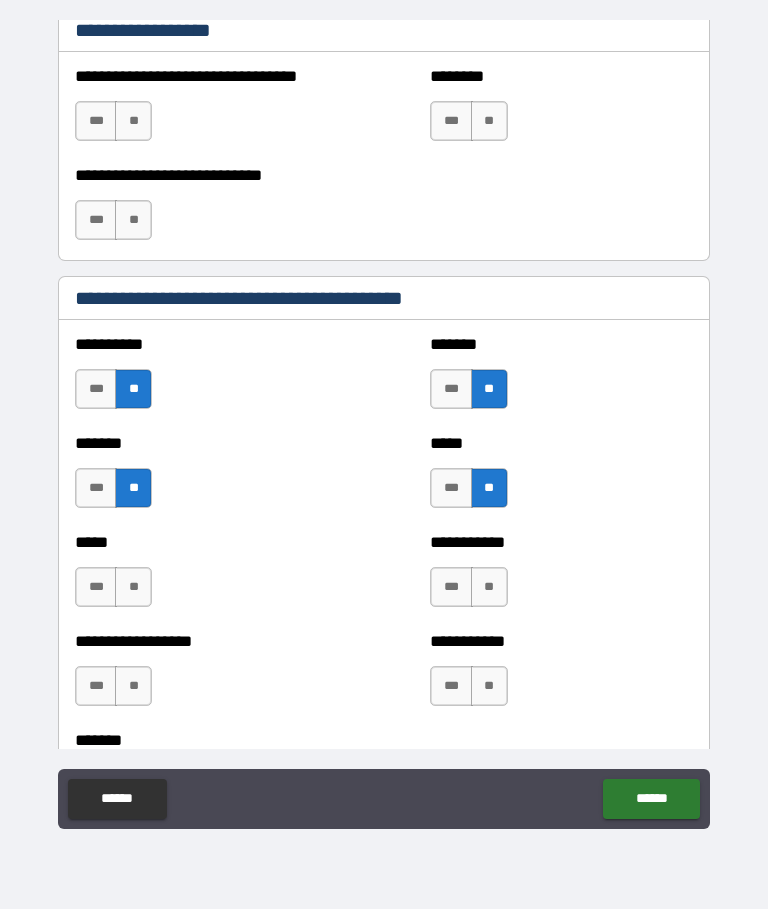 click on "**" at bounding box center [133, 588] 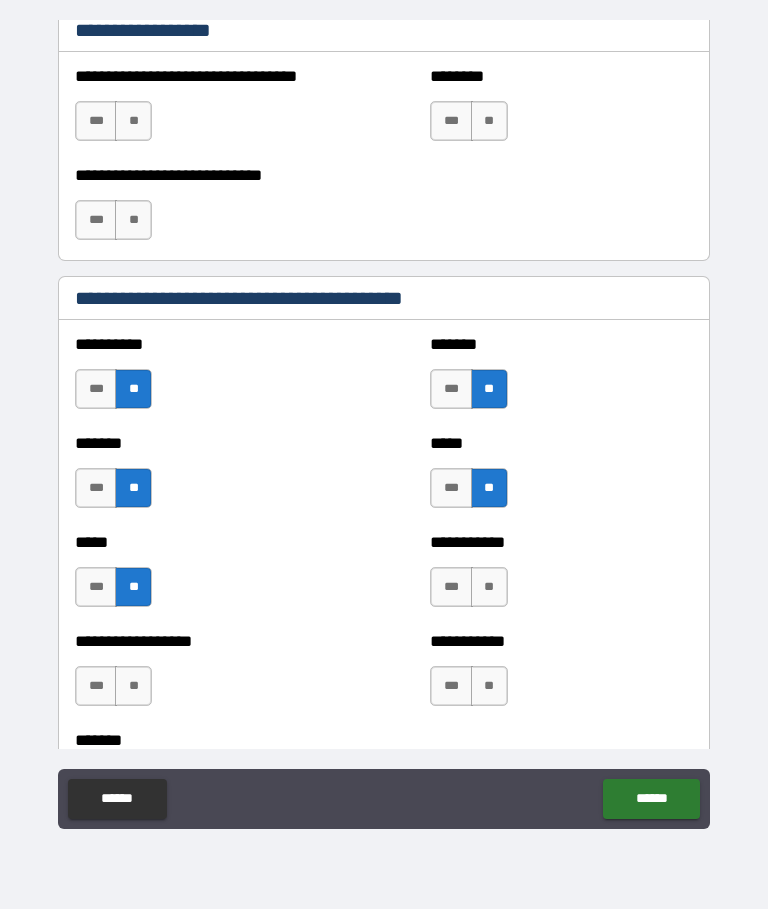 click on "**" at bounding box center (489, 588) 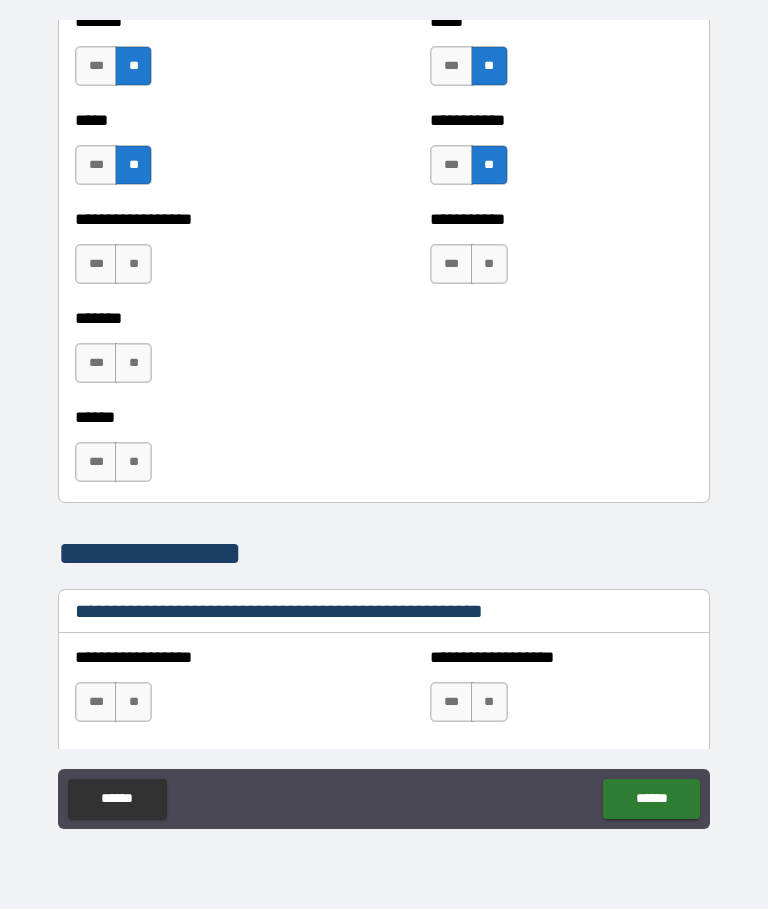 scroll, scrollTop: 2224, scrollLeft: 0, axis: vertical 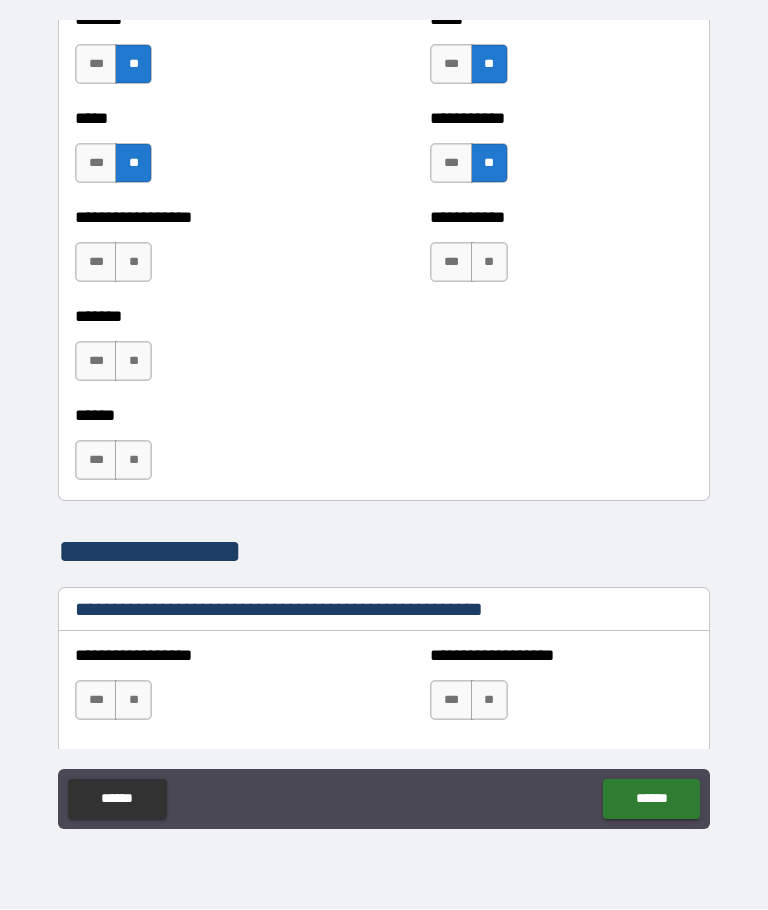 click on "**" at bounding box center (489, 263) 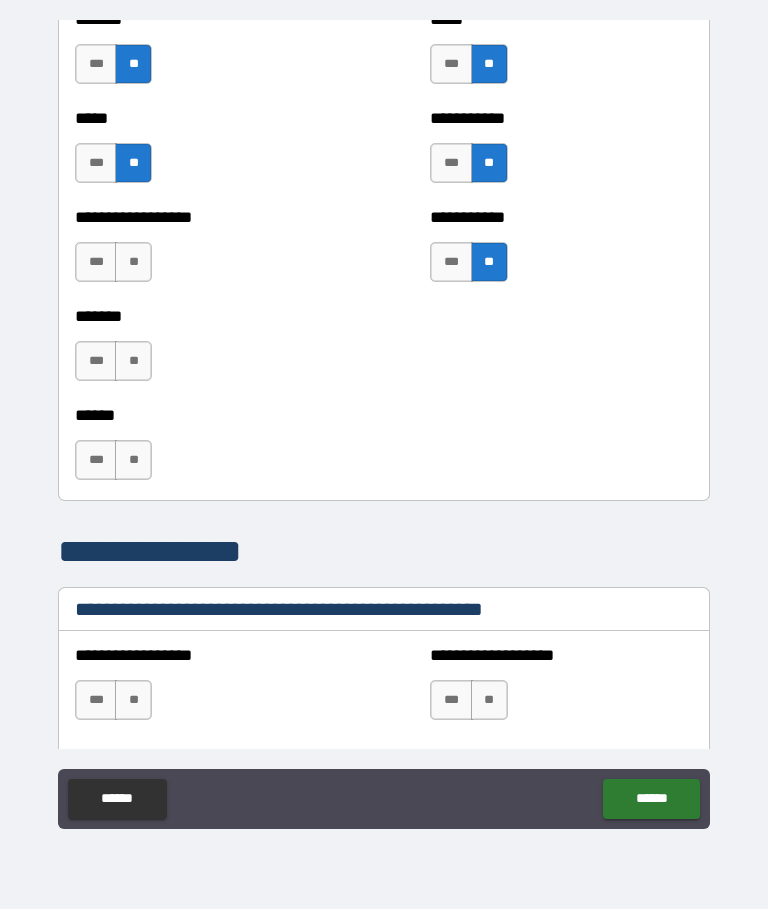 click on "**" at bounding box center [133, 362] 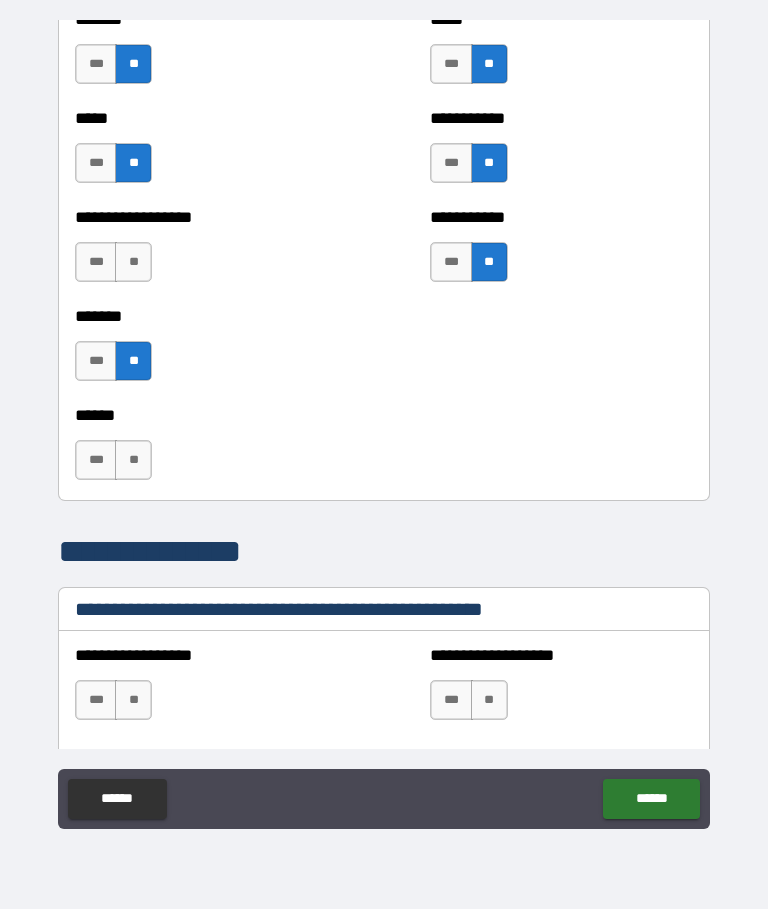 click on "**" at bounding box center (133, 461) 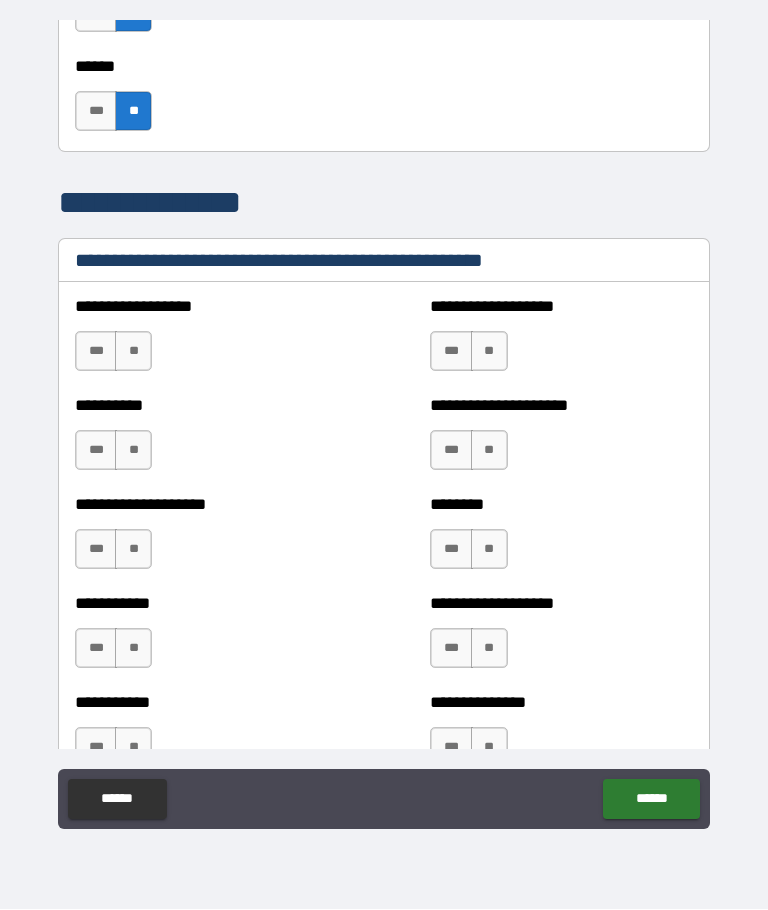 scroll, scrollTop: 2575, scrollLeft: 0, axis: vertical 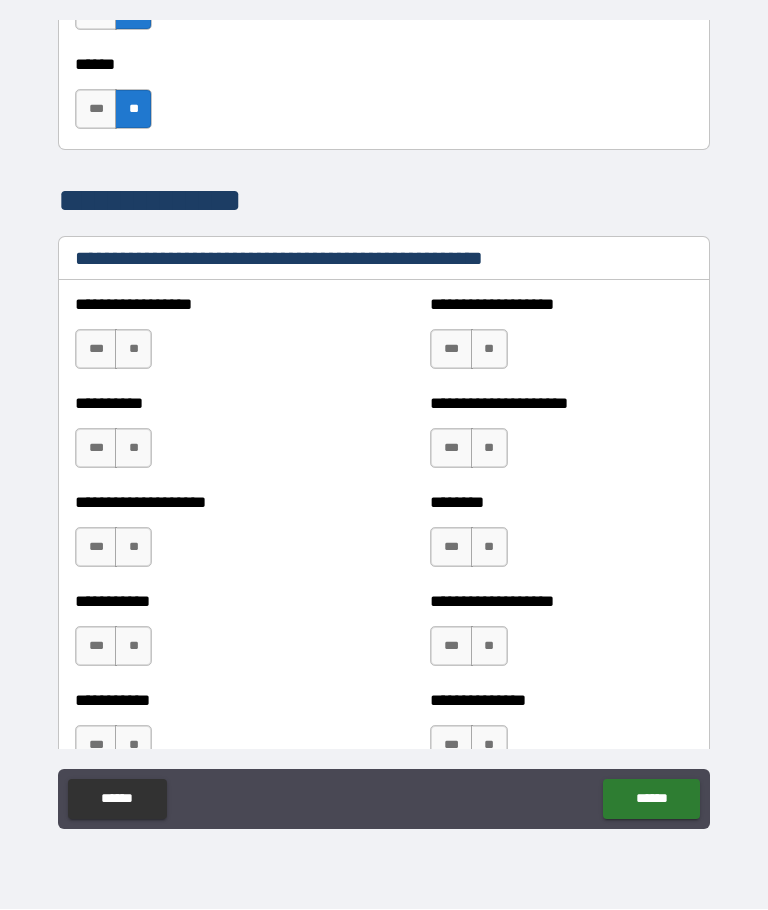 click on "**" at bounding box center (133, 350) 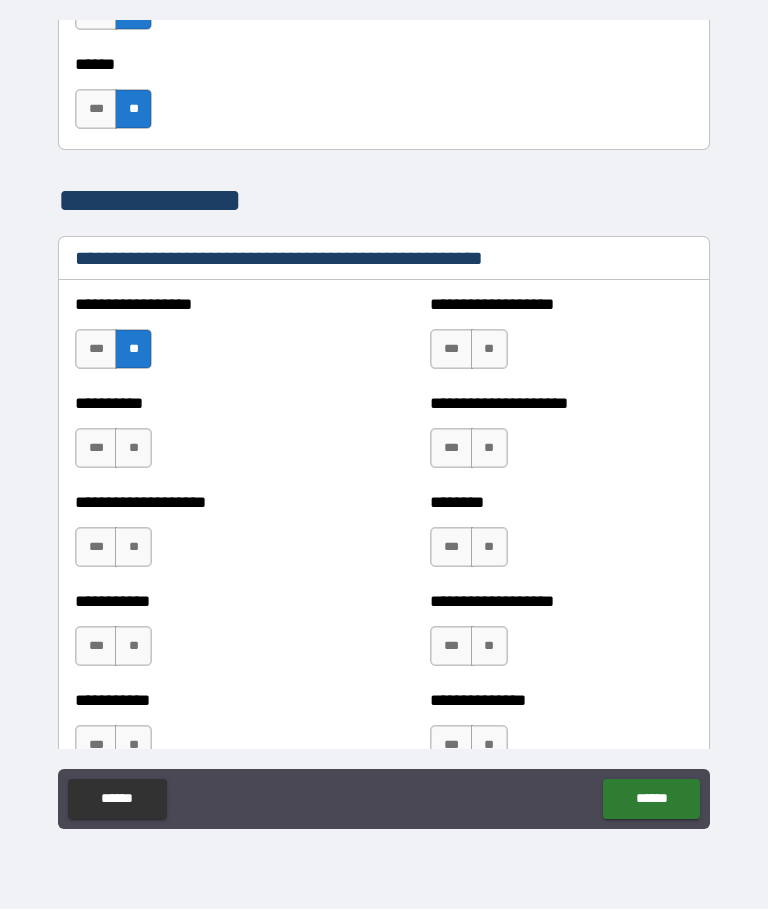 click on "**" at bounding box center (133, 449) 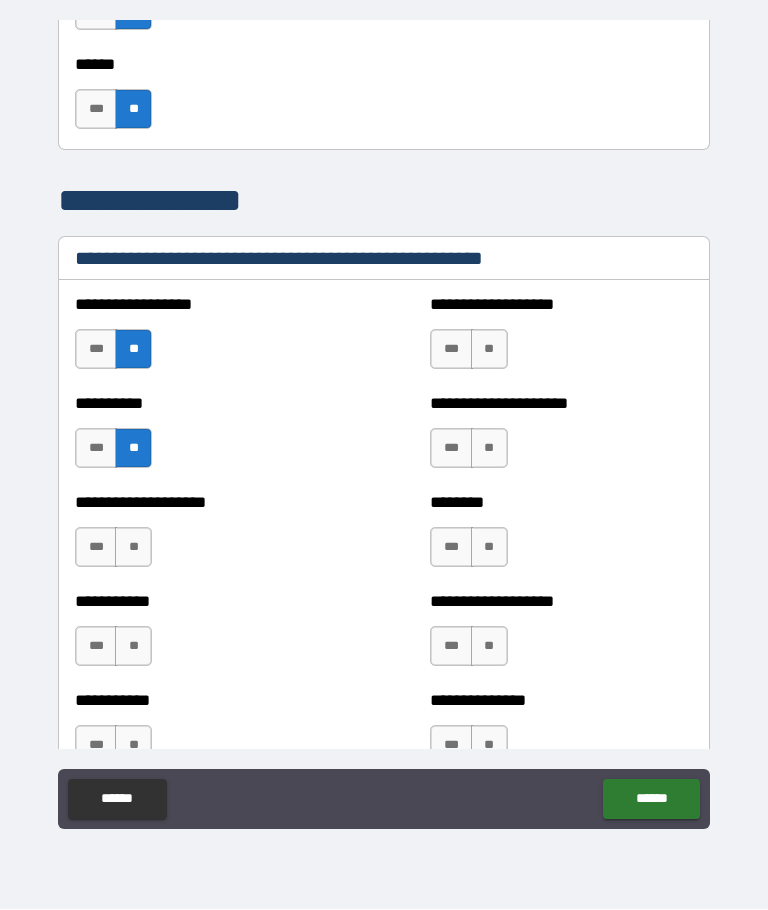 click on "**" at bounding box center [133, 548] 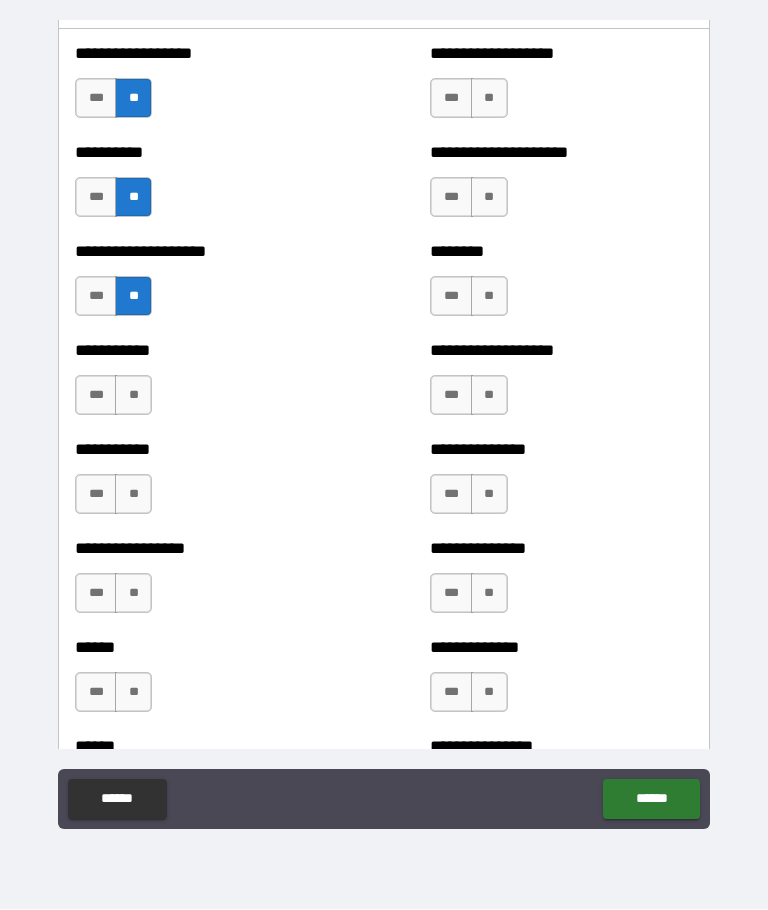 scroll, scrollTop: 2829, scrollLeft: 0, axis: vertical 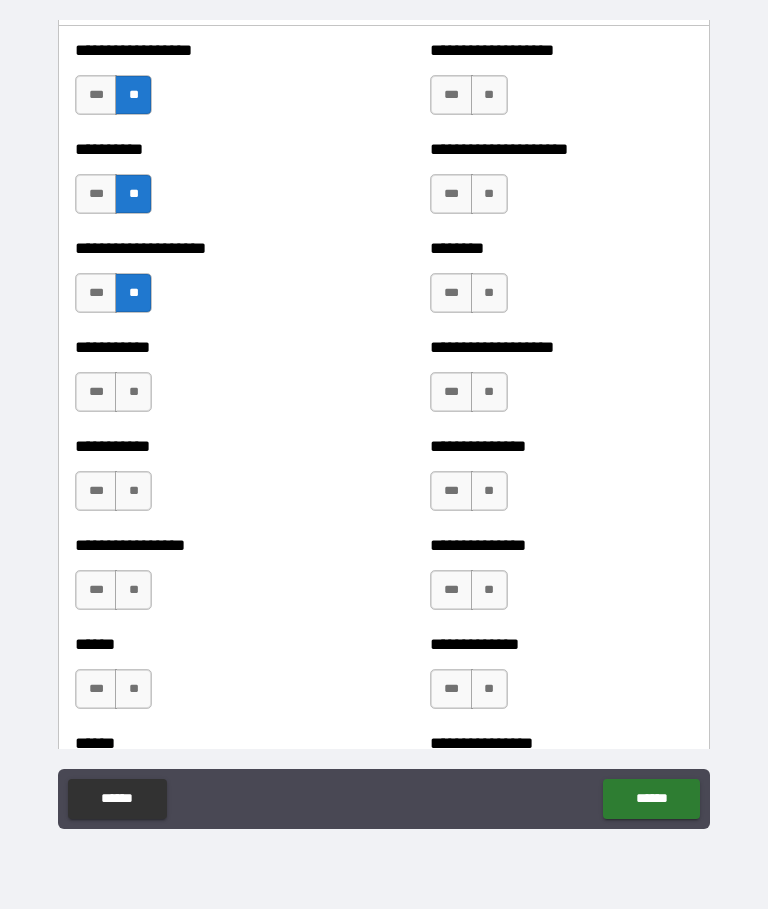 click on "**" at bounding box center (133, 393) 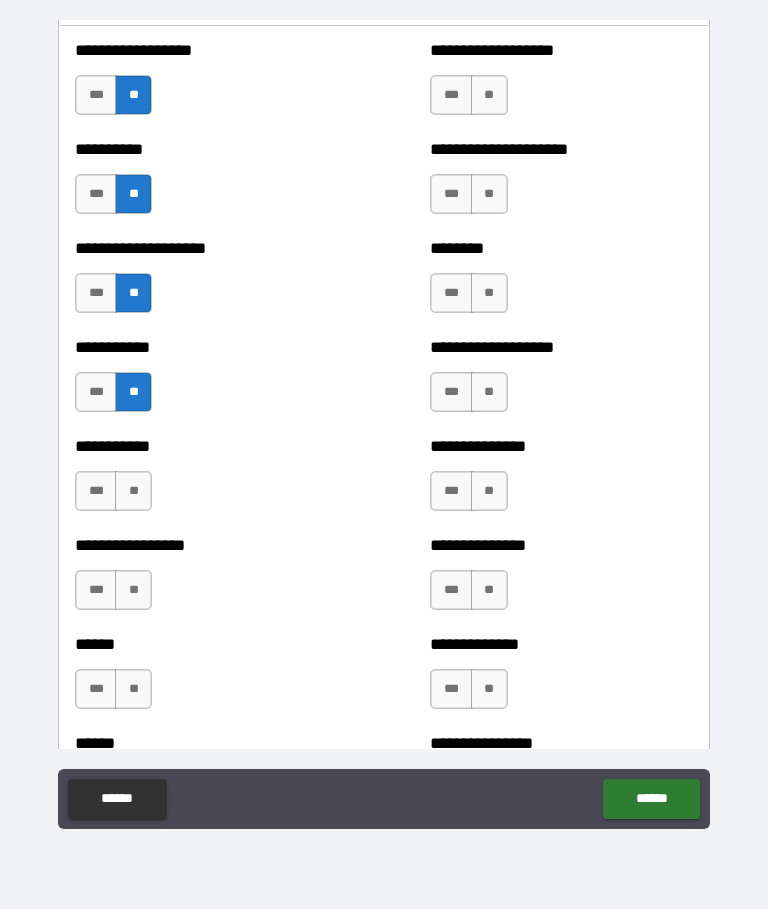 click on "**" at bounding box center [133, 492] 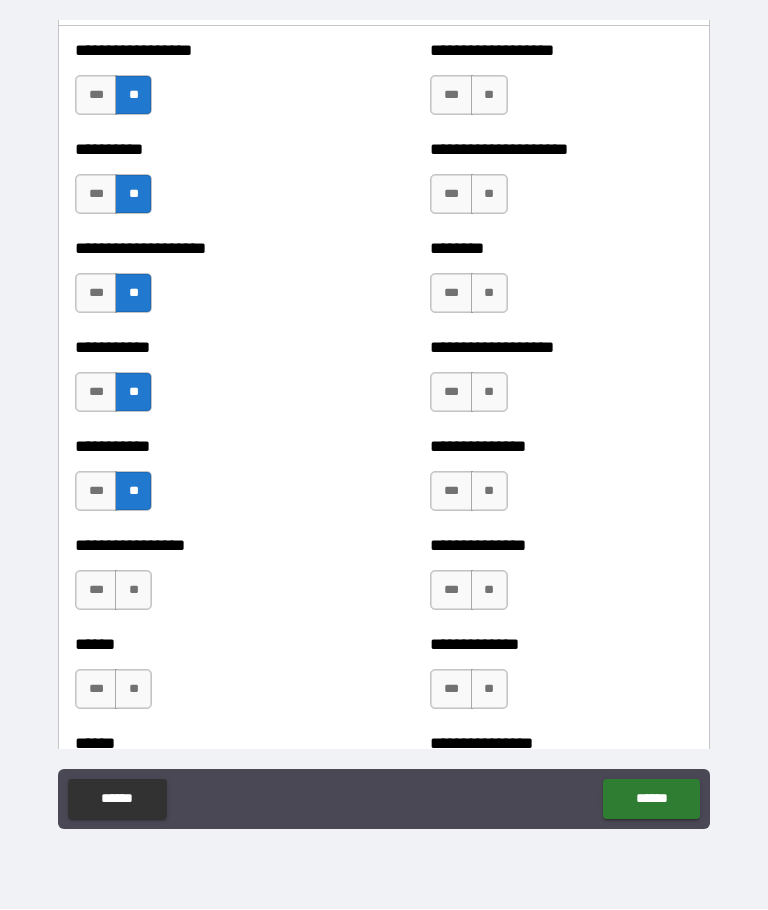 click on "**" at bounding box center (133, 591) 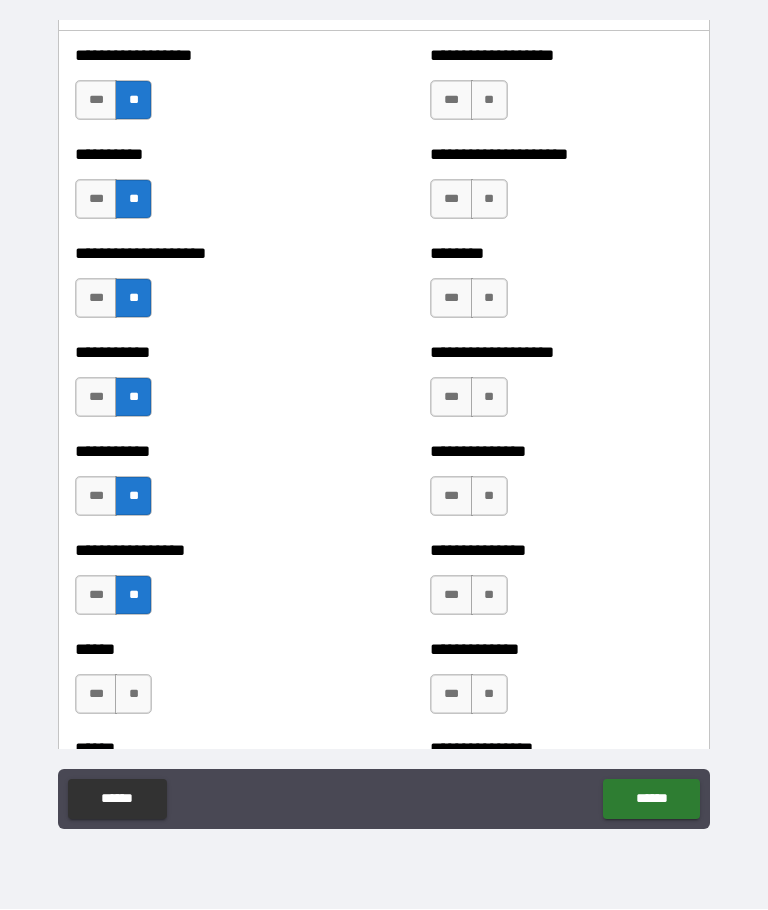scroll, scrollTop: 2824, scrollLeft: 0, axis: vertical 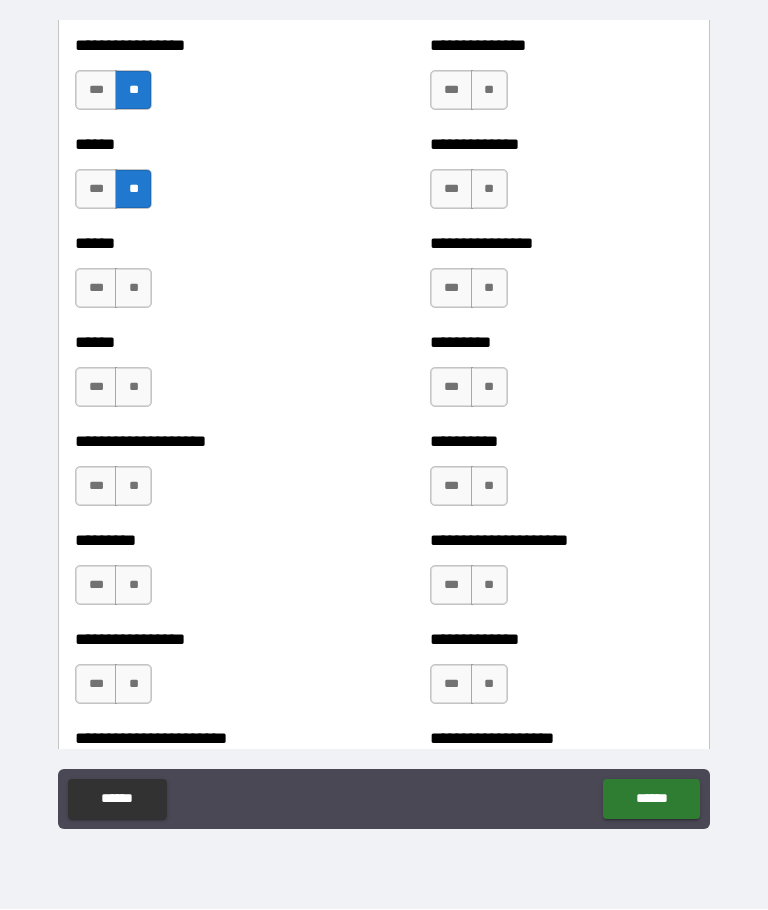 click on "**" at bounding box center (133, 289) 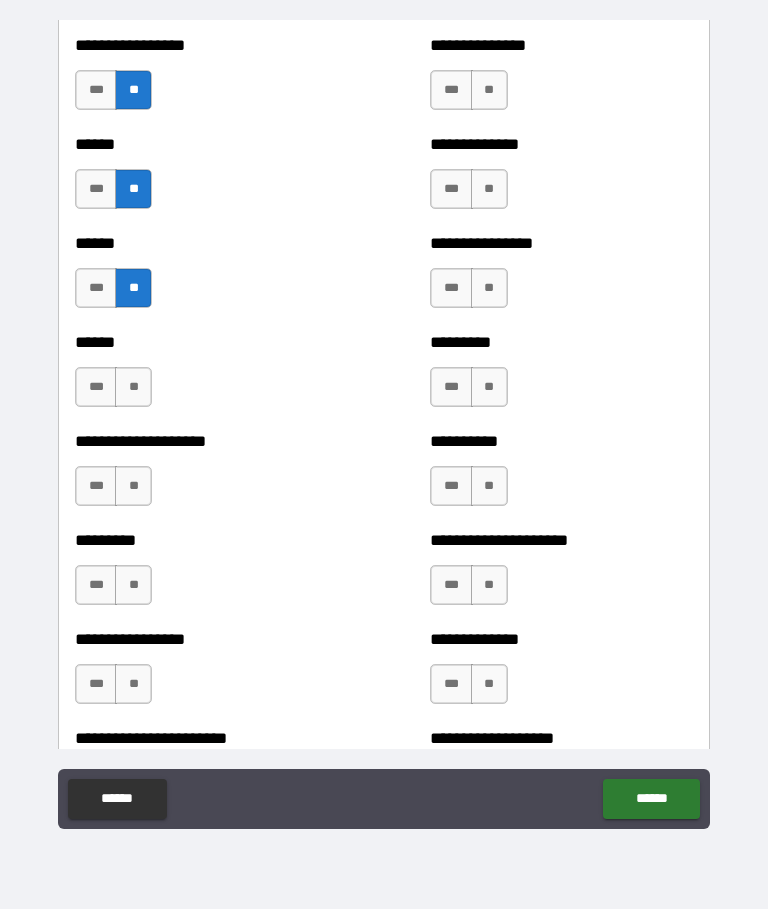 click on "**" at bounding box center (133, 388) 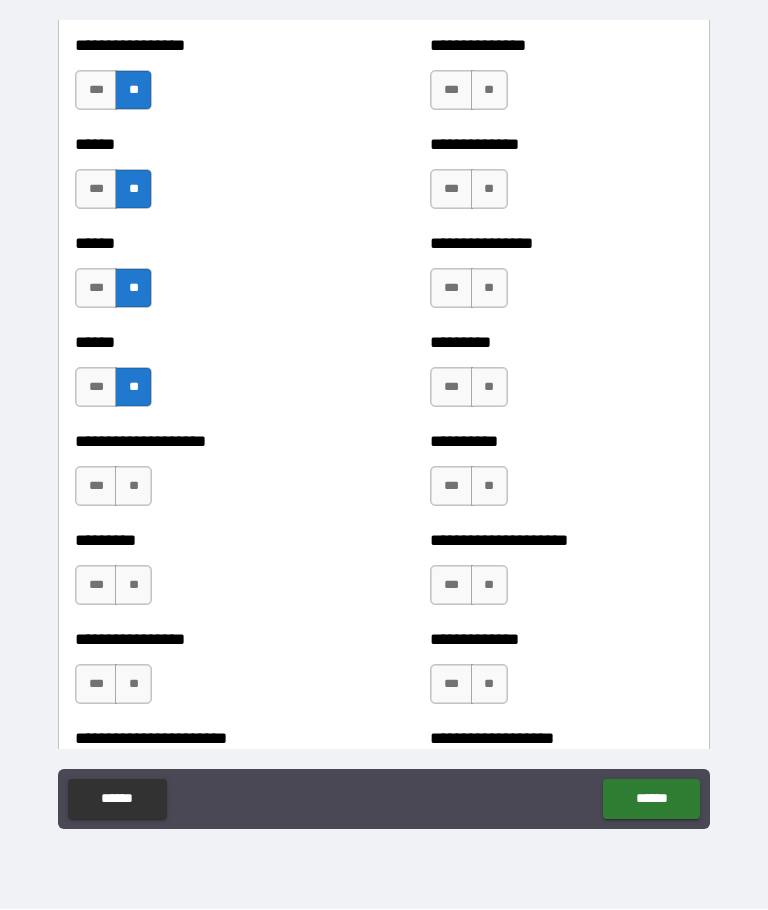 click on "***" at bounding box center [96, 487] 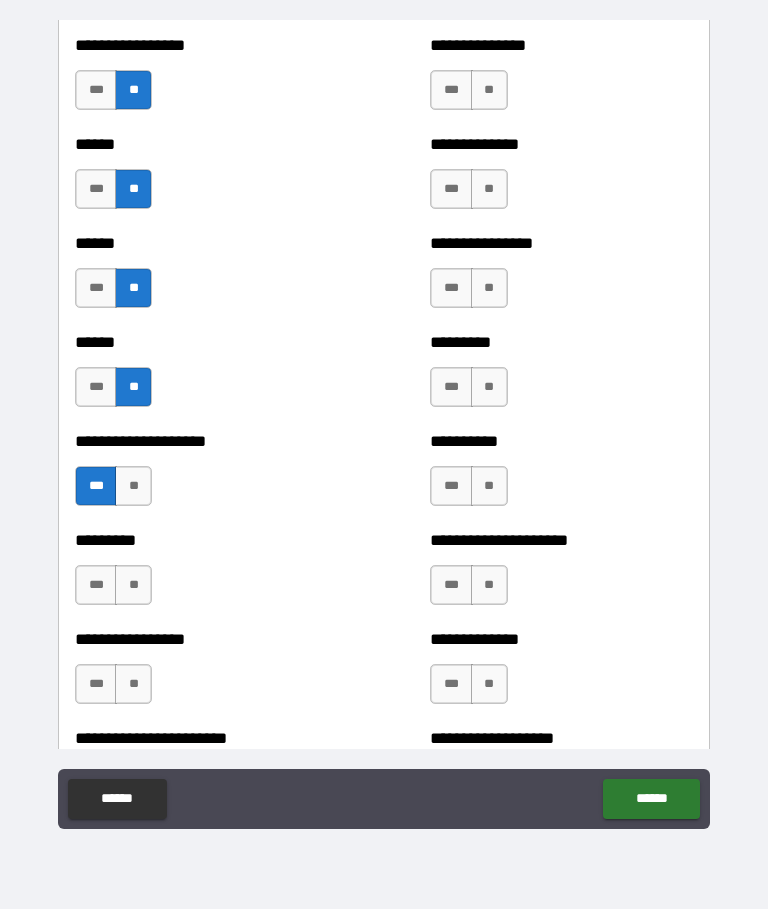 click on "***" at bounding box center (96, 586) 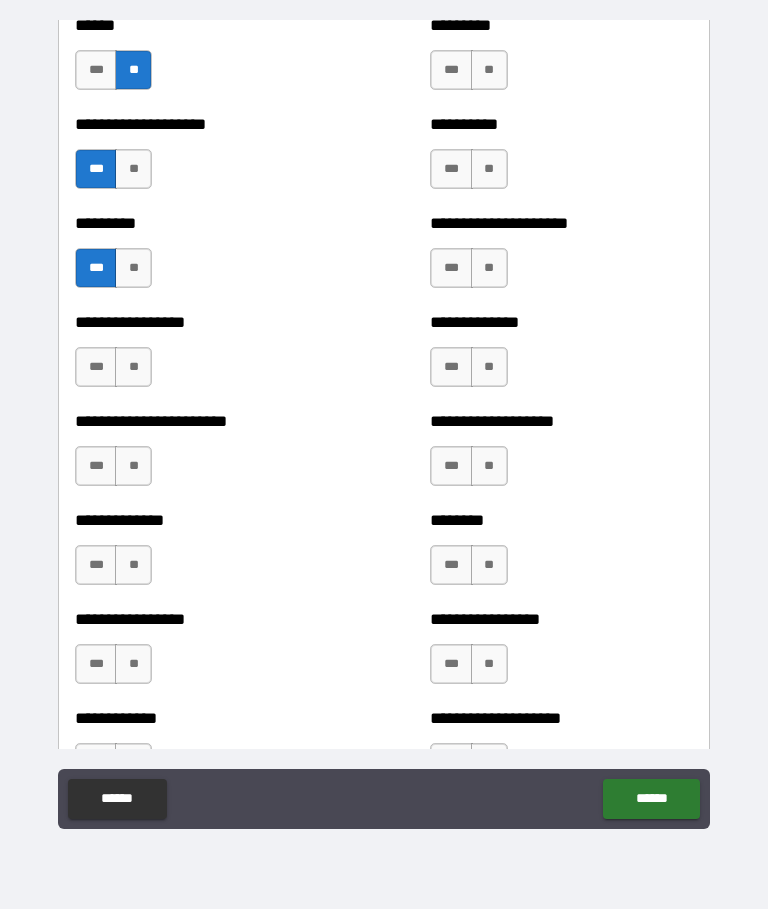 scroll, scrollTop: 3650, scrollLeft: 0, axis: vertical 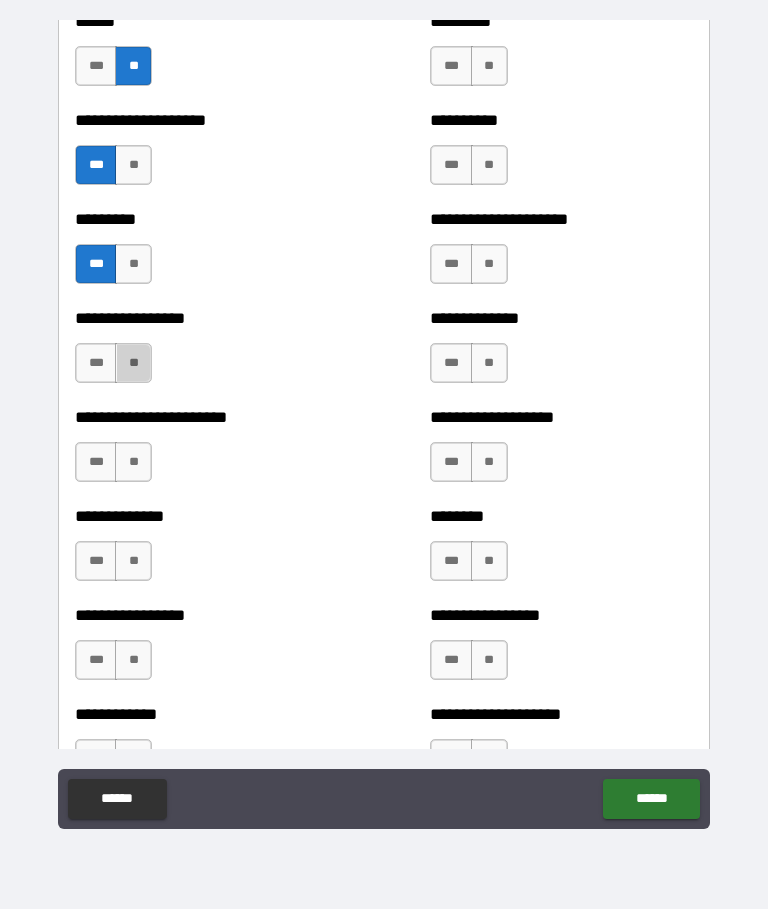 click on "**" at bounding box center (133, 364) 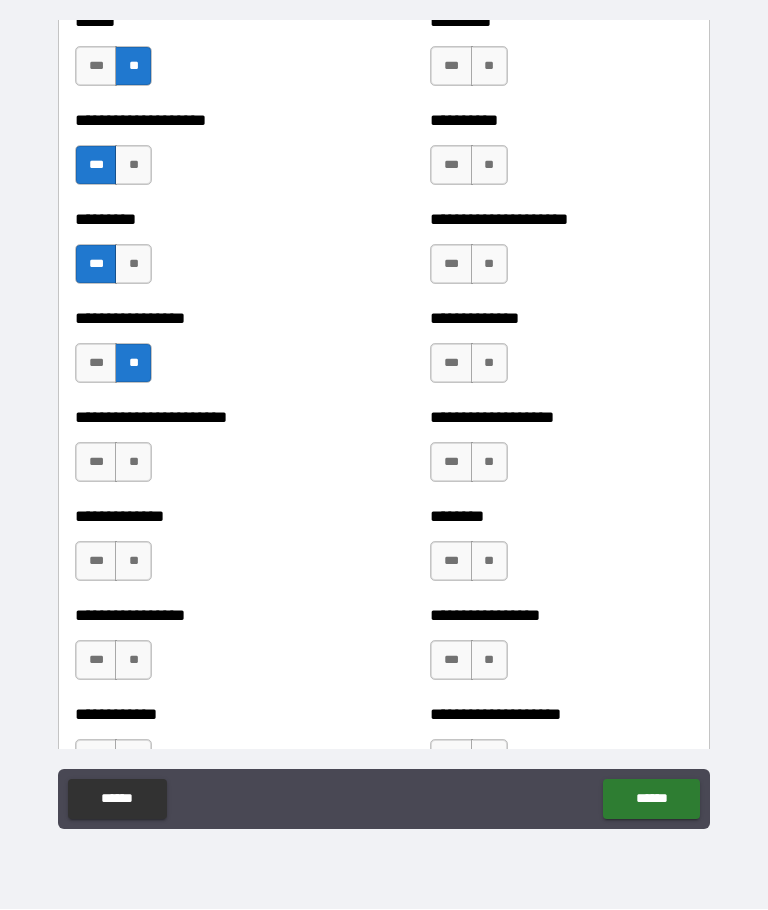 click on "**" at bounding box center [133, 463] 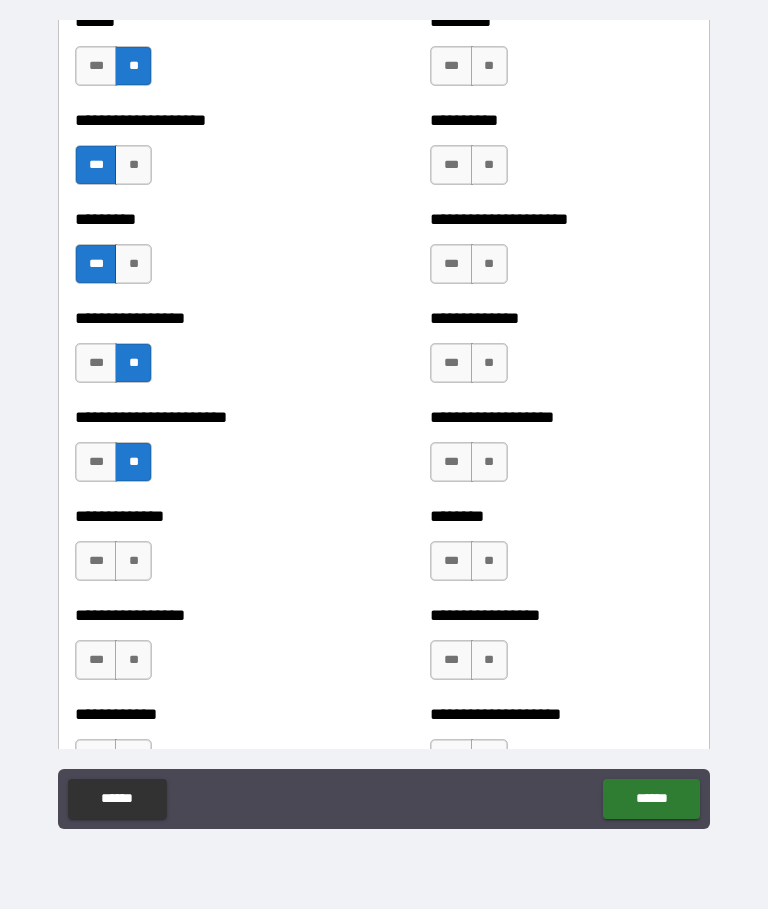 click on "**" at bounding box center [133, 562] 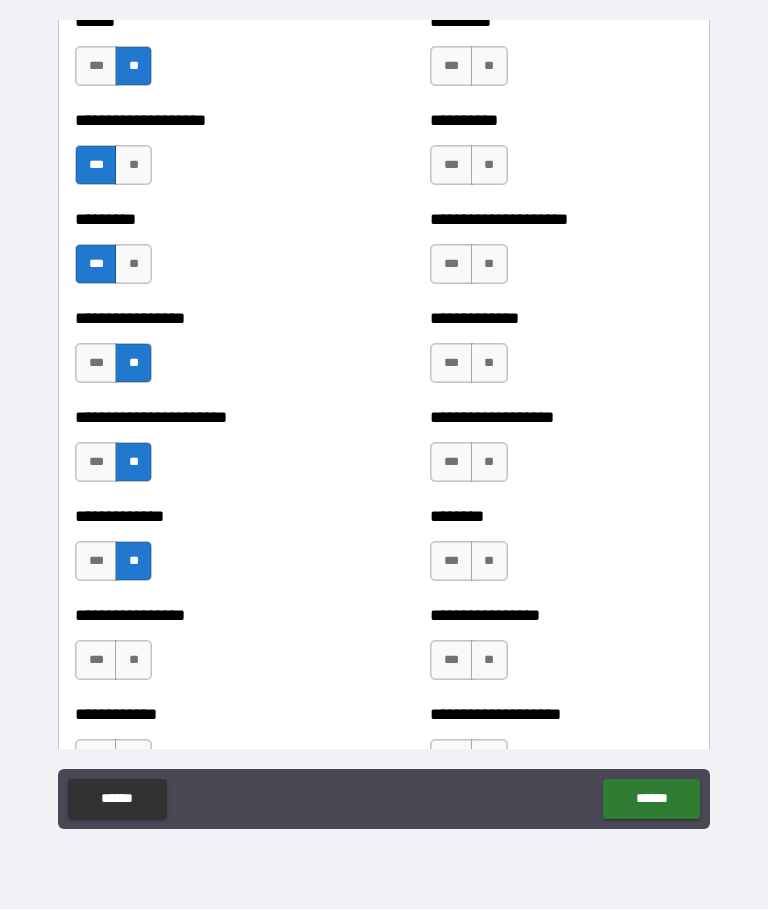 scroll, scrollTop: 3698, scrollLeft: 0, axis: vertical 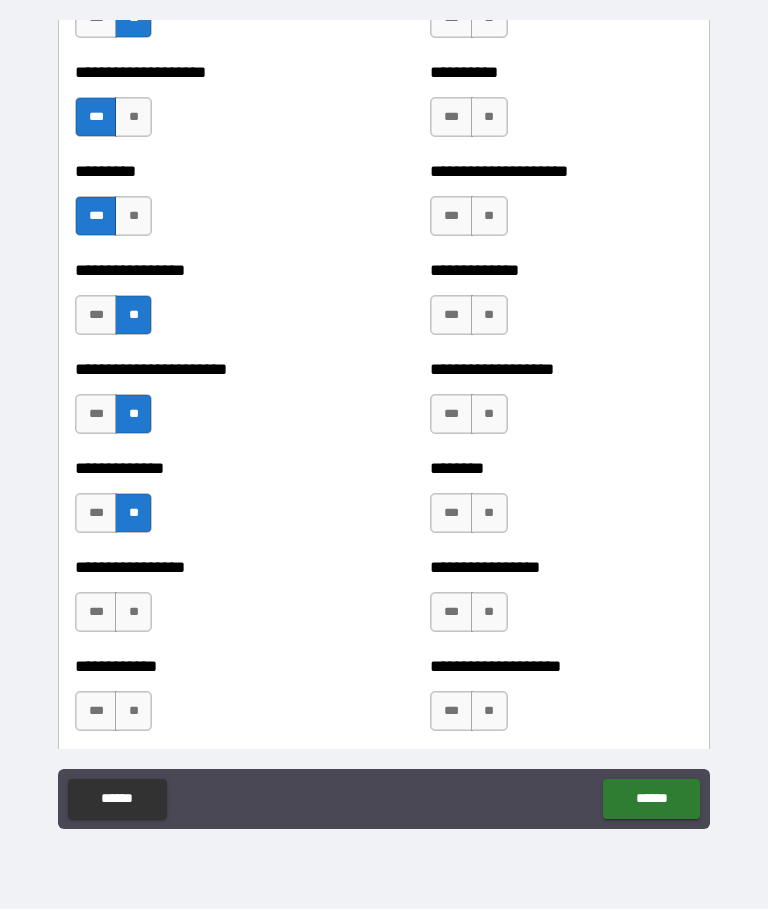 click on "**" at bounding box center (133, 613) 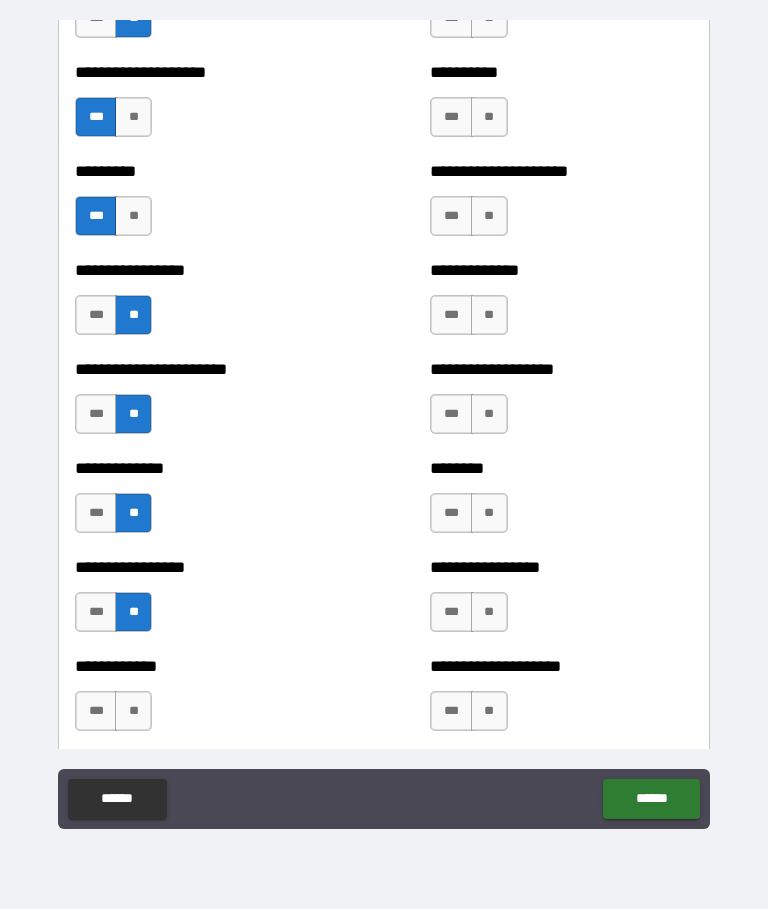 click on "**" at bounding box center (133, 712) 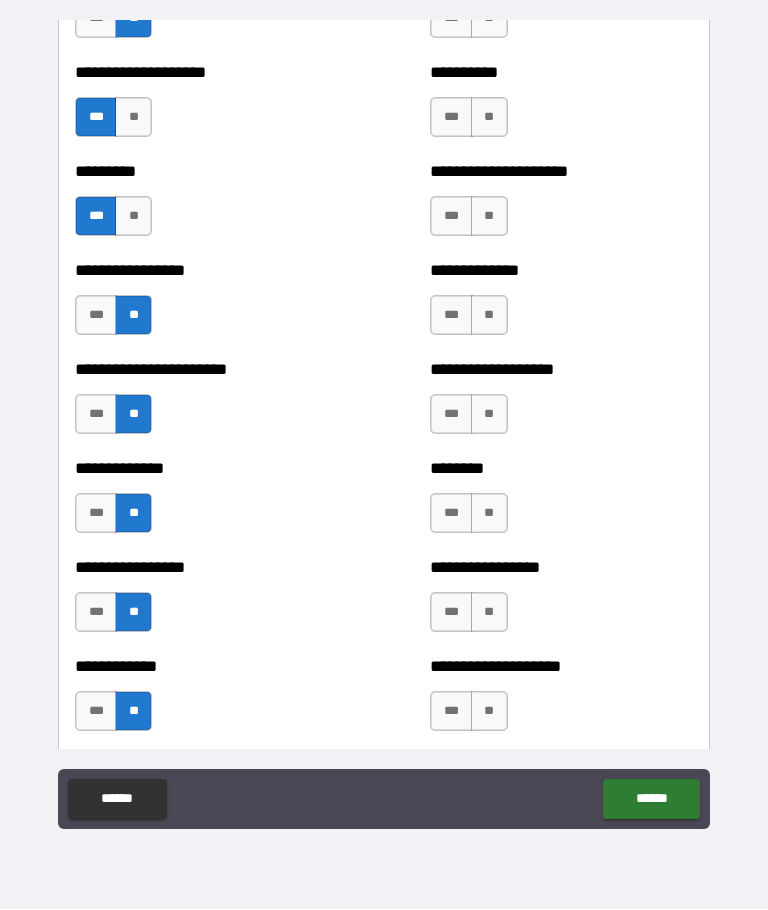 click on "**" at bounding box center [489, 712] 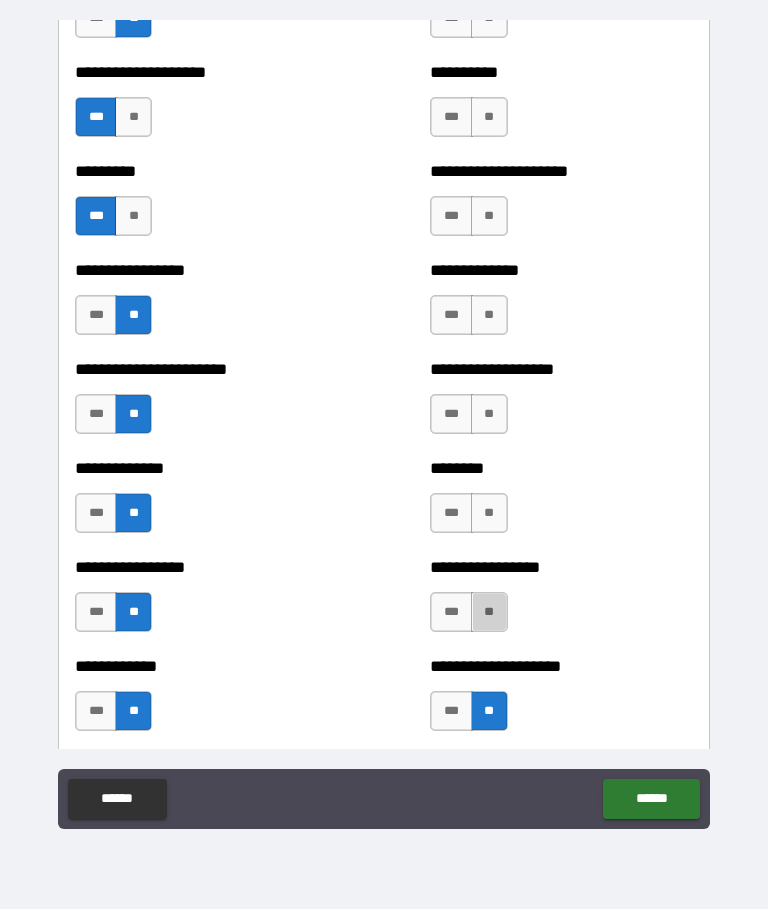 click on "**" at bounding box center (489, 613) 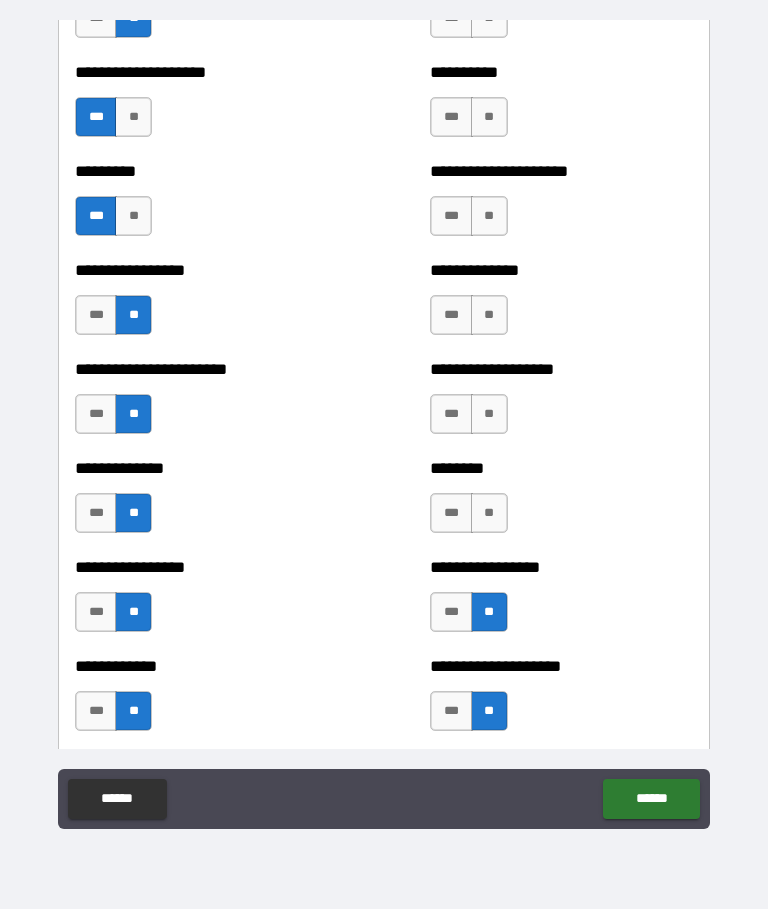 click on "**" at bounding box center [489, 514] 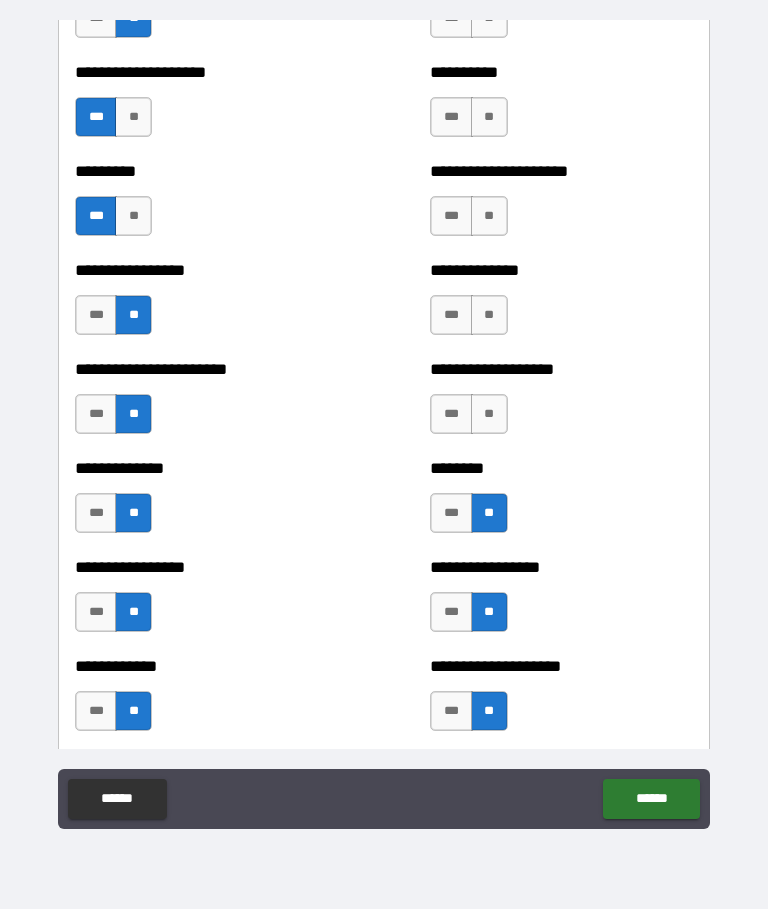 click on "**" at bounding box center (489, 415) 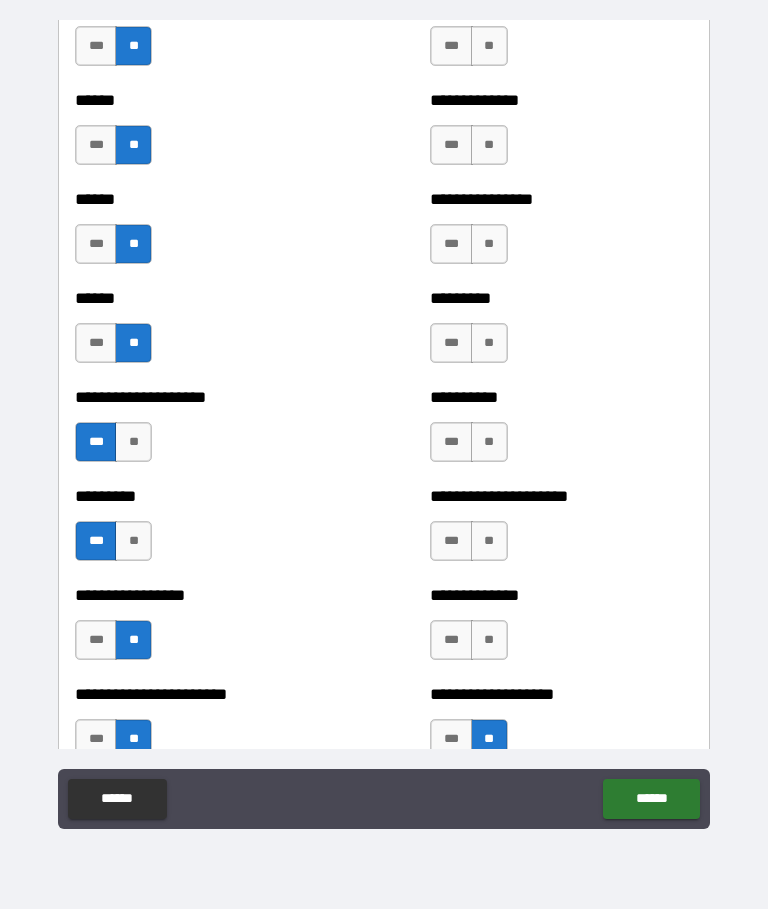 scroll, scrollTop: 3373, scrollLeft: 0, axis: vertical 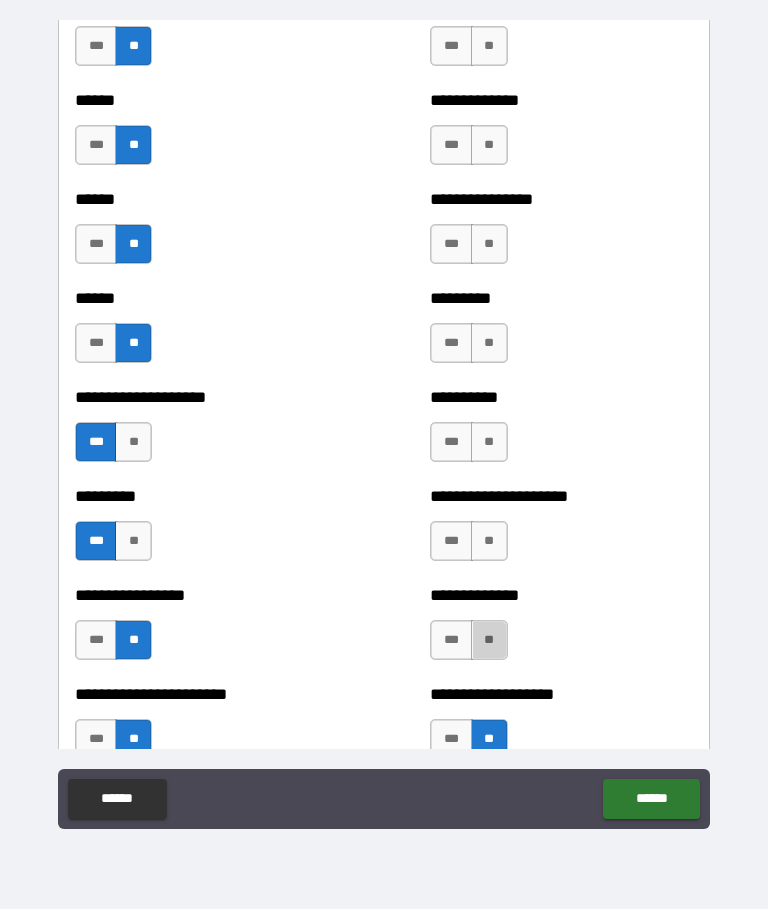 click on "**" at bounding box center [489, 641] 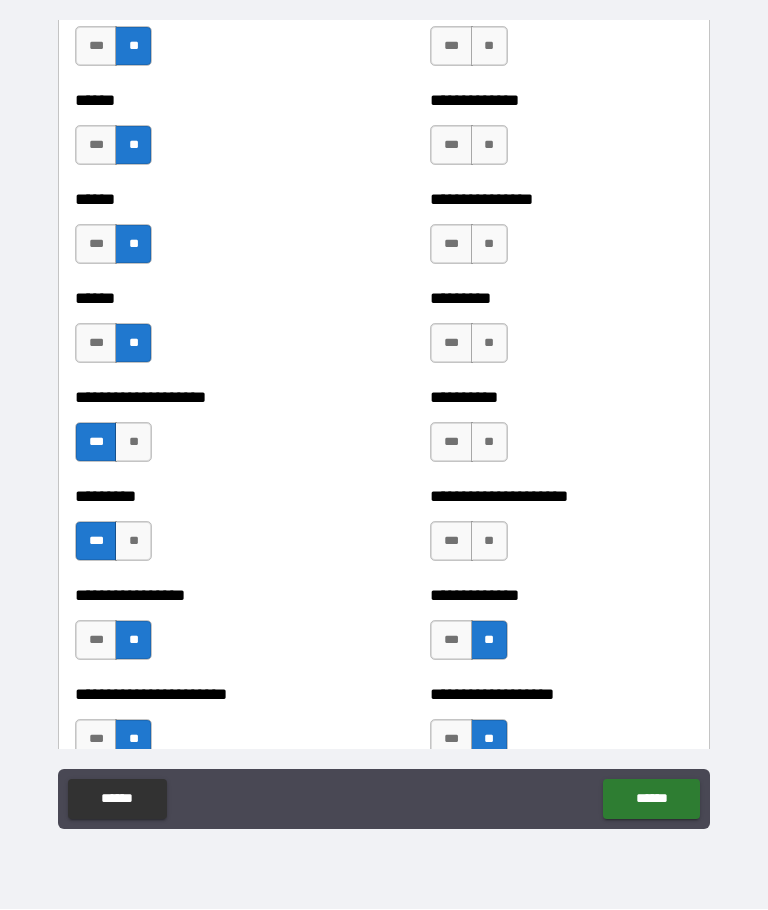 click on "**" at bounding box center [489, 542] 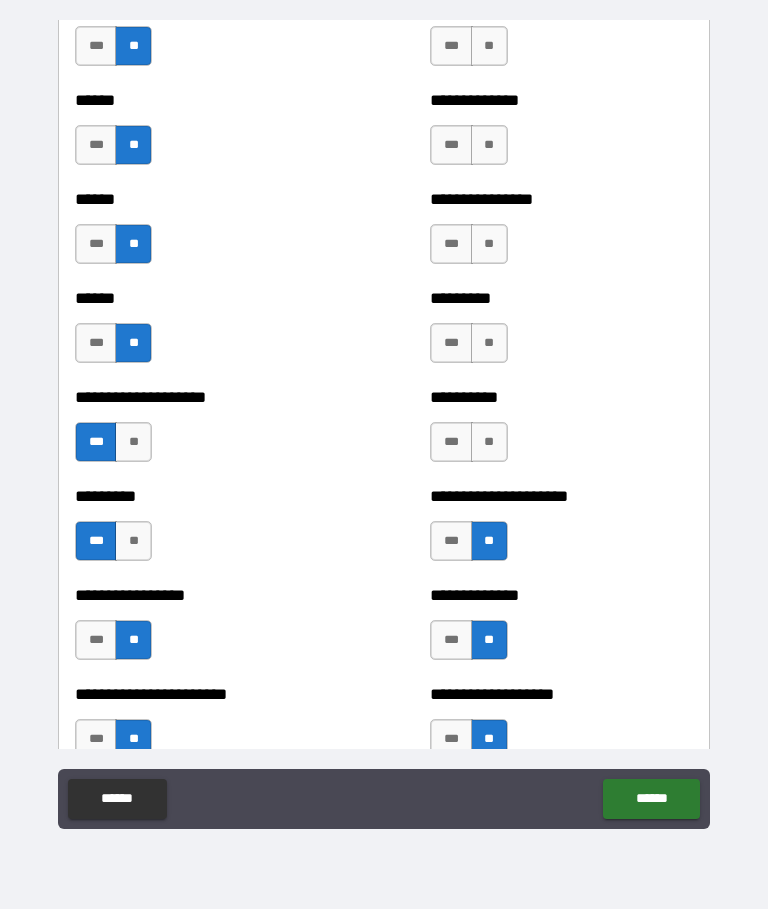 click on "**" at bounding box center [489, 443] 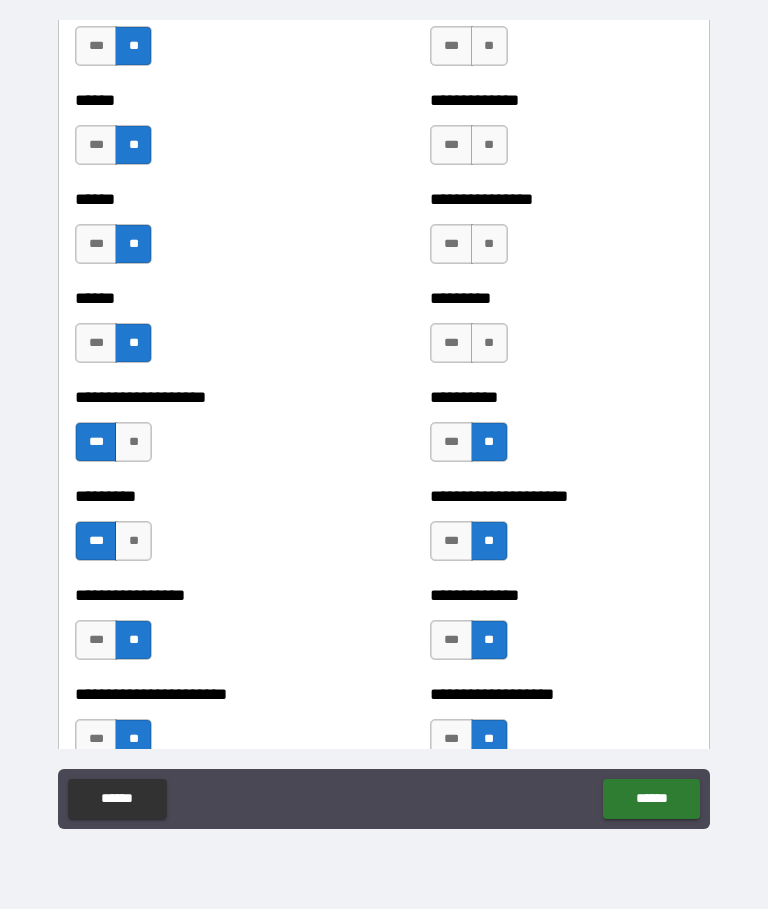 click on "**" at bounding box center (489, 344) 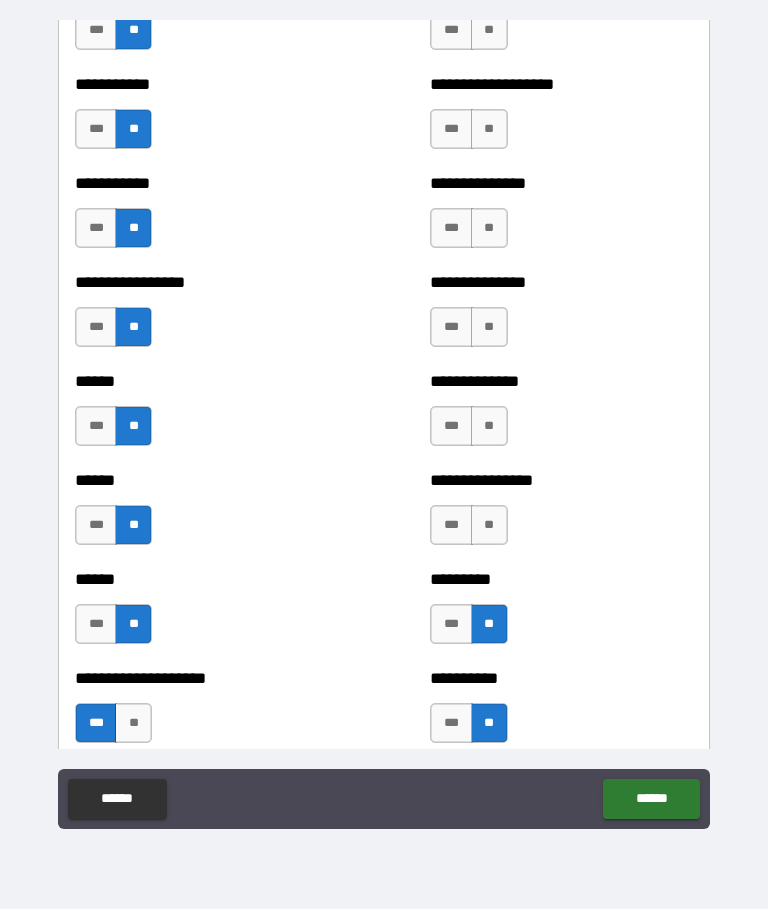 scroll, scrollTop: 3087, scrollLeft: 0, axis: vertical 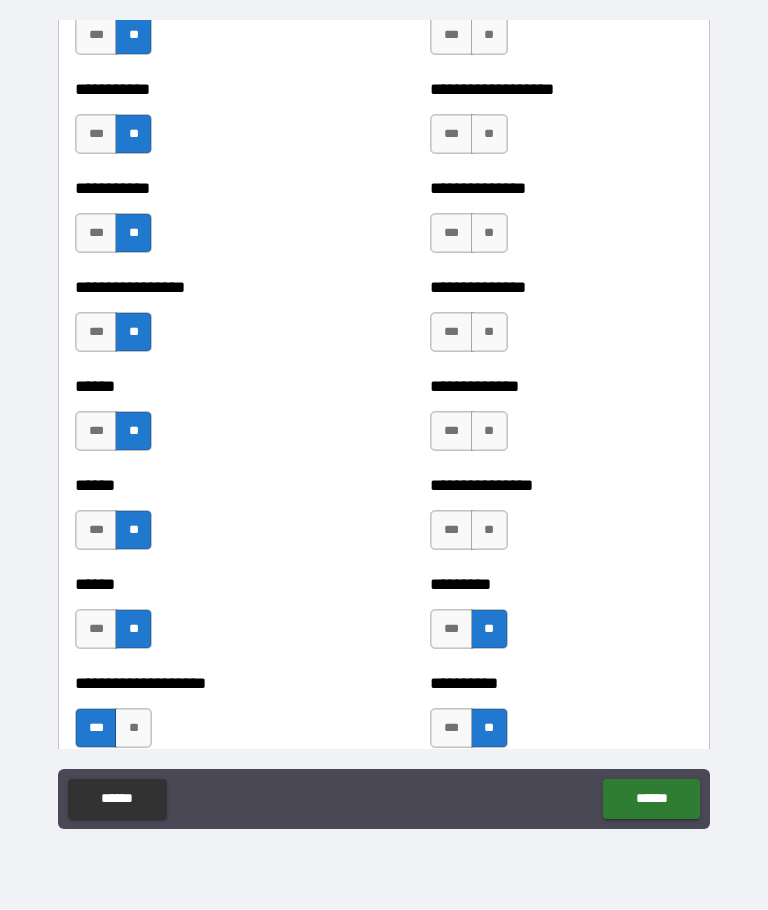 click on "**" at bounding box center [489, 531] 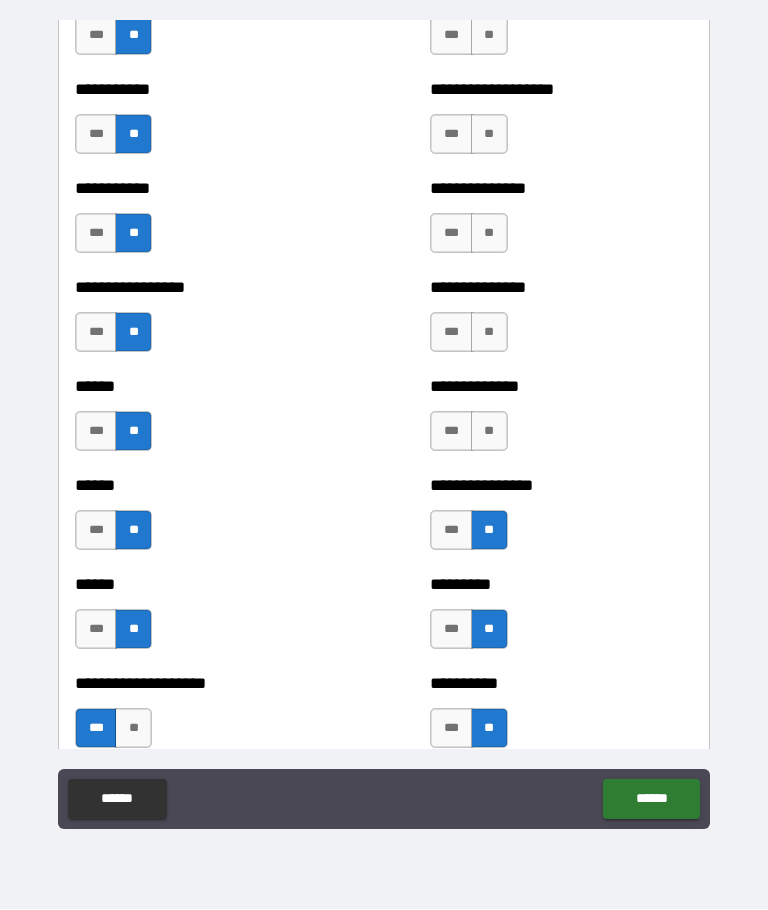 click on "**" at bounding box center (489, 432) 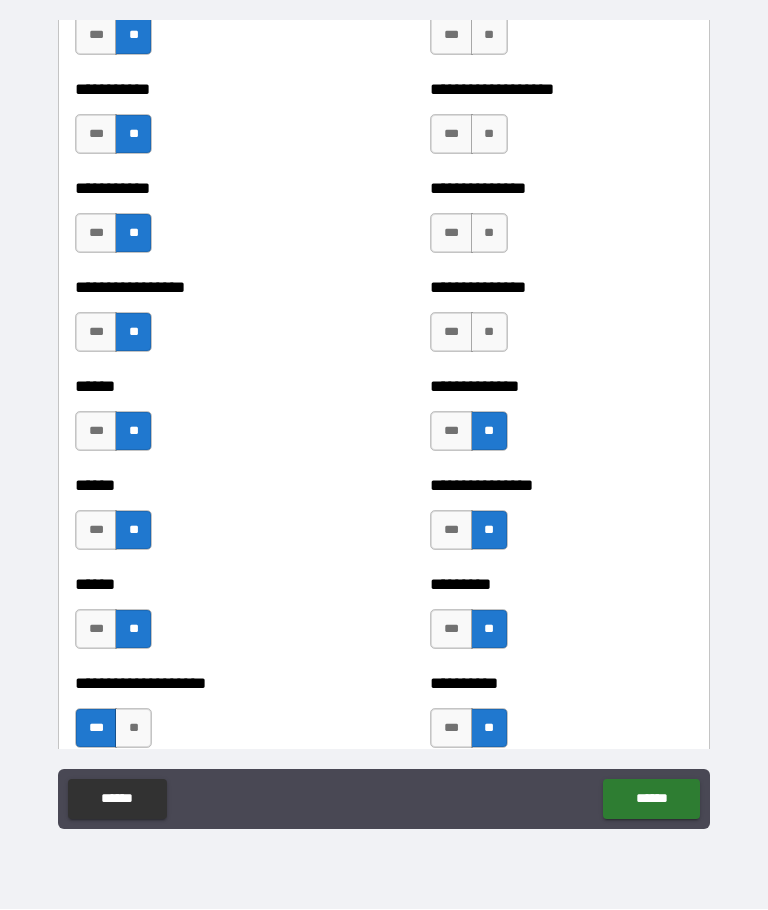 click on "**" at bounding box center [489, 333] 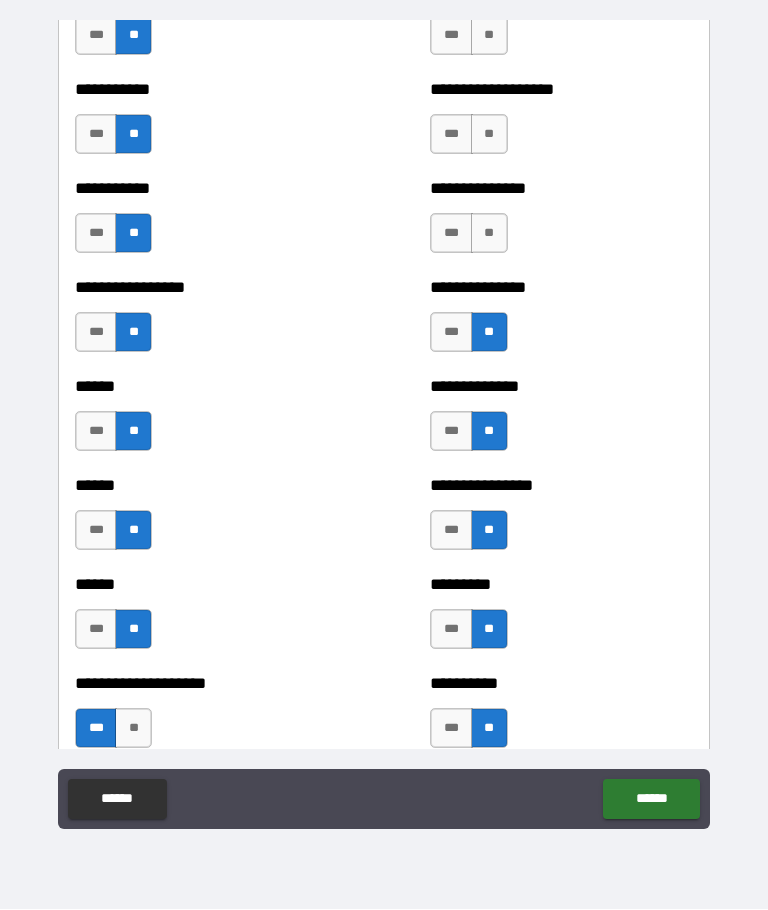 click on "**" at bounding box center [489, 234] 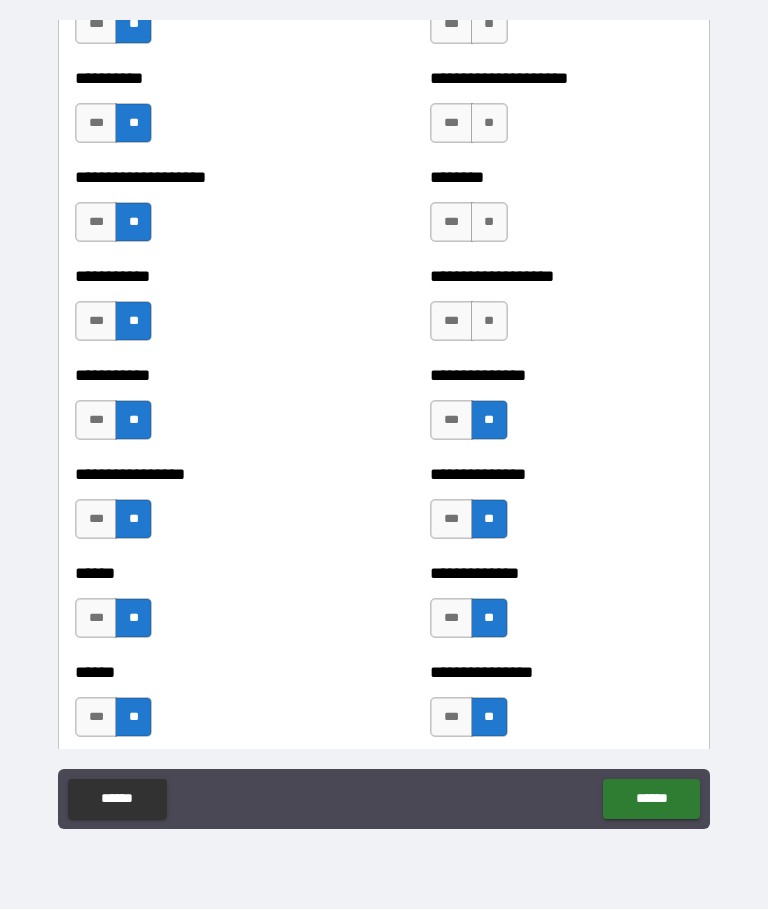scroll, scrollTop: 2880, scrollLeft: 0, axis: vertical 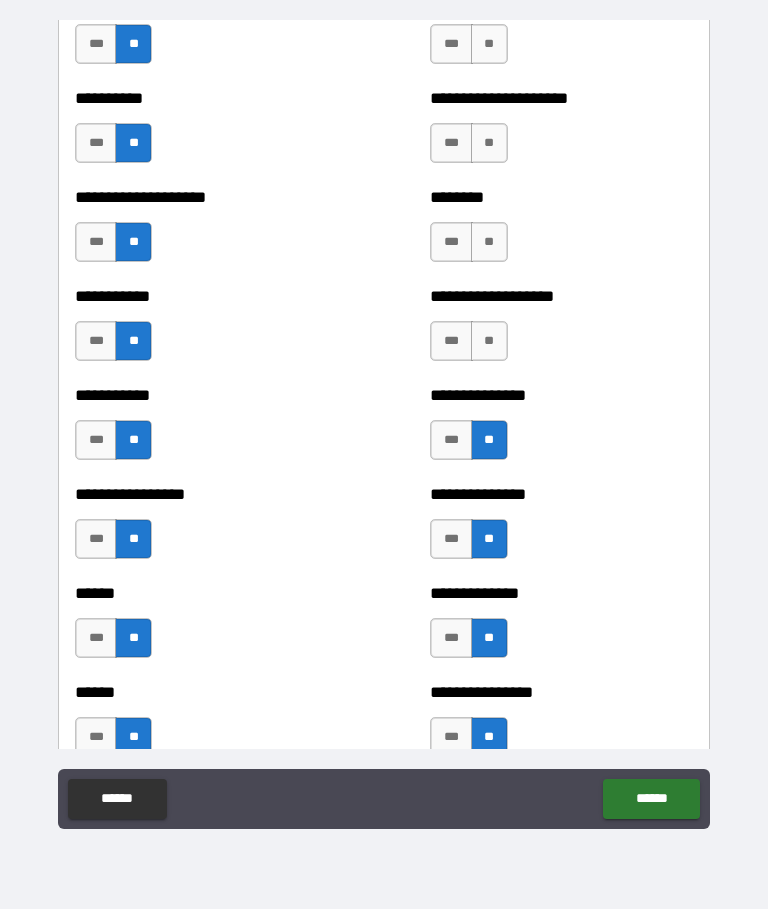 click on "**" at bounding box center [489, 342] 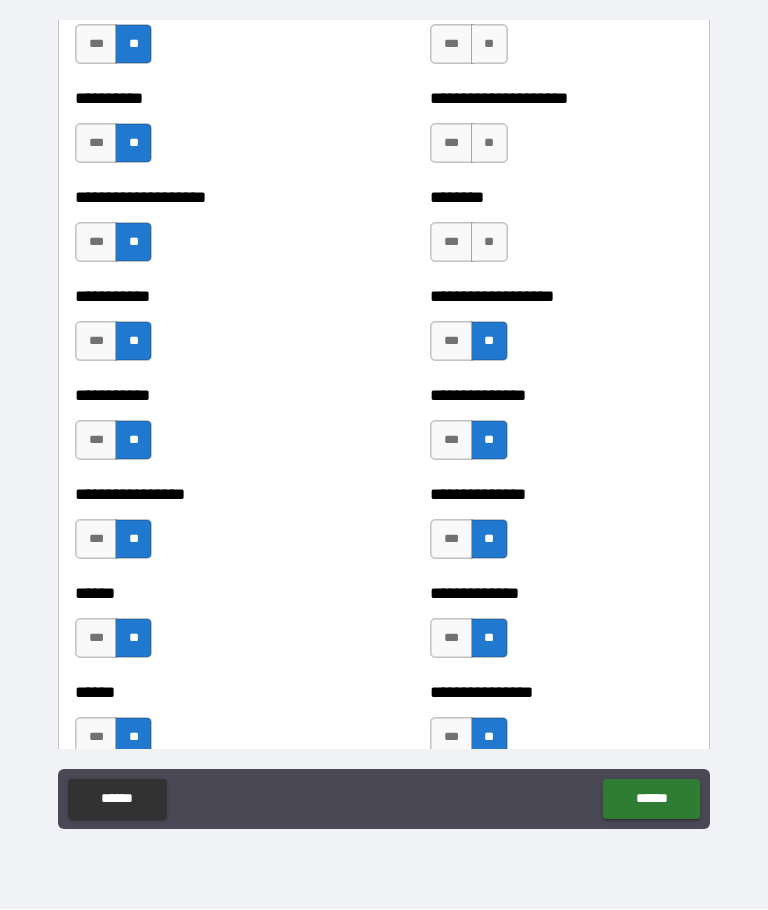 click on "**" at bounding box center [489, 243] 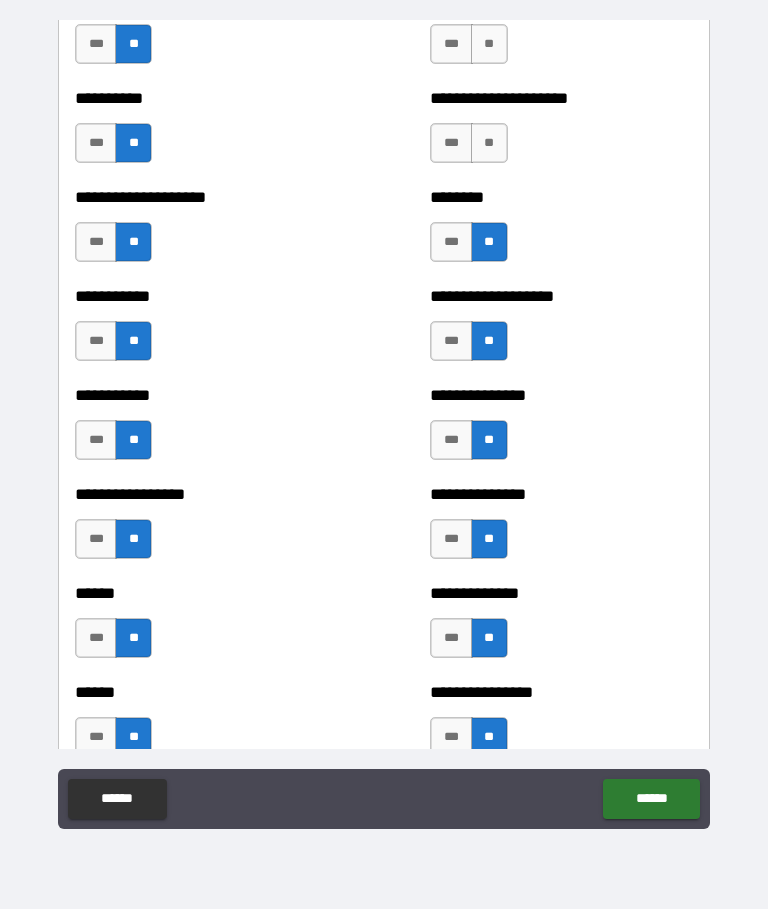 click on "**" at bounding box center (489, 144) 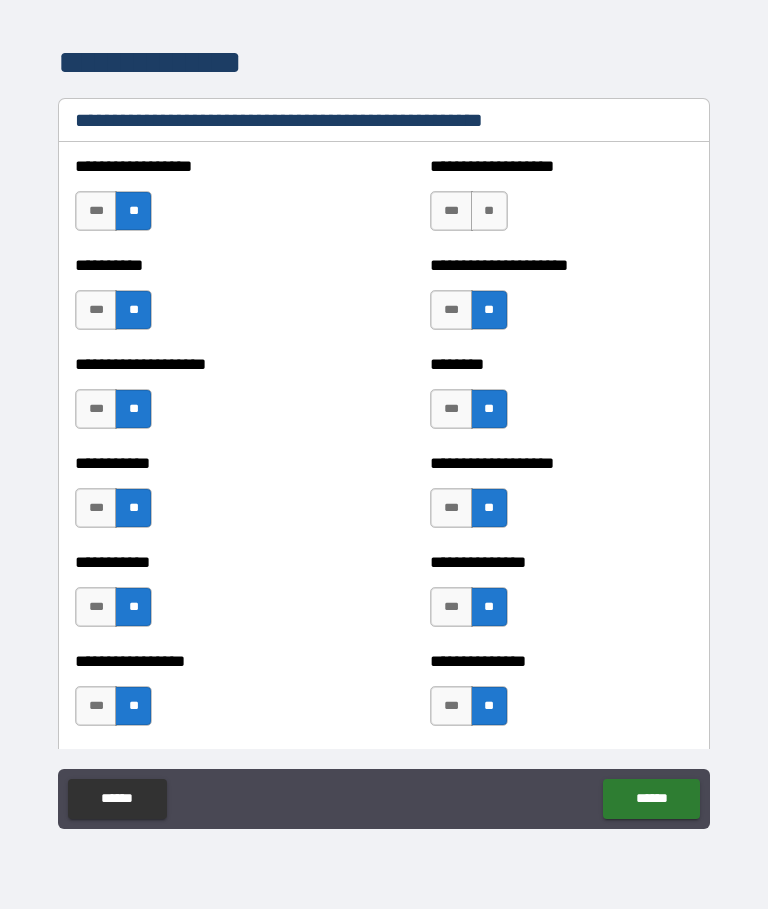 scroll, scrollTop: 2698, scrollLeft: 0, axis: vertical 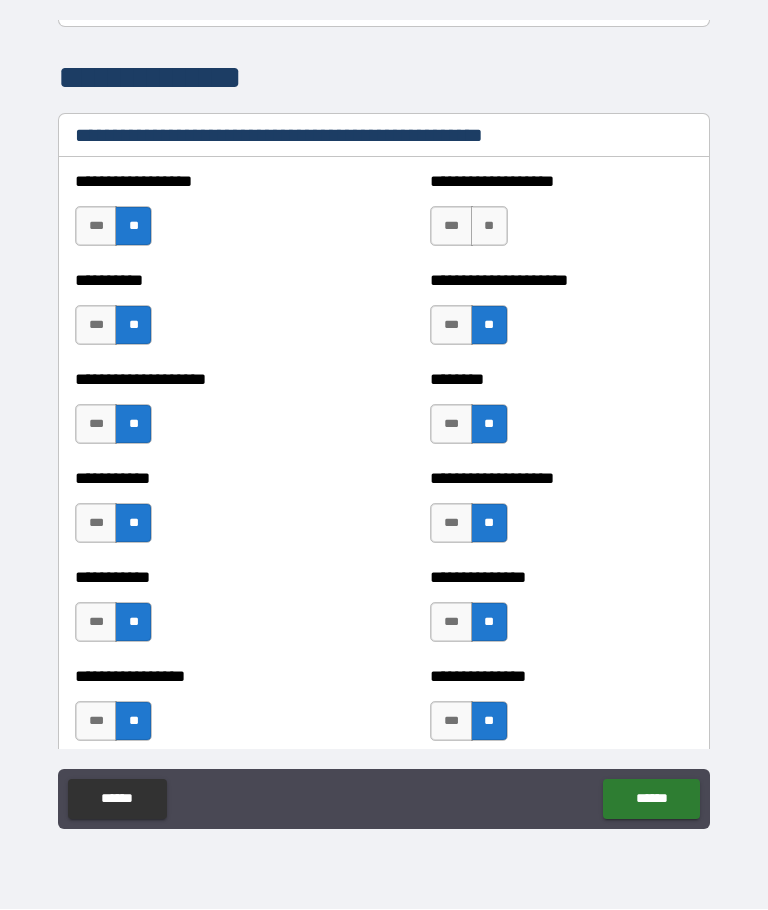 click on "**" at bounding box center (489, 227) 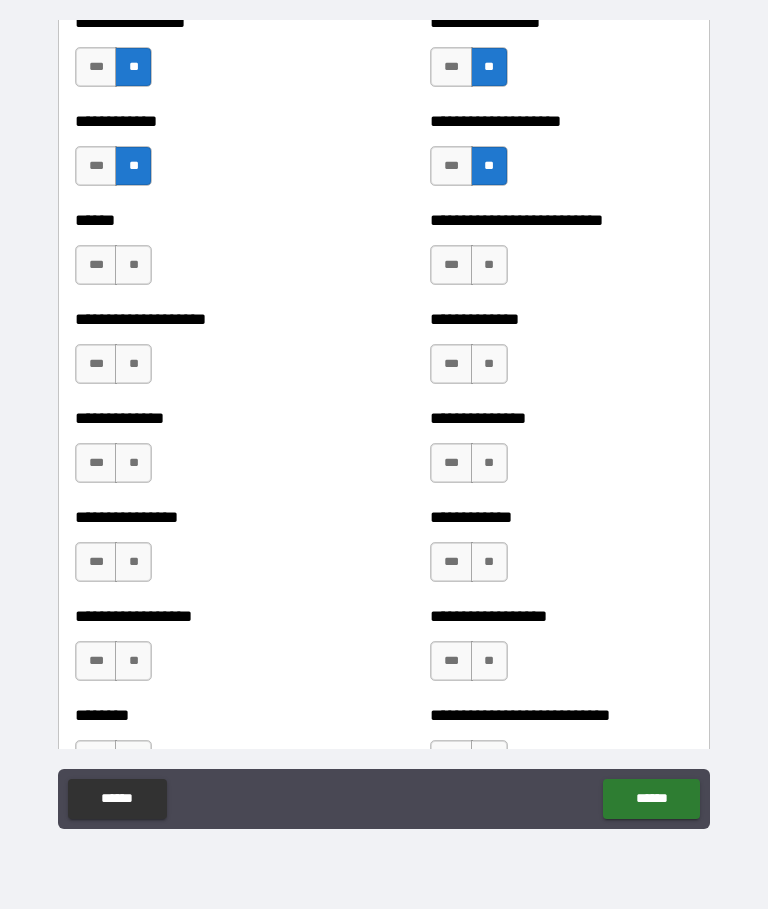 scroll, scrollTop: 4243, scrollLeft: 0, axis: vertical 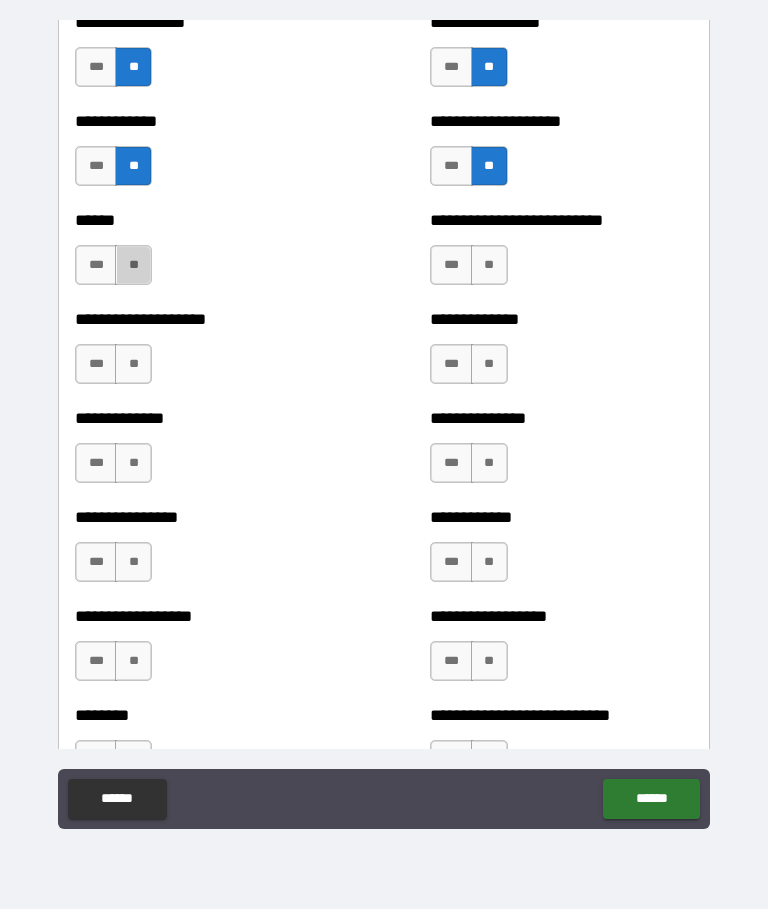 click on "**" at bounding box center [133, 266] 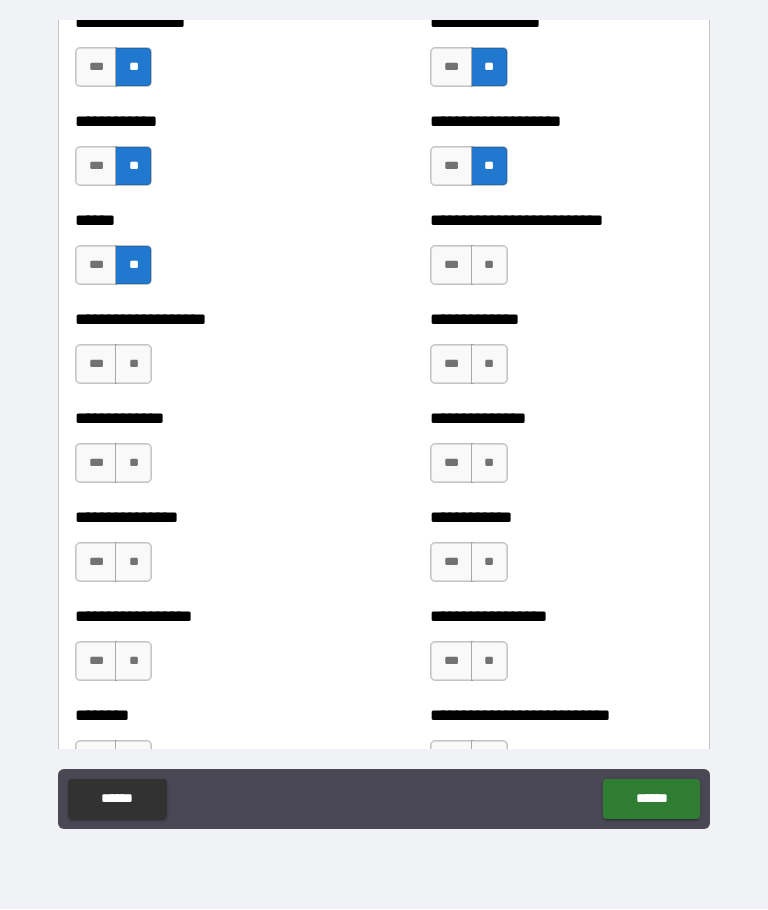 click on "**" at bounding box center (133, 365) 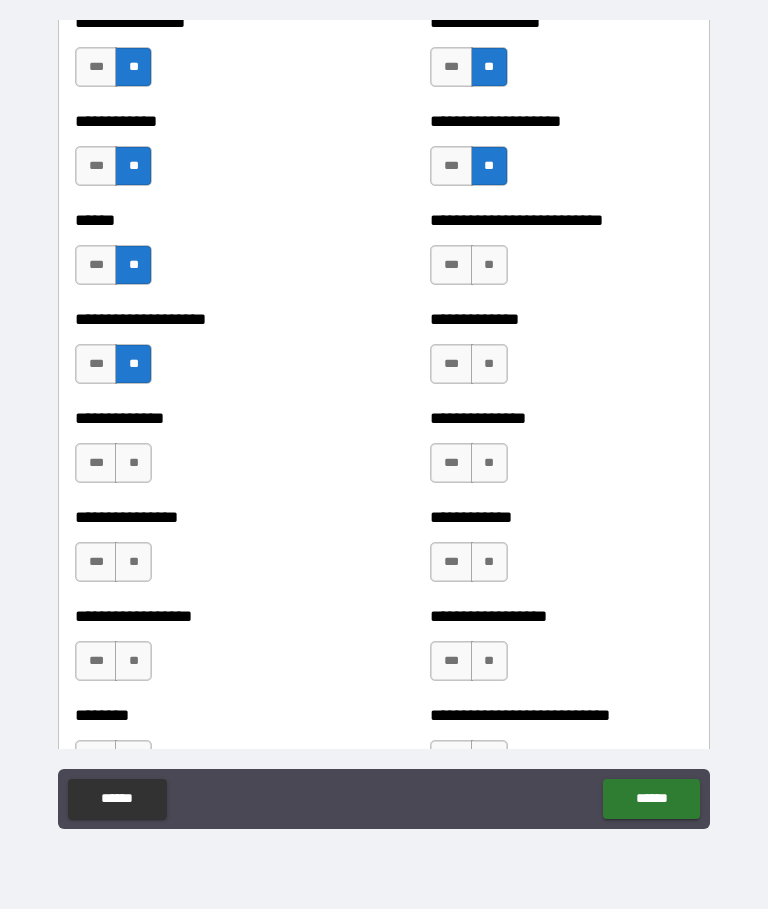 click on "**" at bounding box center [133, 464] 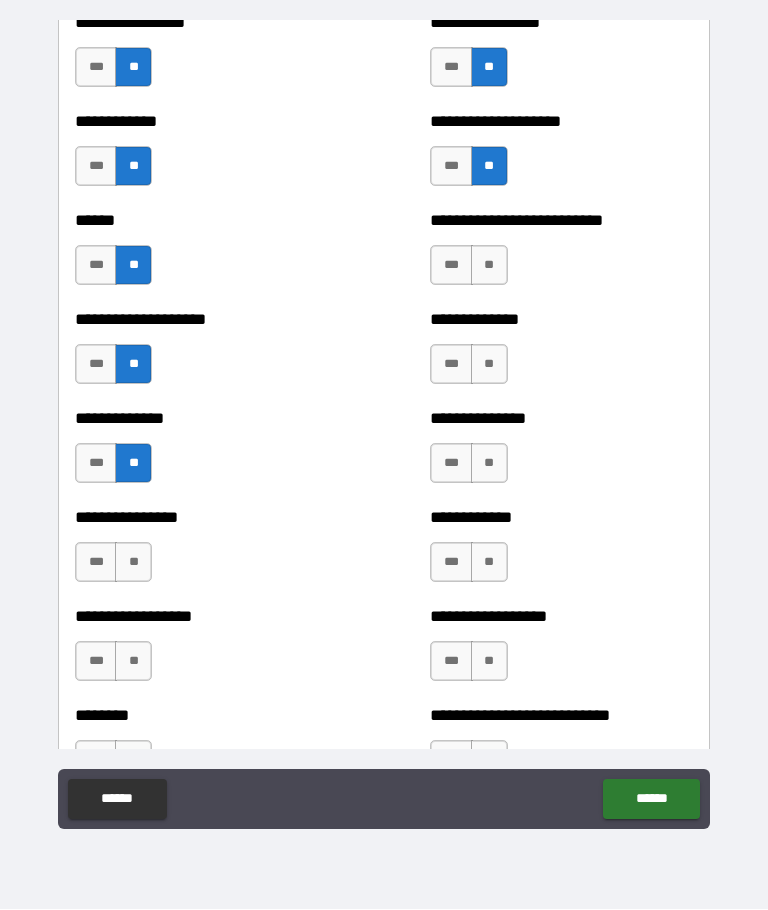 click on "**" at bounding box center (133, 563) 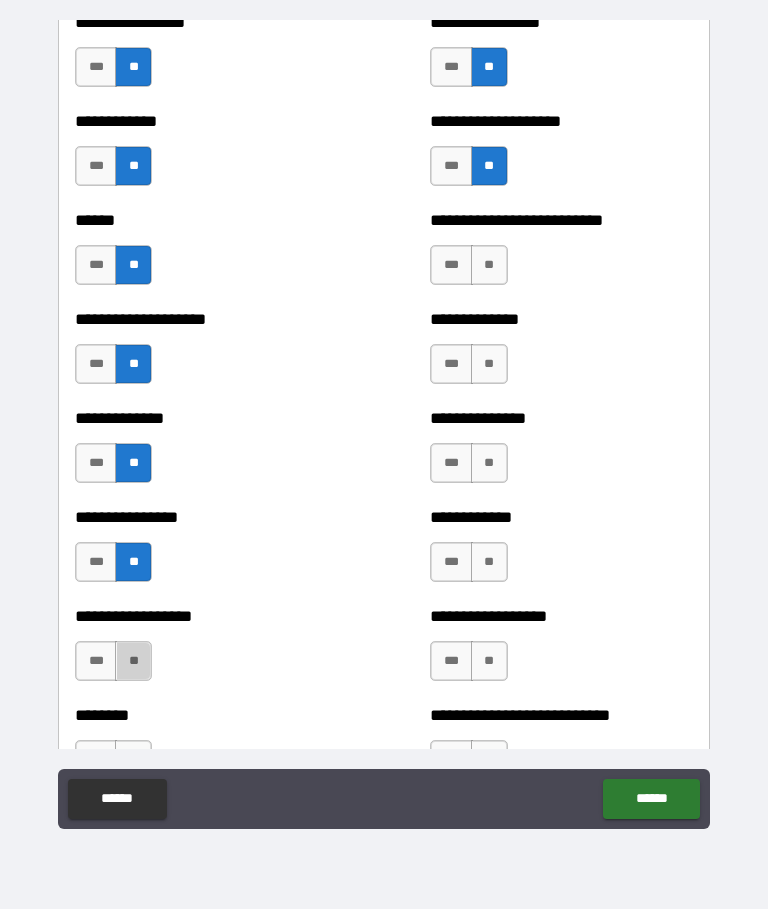 click on "**" at bounding box center [133, 662] 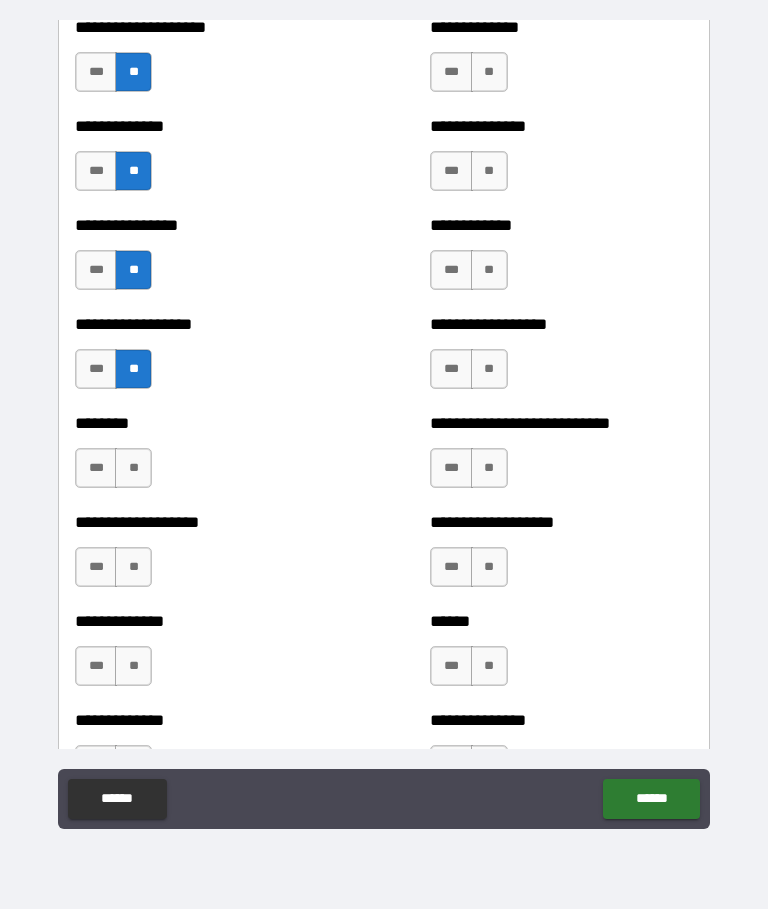 scroll, scrollTop: 4533, scrollLeft: 0, axis: vertical 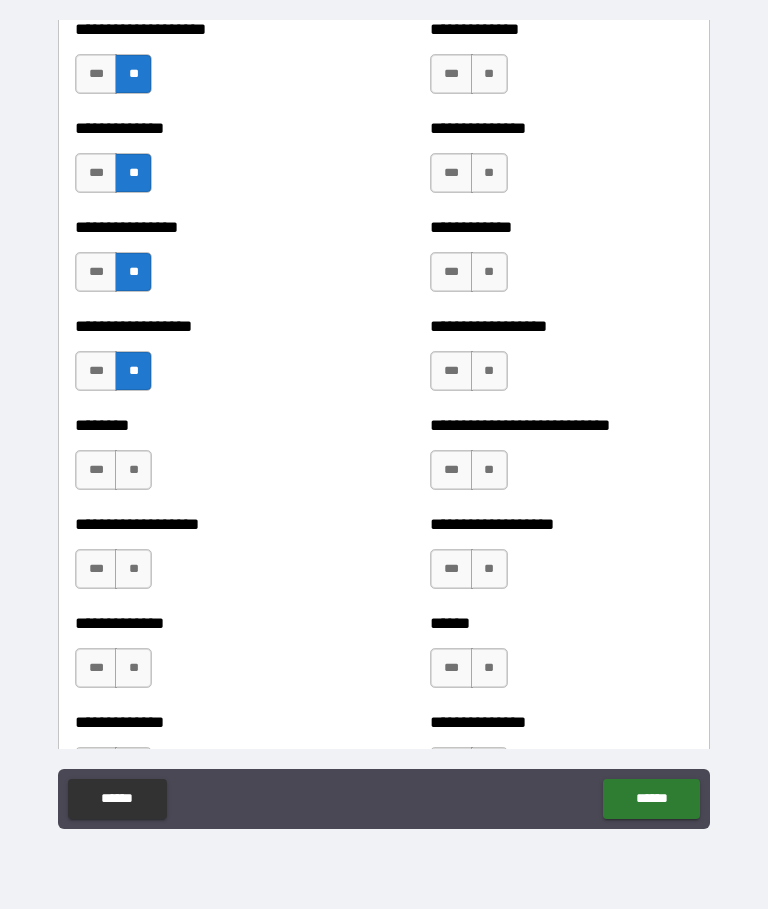 click on "**" at bounding box center [133, 471] 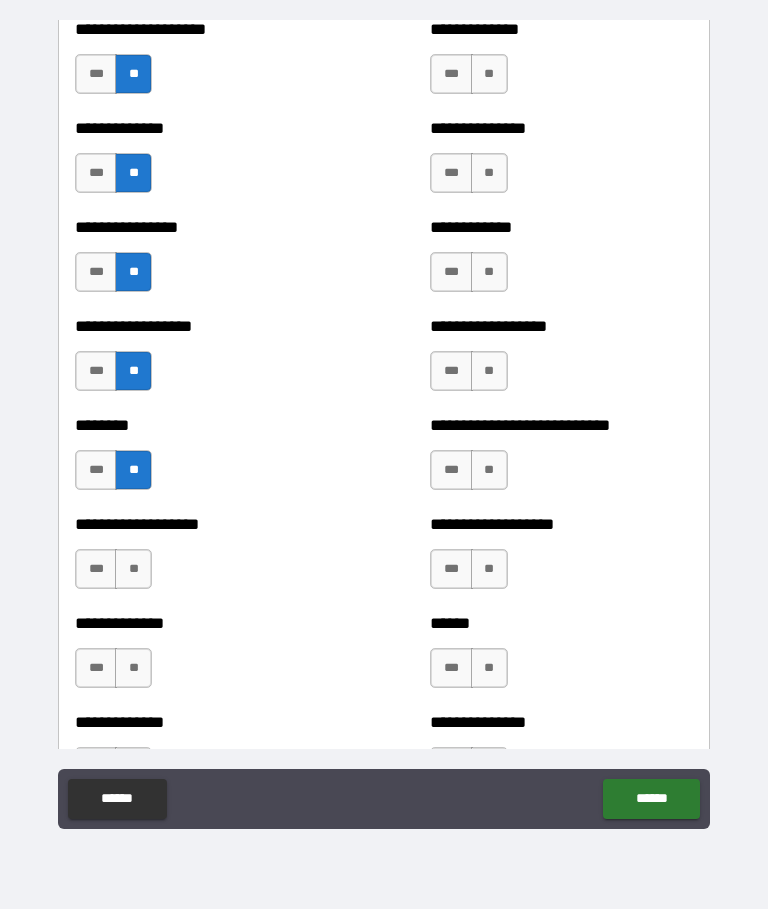 click on "**" at bounding box center (133, 570) 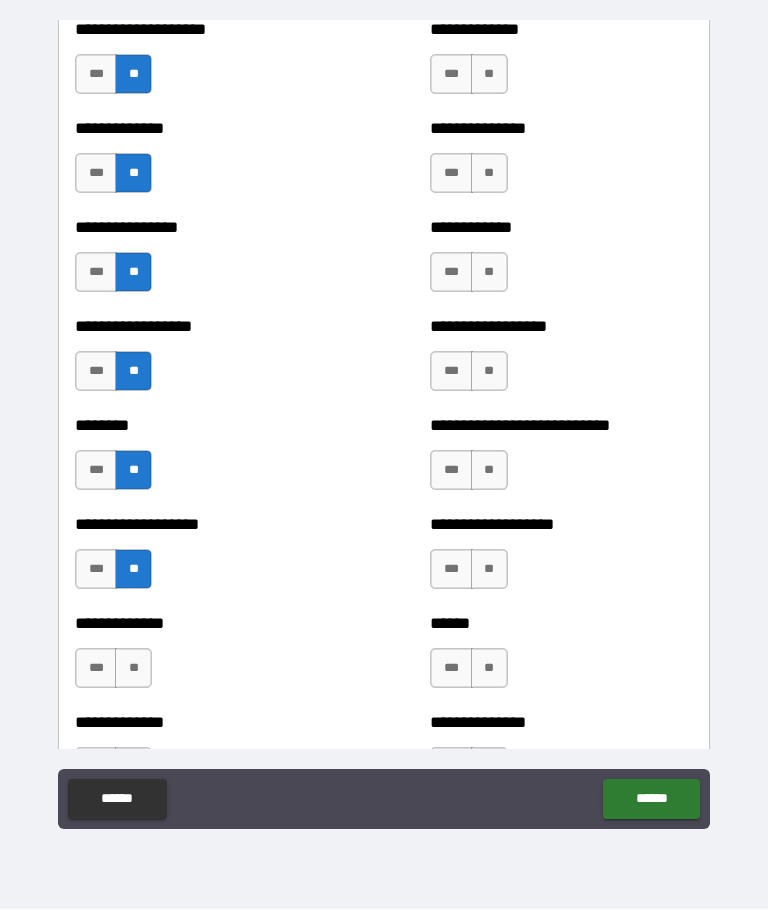 click on "**" at bounding box center [133, 669] 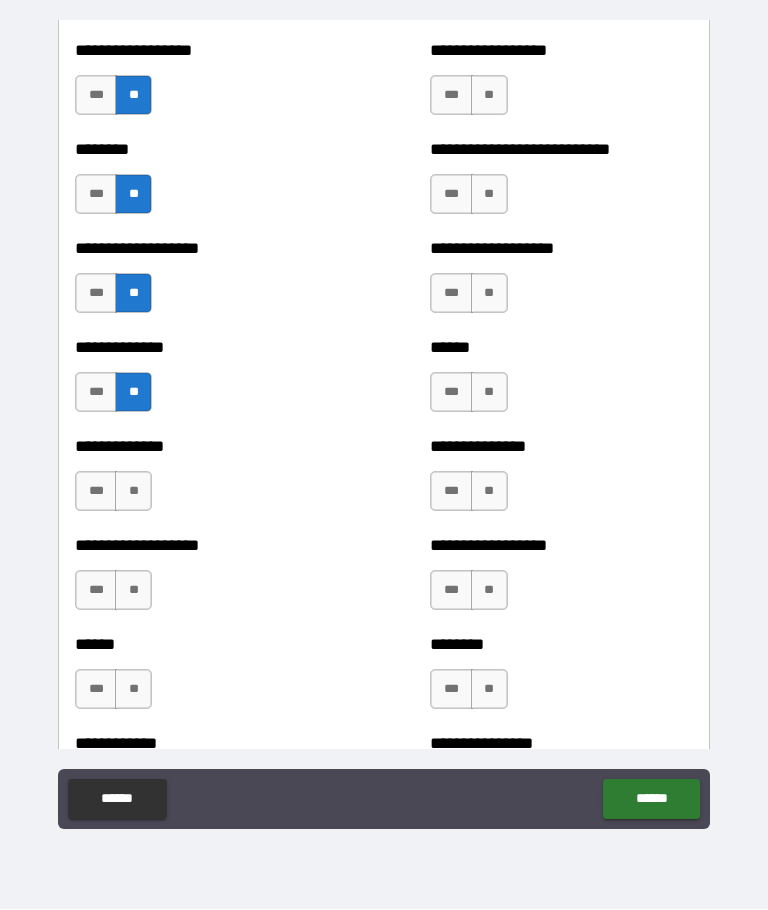 scroll, scrollTop: 4809, scrollLeft: 0, axis: vertical 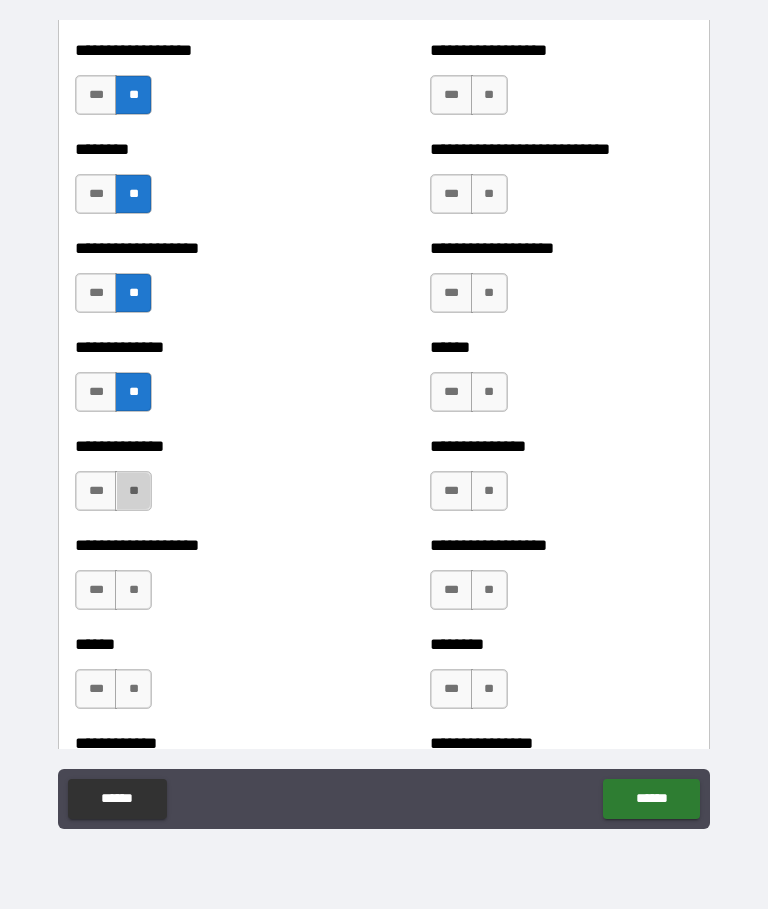 click on "**" at bounding box center (133, 492) 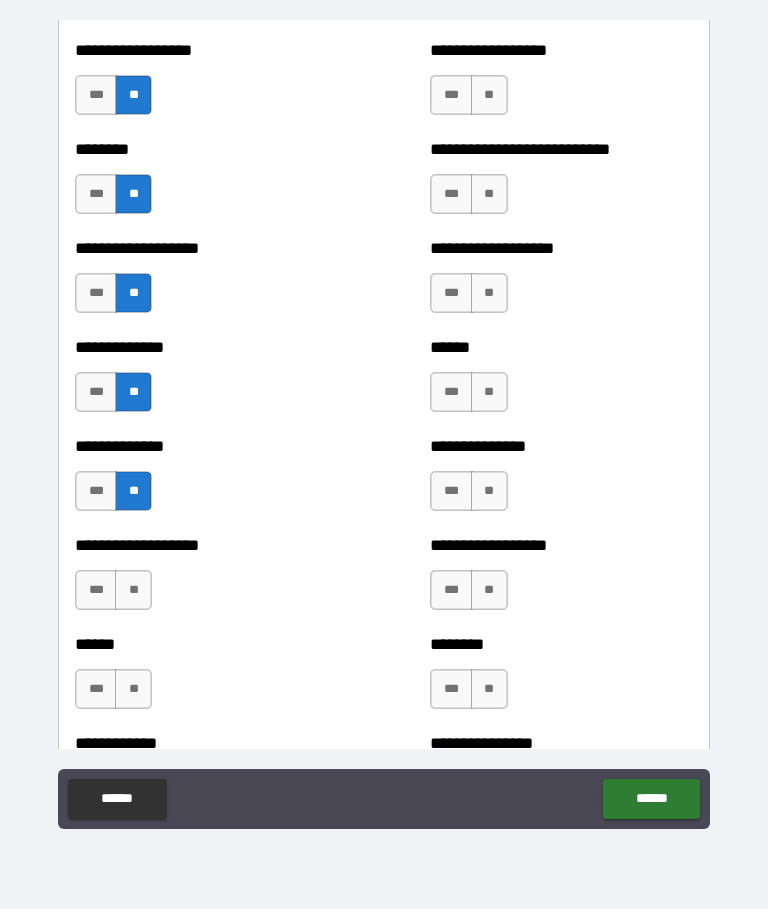 click on "**" at bounding box center [133, 591] 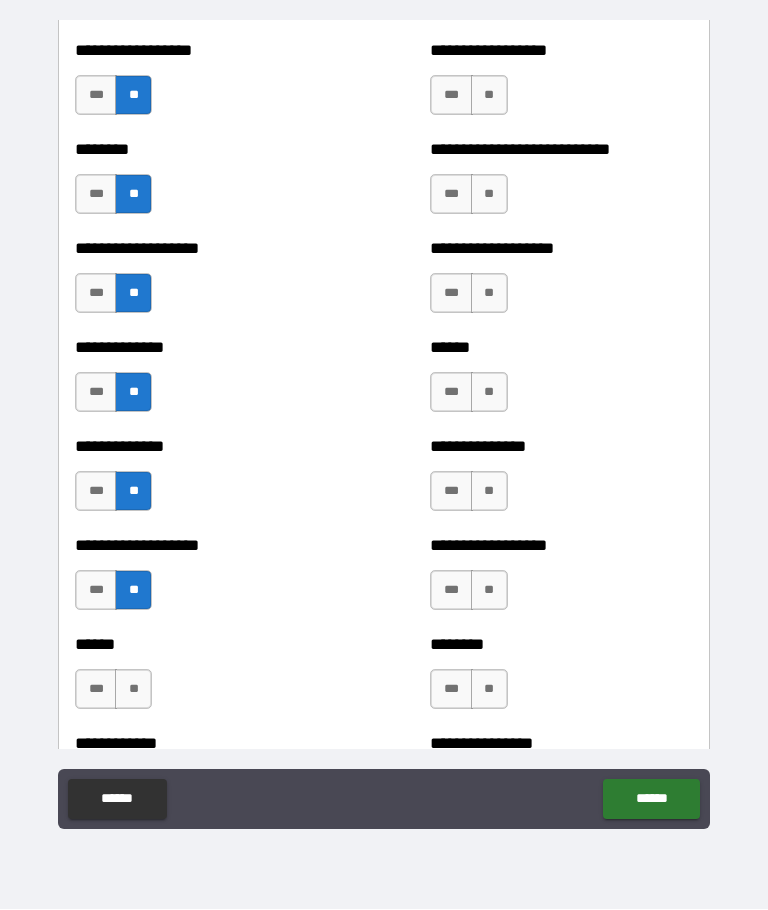 click on "**" at bounding box center [133, 690] 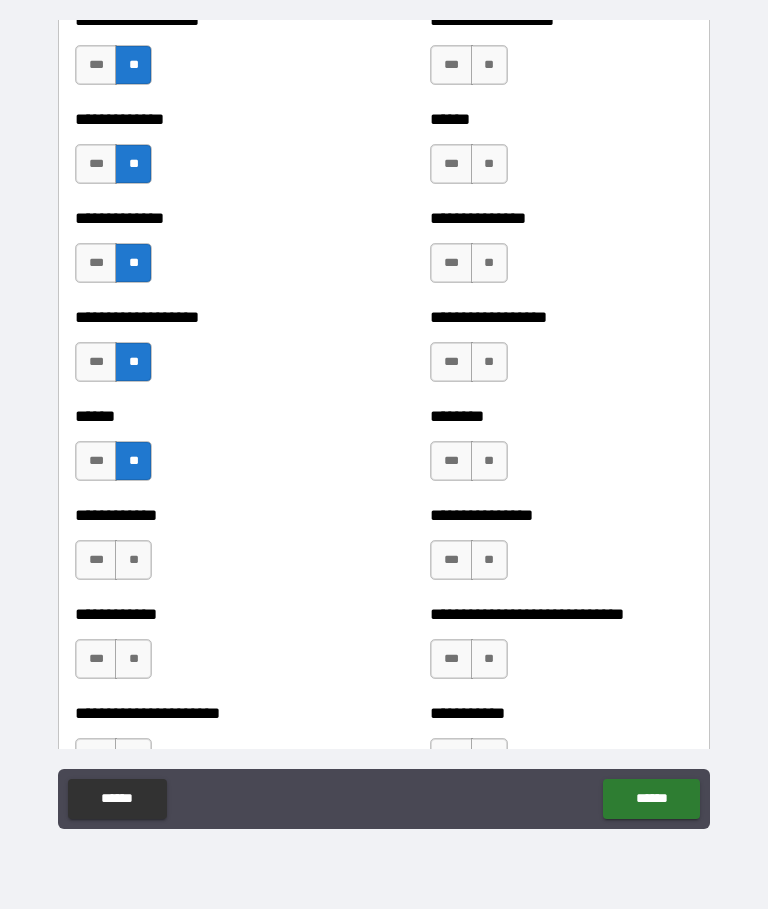scroll, scrollTop: 5038, scrollLeft: 0, axis: vertical 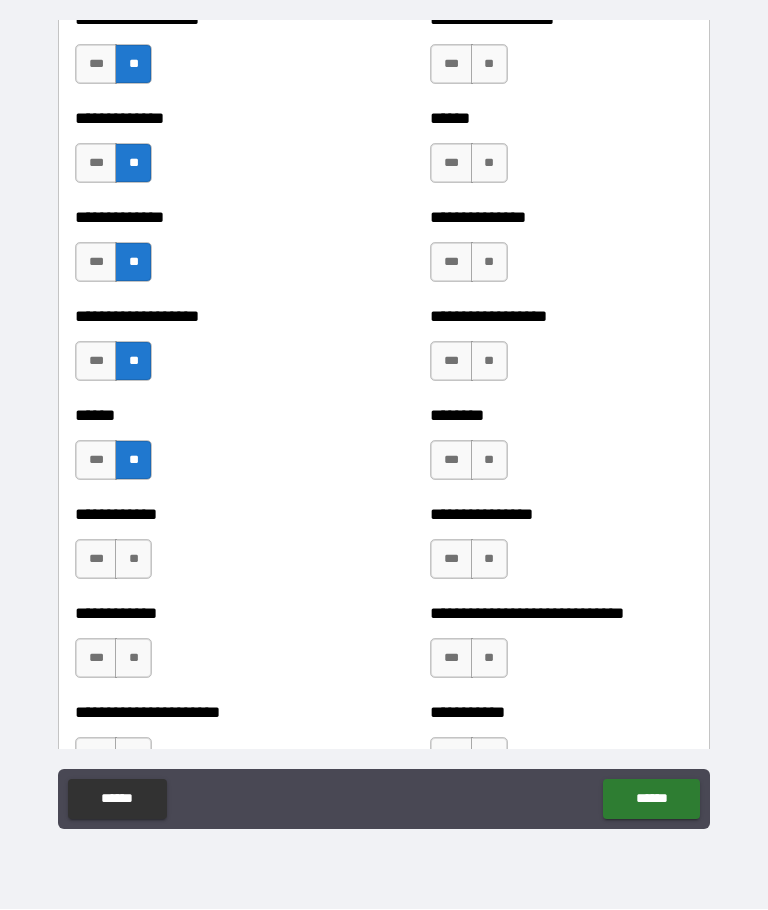 click on "**" at bounding box center [133, 560] 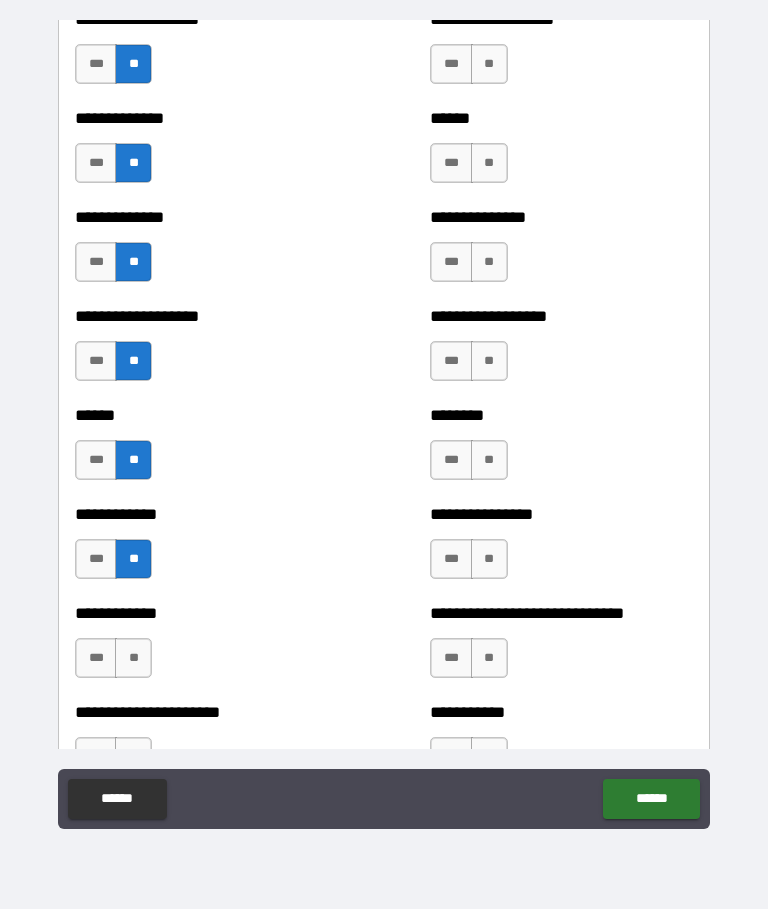 click on "**" at bounding box center (133, 659) 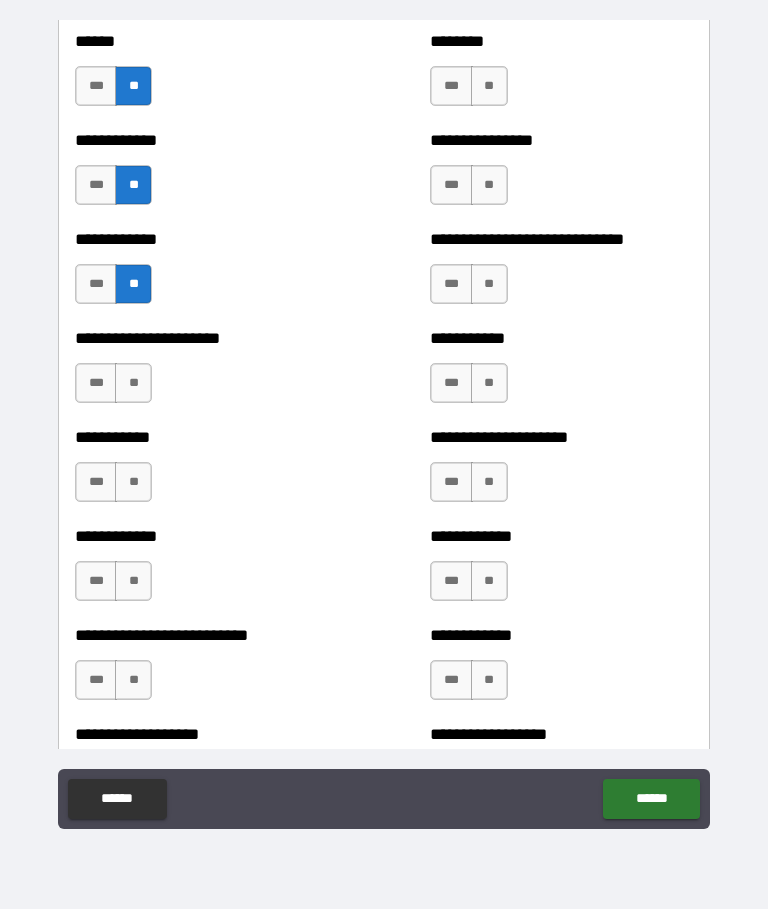 scroll, scrollTop: 5415, scrollLeft: 0, axis: vertical 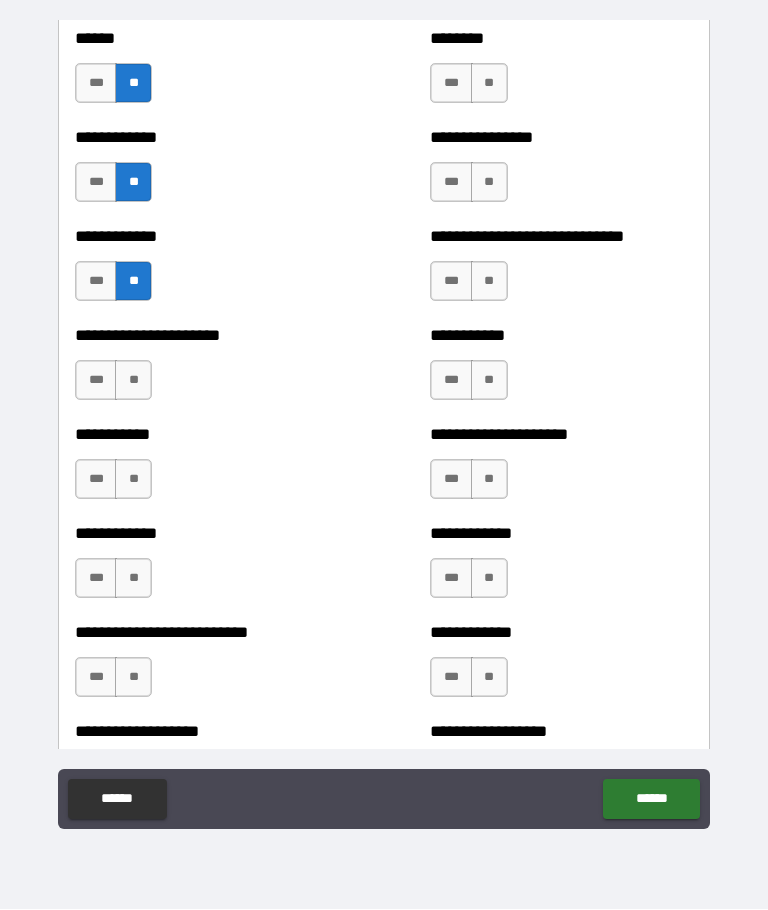 click on "**" at bounding box center [133, 381] 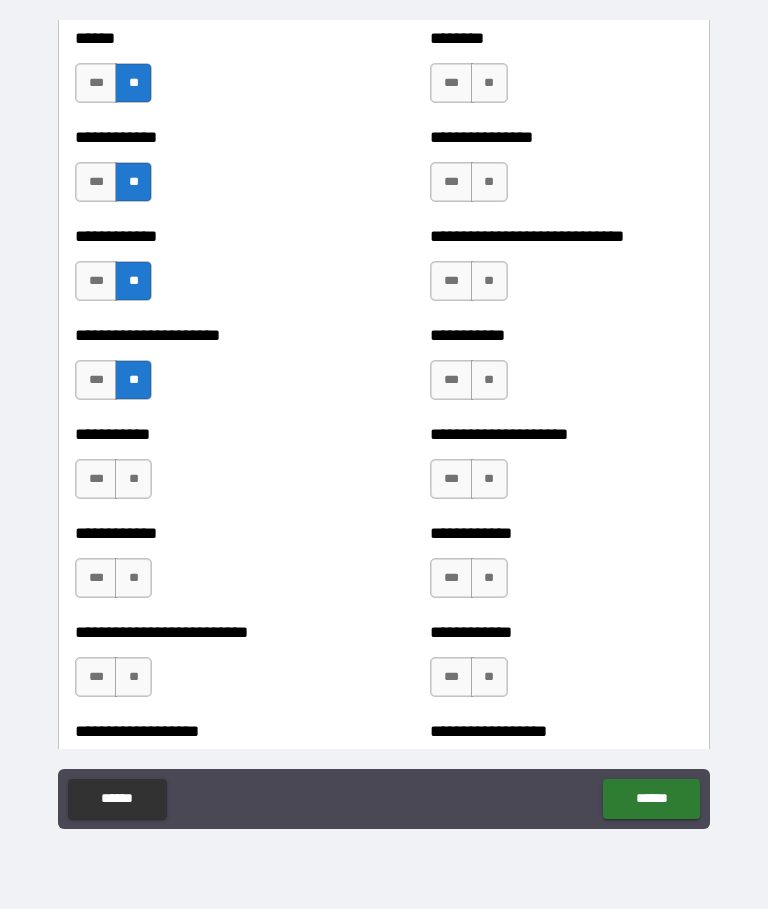 click on "**" at bounding box center [133, 480] 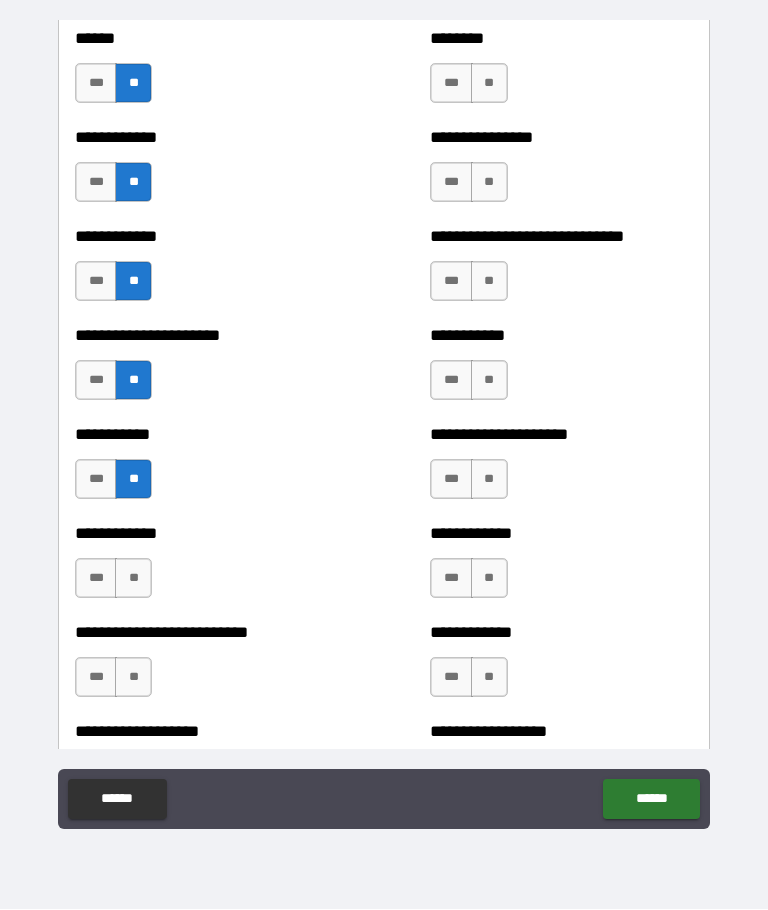 click on "**" at bounding box center (133, 579) 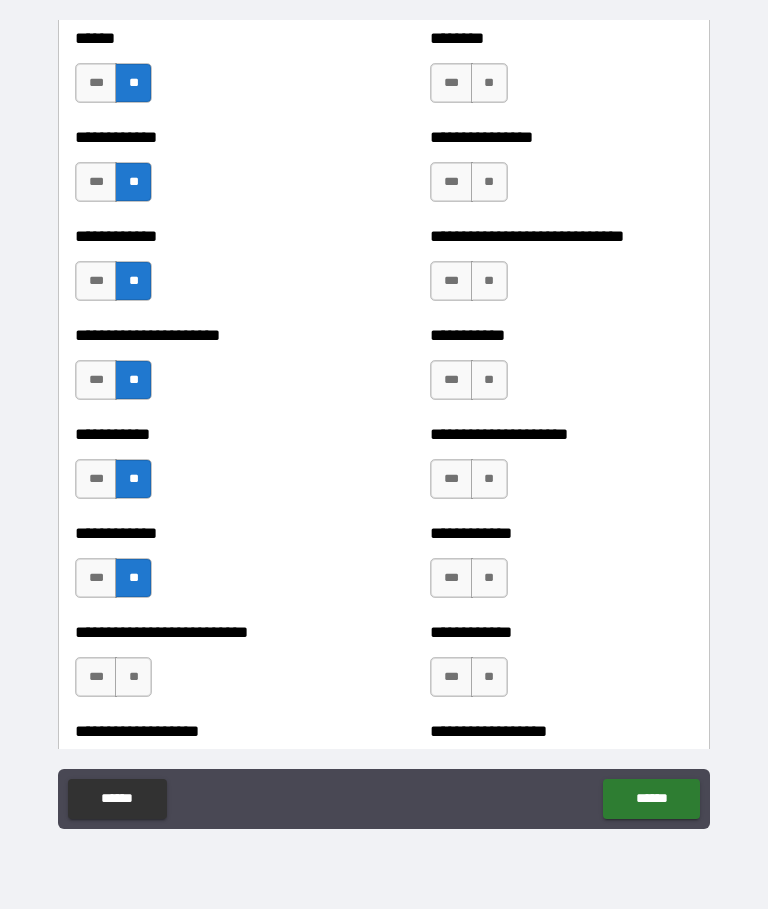 click on "**" at bounding box center (133, 678) 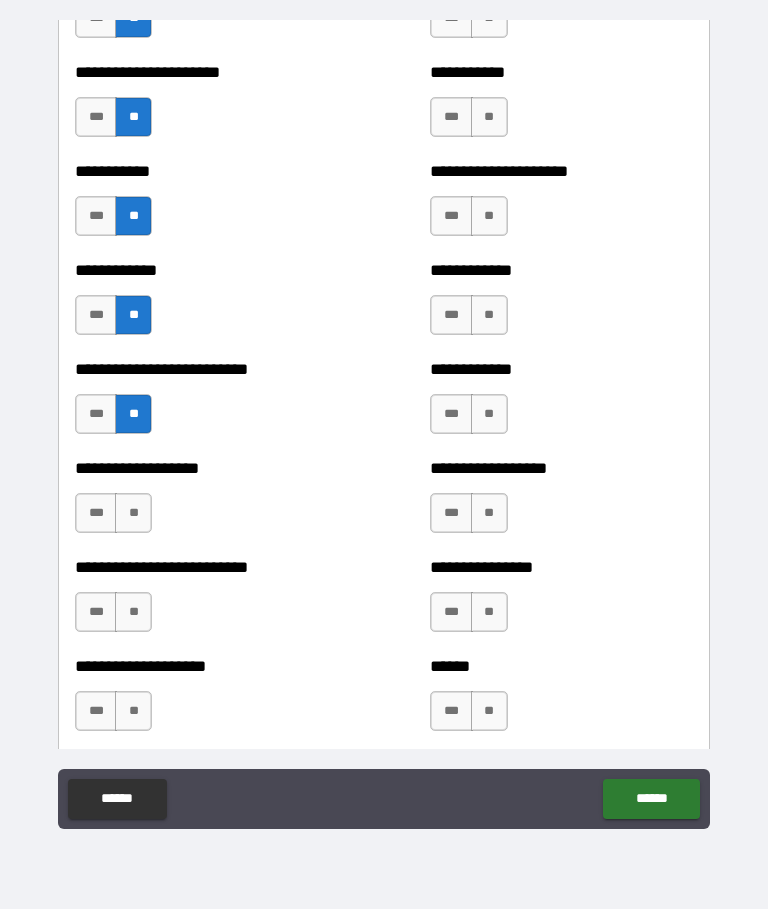scroll, scrollTop: 5679, scrollLeft: 0, axis: vertical 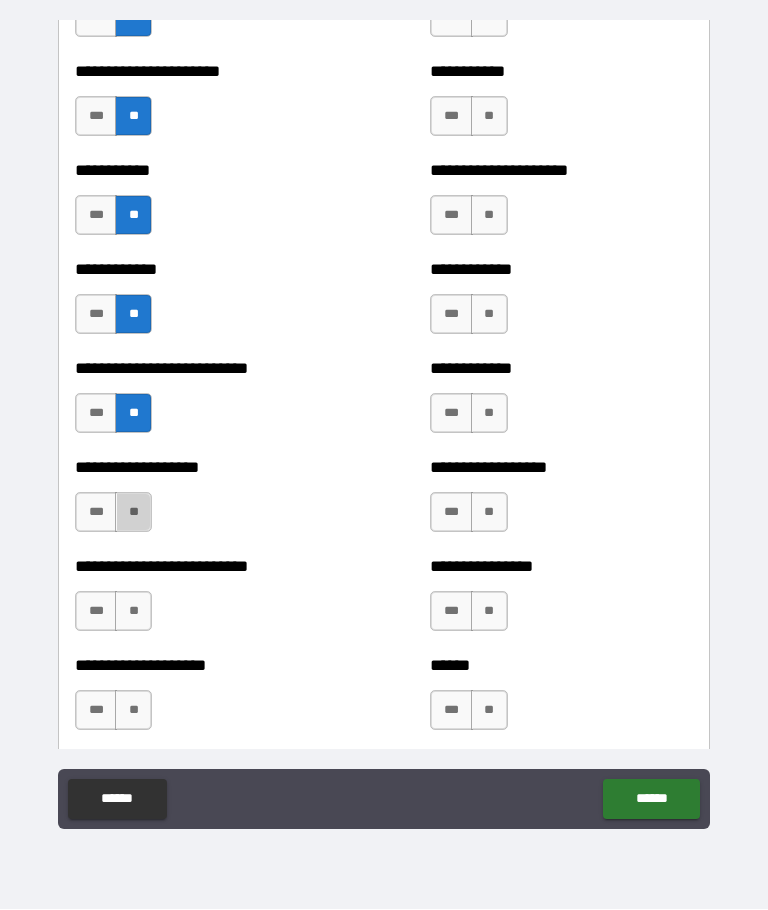 click on "**" at bounding box center [133, 513] 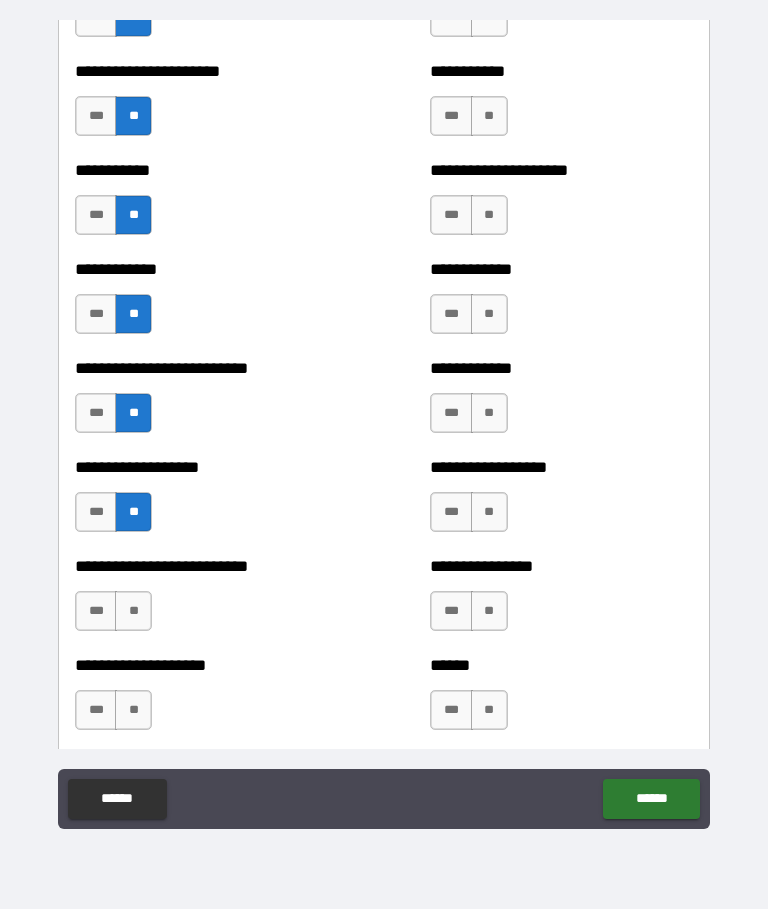 click on "**" at bounding box center [133, 612] 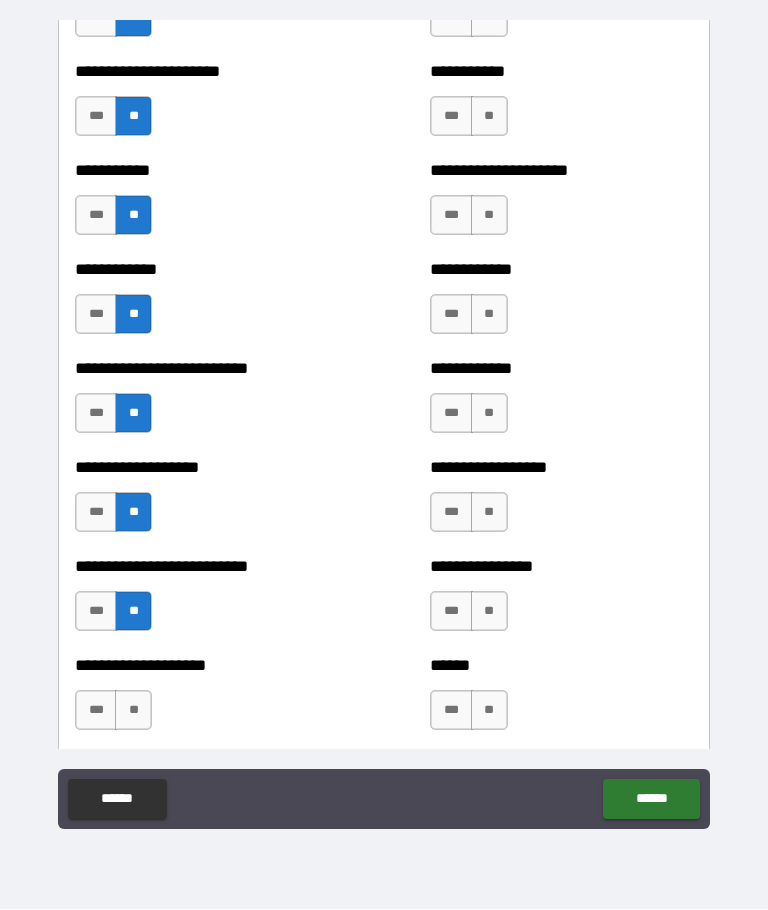 click on "**" at bounding box center (133, 711) 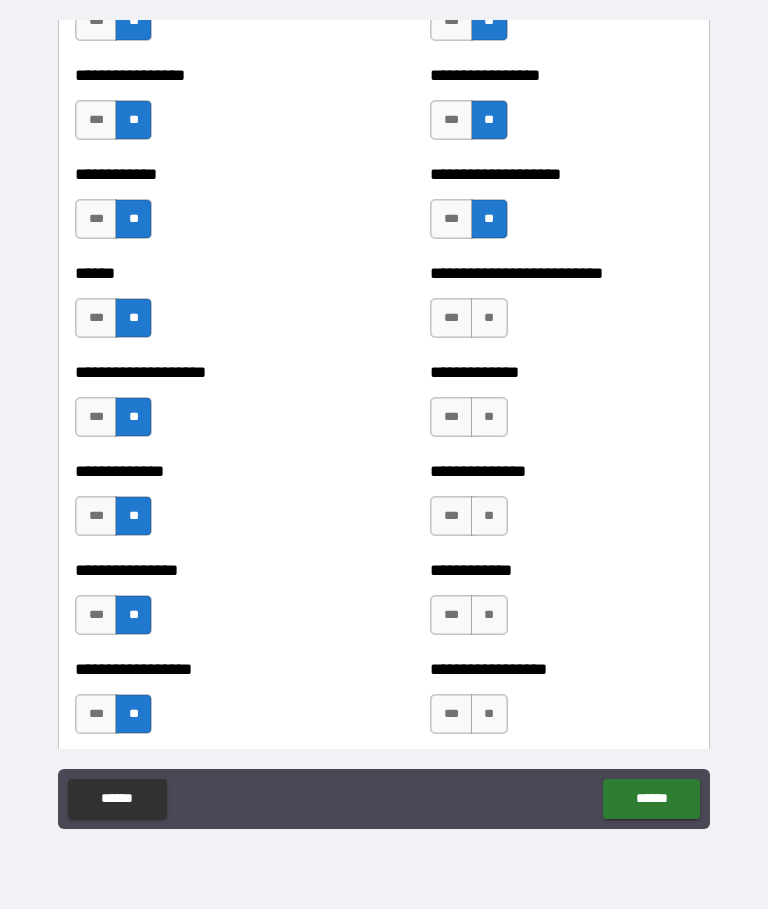 scroll, scrollTop: 4189, scrollLeft: 0, axis: vertical 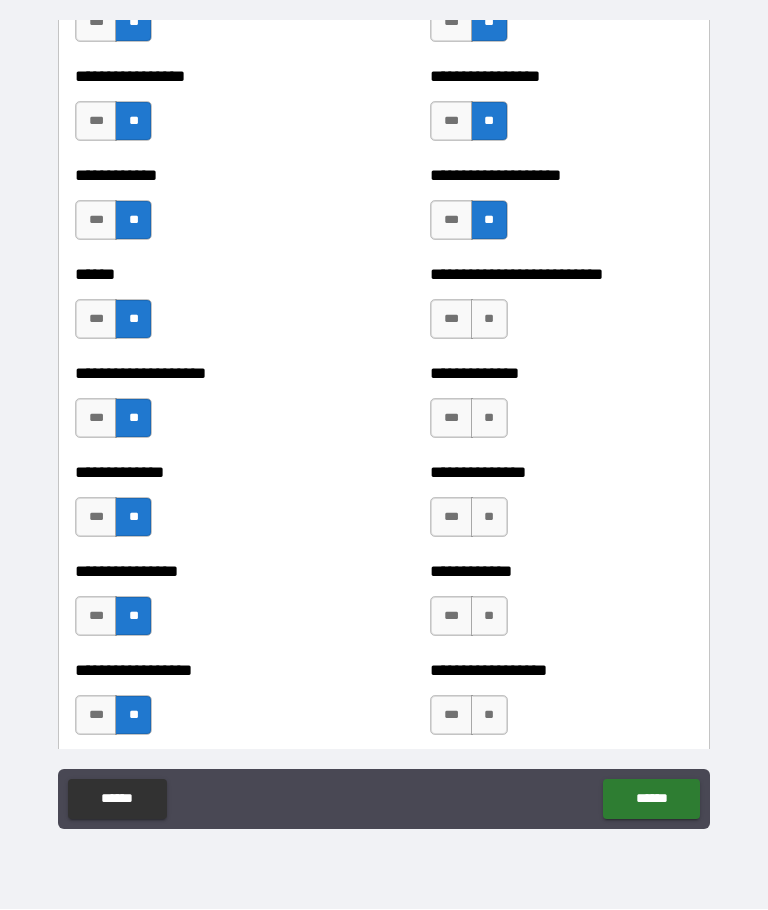 click on "**" at bounding box center [489, 320] 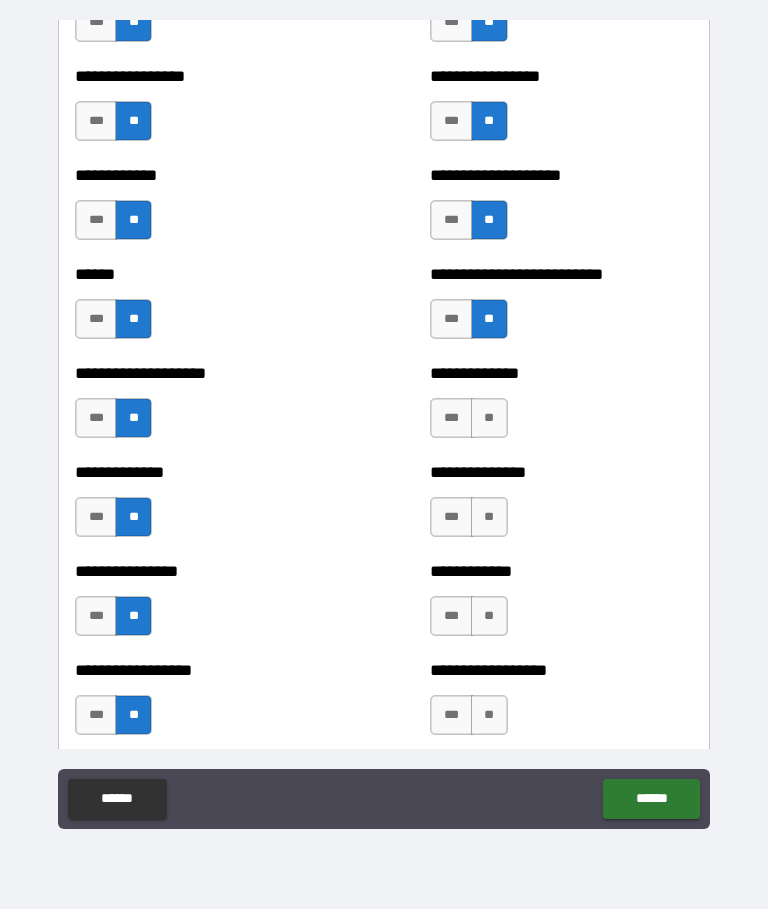 click on "**" at bounding box center (489, 419) 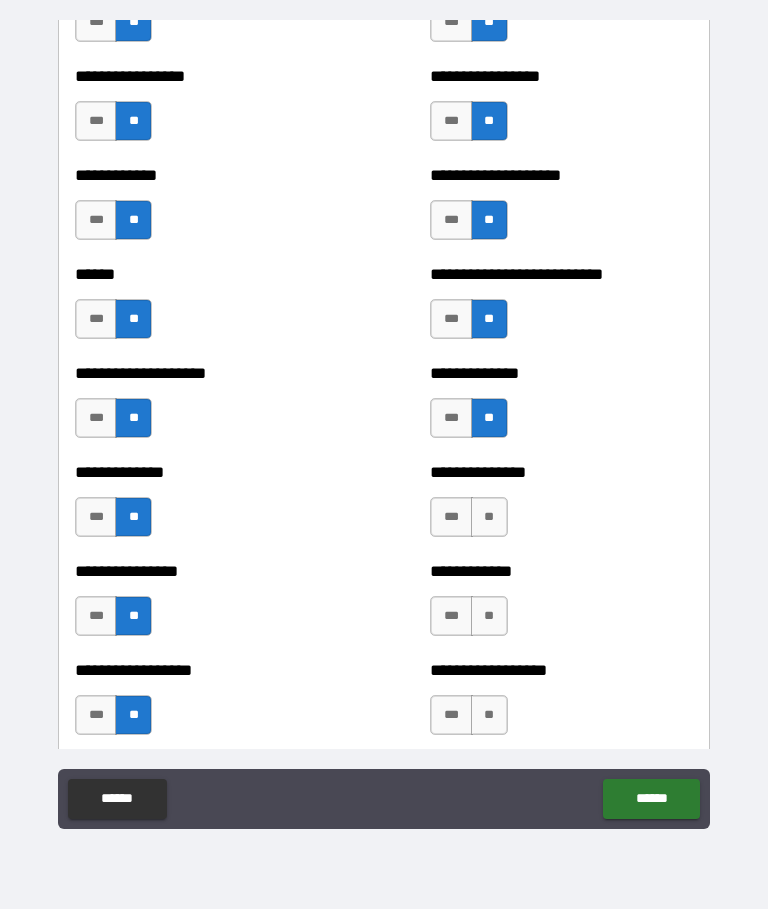 click on "**" at bounding box center [489, 518] 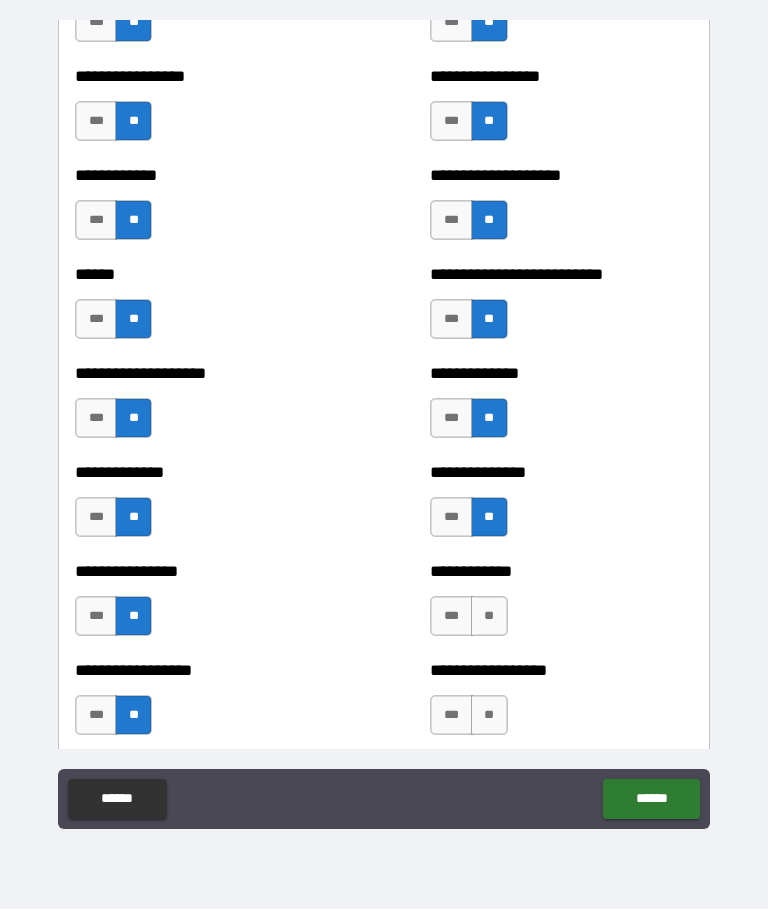 click on "**" at bounding box center (489, 617) 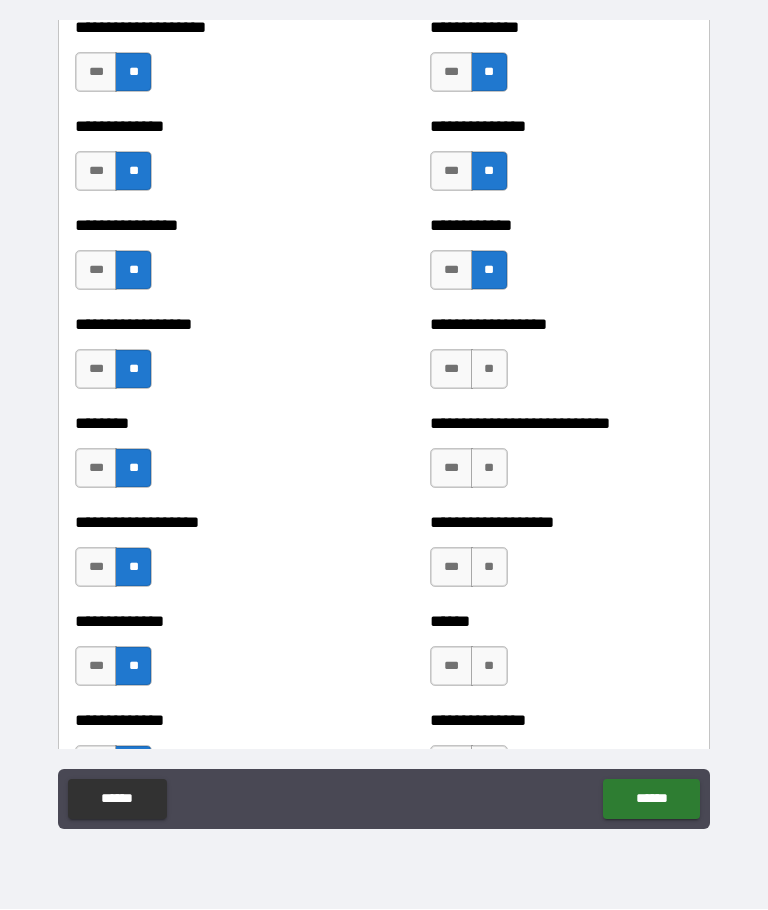 scroll, scrollTop: 4566, scrollLeft: 0, axis: vertical 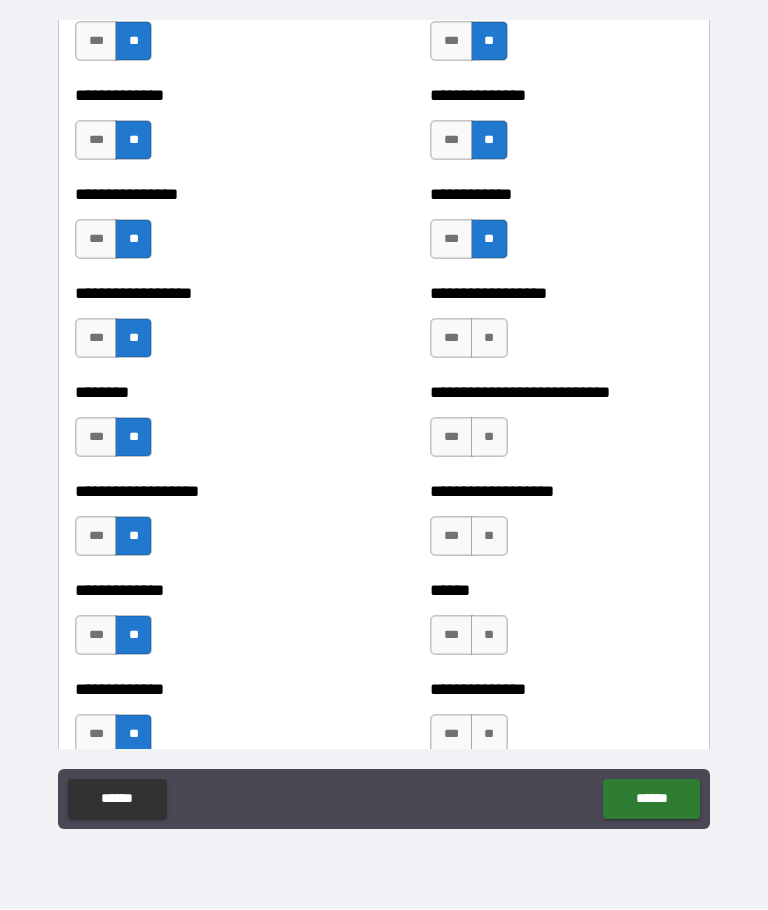 click on "**" at bounding box center (489, 339) 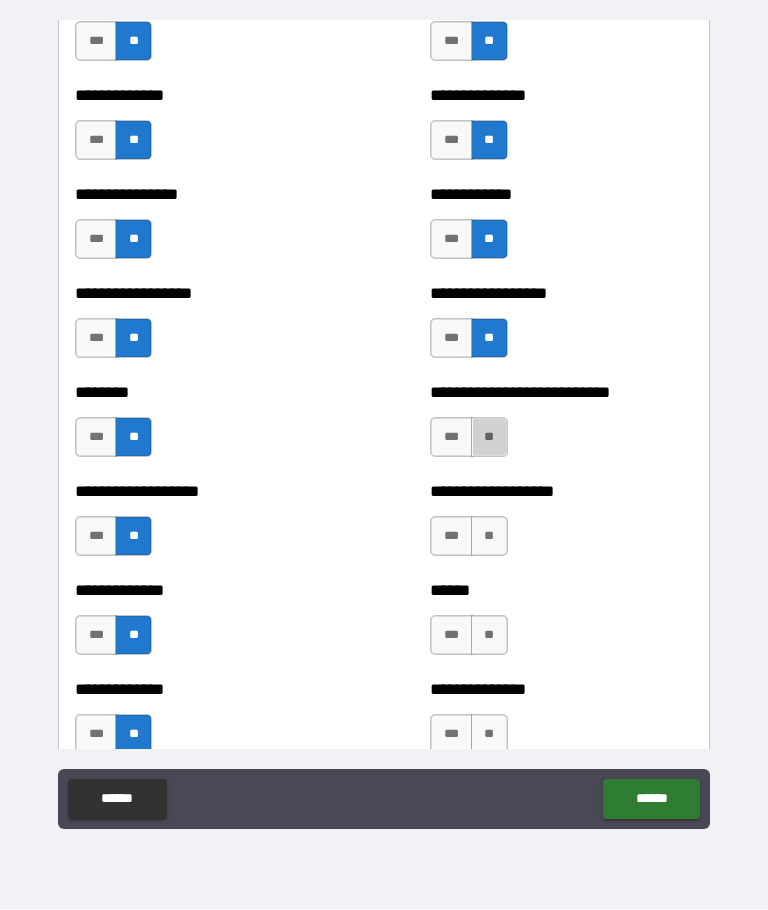 click on "**" at bounding box center (489, 438) 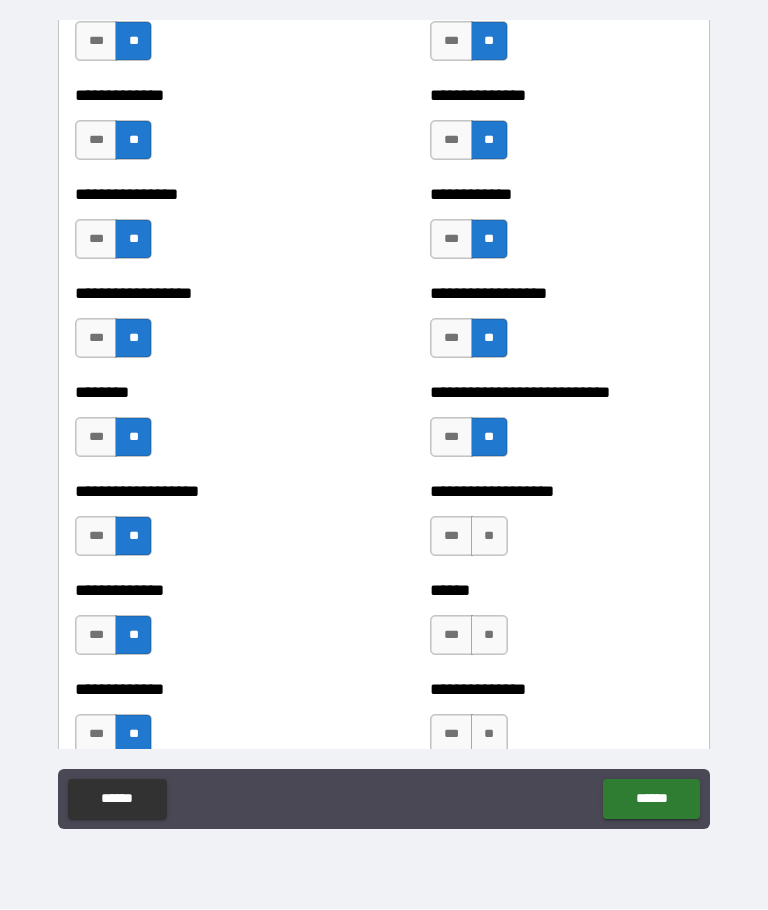 click on "**" at bounding box center (489, 537) 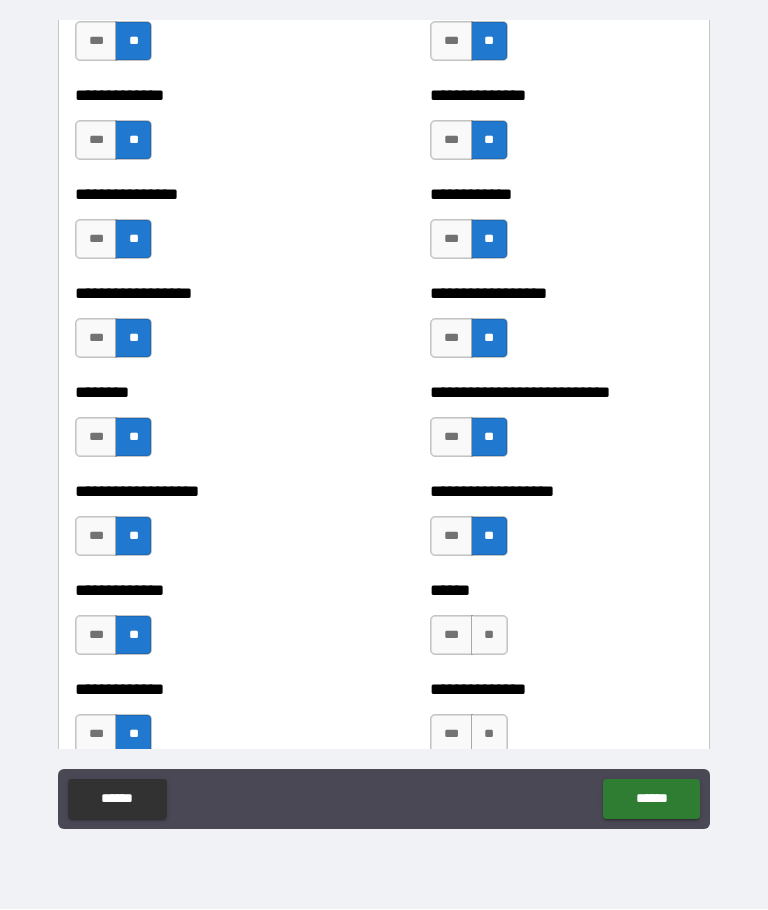 click on "**" at bounding box center [489, 636] 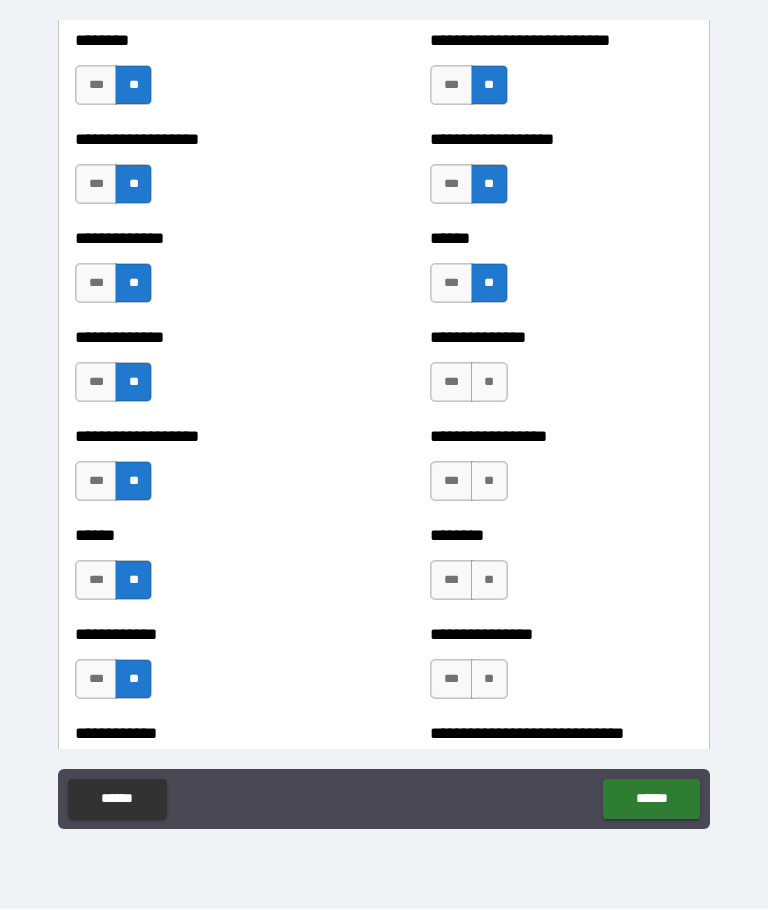 scroll, scrollTop: 4923, scrollLeft: 0, axis: vertical 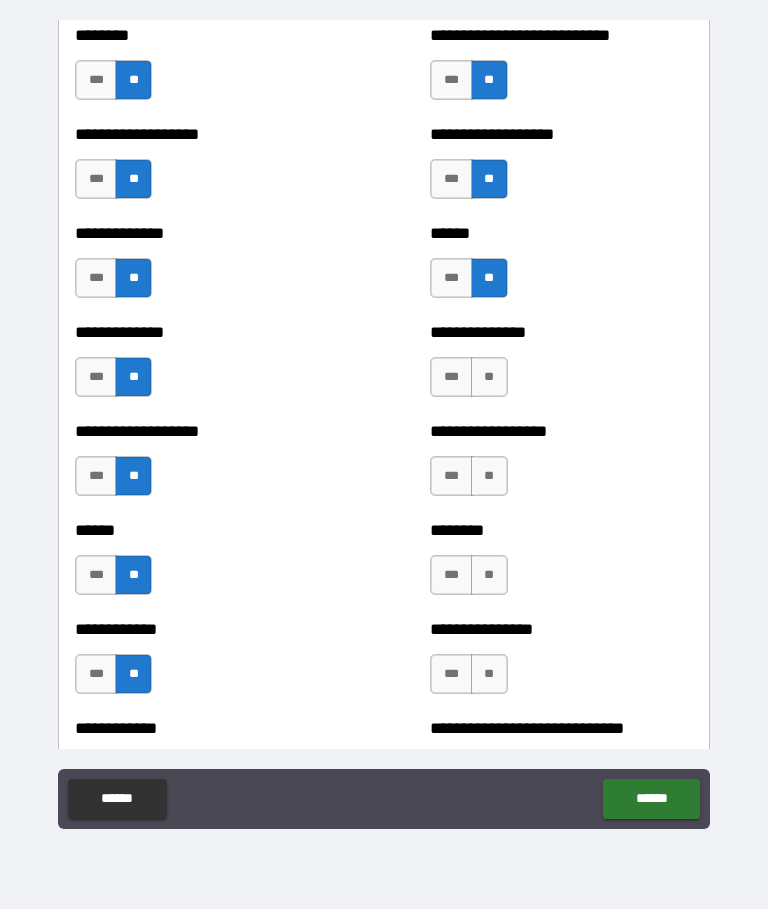 click on "**" at bounding box center [489, 378] 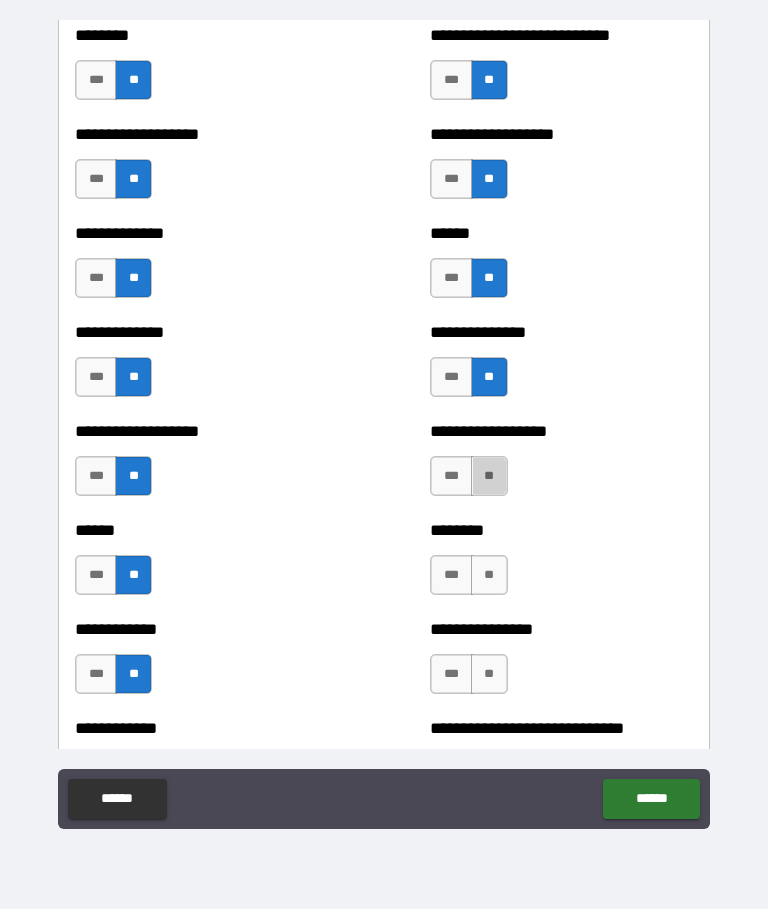 click on "**" at bounding box center [489, 477] 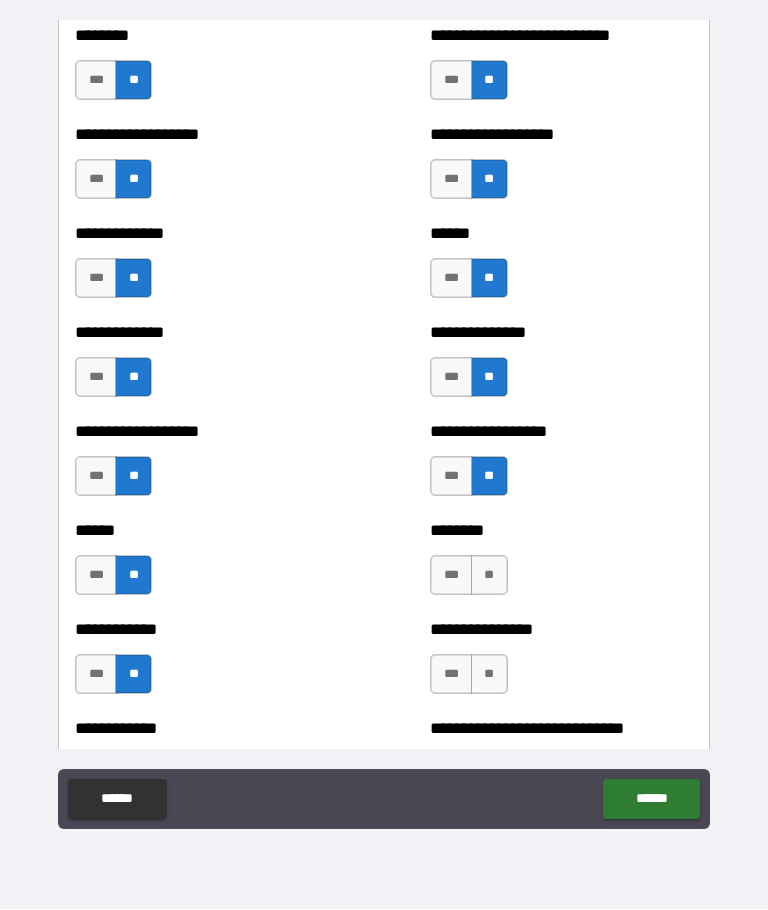 click on "**" at bounding box center (489, 576) 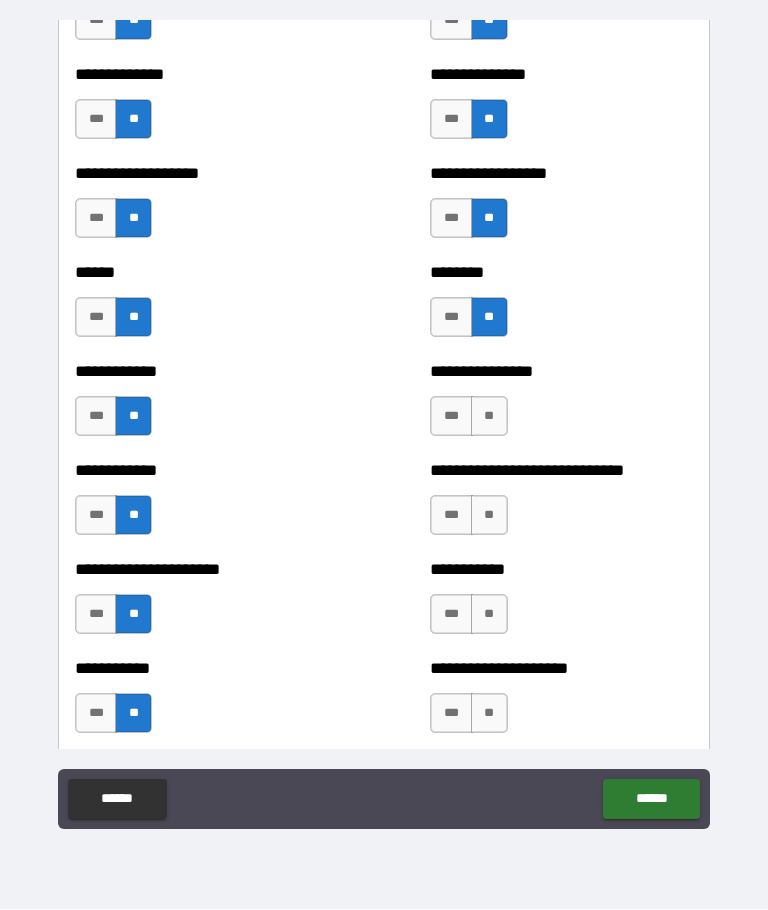 scroll, scrollTop: 5200, scrollLeft: 0, axis: vertical 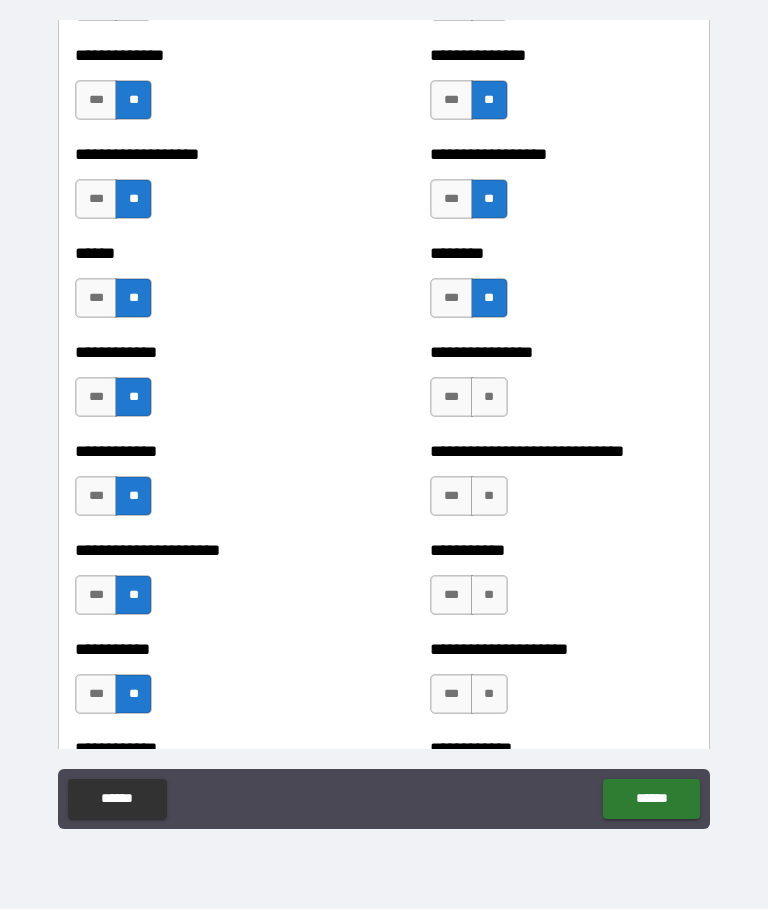click on "**" at bounding box center [489, 398] 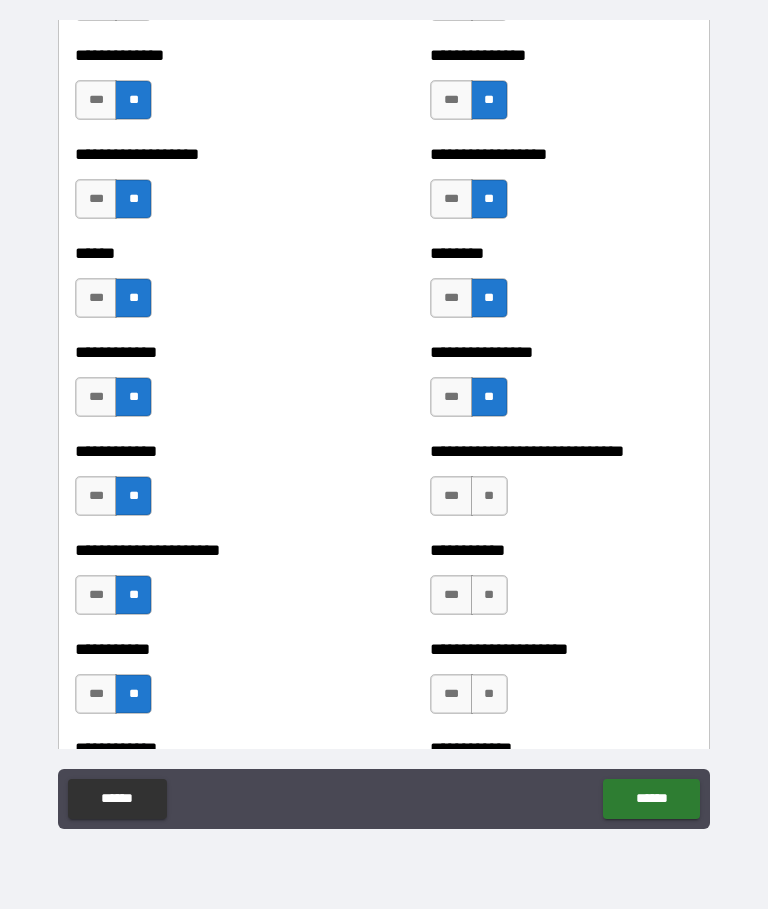 click on "**" at bounding box center [489, 497] 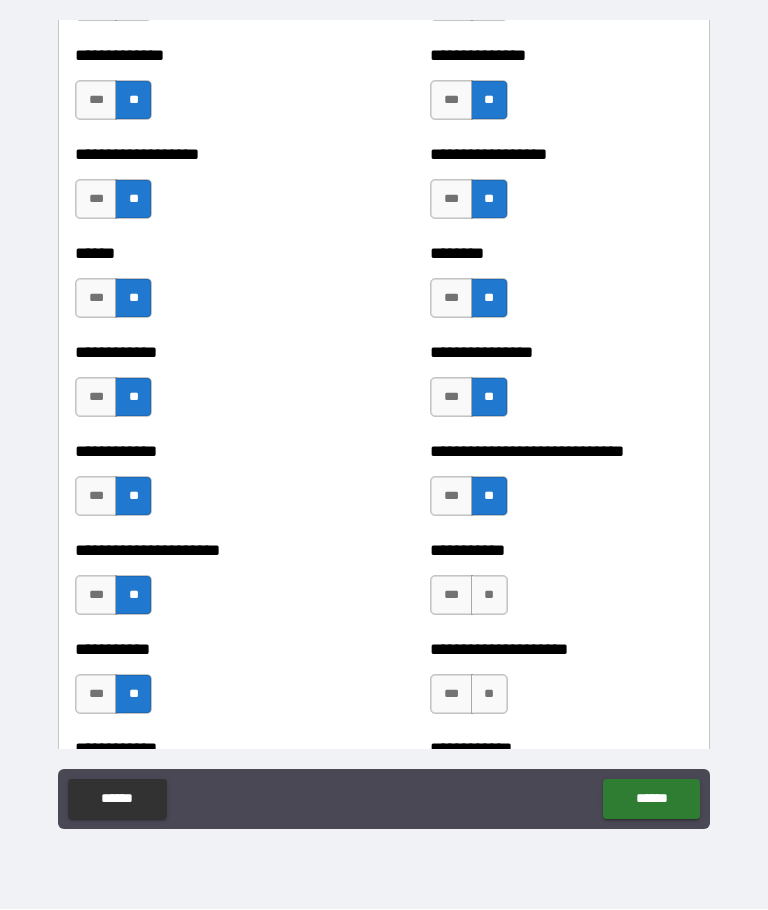 click on "**" at bounding box center [489, 596] 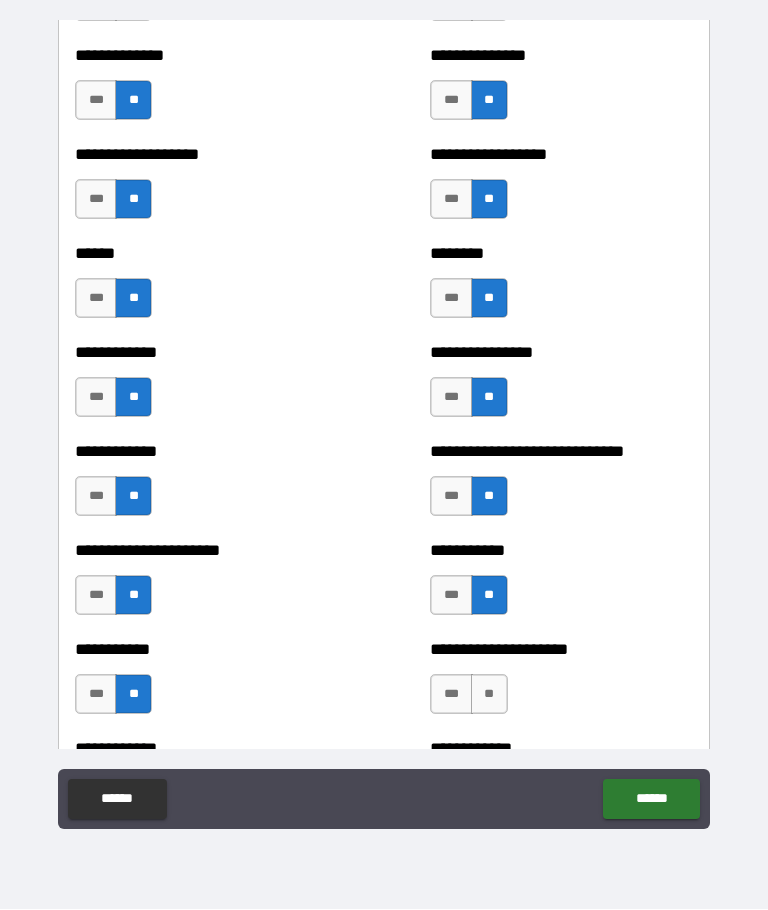 scroll, scrollTop: 5300, scrollLeft: 0, axis: vertical 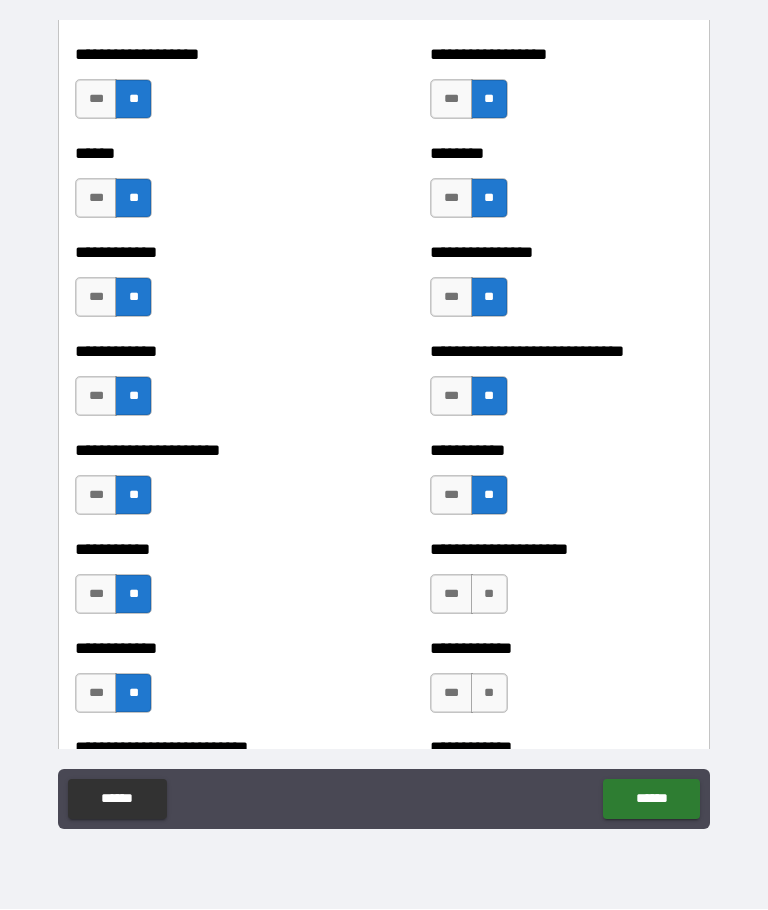 click on "**" at bounding box center [489, 595] 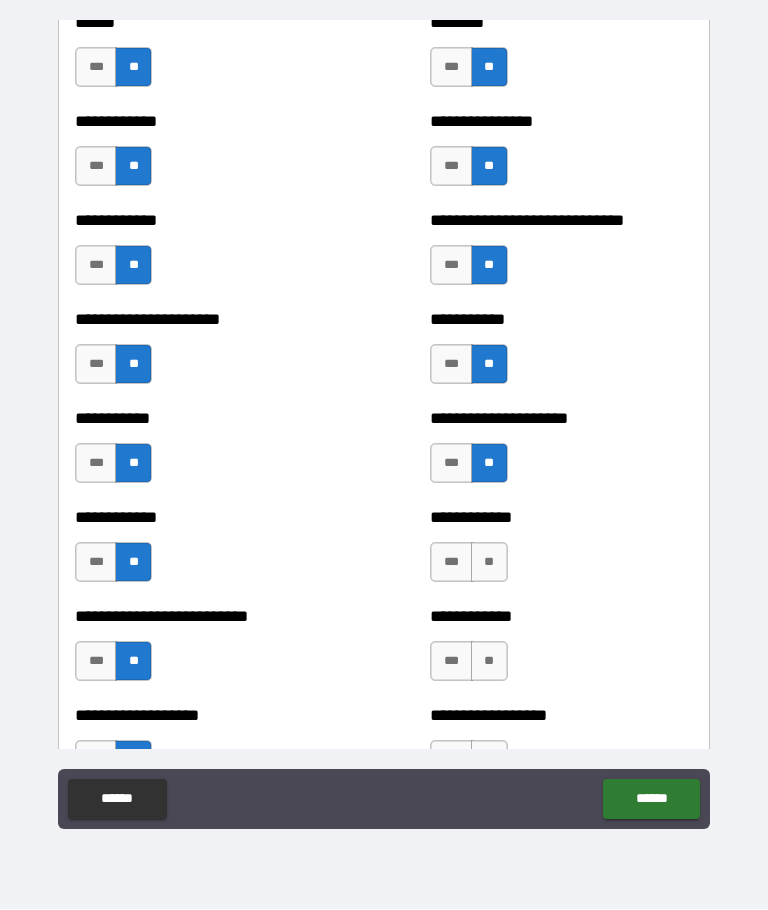 scroll, scrollTop: 5433, scrollLeft: 0, axis: vertical 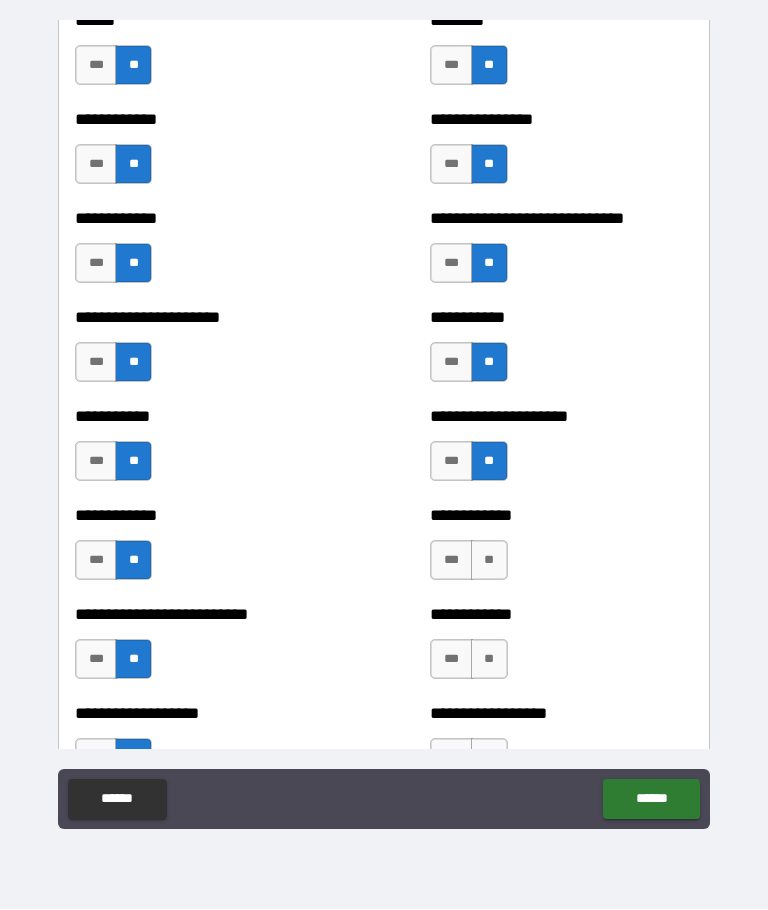 click on "**" at bounding box center (489, 561) 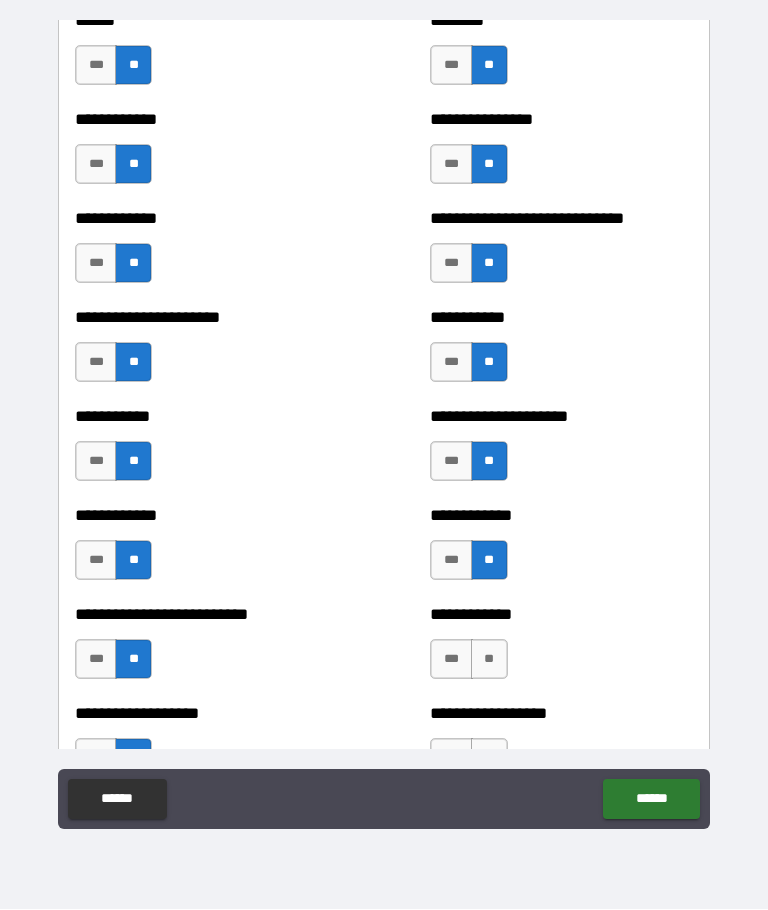 click on "**" at bounding box center (489, 660) 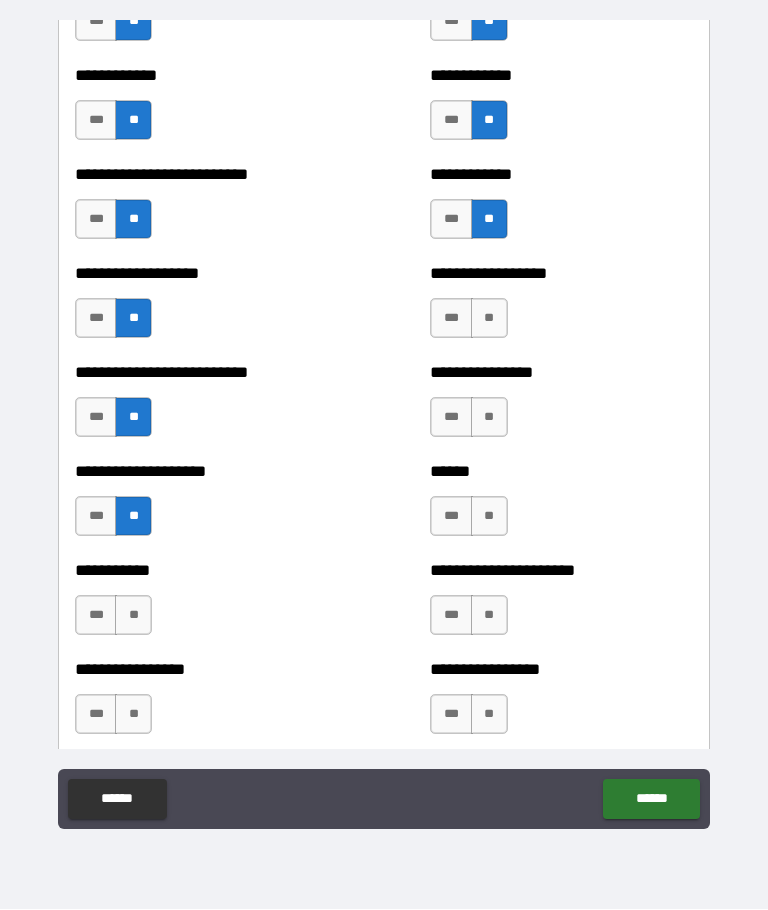 scroll, scrollTop: 5874, scrollLeft: 0, axis: vertical 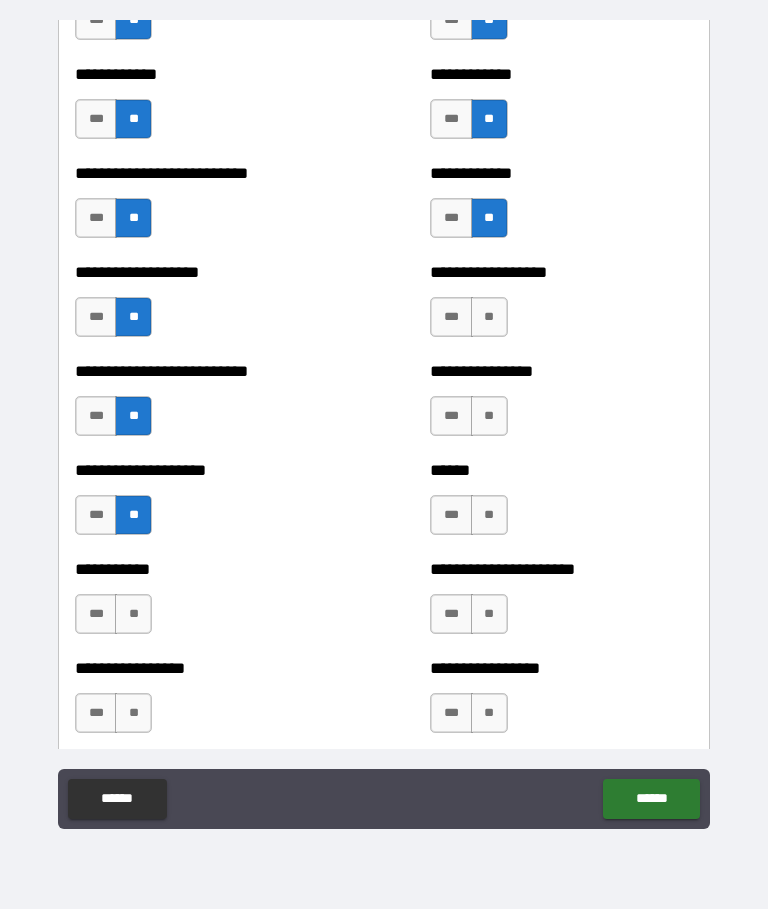 click on "**" at bounding box center (489, 318) 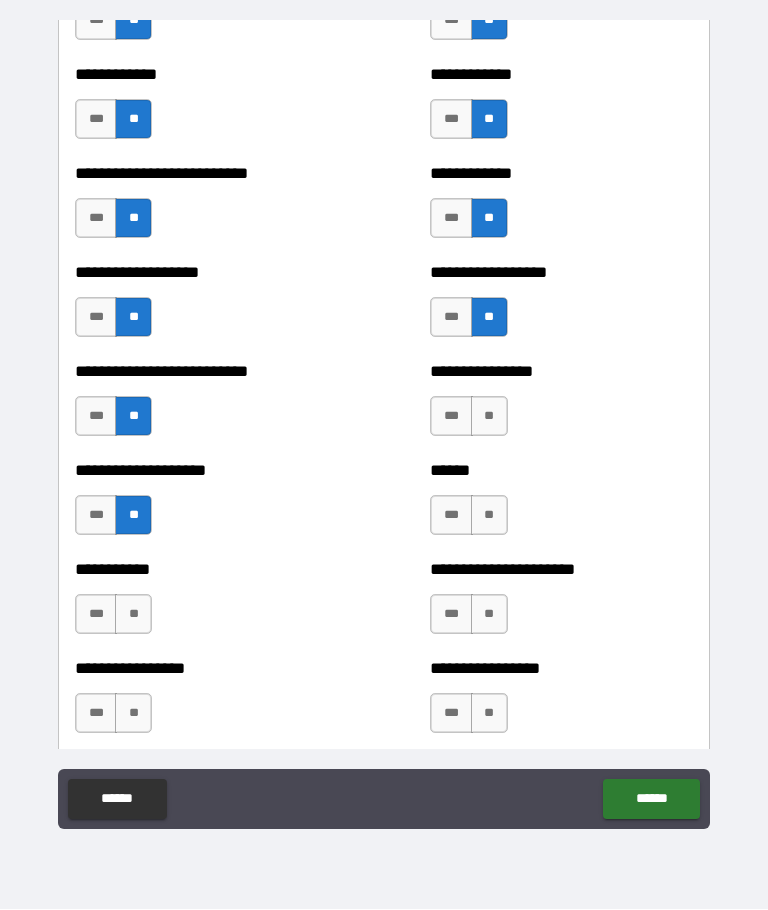 click on "**" at bounding box center [489, 417] 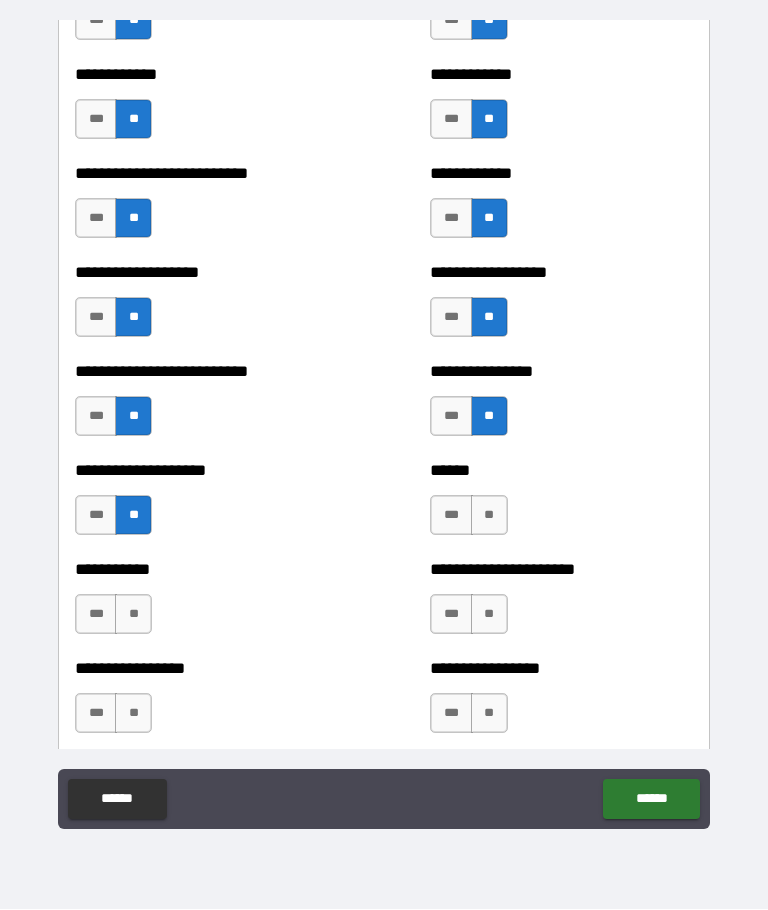 click on "**" at bounding box center (489, 516) 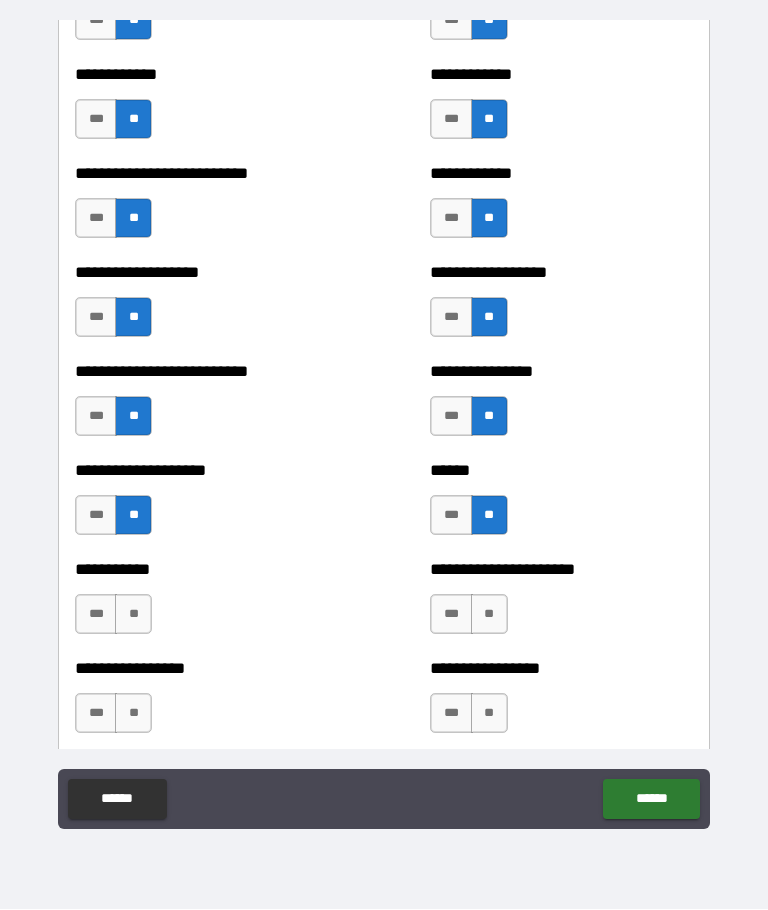 click on "**" at bounding box center (489, 615) 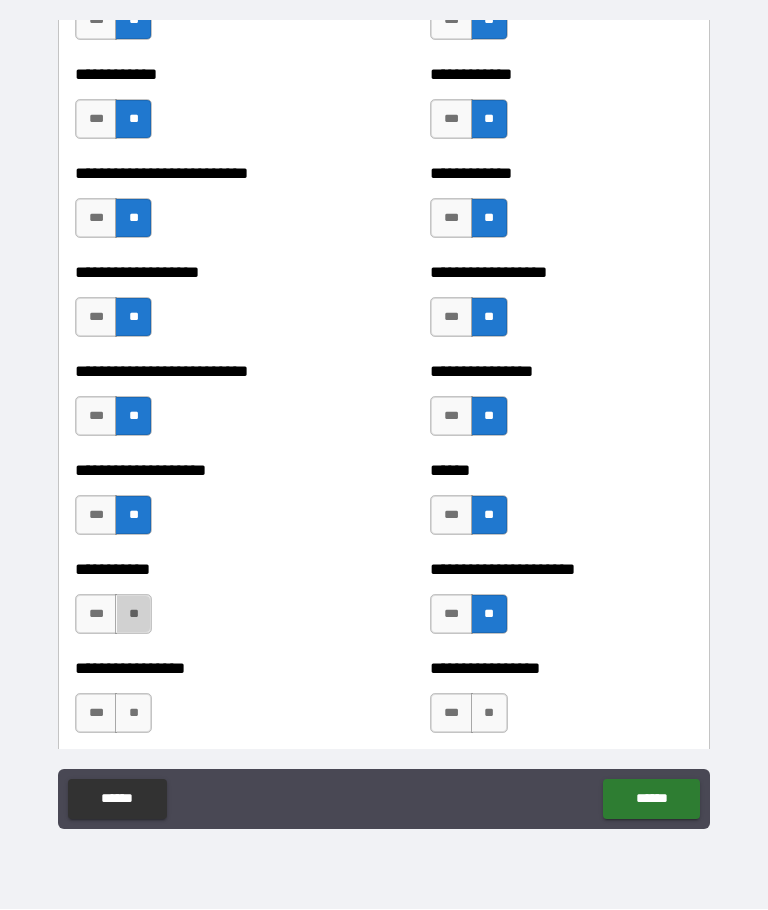 click on "**" at bounding box center [133, 615] 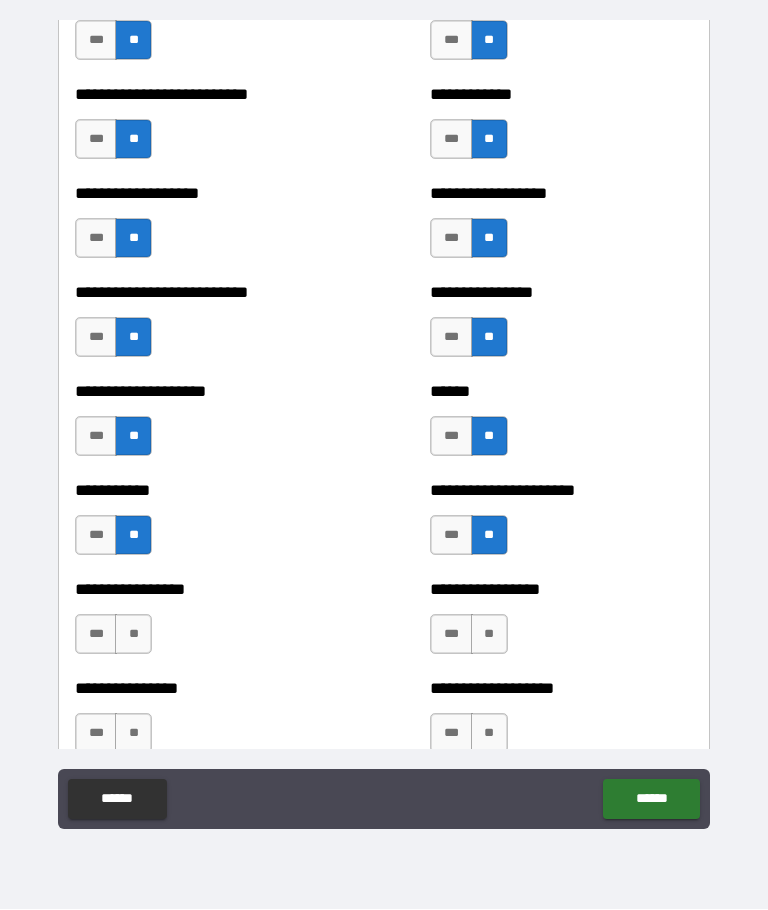 scroll, scrollTop: 5973, scrollLeft: 0, axis: vertical 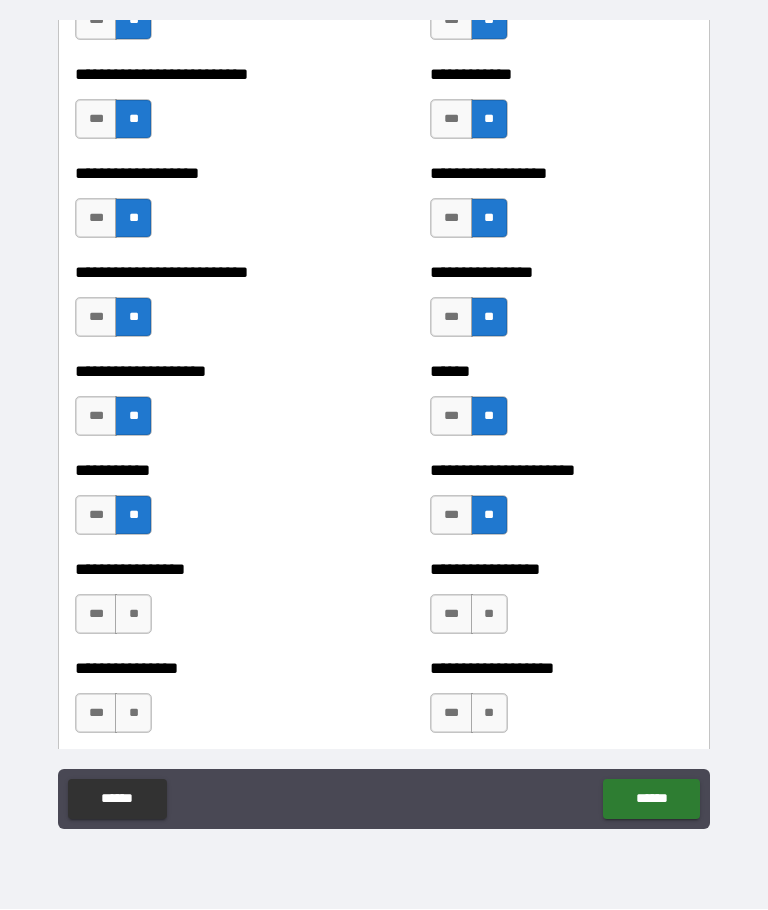 click on "**" at bounding box center (489, 615) 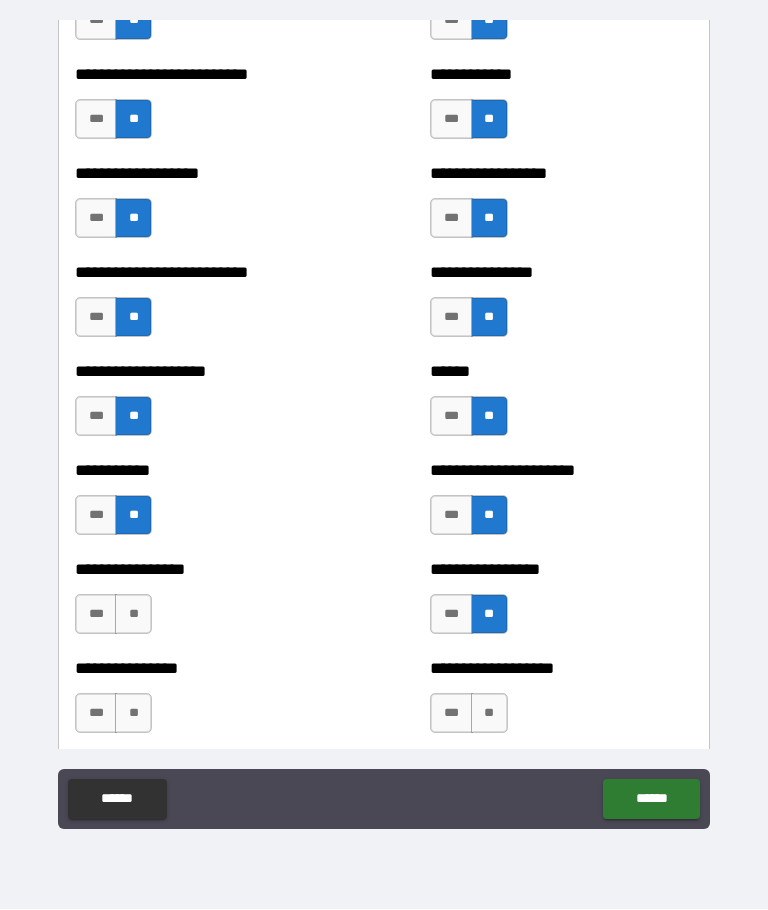 click on "**" at bounding box center (133, 615) 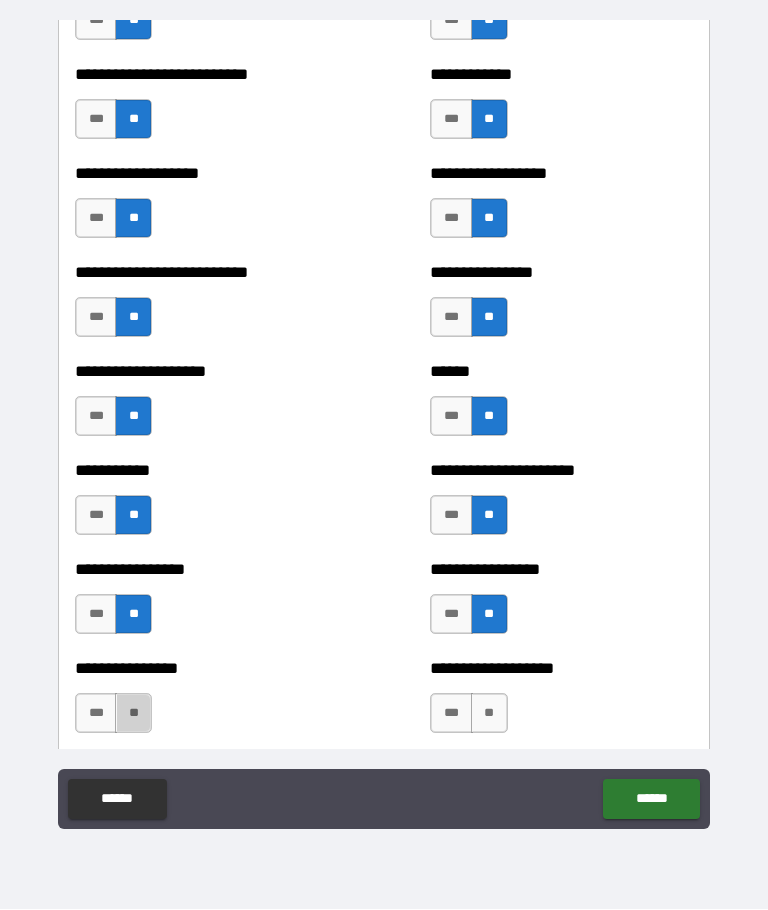 click on "**" at bounding box center [133, 714] 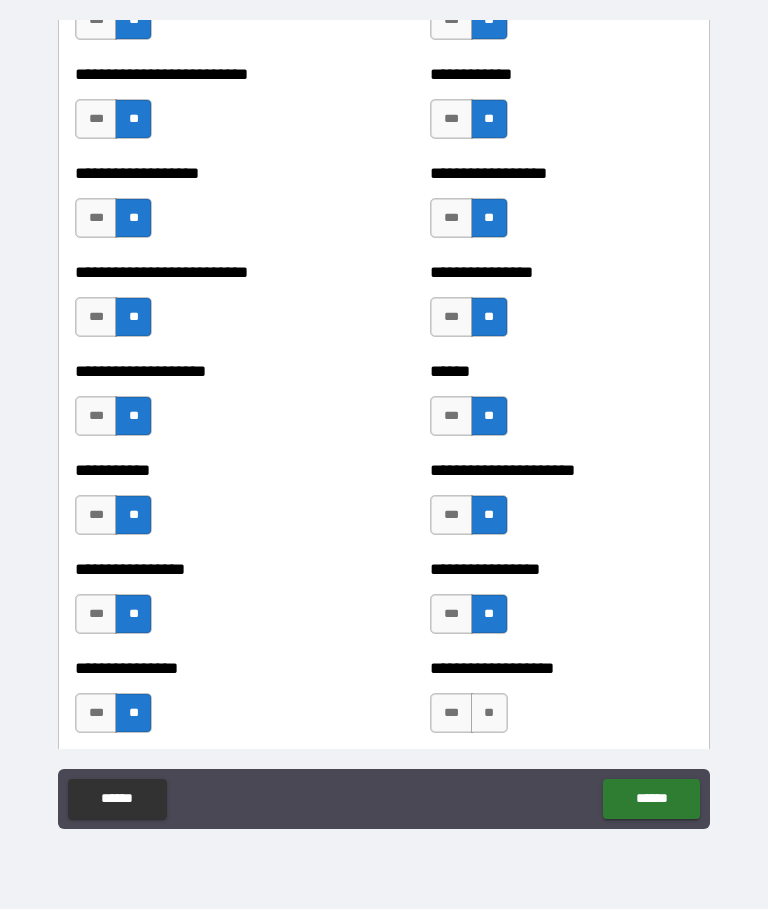 click on "**" at bounding box center (489, 714) 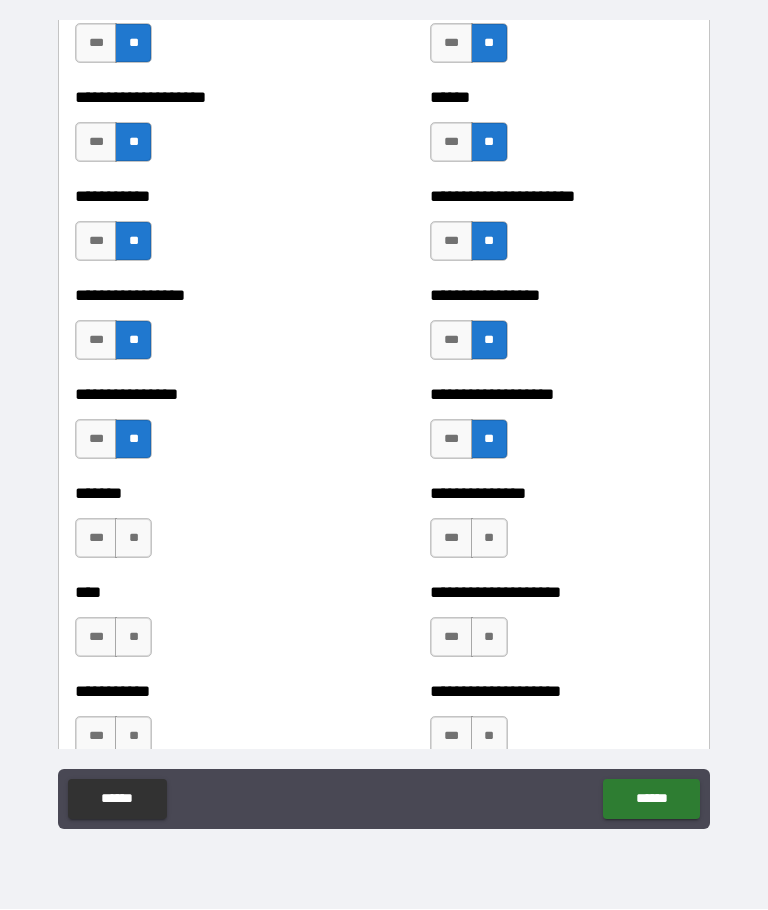 scroll, scrollTop: 6248, scrollLeft: 0, axis: vertical 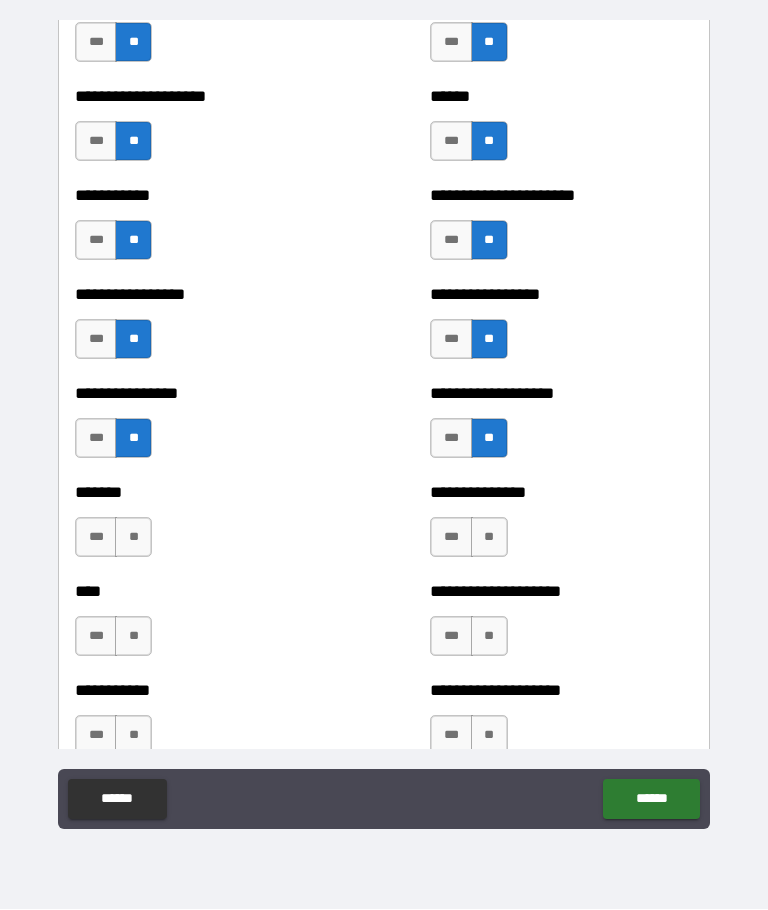 click on "**" at bounding box center [489, 538] 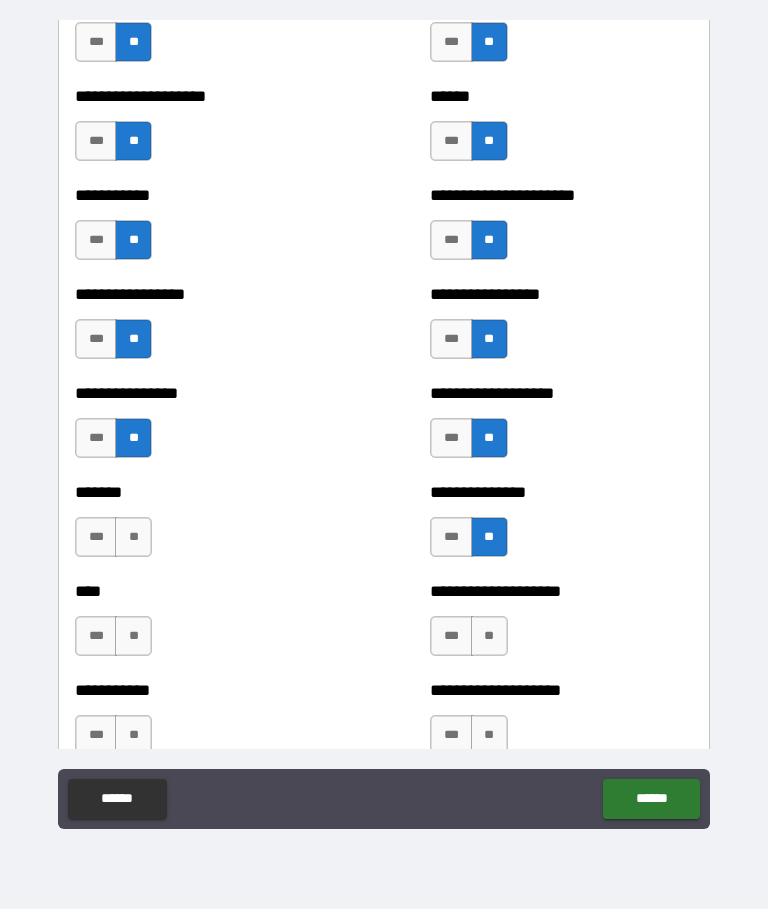click on "**" at bounding box center [133, 538] 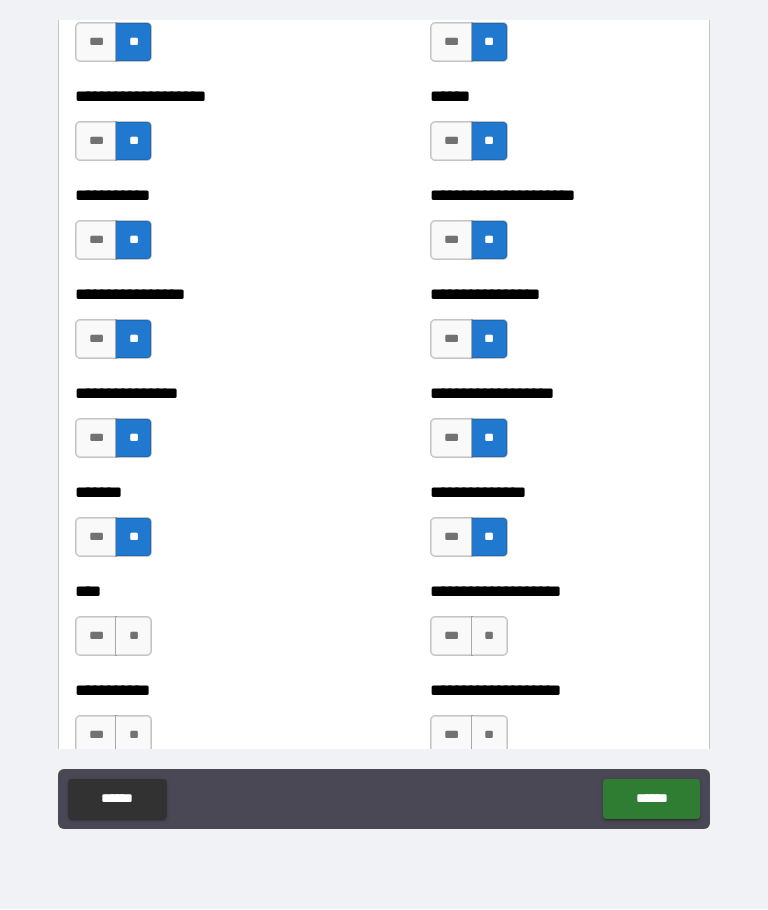 click on "**" at bounding box center (133, 637) 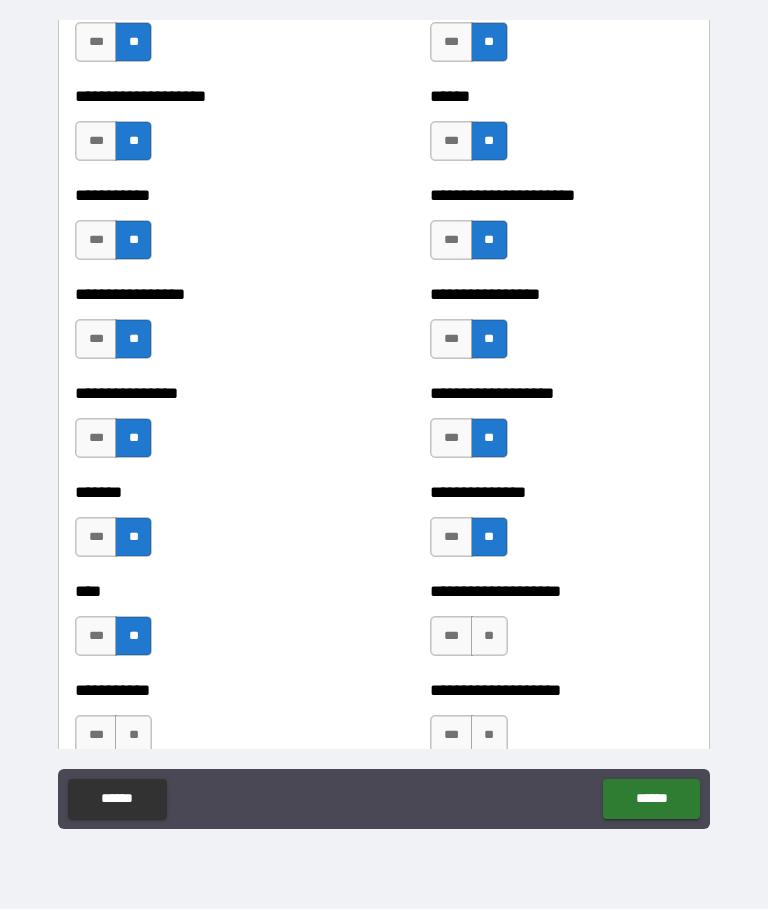 click on "**" at bounding box center [489, 637] 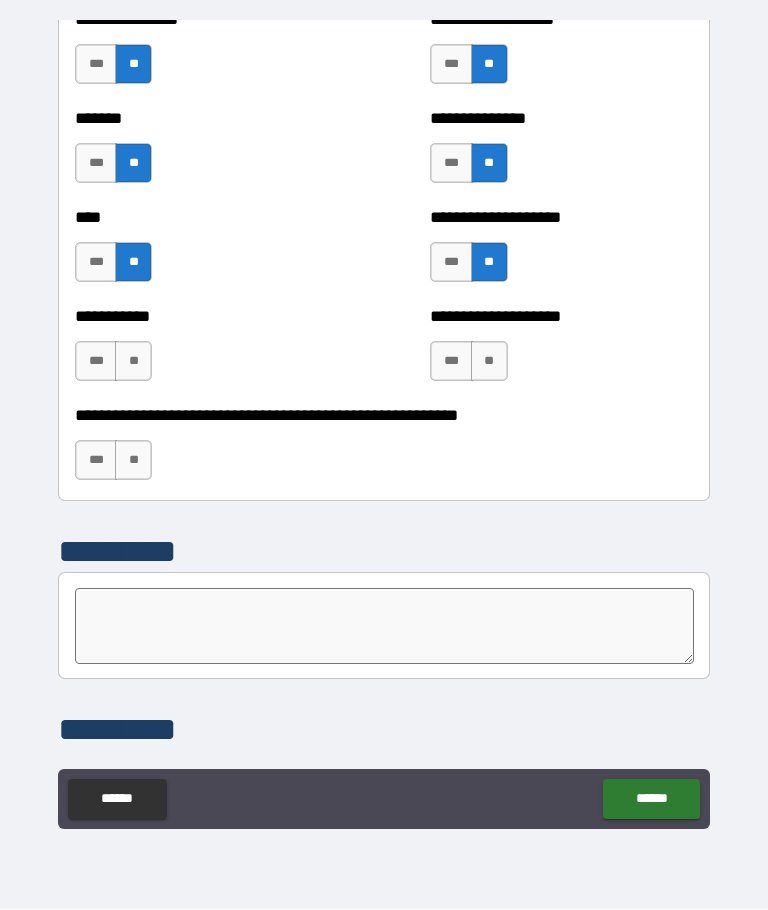 scroll, scrollTop: 6624, scrollLeft: 0, axis: vertical 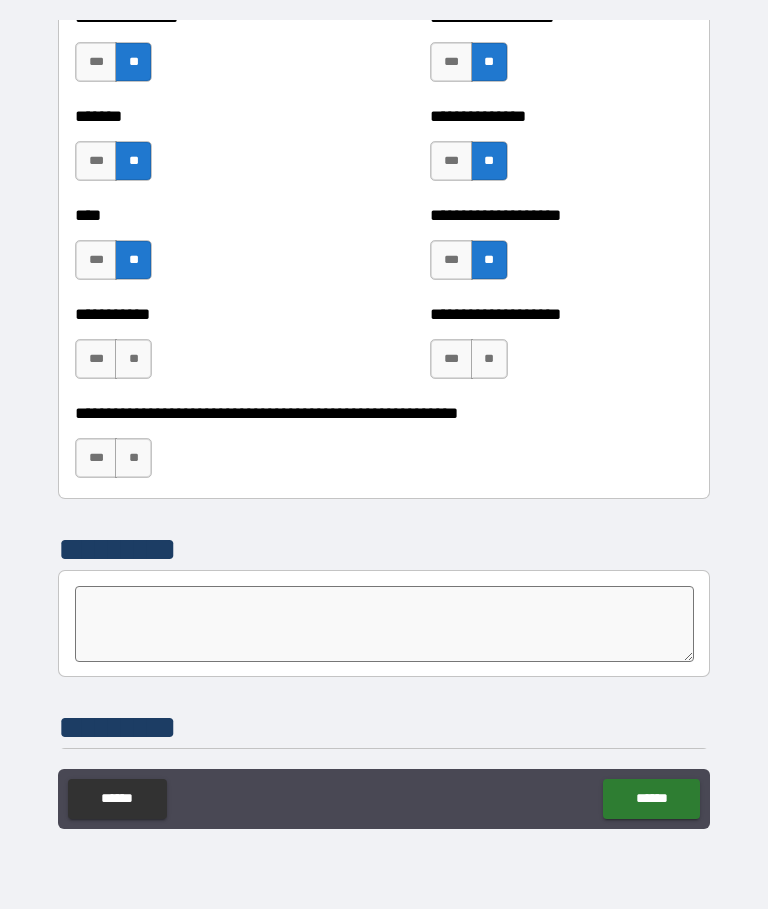 click on "**" at bounding box center [489, 360] 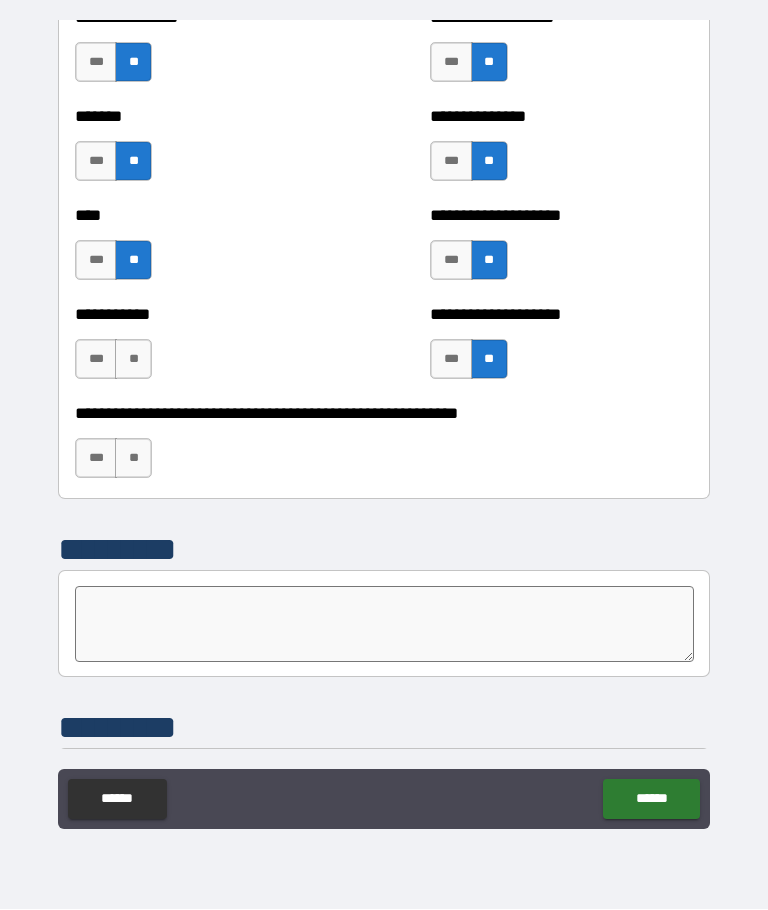 click on "**" at bounding box center [133, 360] 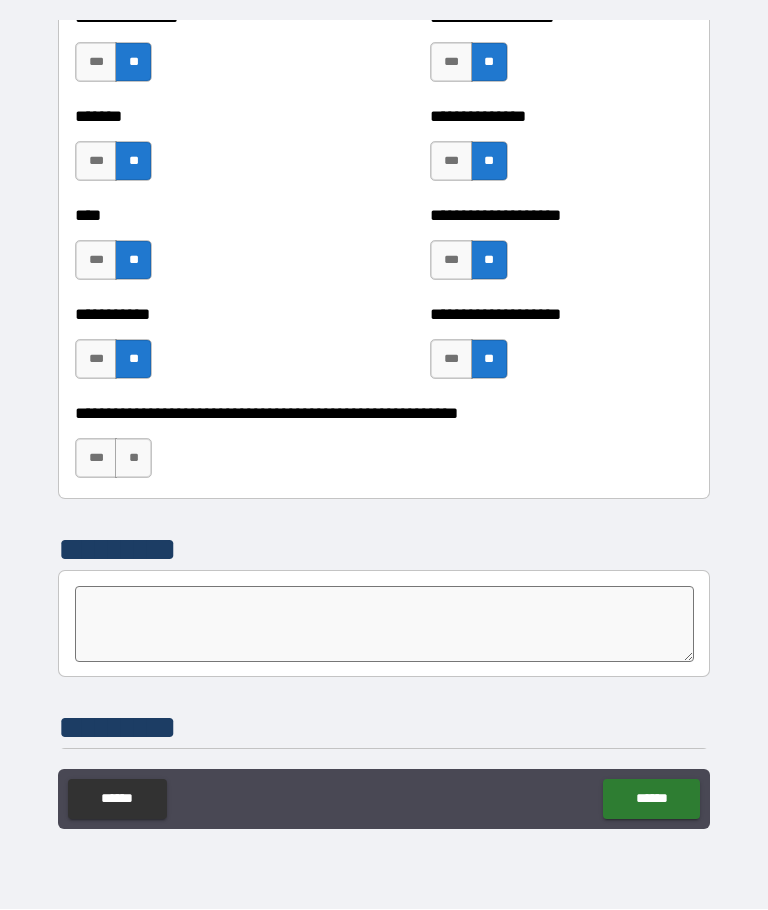 click on "**" at bounding box center (133, 459) 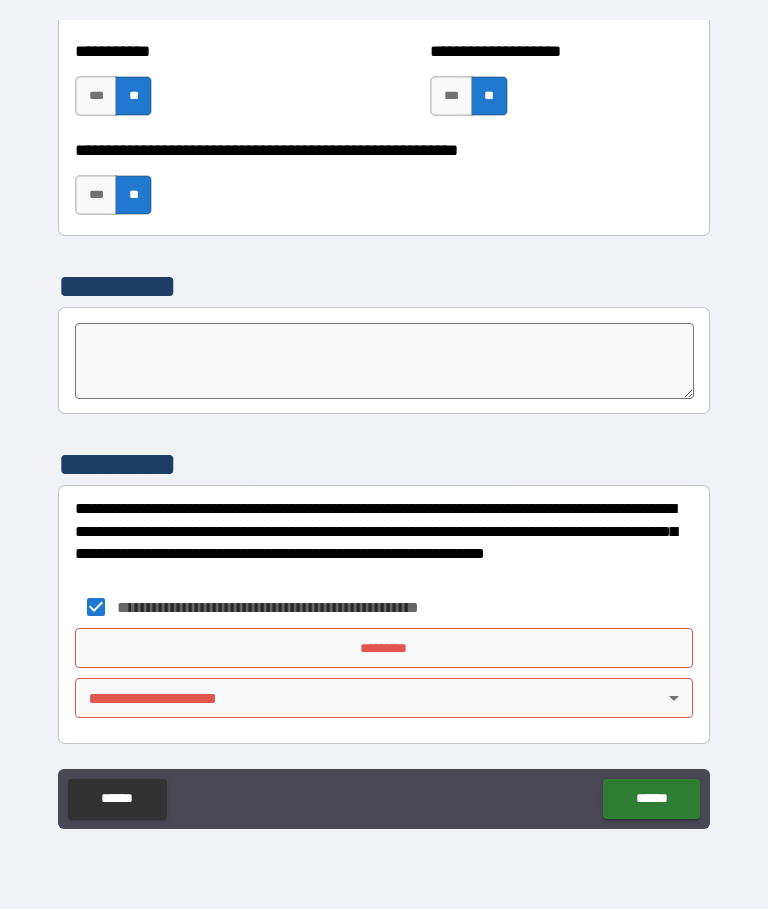 scroll, scrollTop: 6887, scrollLeft: 0, axis: vertical 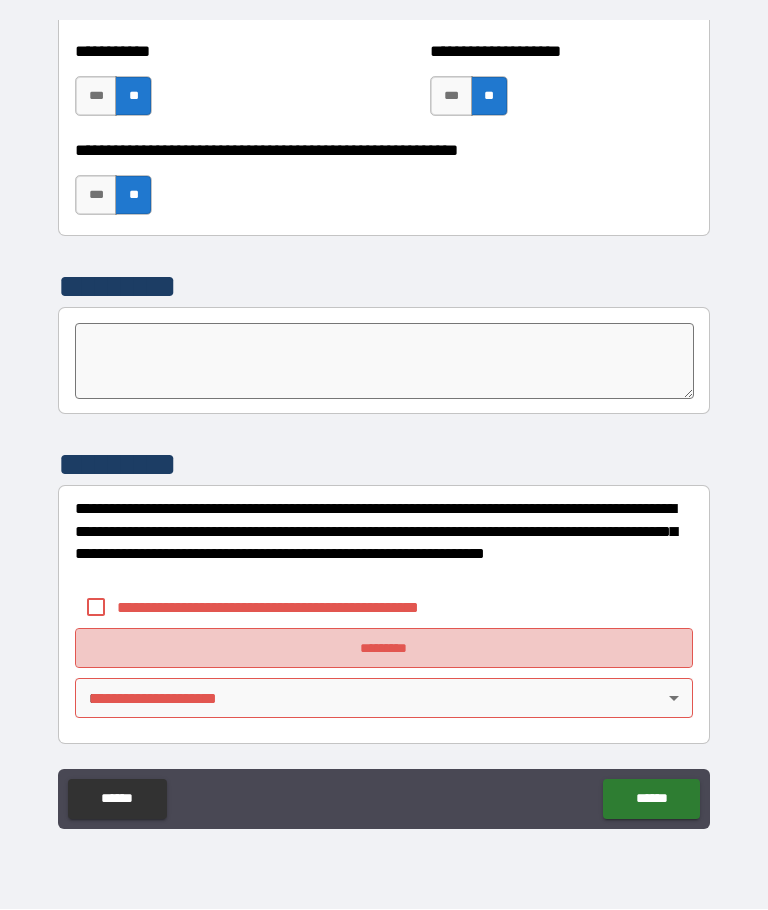 click on "*********" at bounding box center (384, 649) 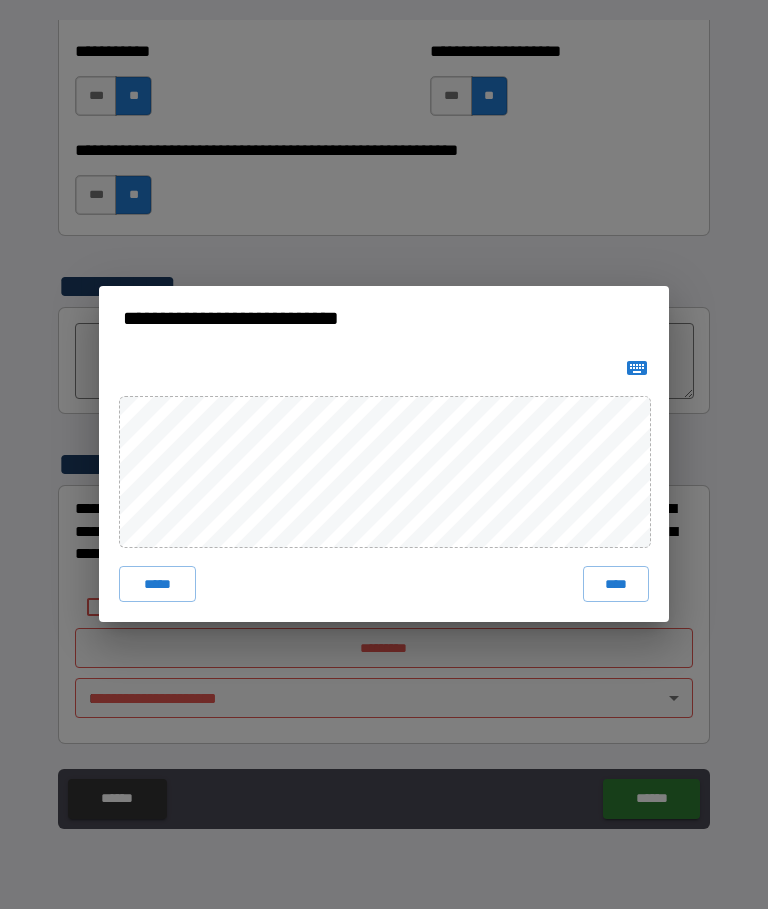 click on "*****" at bounding box center (157, 585) 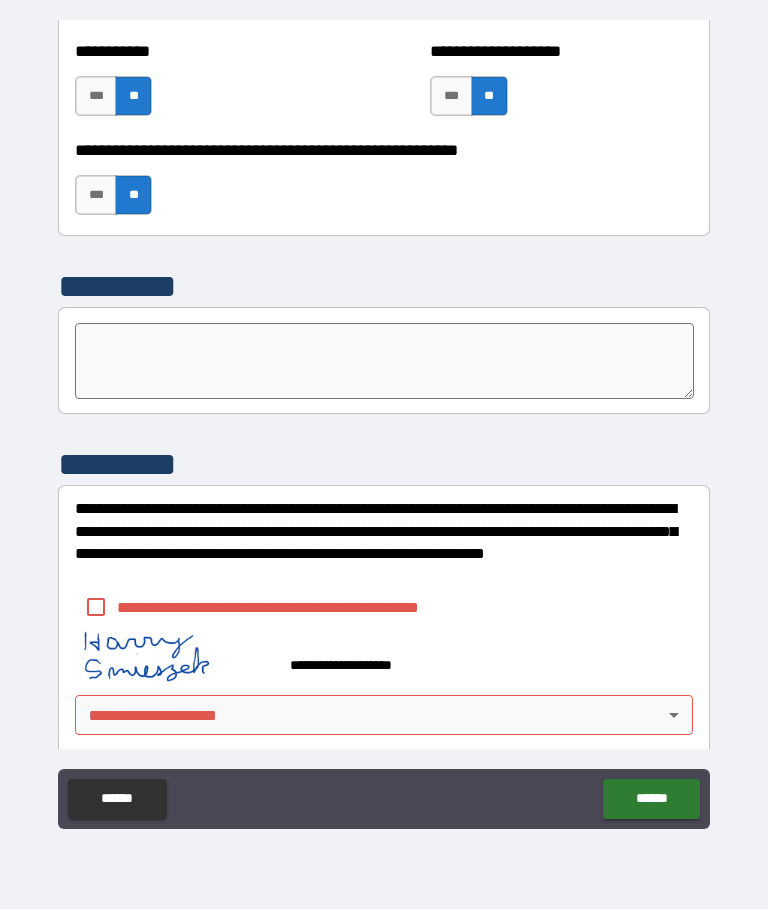 click on "******" at bounding box center [651, 800] 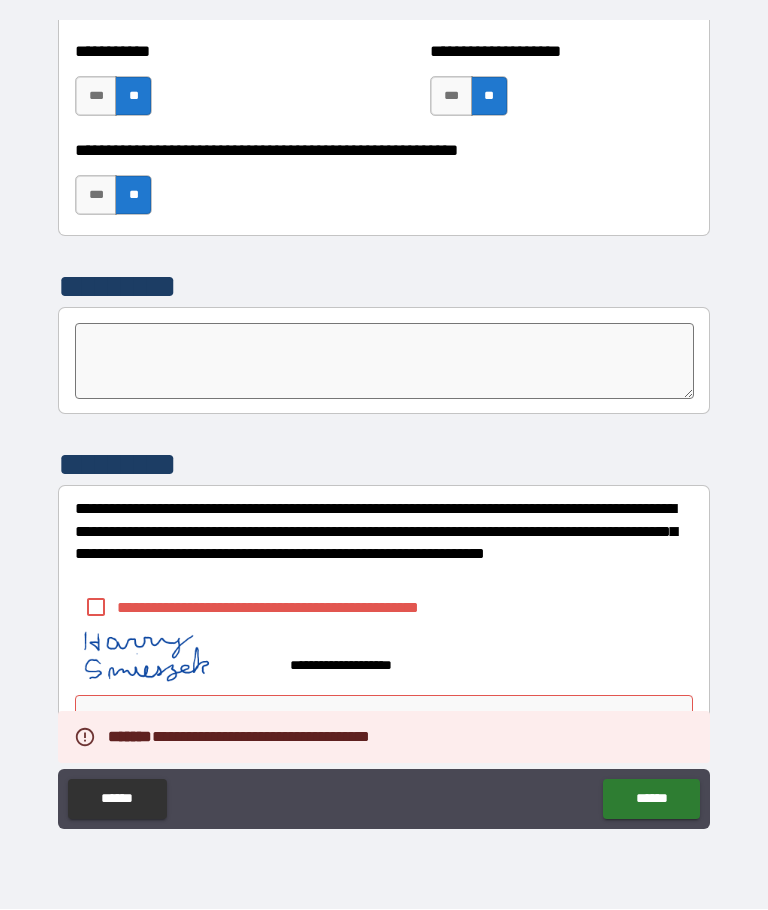 click on "**********" at bounding box center [384, 657] 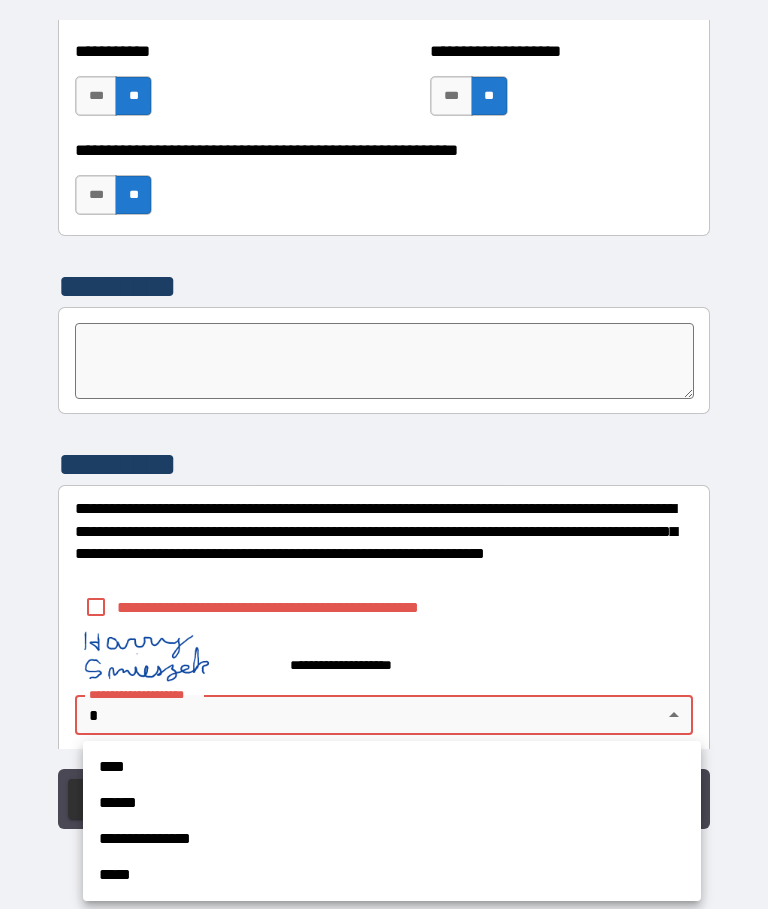 click on "*****" at bounding box center [392, 876] 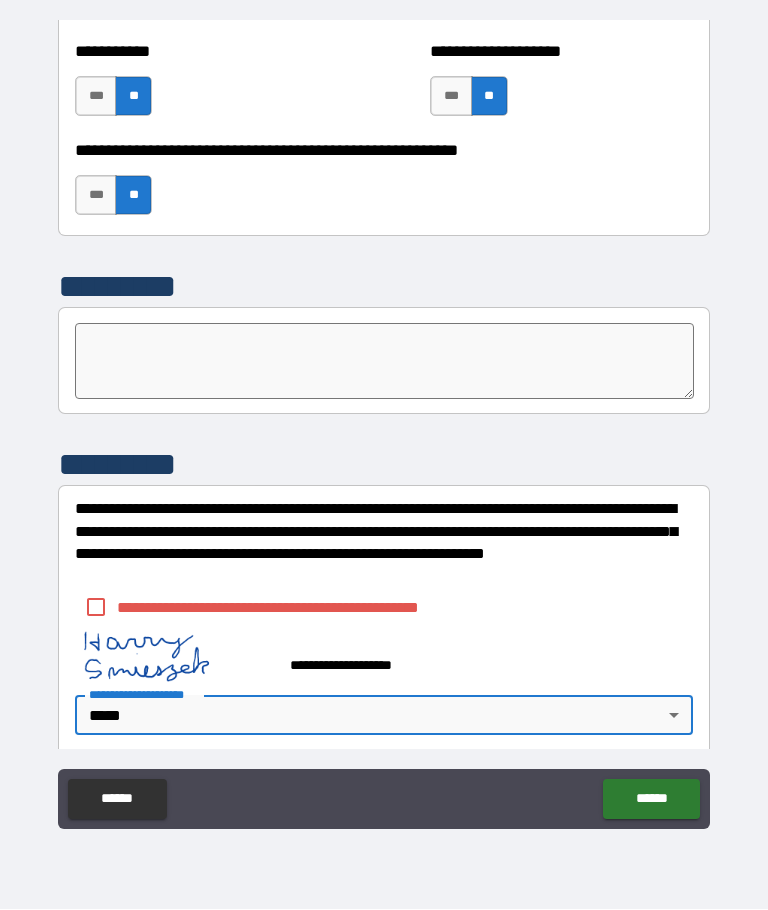 click on "******" at bounding box center (651, 800) 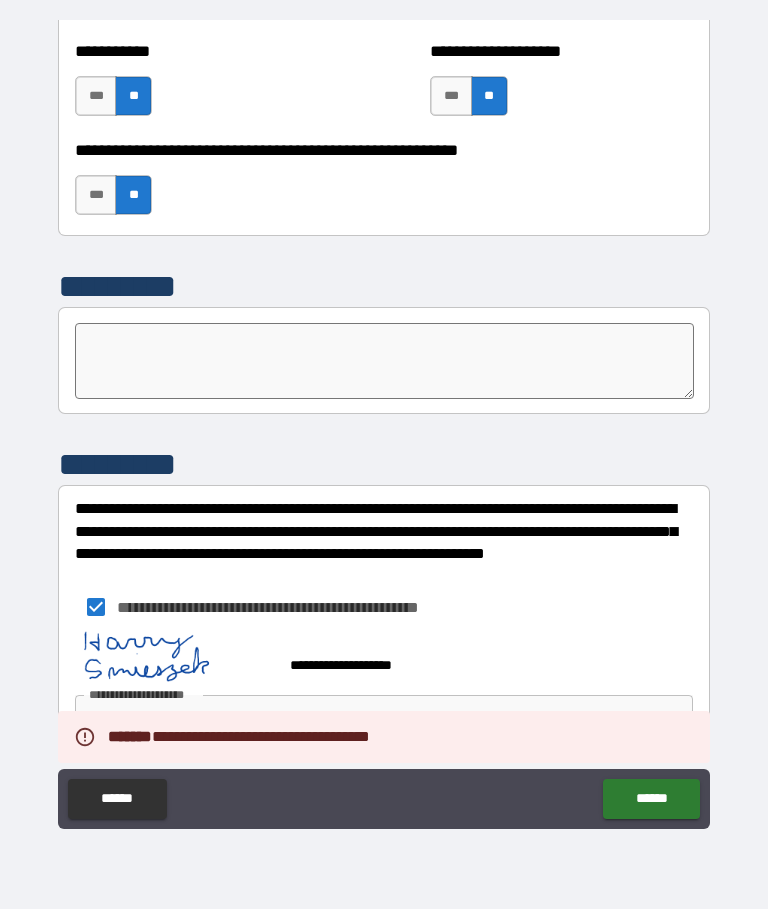 click on "******" at bounding box center (651, 800) 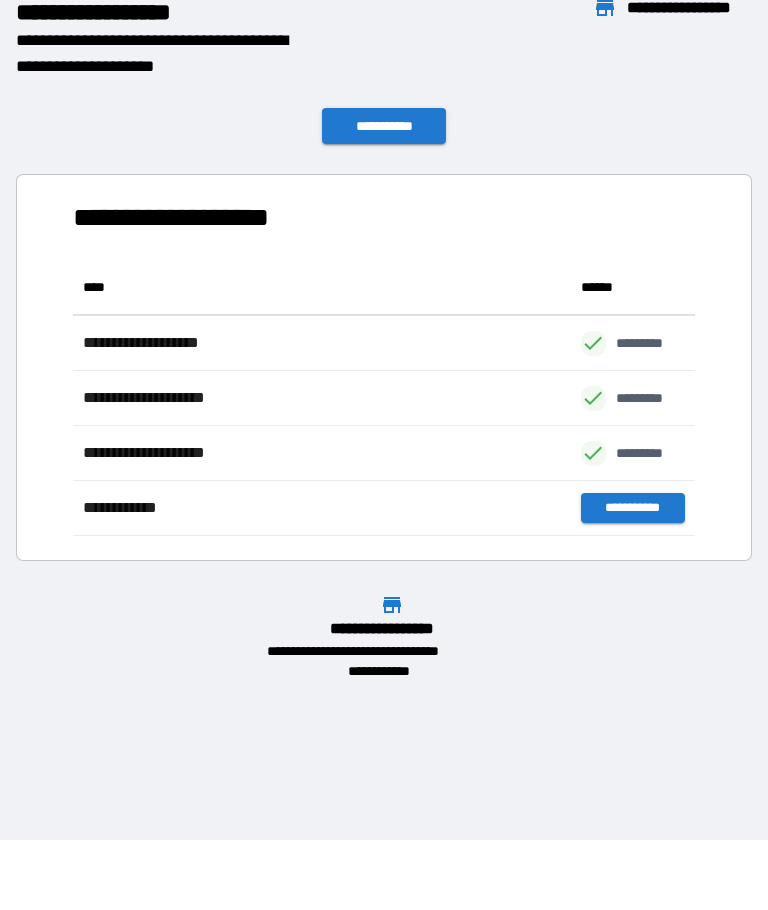 scroll, scrollTop: 276, scrollLeft: 622, axis: both 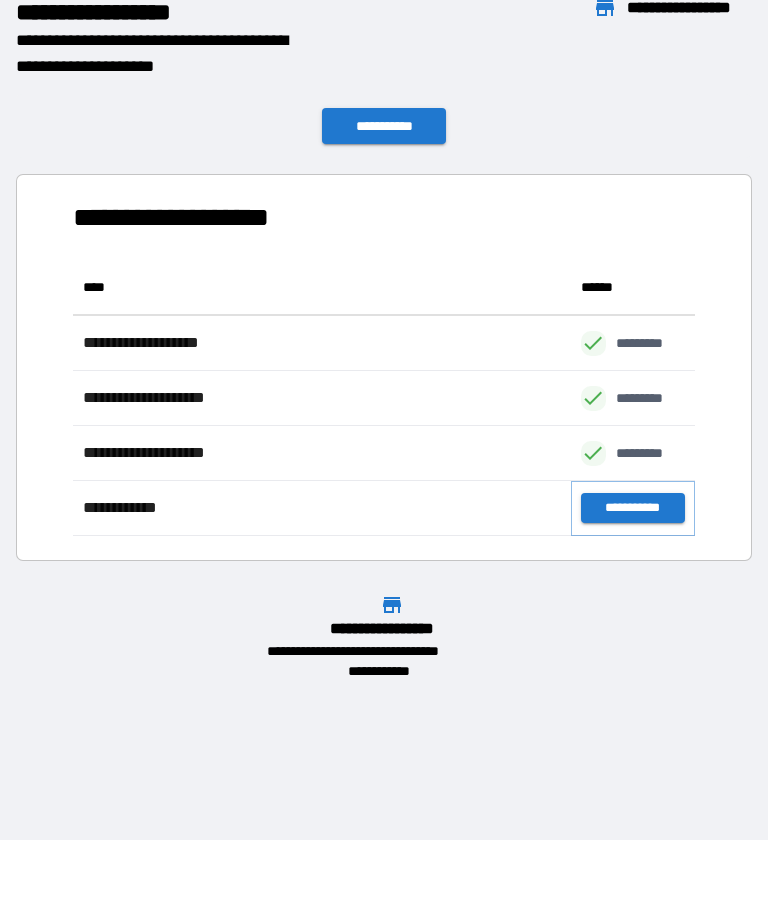 click on "**********" at bounding box center (633, 509) 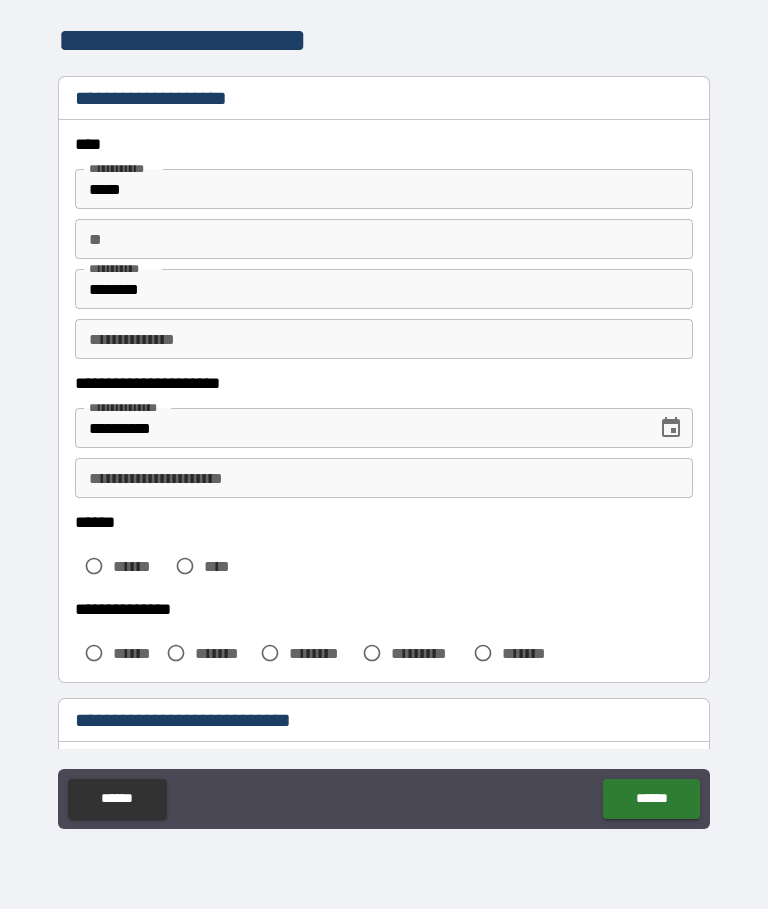 click on "**" at bounding box center (384, 240) 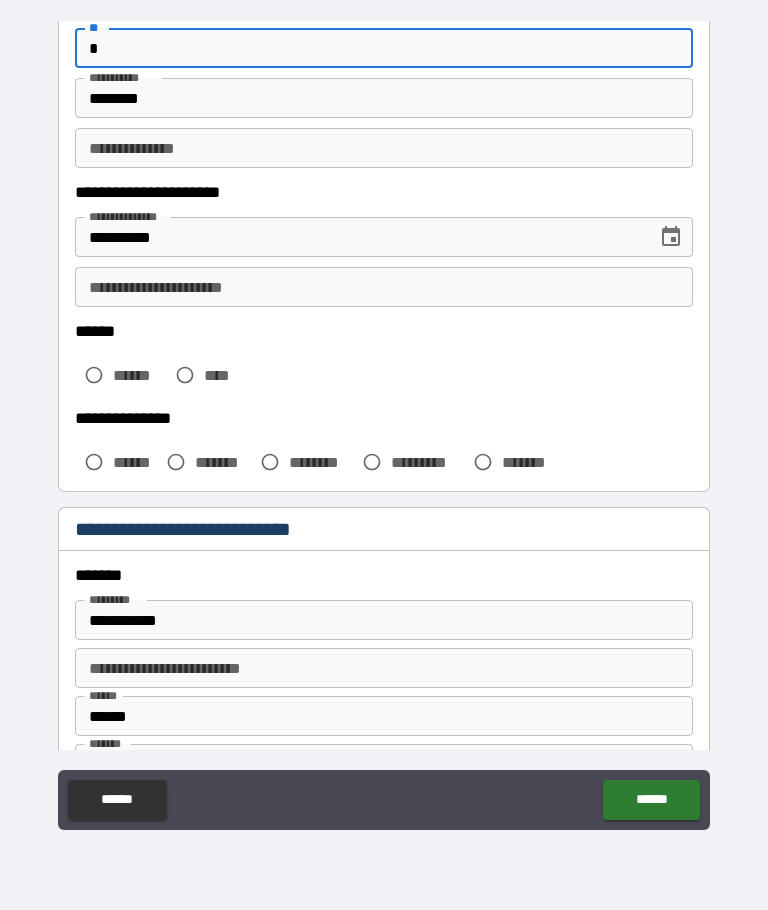 scroll, scrollTop: 193, scrollLeft: 0, axis: vertical 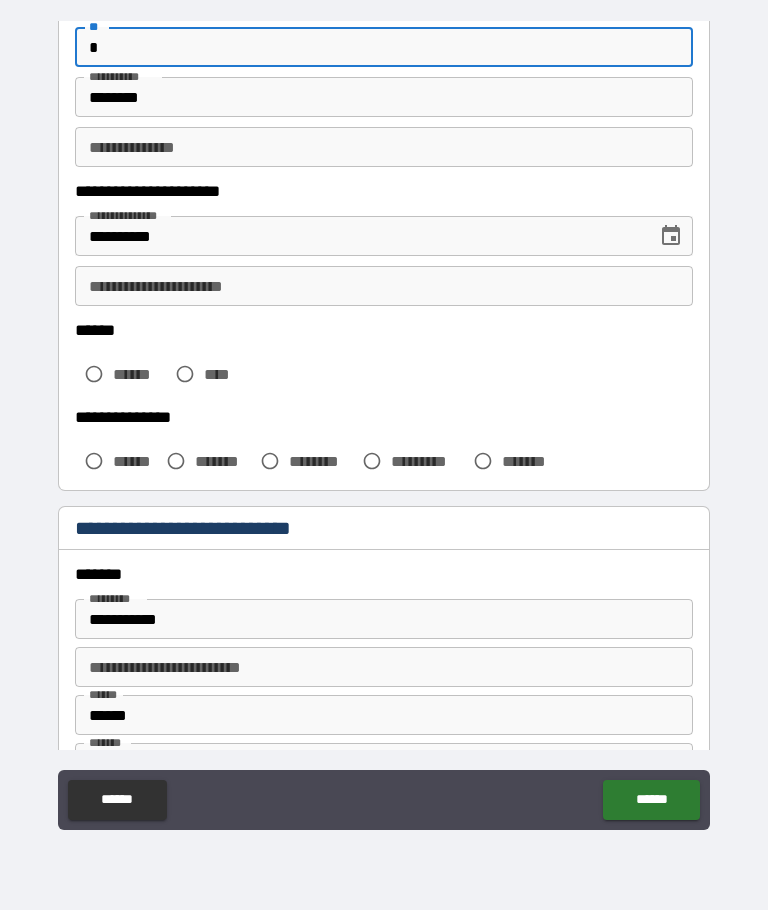 type on "*" 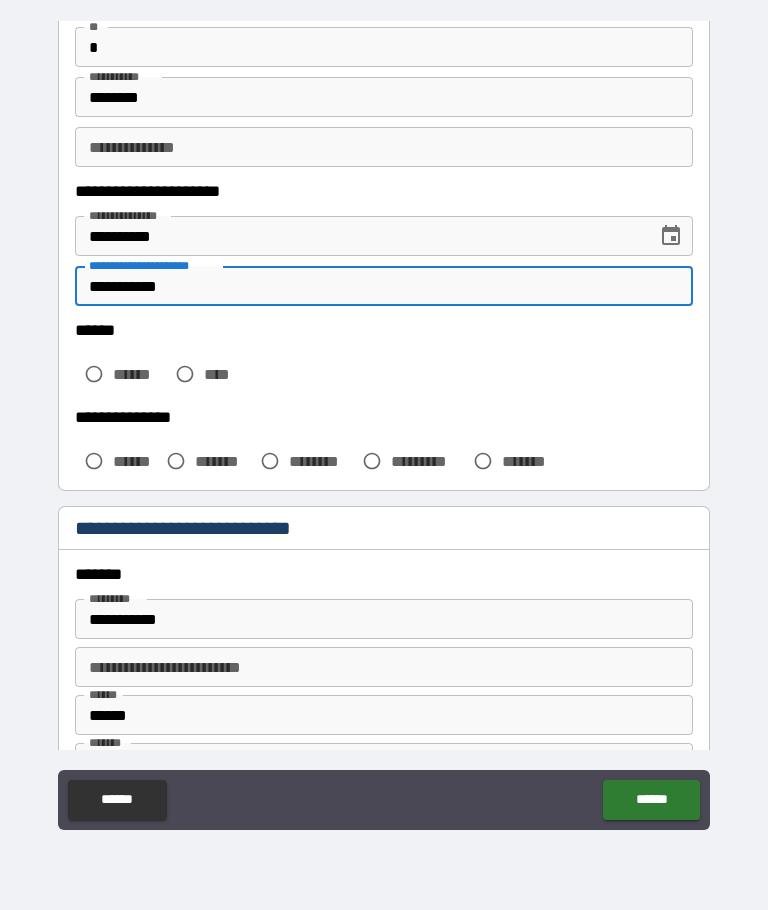 type on "**********" 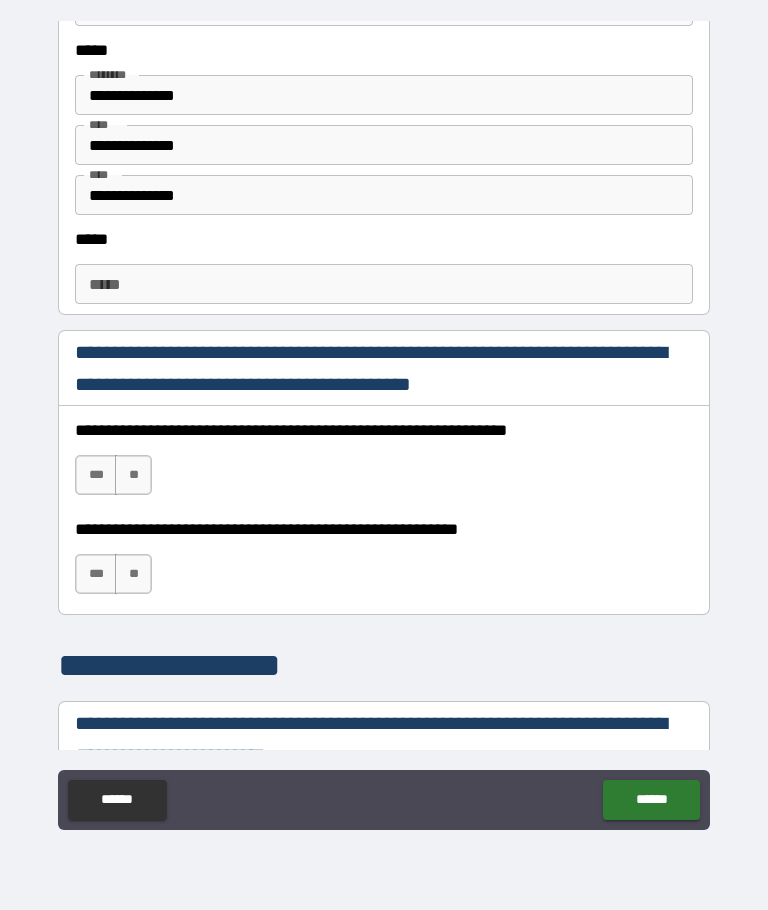 scroll, scrollTop: 957, scrollLeft: 0, axis: vertical 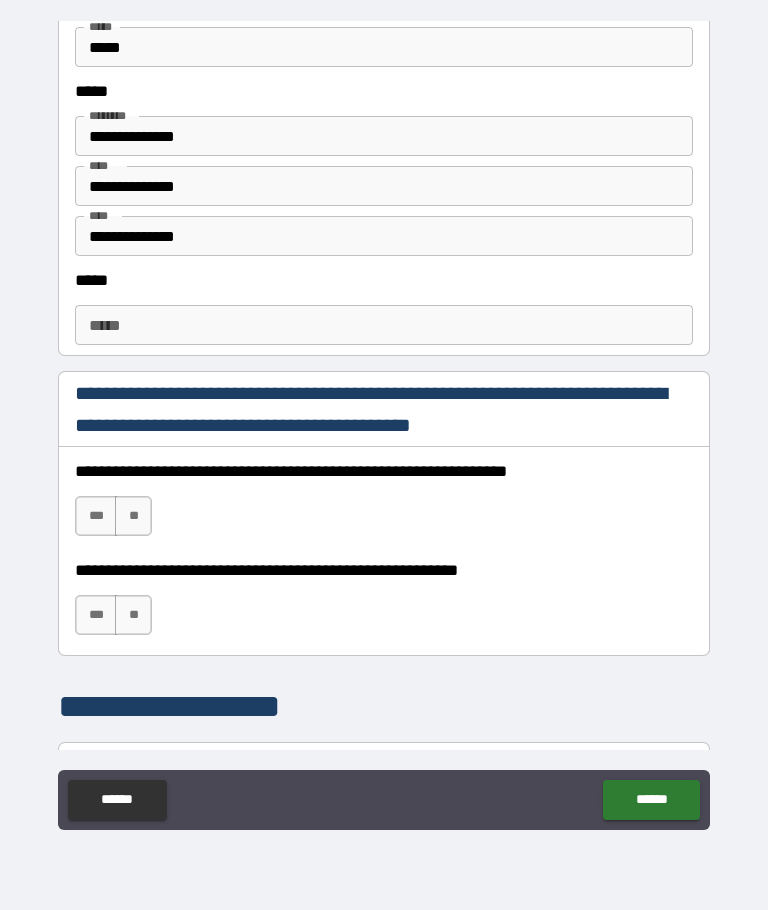 click on "*****" at bounding box center [384, 325] 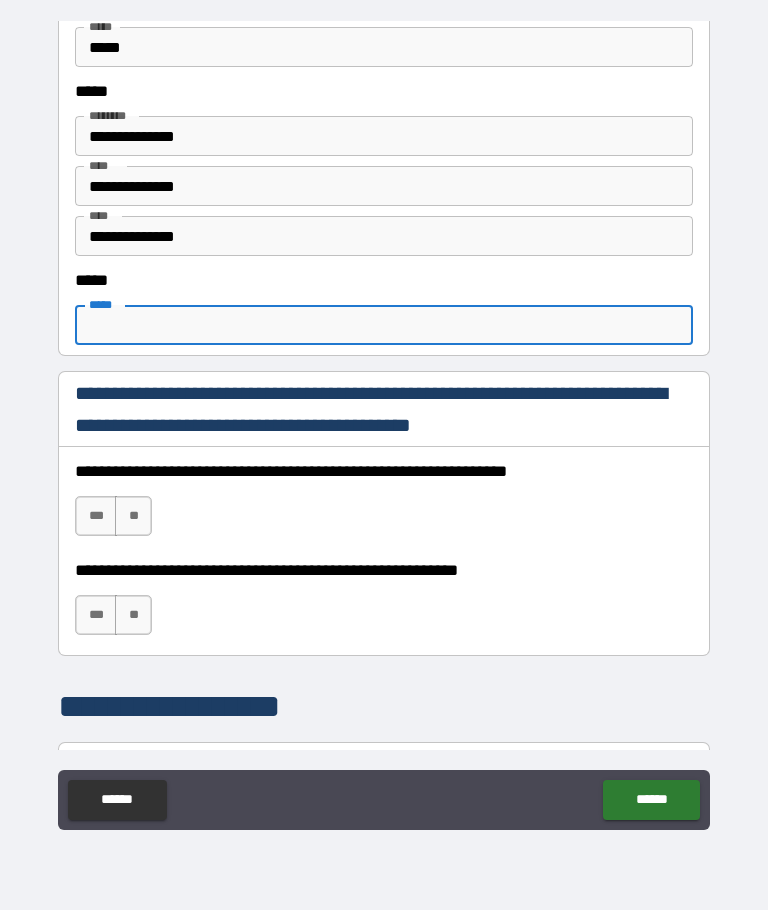 type on "*" 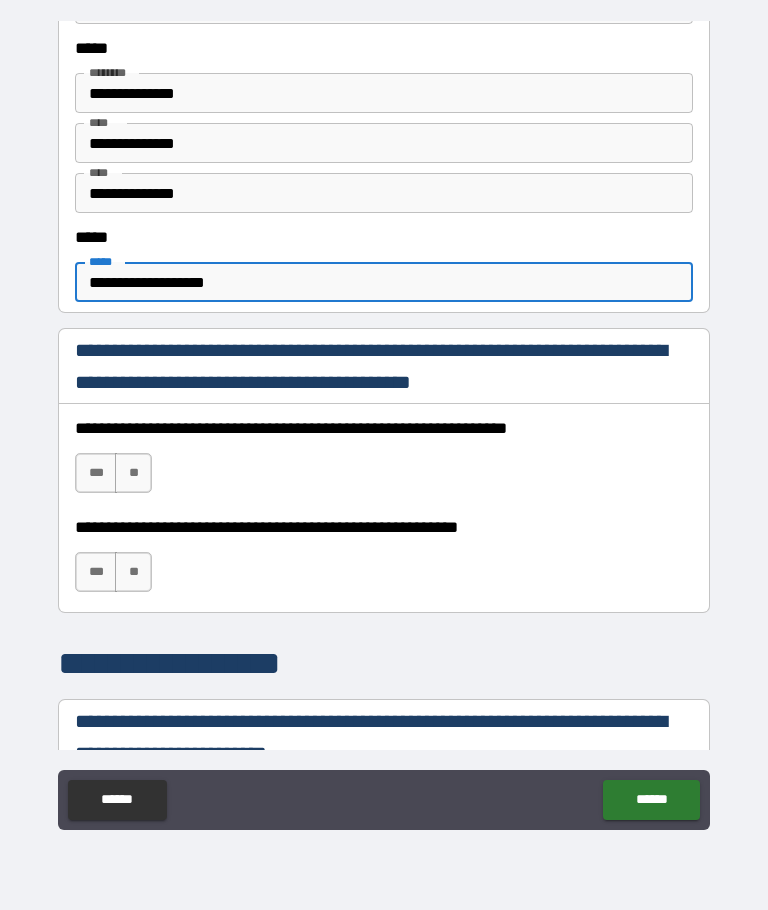 scroll, scrollTop: 1000, scrollLeft: 0, axis: vertical 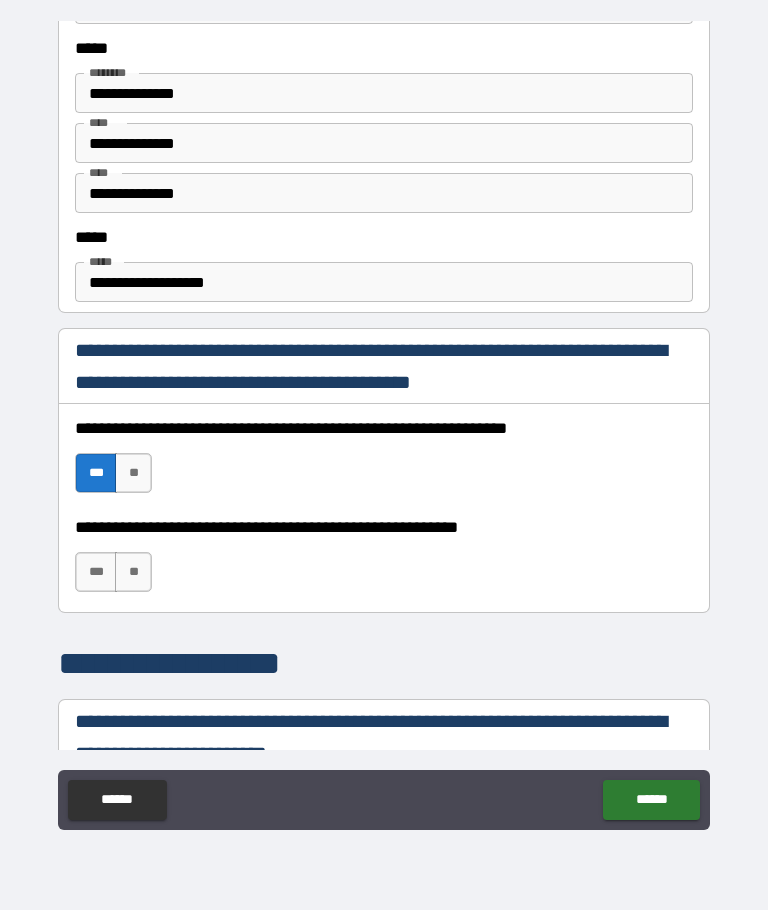 click on "***" at bounding box center [96, 572] 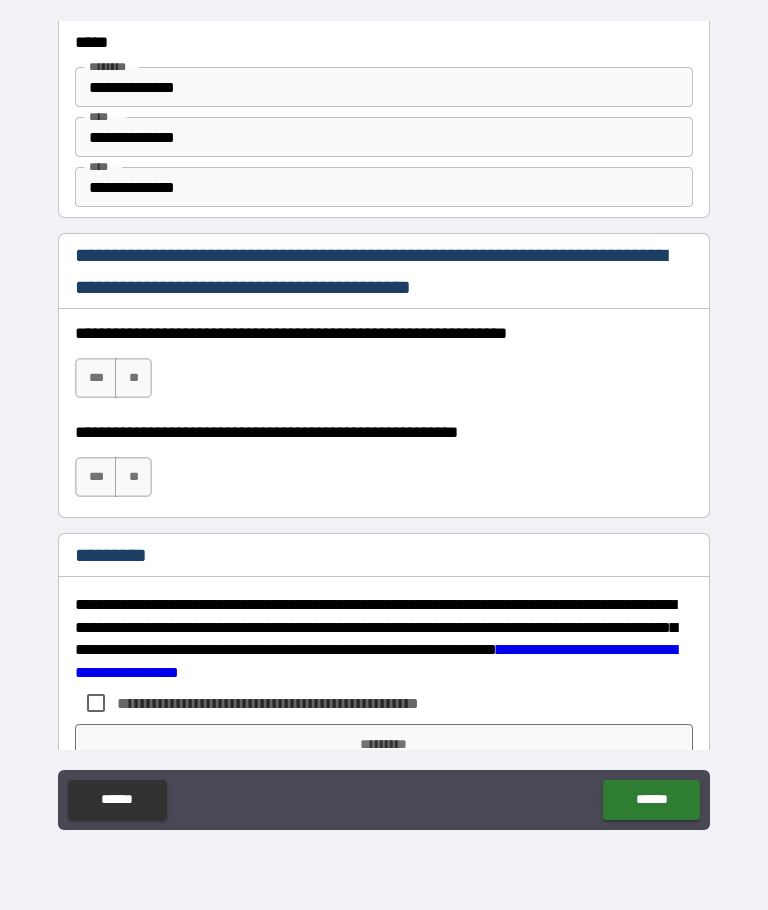 scroll, scrollTop: 2676, scrollLeft: 0, axis: vertical 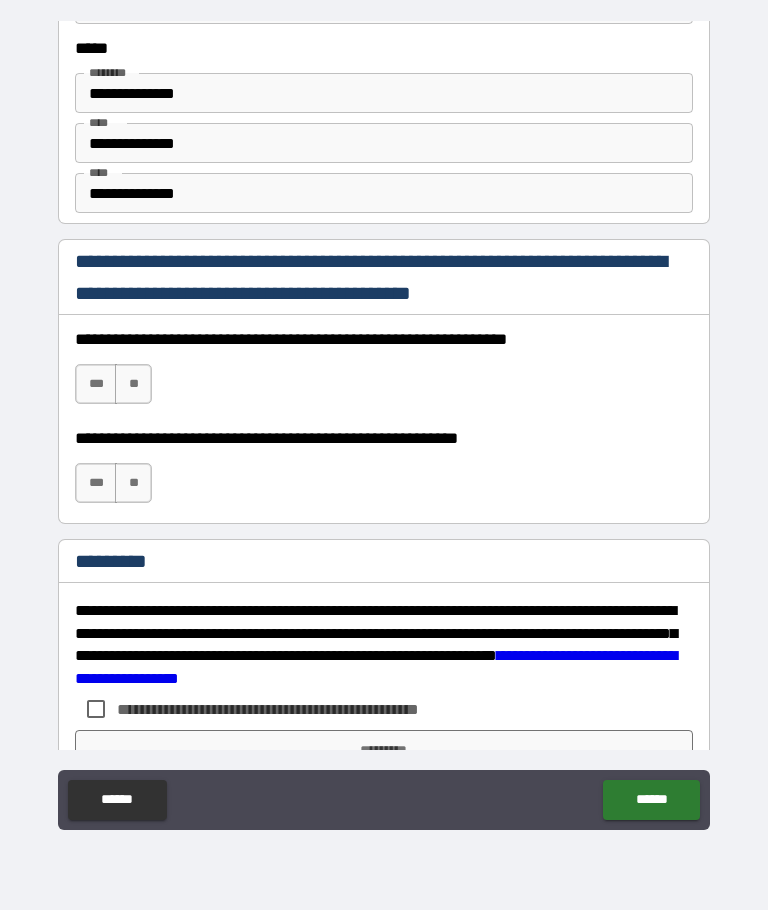 click on "***" at bounding box center (96, 384) 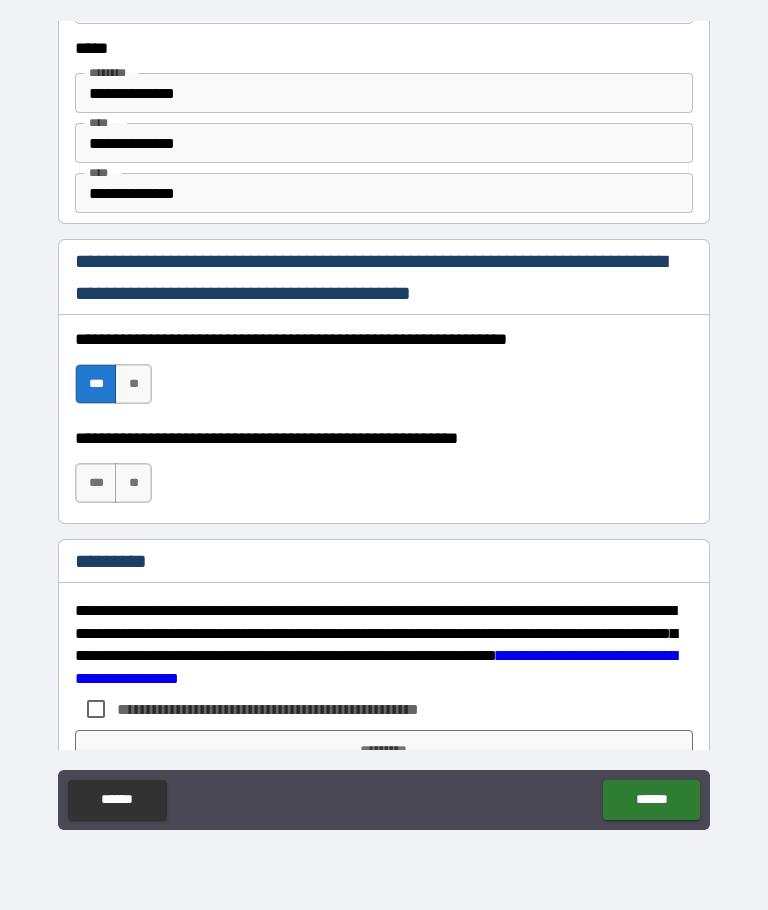 click on "***" at bounding box center [96, 483] 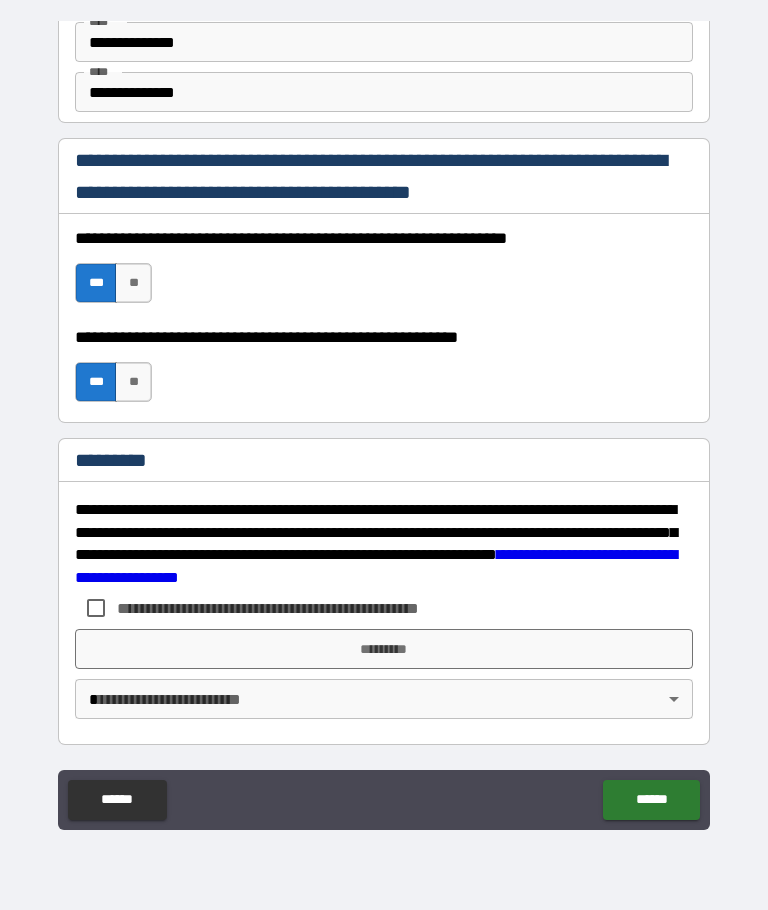 scroll, scrollTop: 2777, scrollLeft: 0, axis: vertical 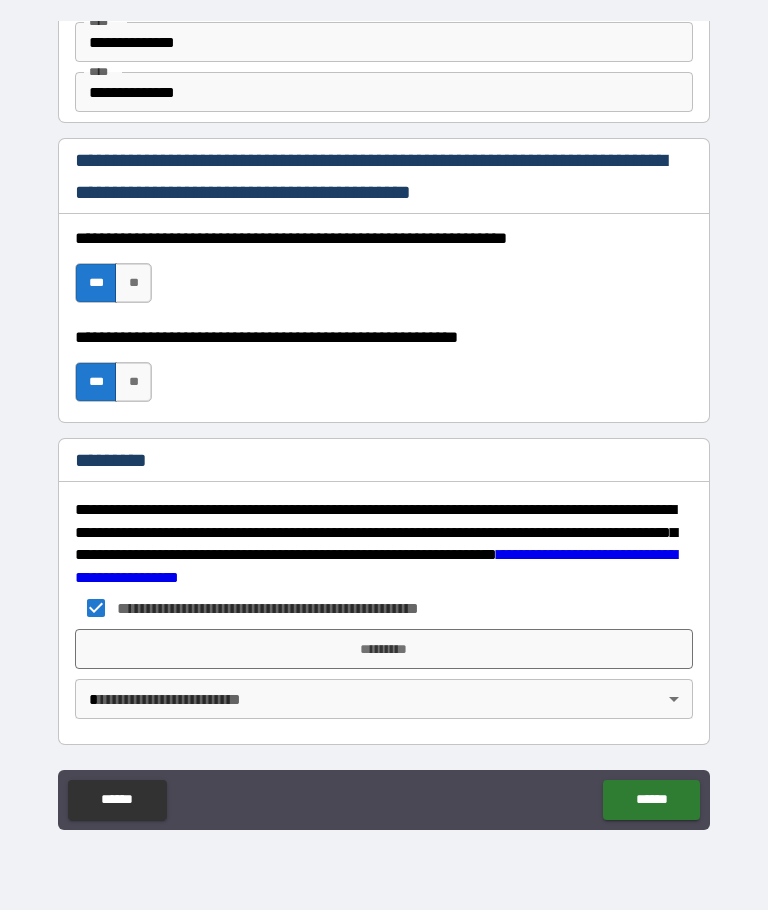 click on "*********" at bounding box center [384, 649] 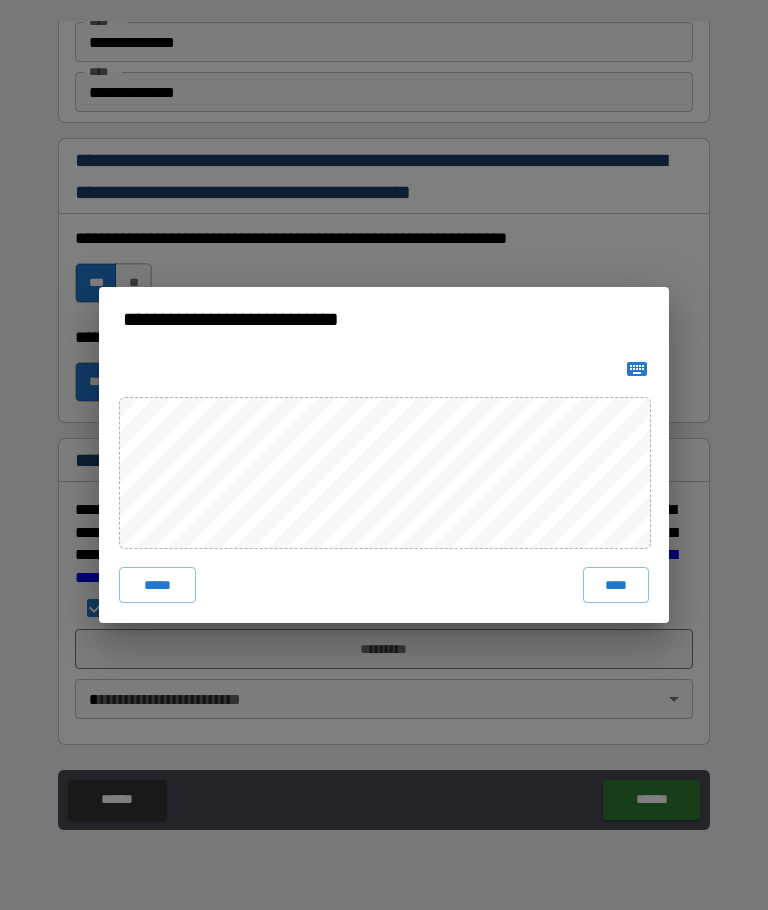 click on "****" at bounding box center [616, 585] 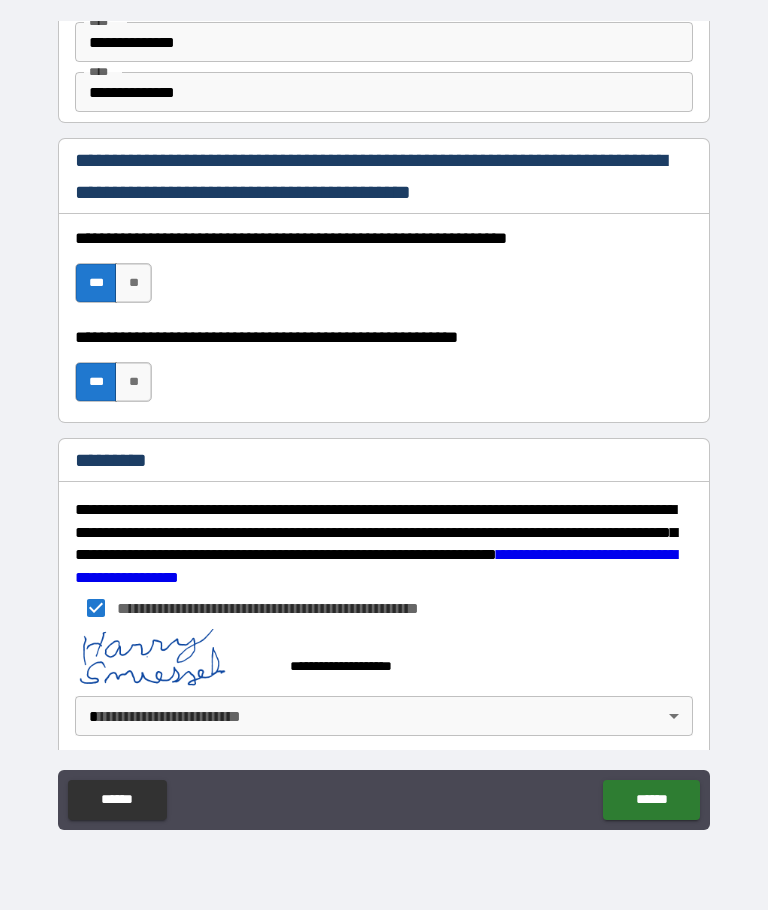 click on "**********" at bounding box center [384, 420] 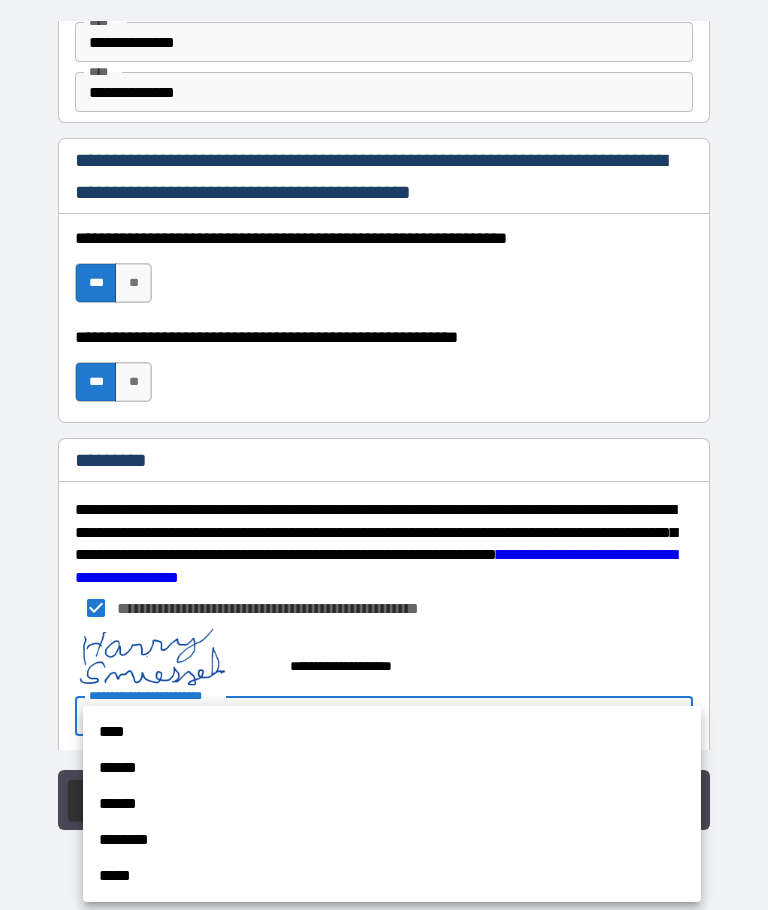 click on "****" at bounding box center [392, 732] 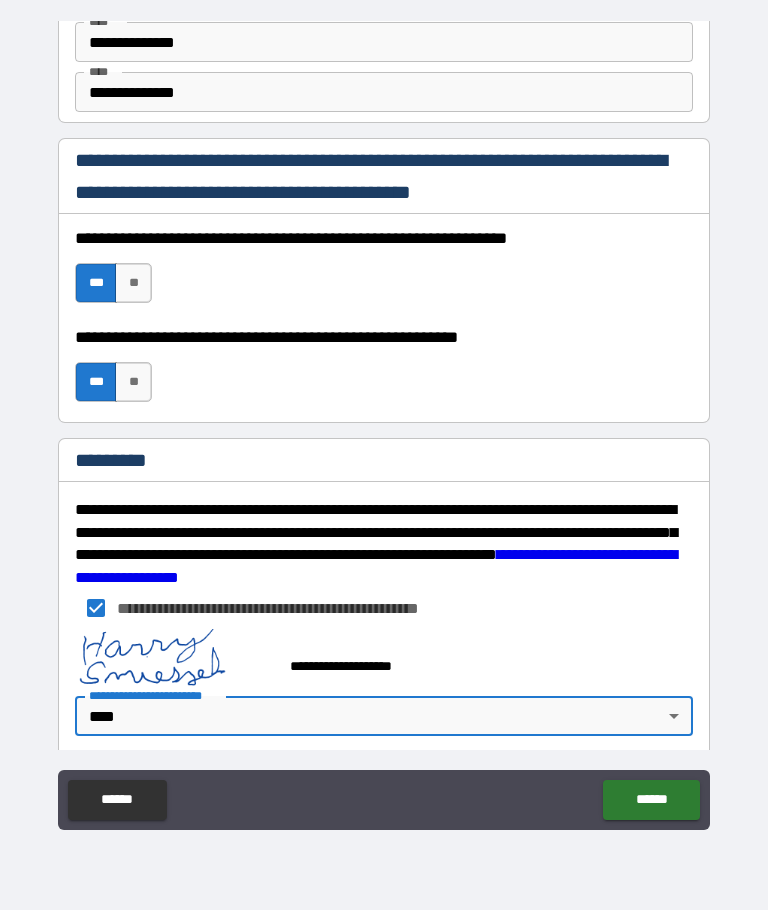 click on "******" at bounding box center [651, 800] 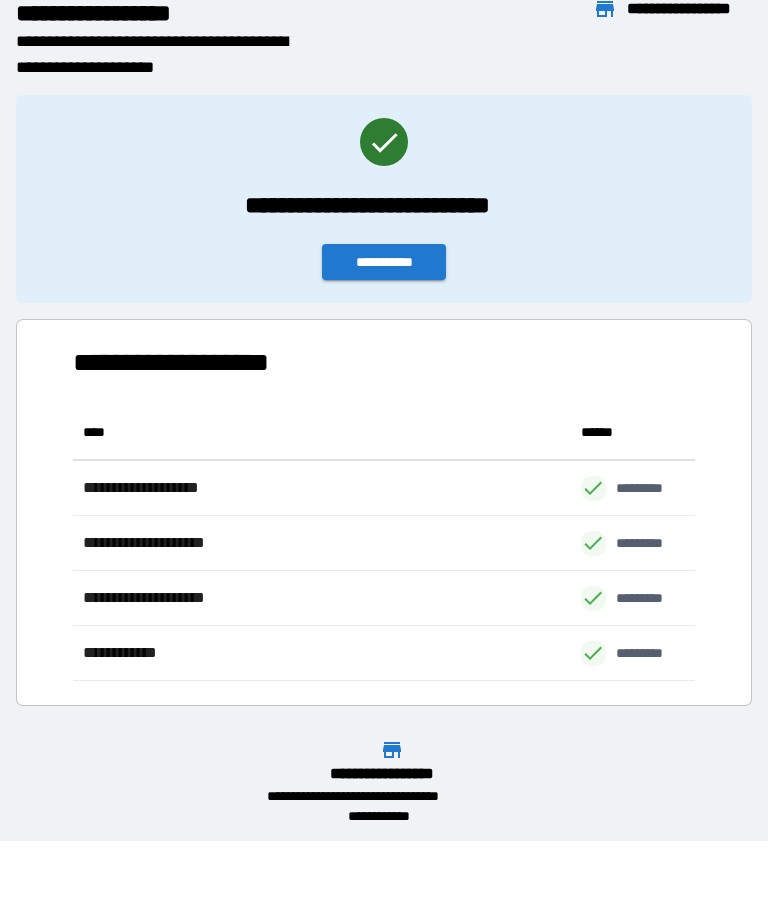 scroll, scrollTop: 276, scrollLeft: 622, axis: both 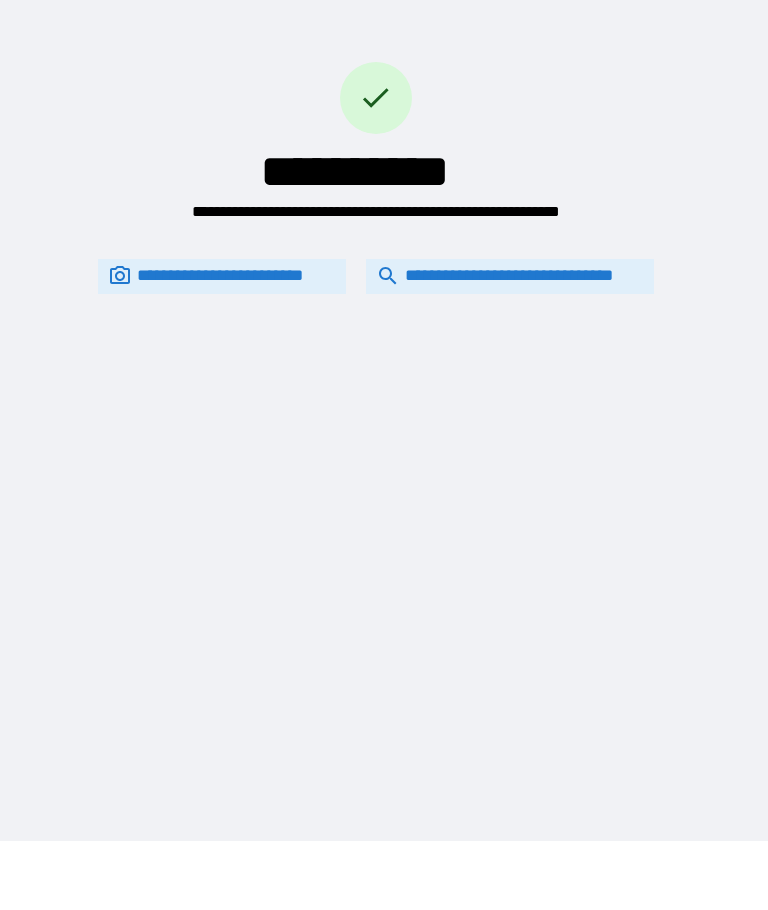 click on "**********" at bounding box center [510, 276] 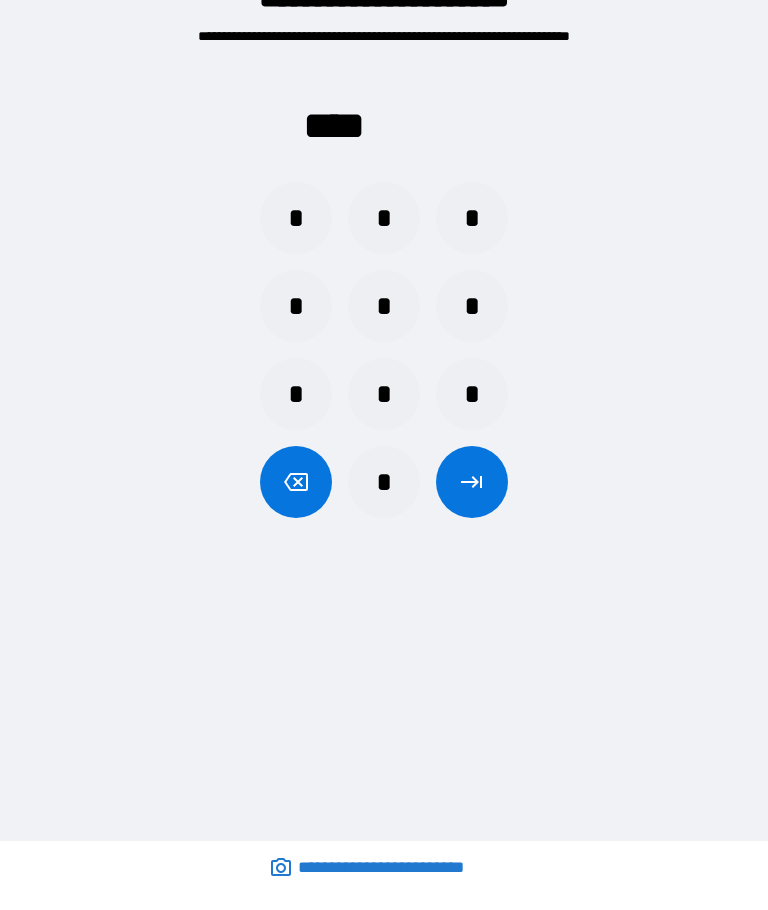 click on "*" at bounding box center [296, 306] 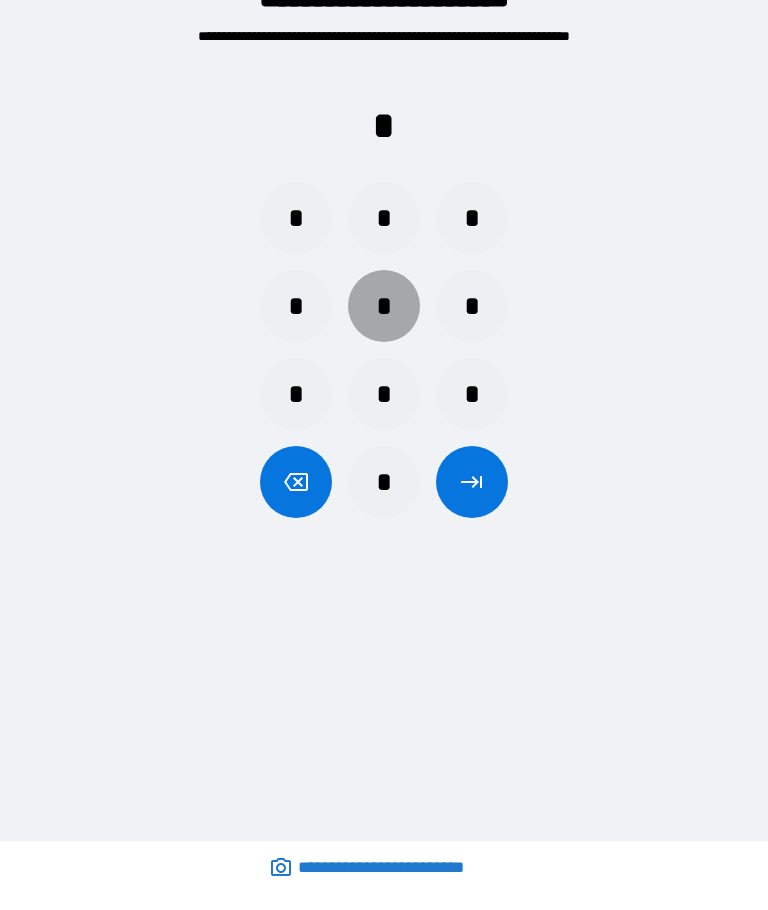 click on "*" at bounding box center (384, 306) 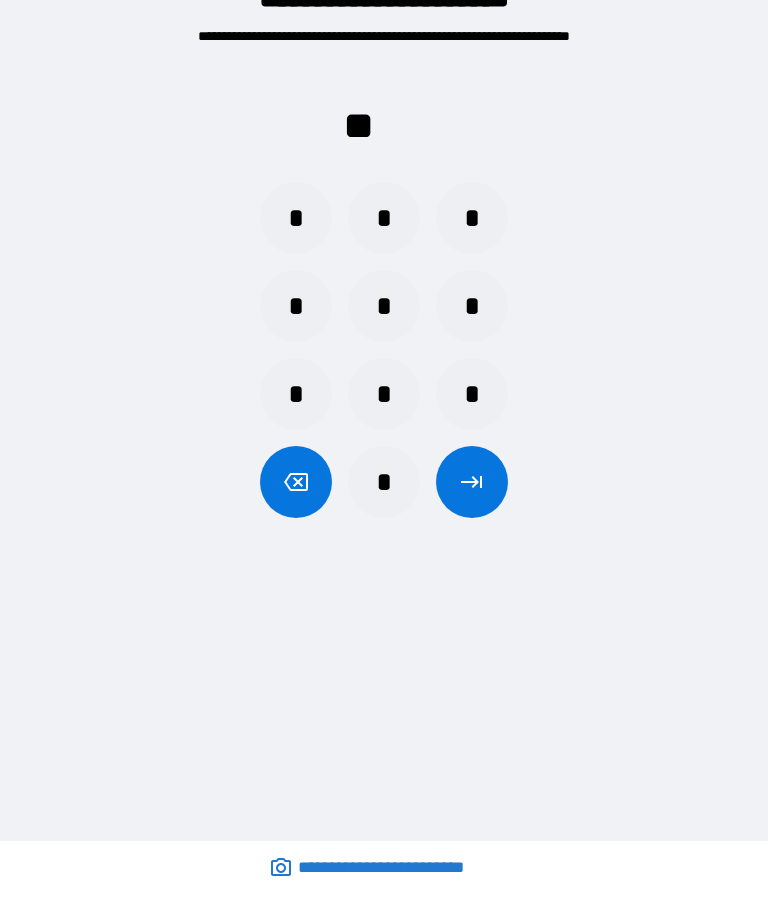 click on "*" at bounding box center (384, 218) 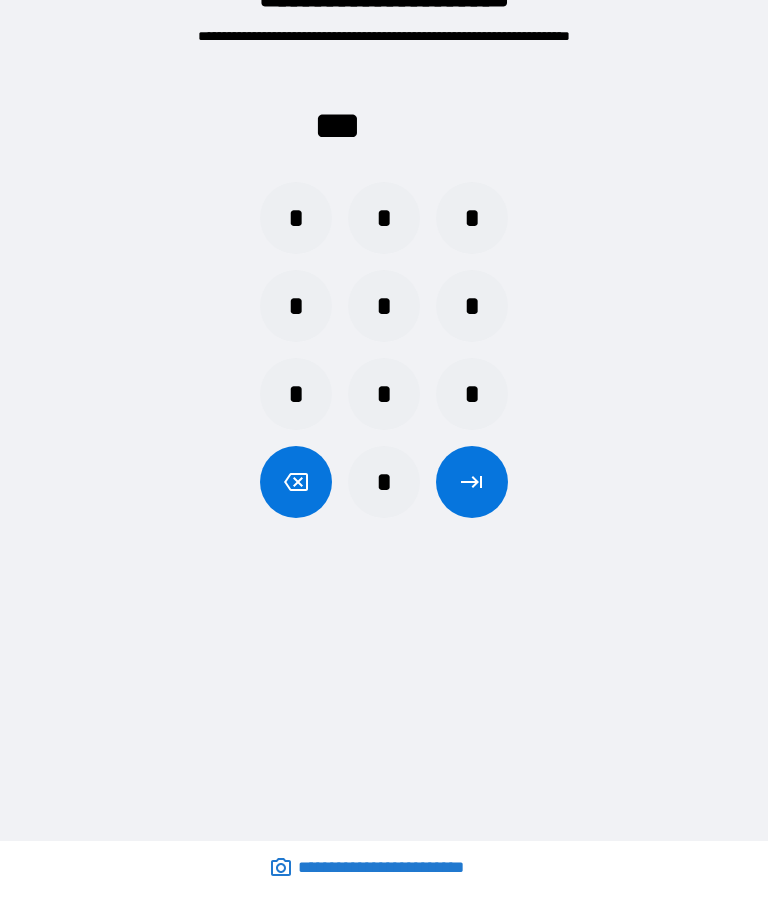 click on "*" at bounding box center [384, 394] 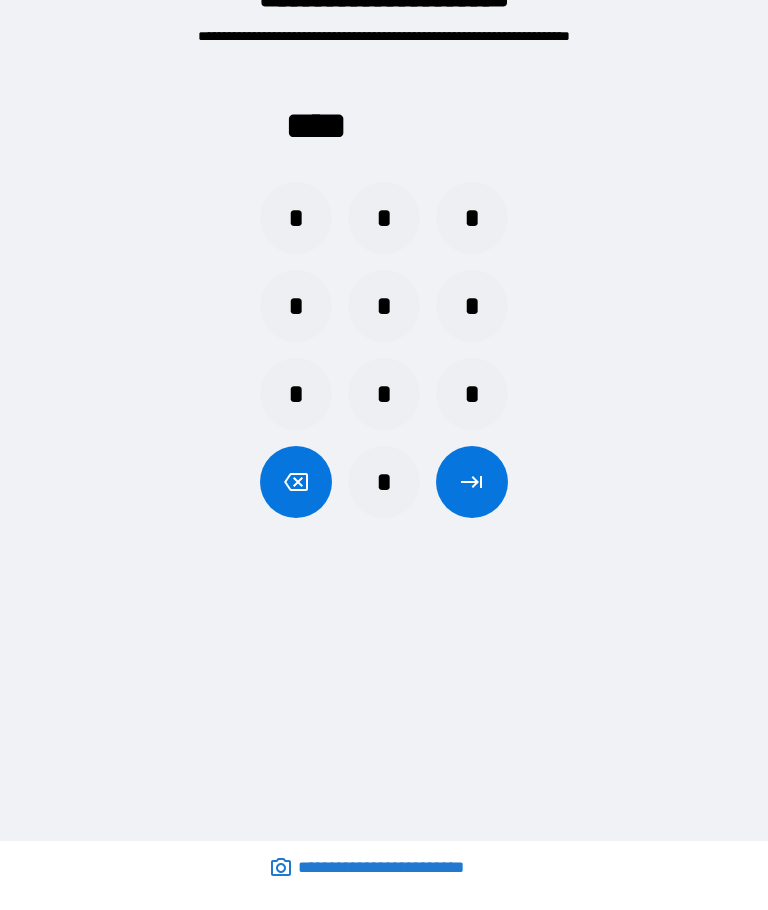 click at bounding box center (472, 482) 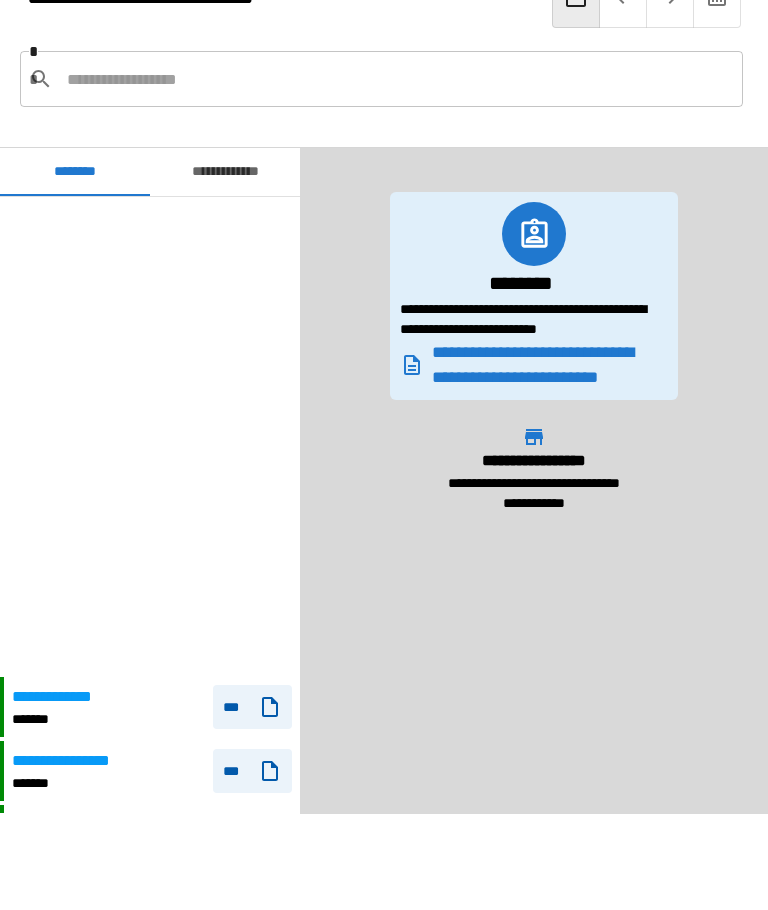 scroll, scrollTop: 495, scrollLeft: 0, axis: vertical 